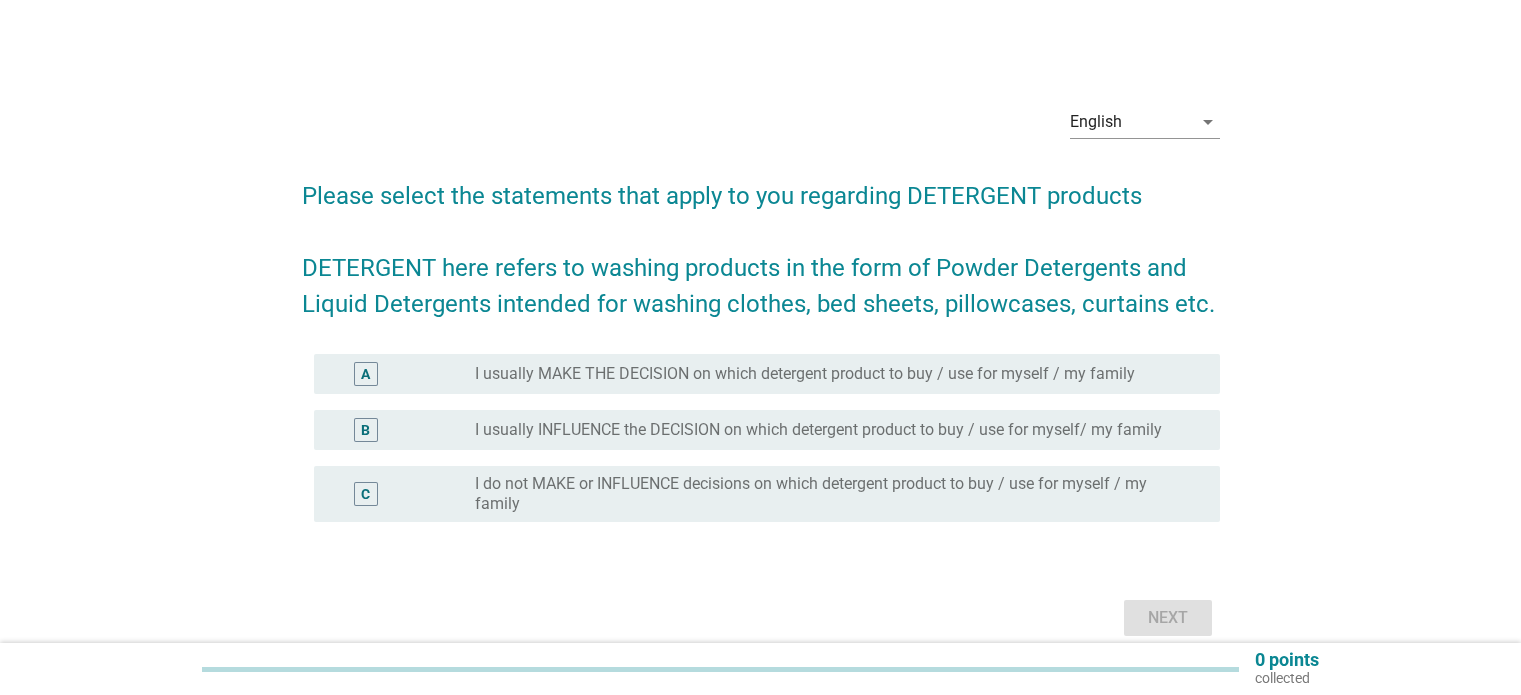 scroll, scrollTop: 0, scrollLeft: 0, axis: both 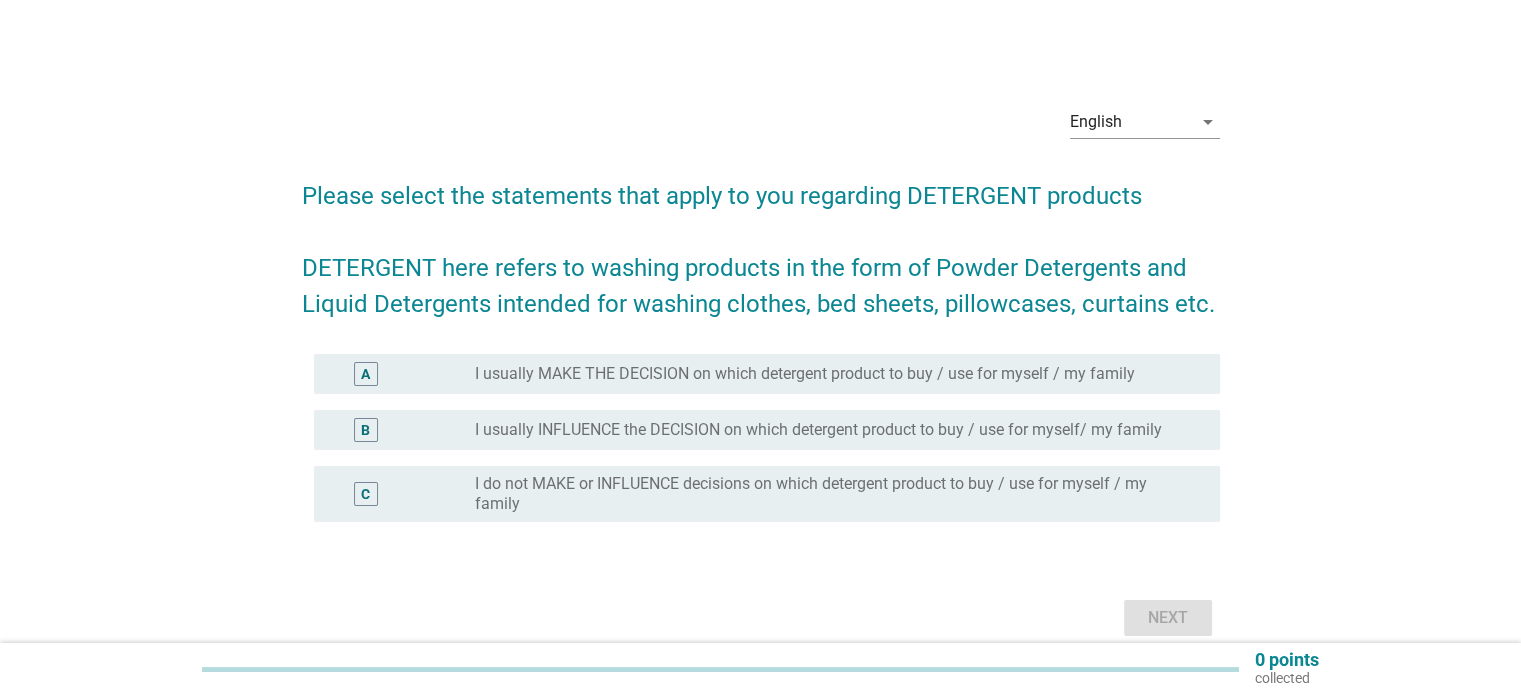 click on "B" at bounding box center (365, 430) 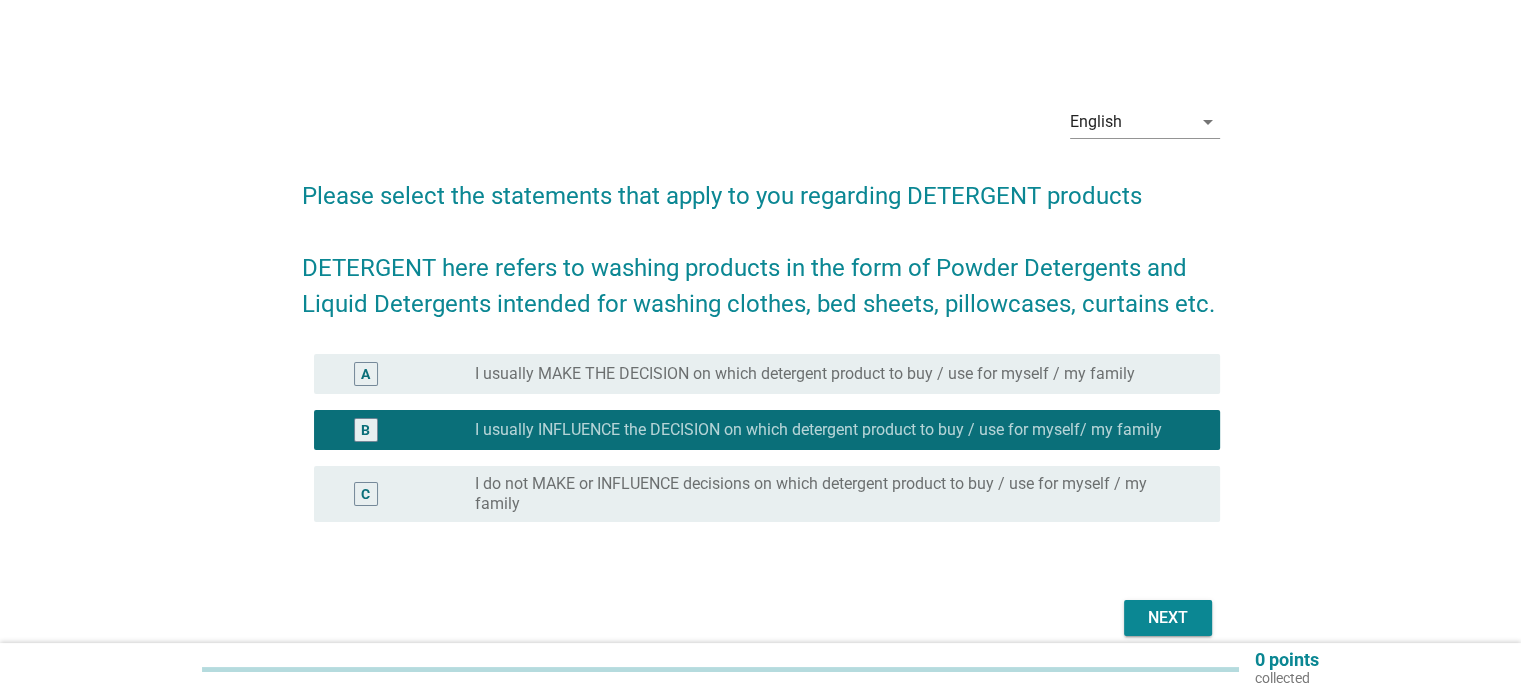 click on "Next" at bounding box center (1168, 618) 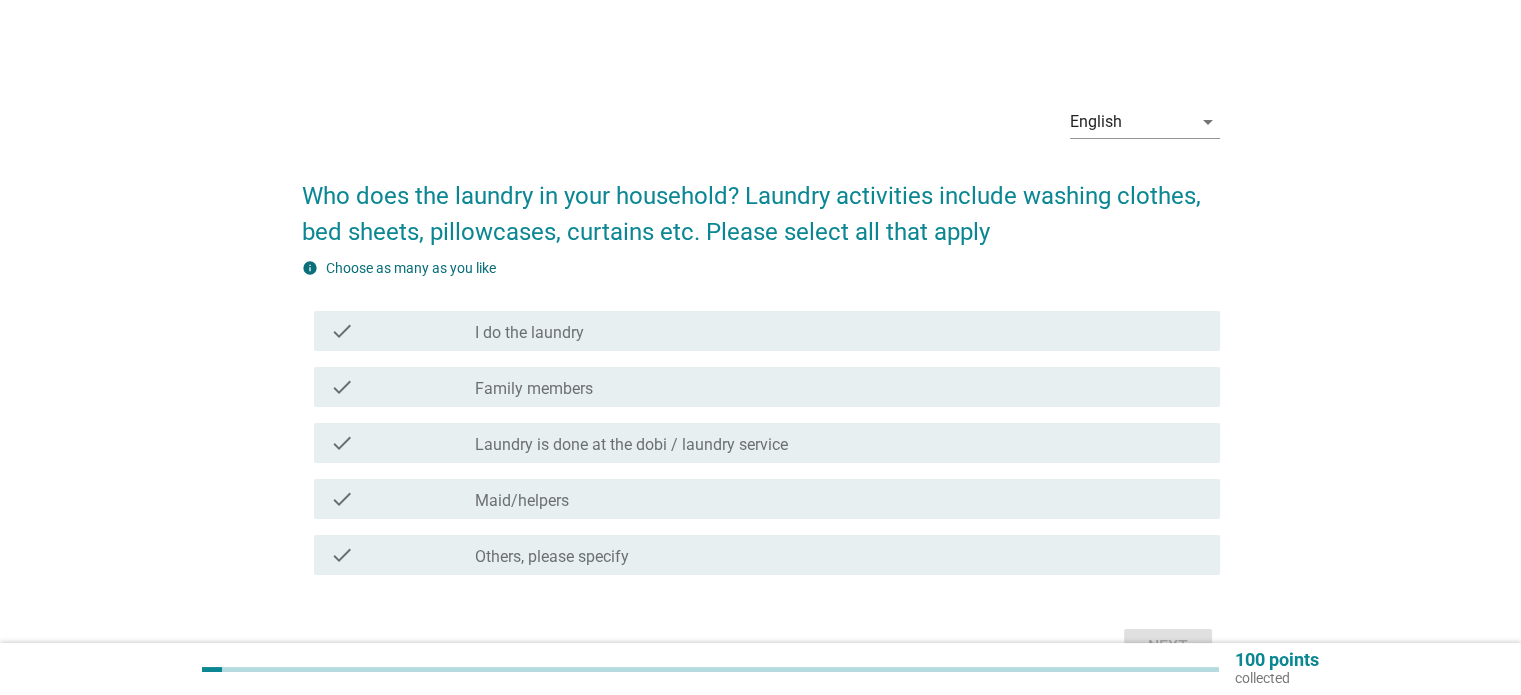 click on "check" at bounding box center (342, 331) 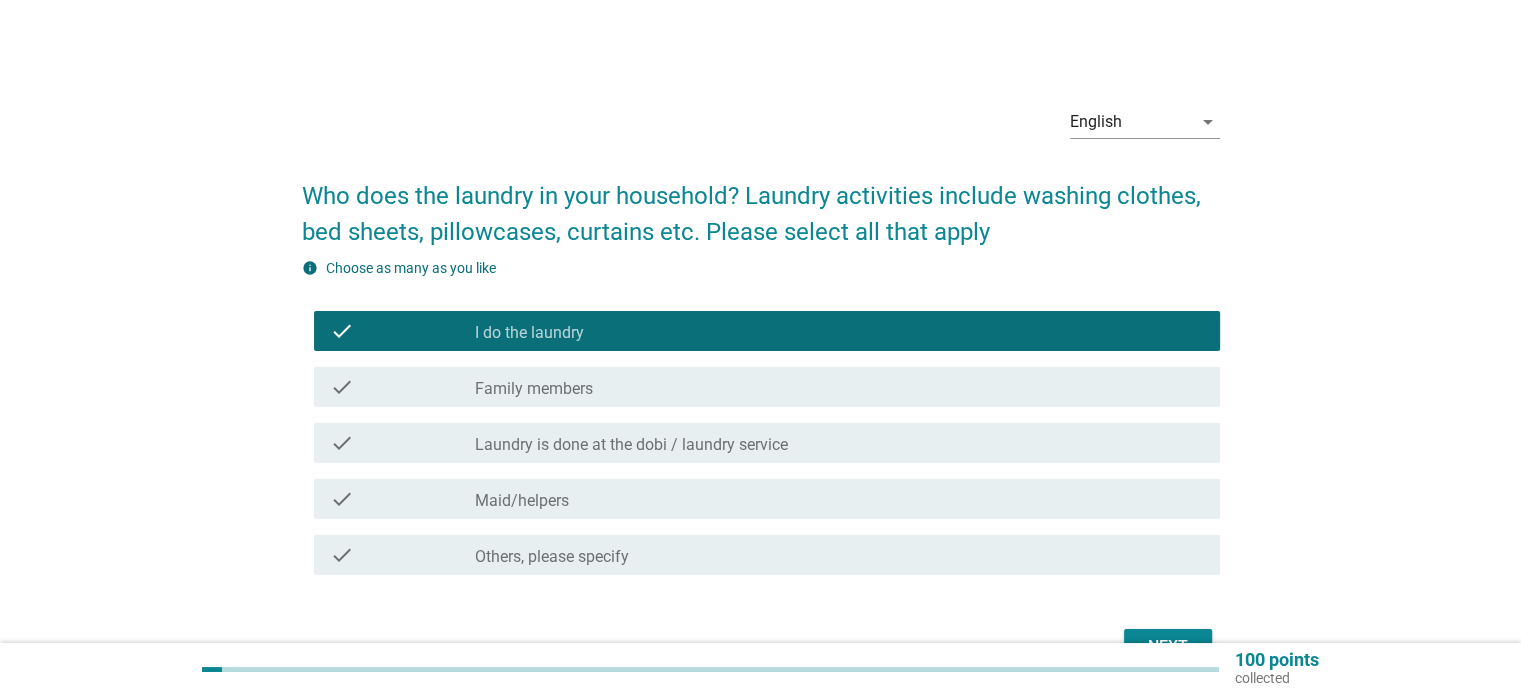 scroll, scrollTop: 100, scrollLeft: 0, axis: vertical 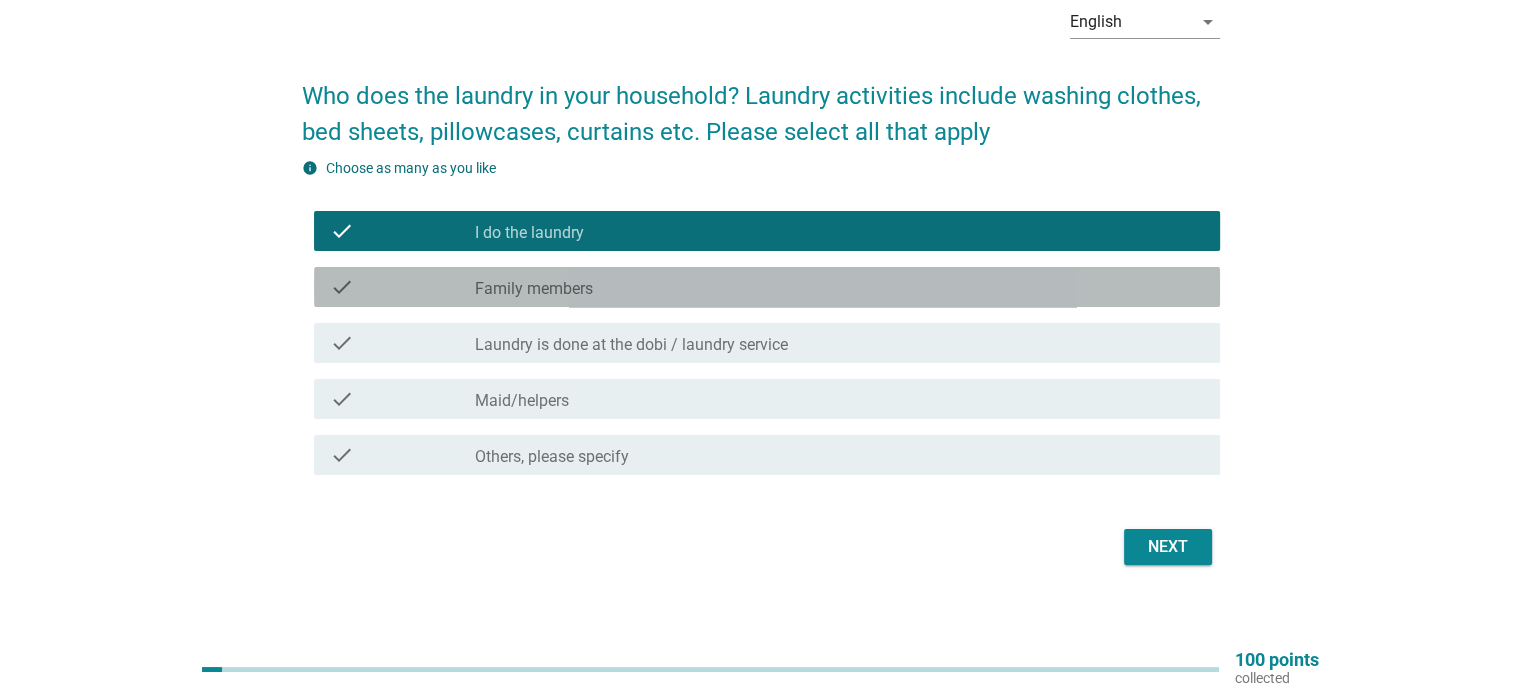 click on "check" at bounding box center [342, 287] 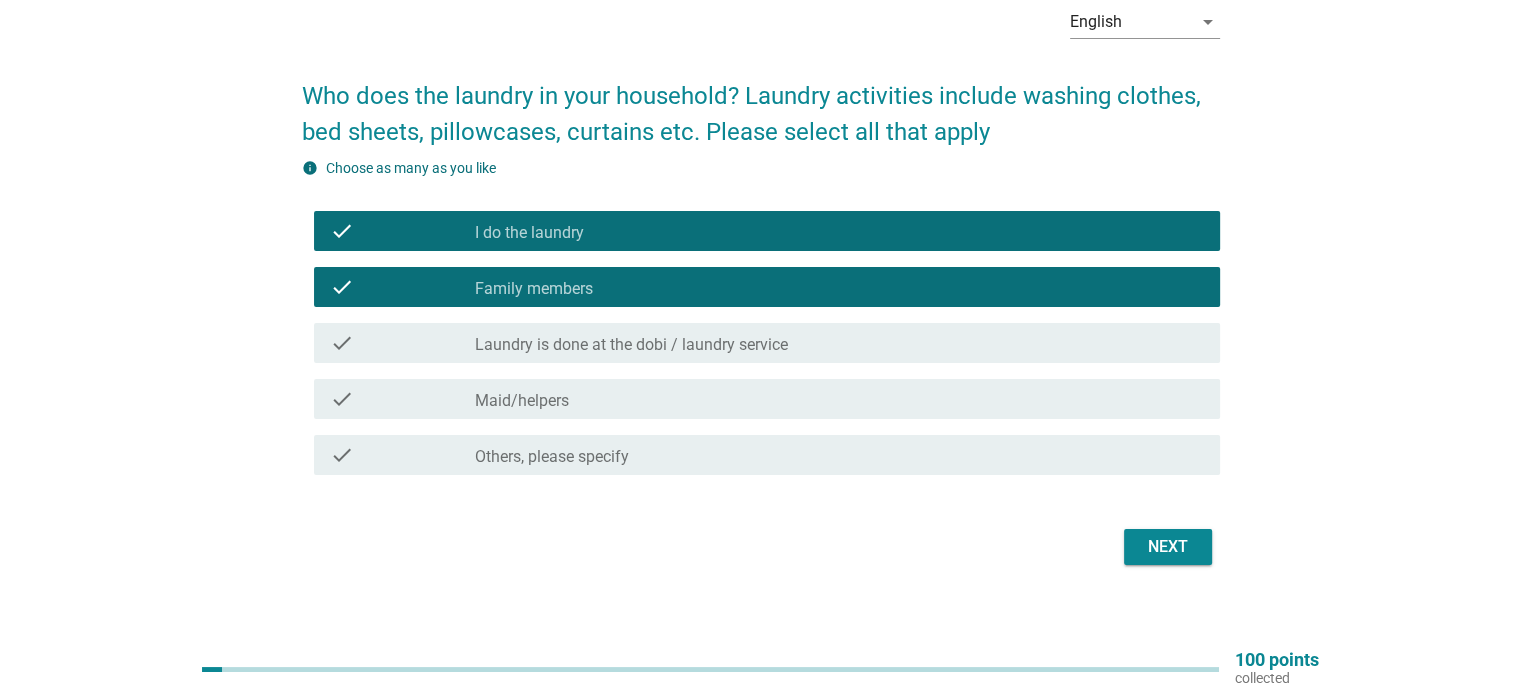 click on "Next" at bounding box center [1168, 547] 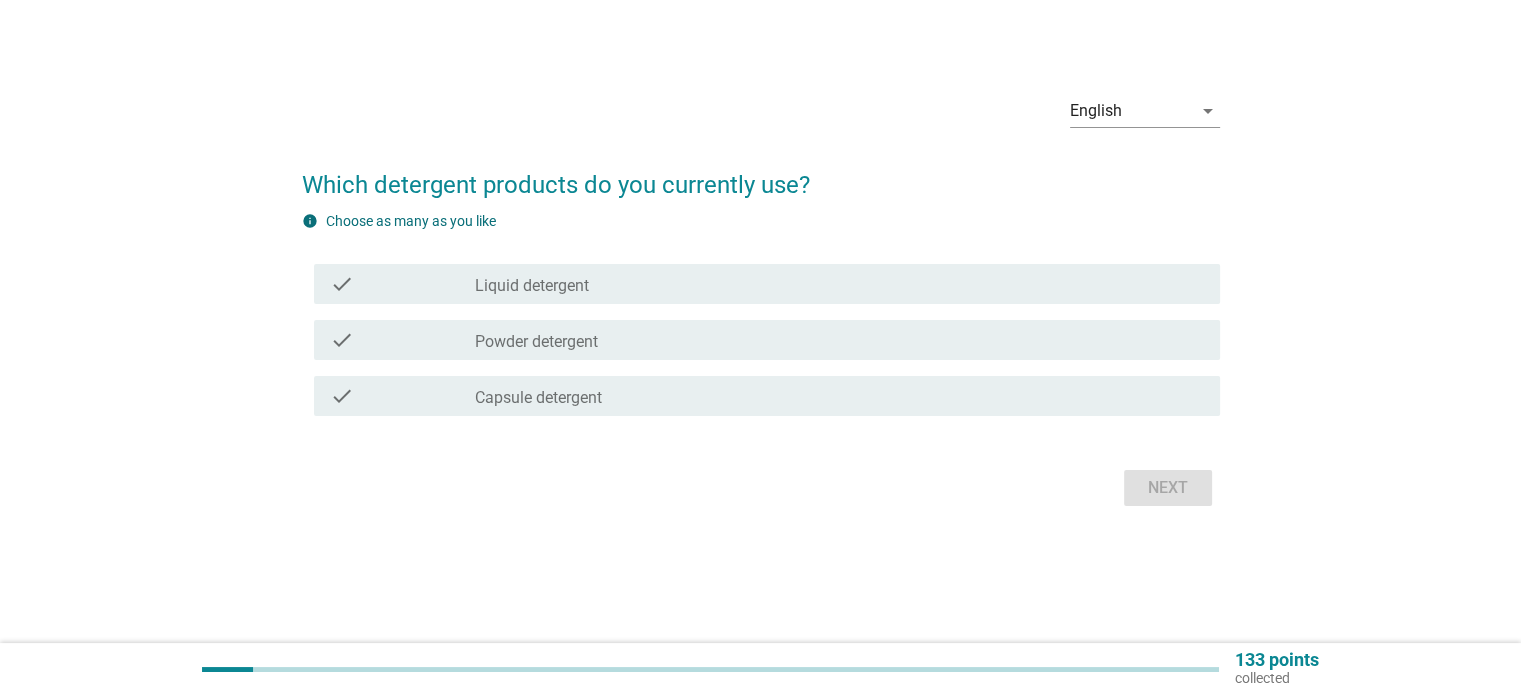 scroll, scrollTop: 0, scrollLeft: 0, axis: both 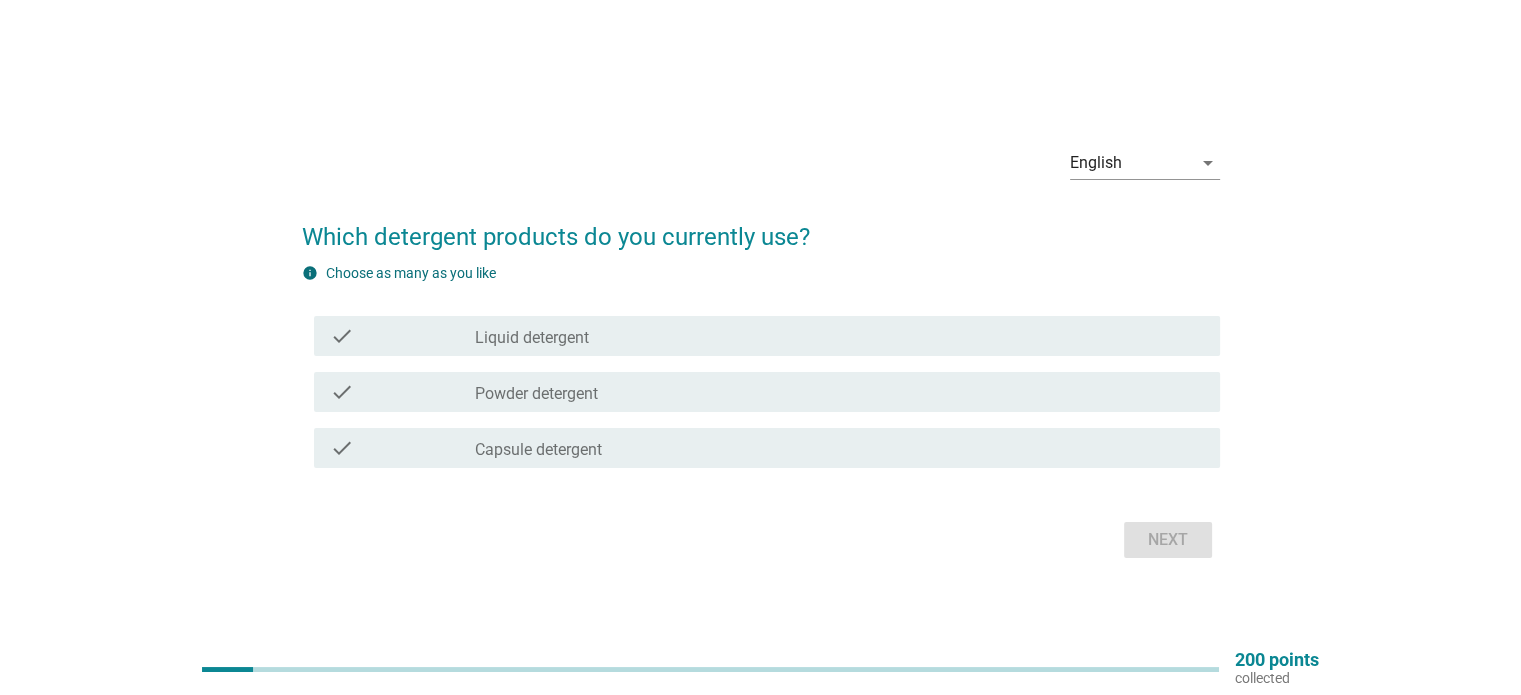 click on "check" at bounding box center [342, 336] 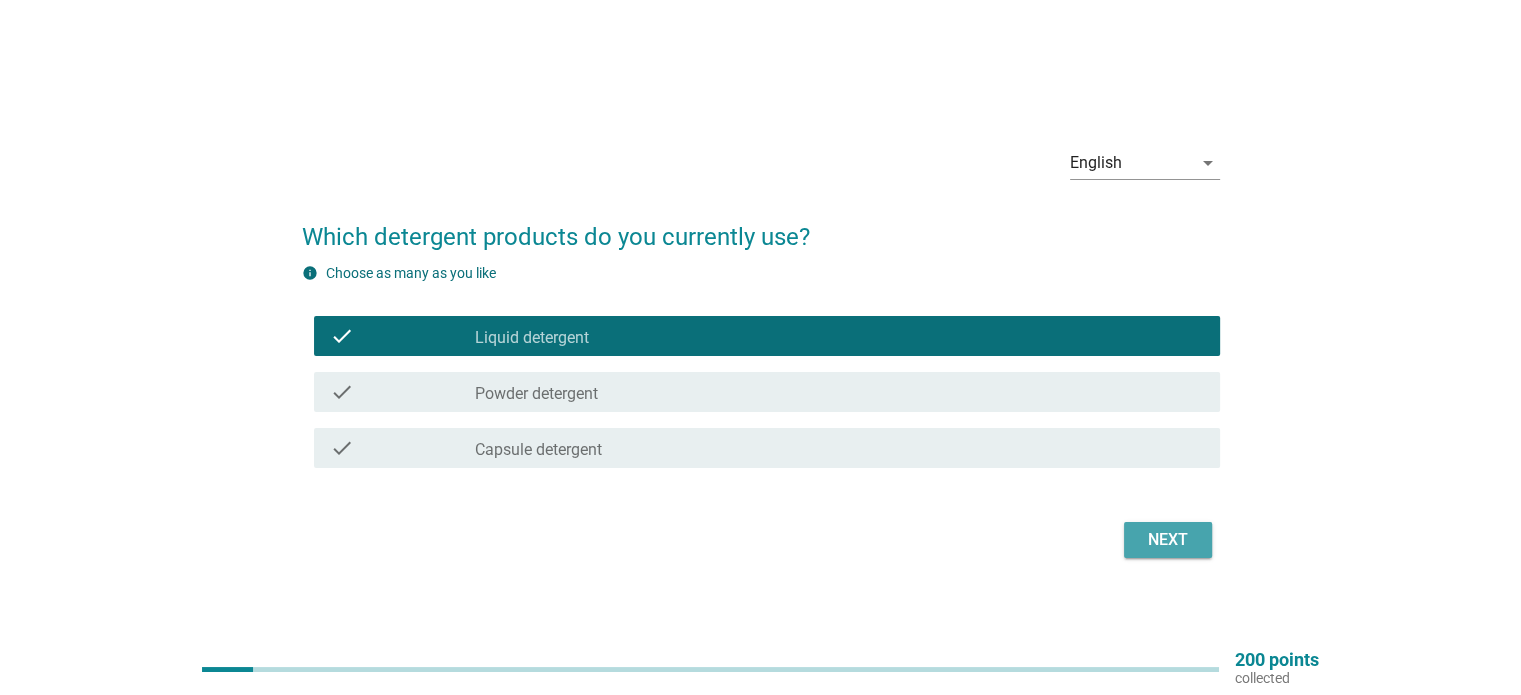 drag, startPoint x: 1180, startPoint y: 545, endPoint x: 899, endPoint y: 494, distance: 285.5906 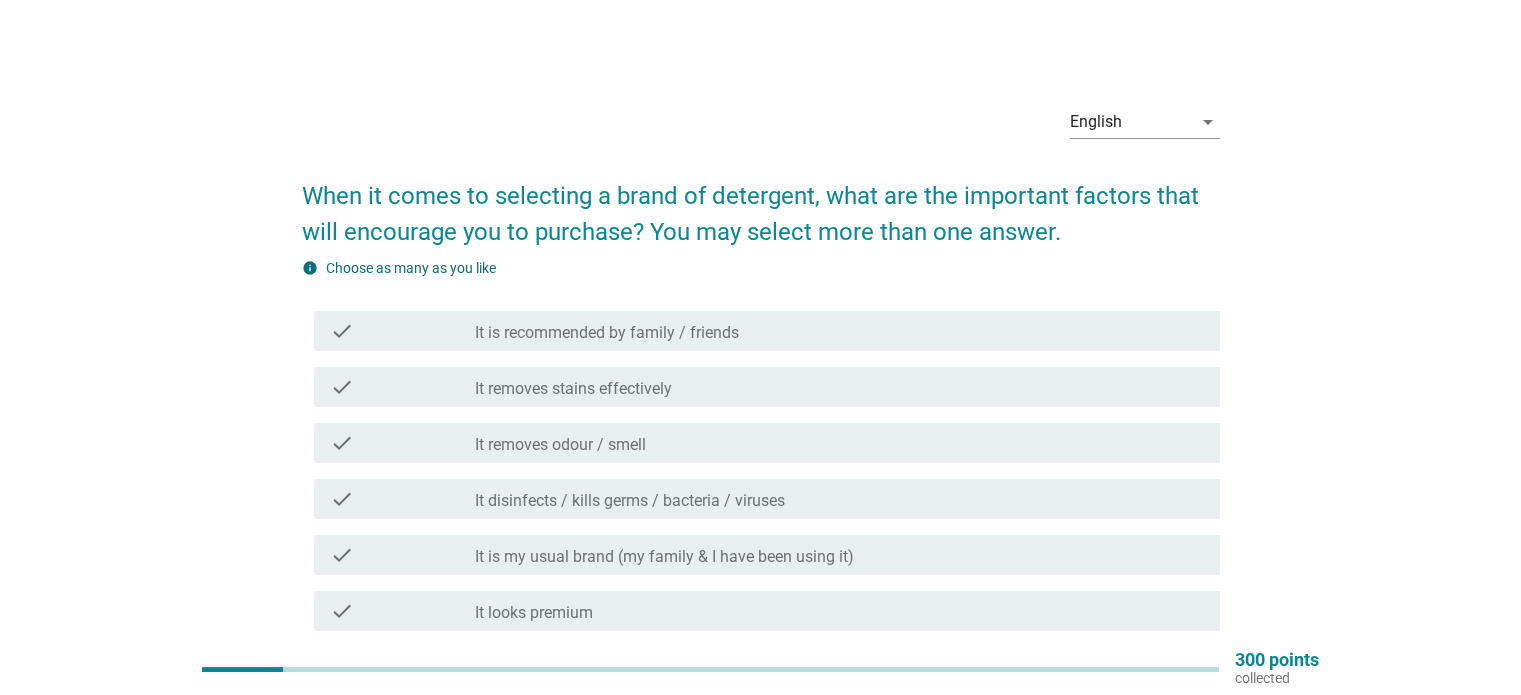click on "check" at bounding box center [342, 331] 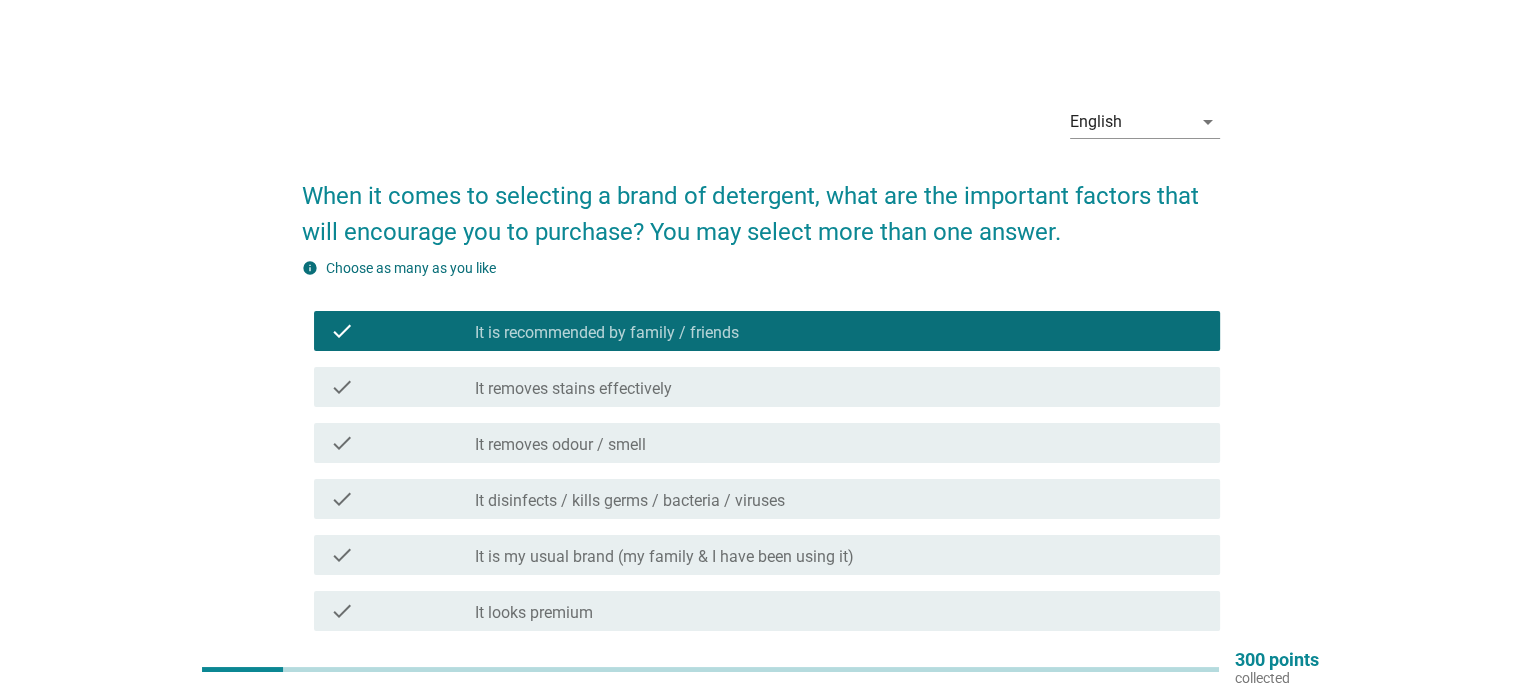 click on "check" at bounding box center (342, 387) 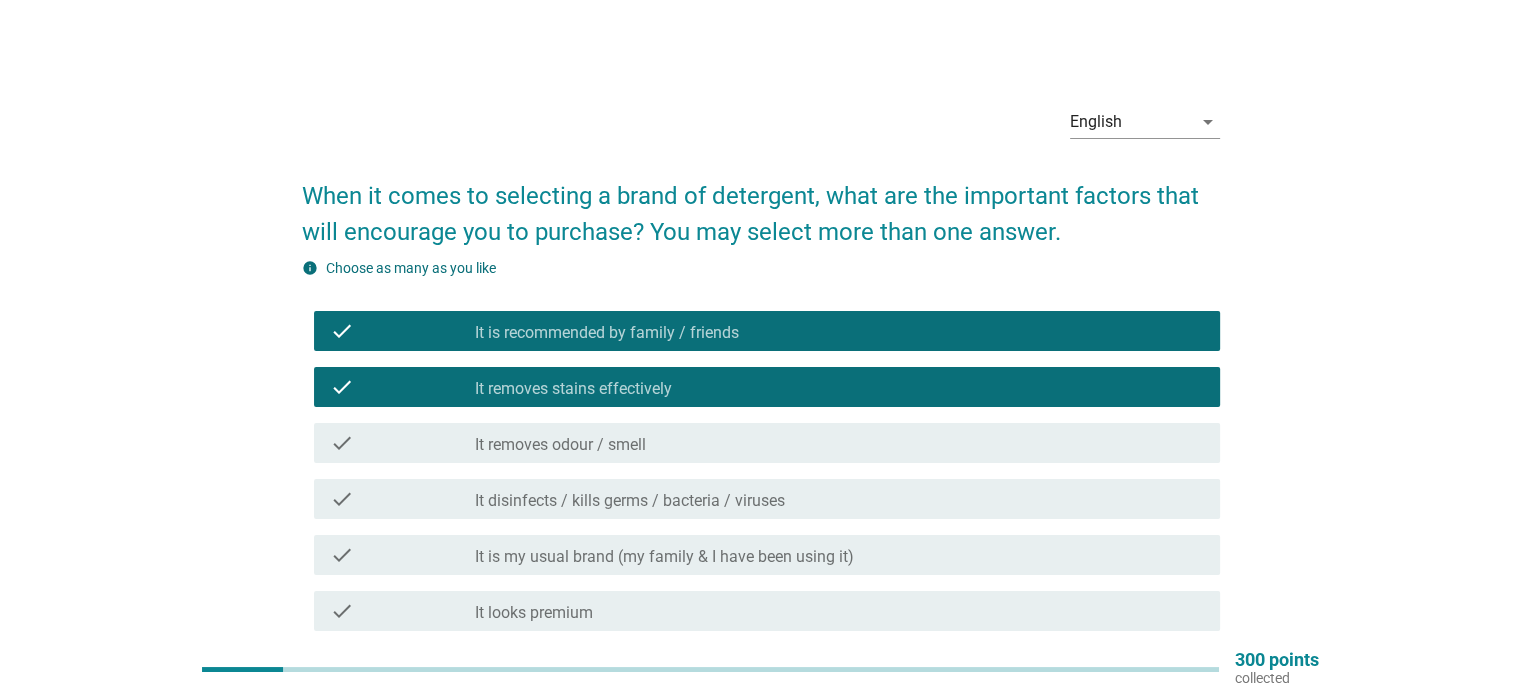 click on "check" at bounding box center (342, 443) 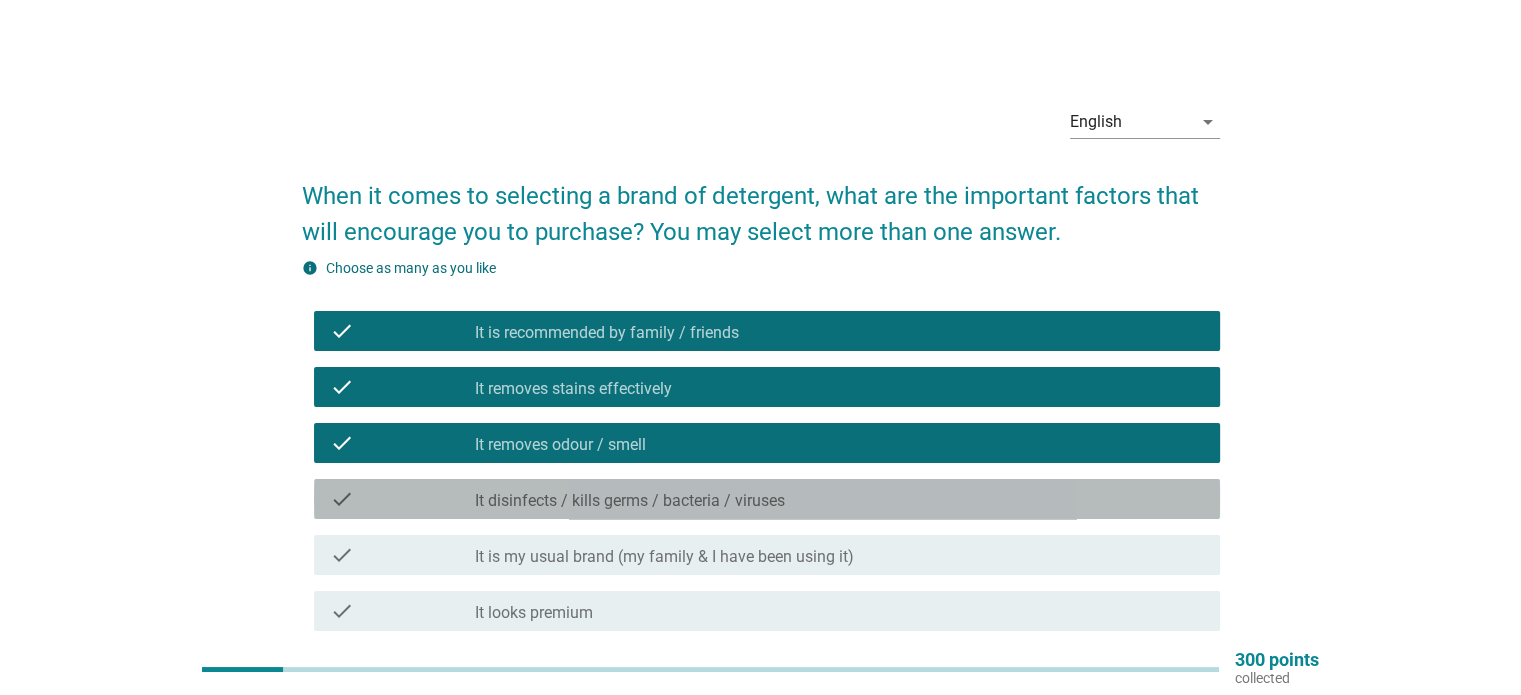 click on "check" at bounding box center [342, 499] 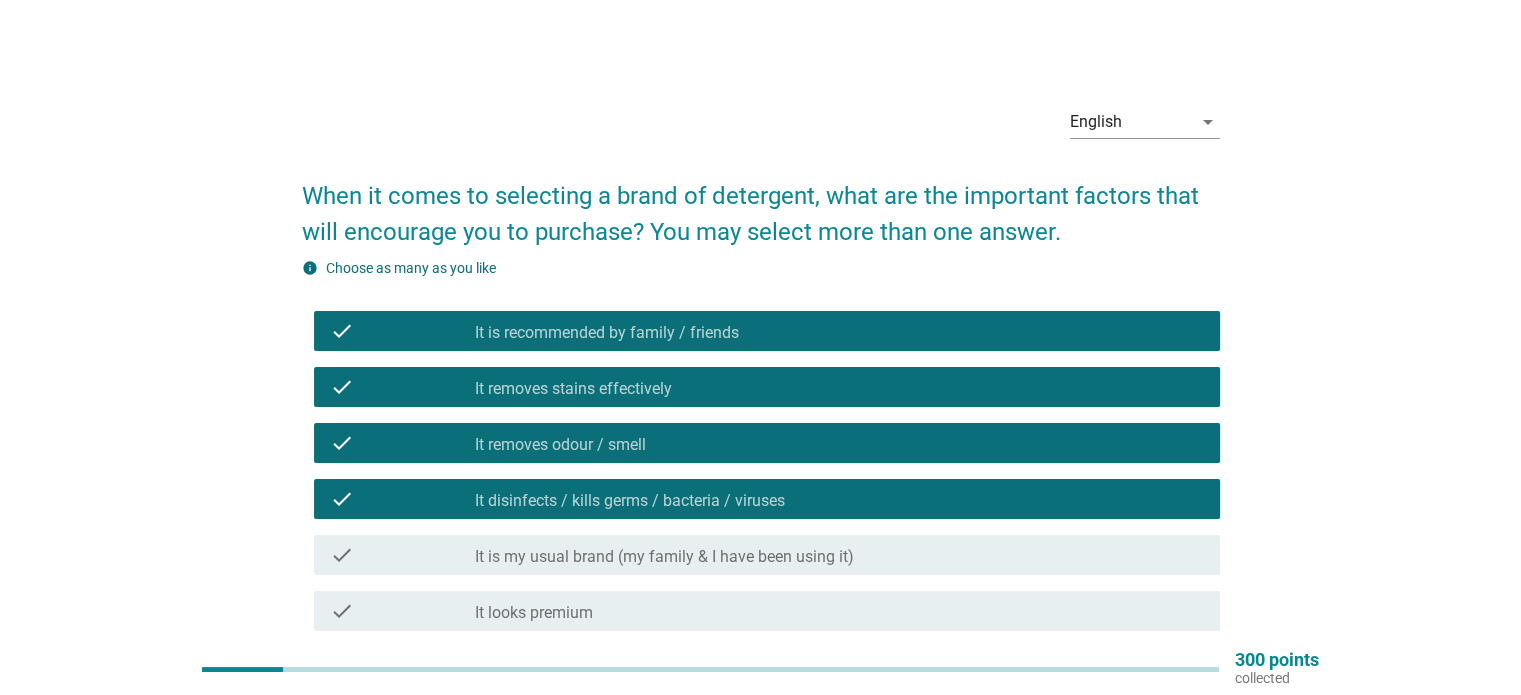click on "check" at bounding box center (342, 555) 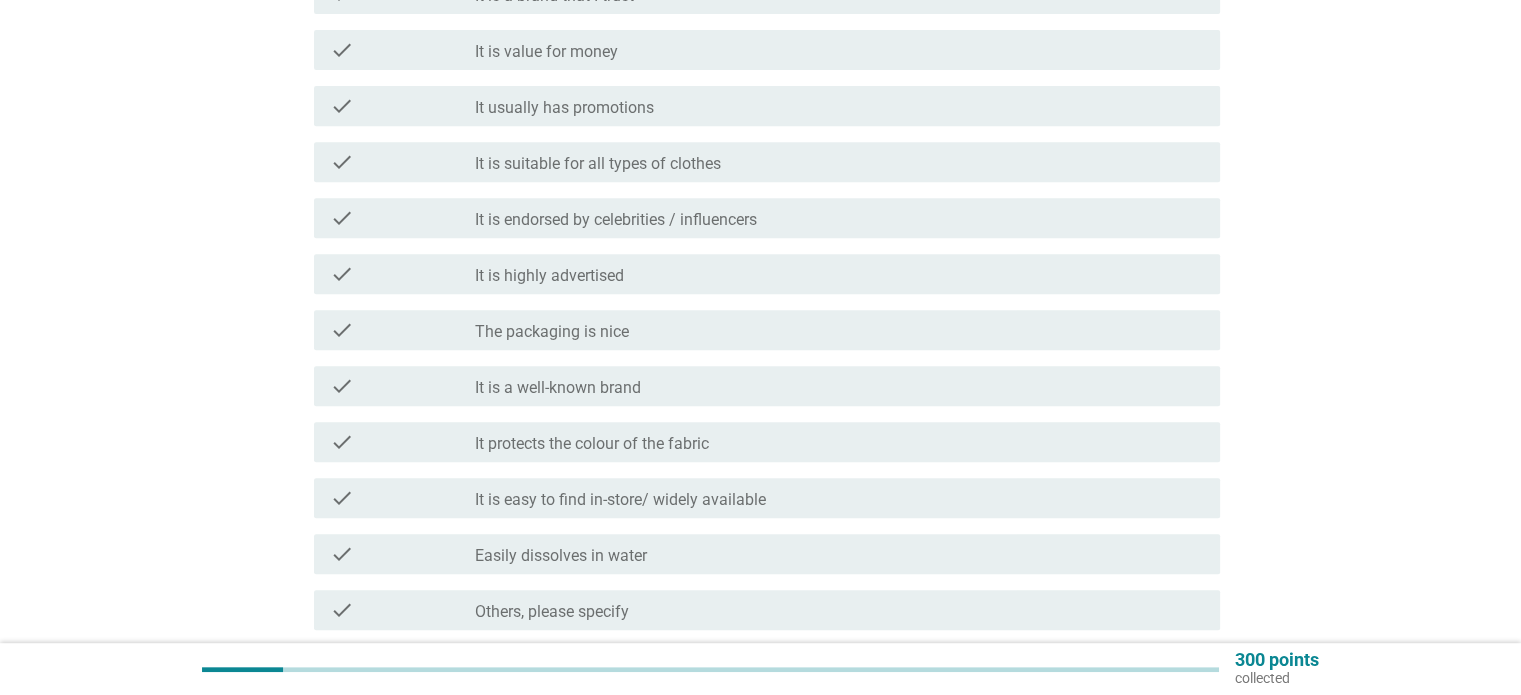 scroll, scrollTop: 1000, scrollLeft: 0, axis: vertical 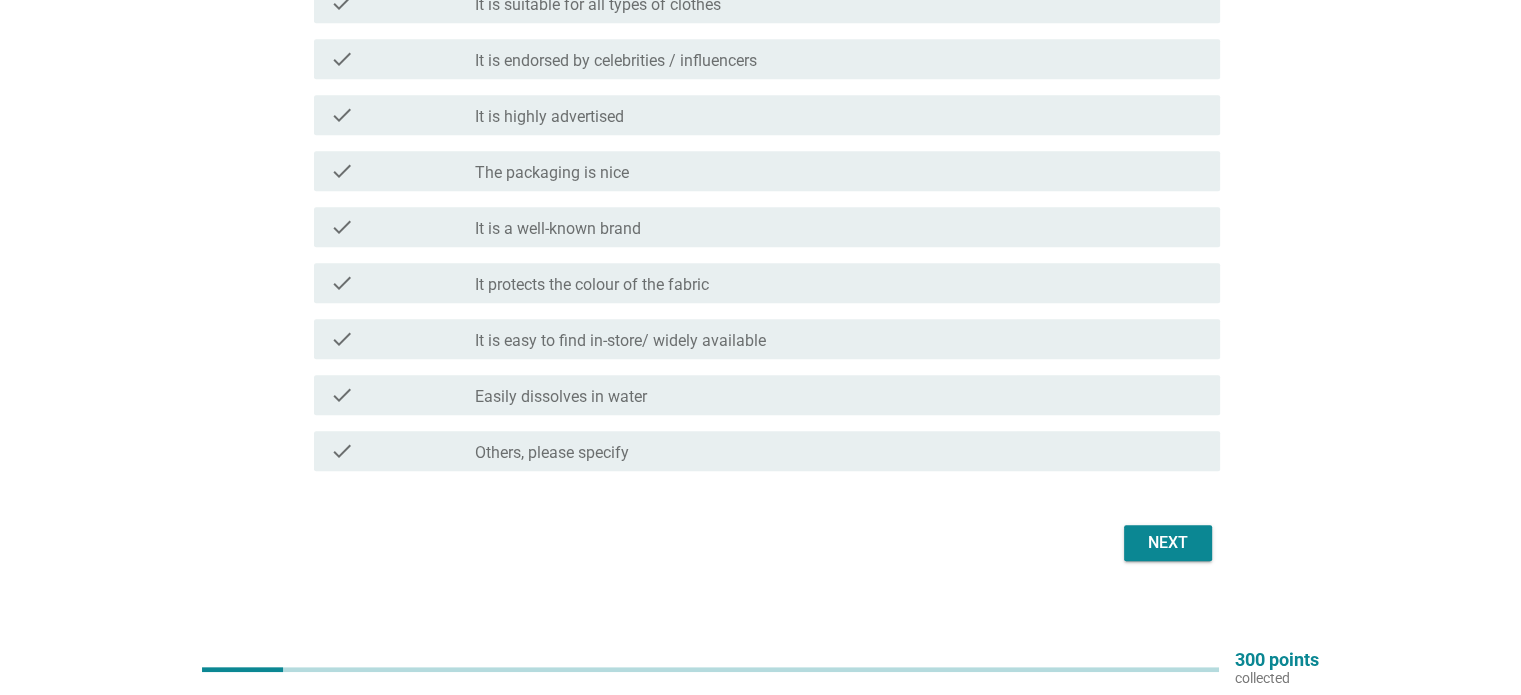 click on "Next" at bounding box center (1168, 543) 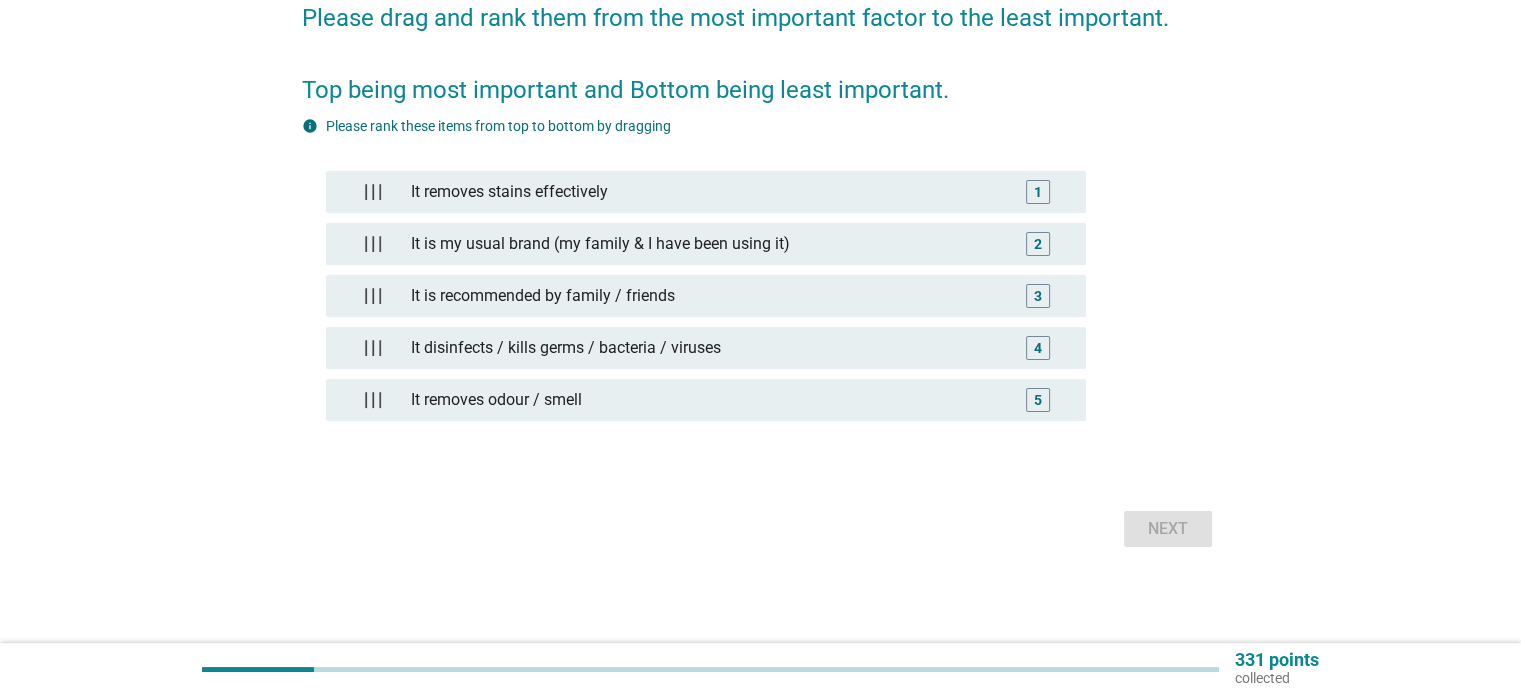 scroll, scrollTop: 0, scrollLeft: 0, axis: both 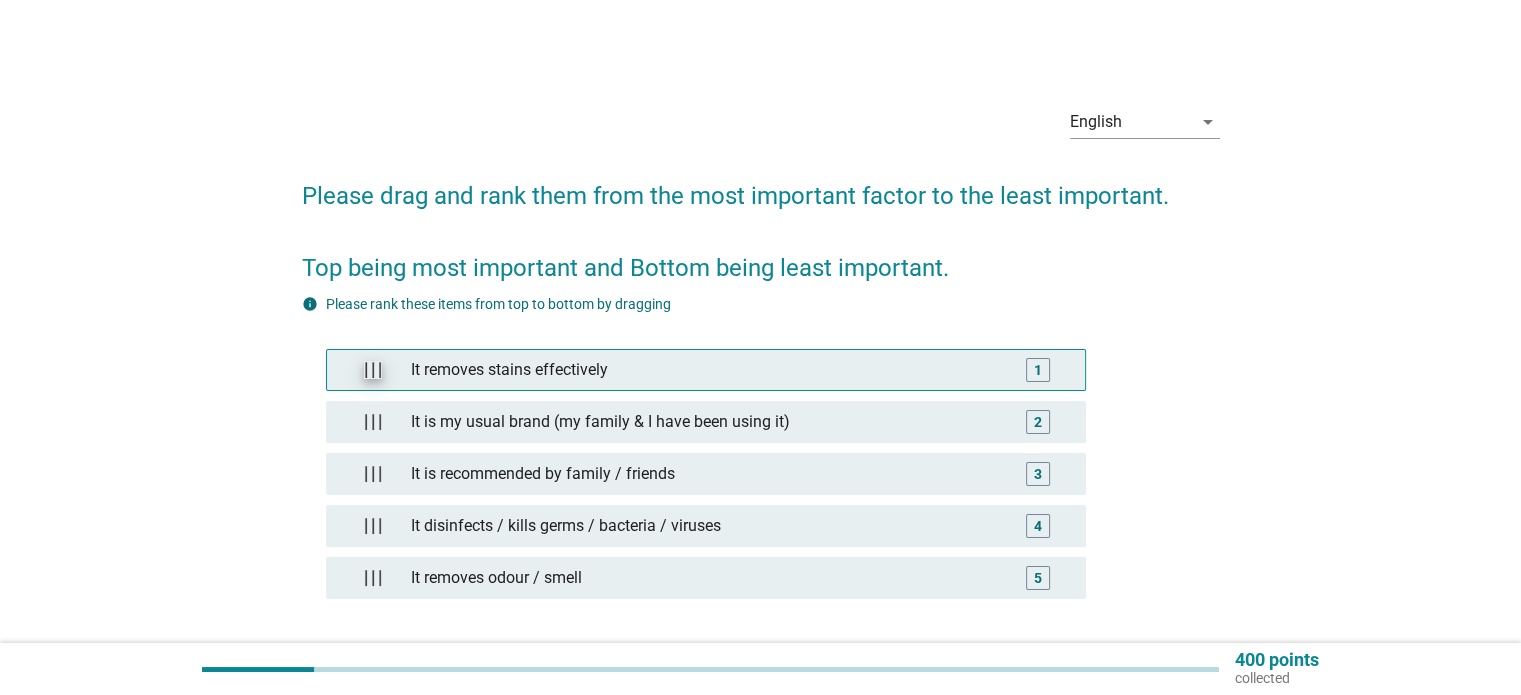 click at bounding box center (373, 370) 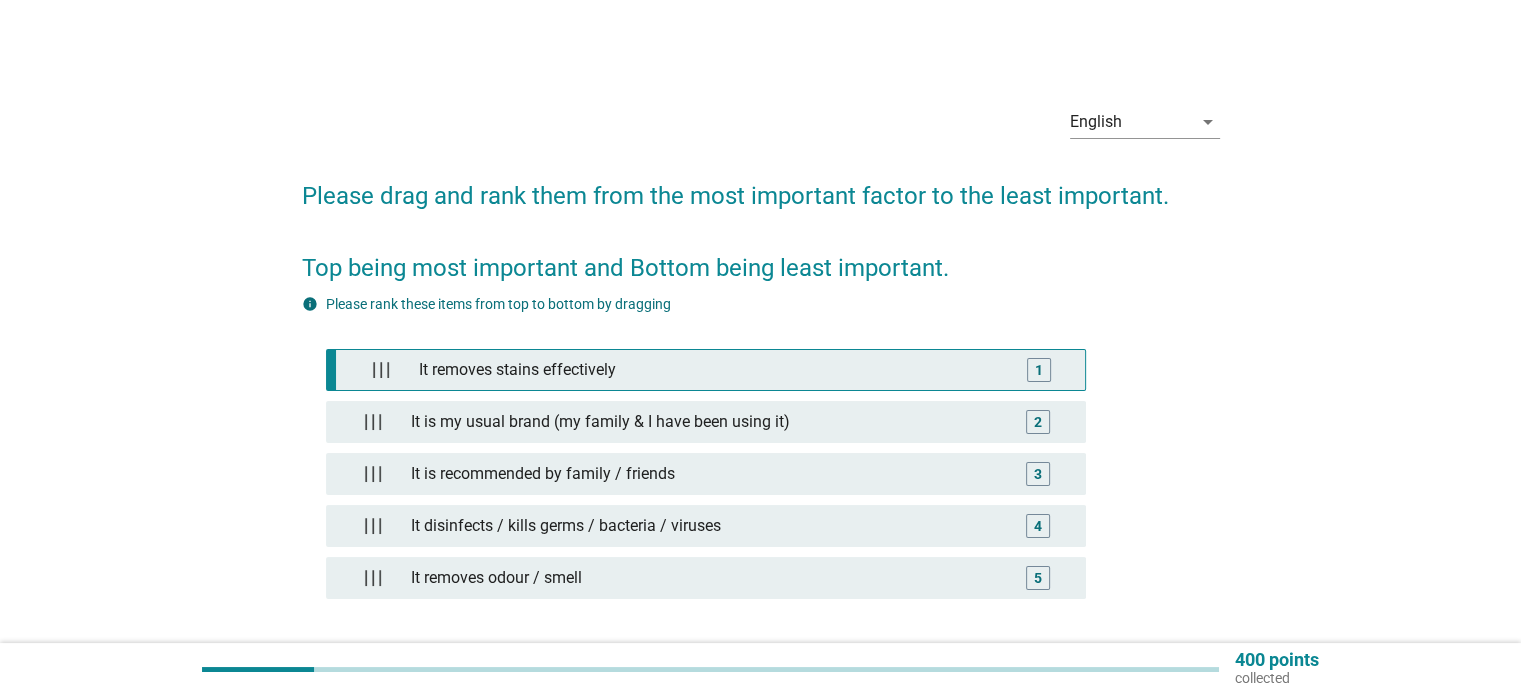 click on "1" at bounding box center [1039, 370] 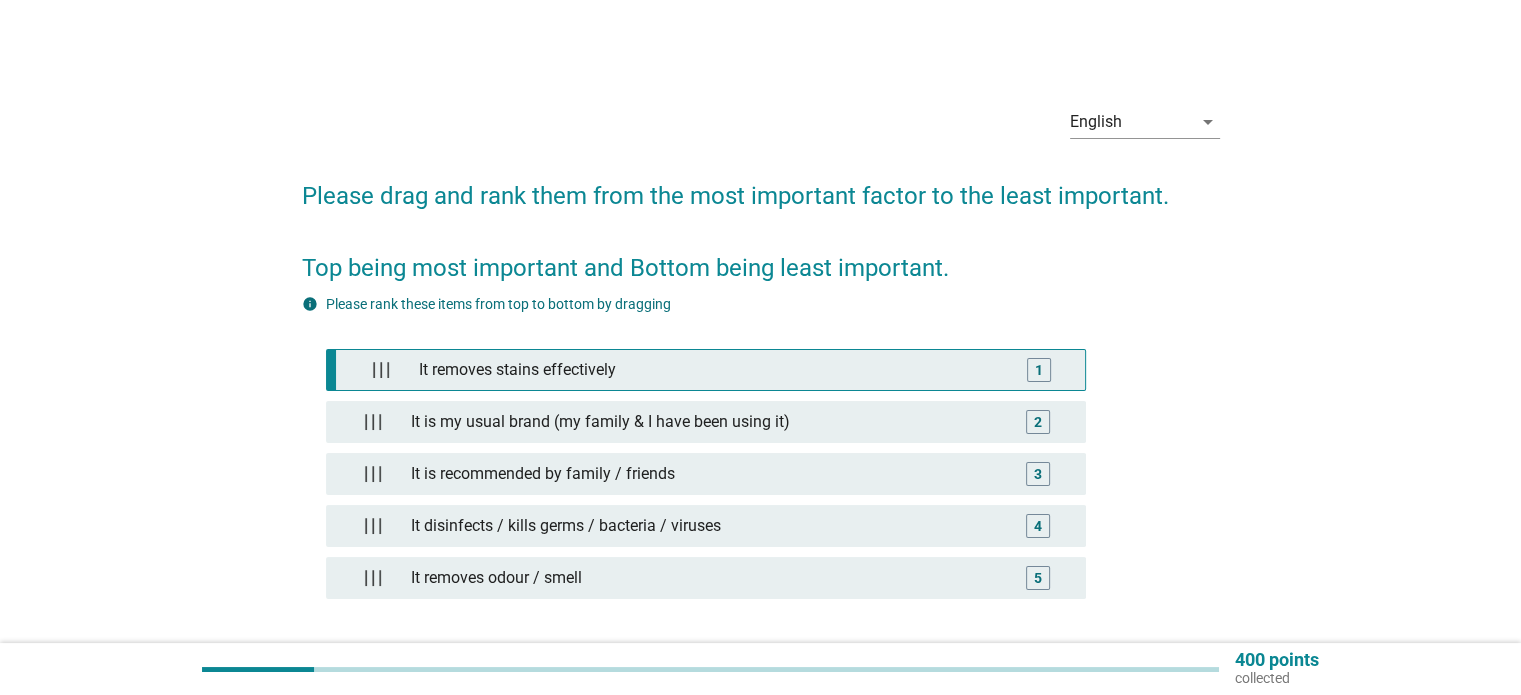 click on "It removes stains effectively" at bounding box center [709, 370] 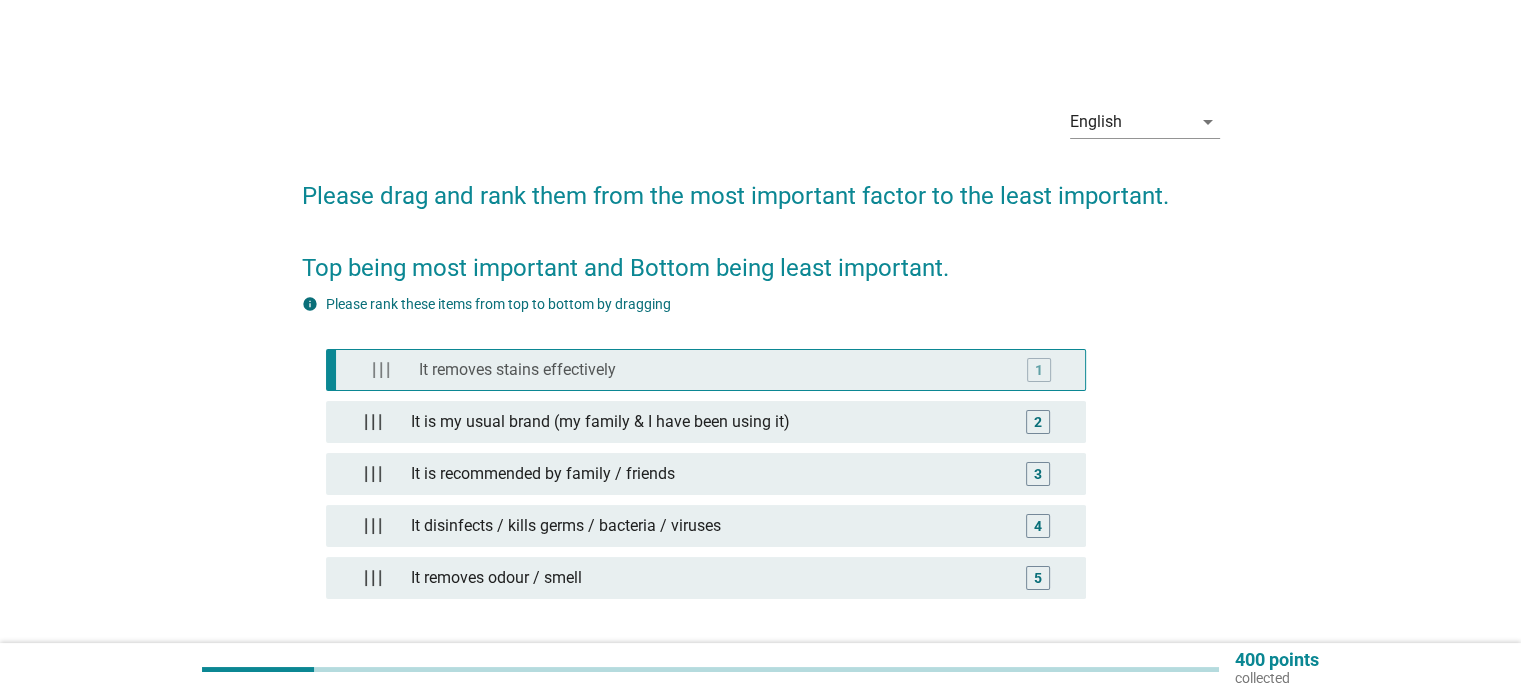 type 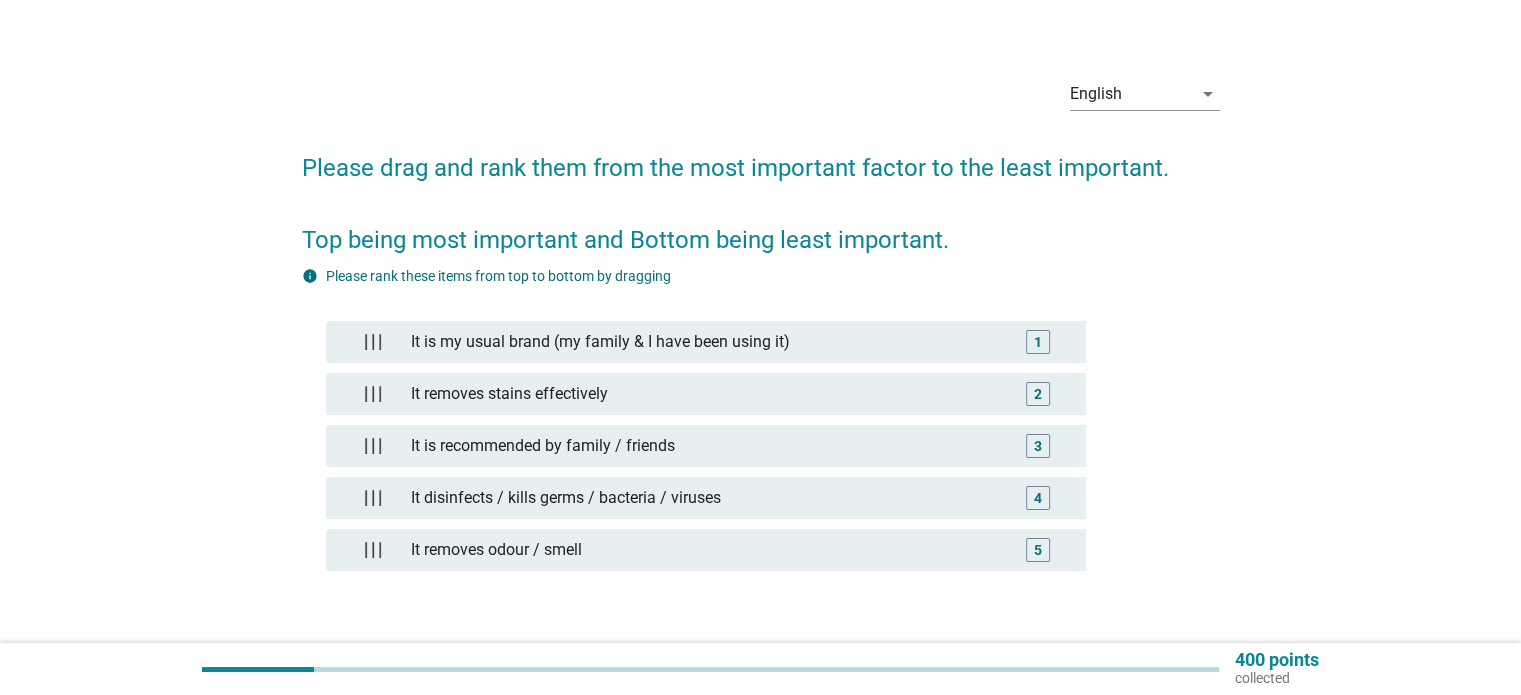 scroll, scrollTop: 176, scrollLeft: 0, axis: vertical 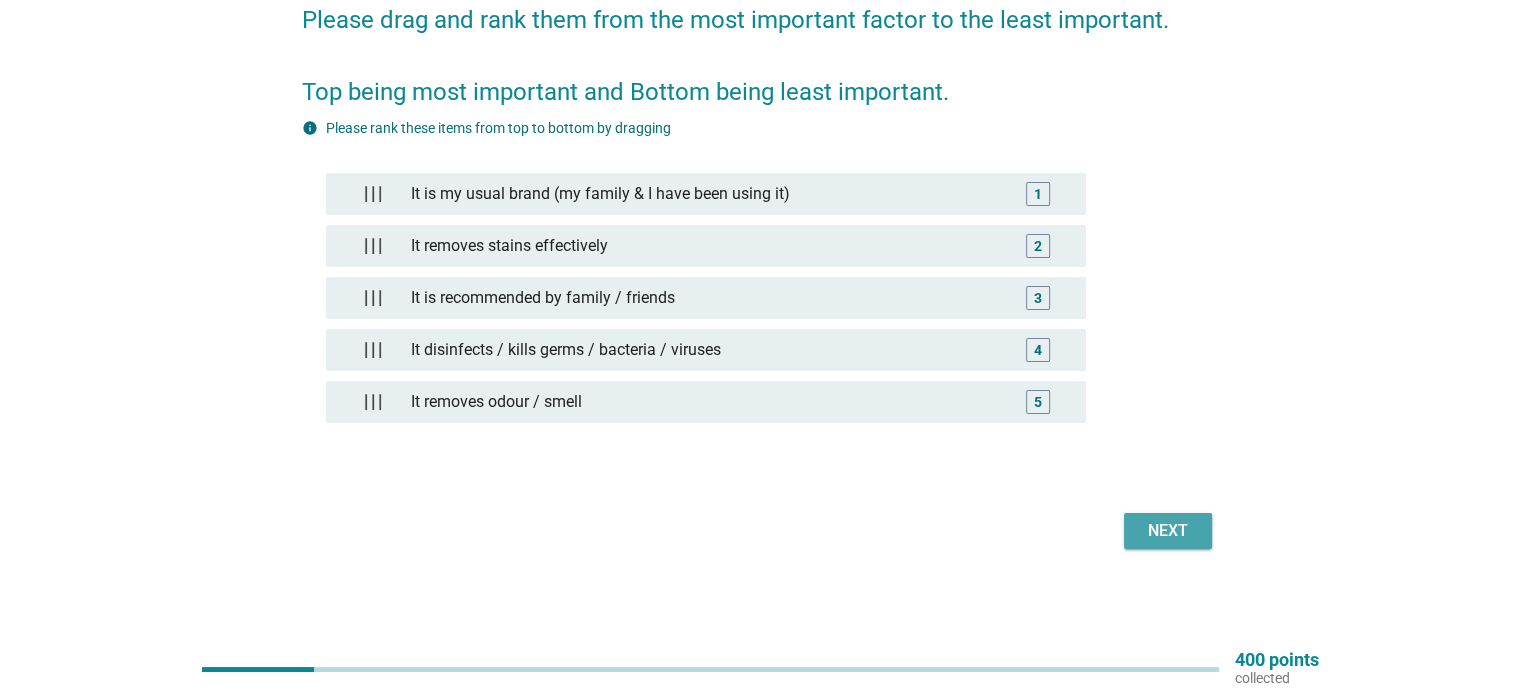 click on "Next" at bounding box center [1168, 531] 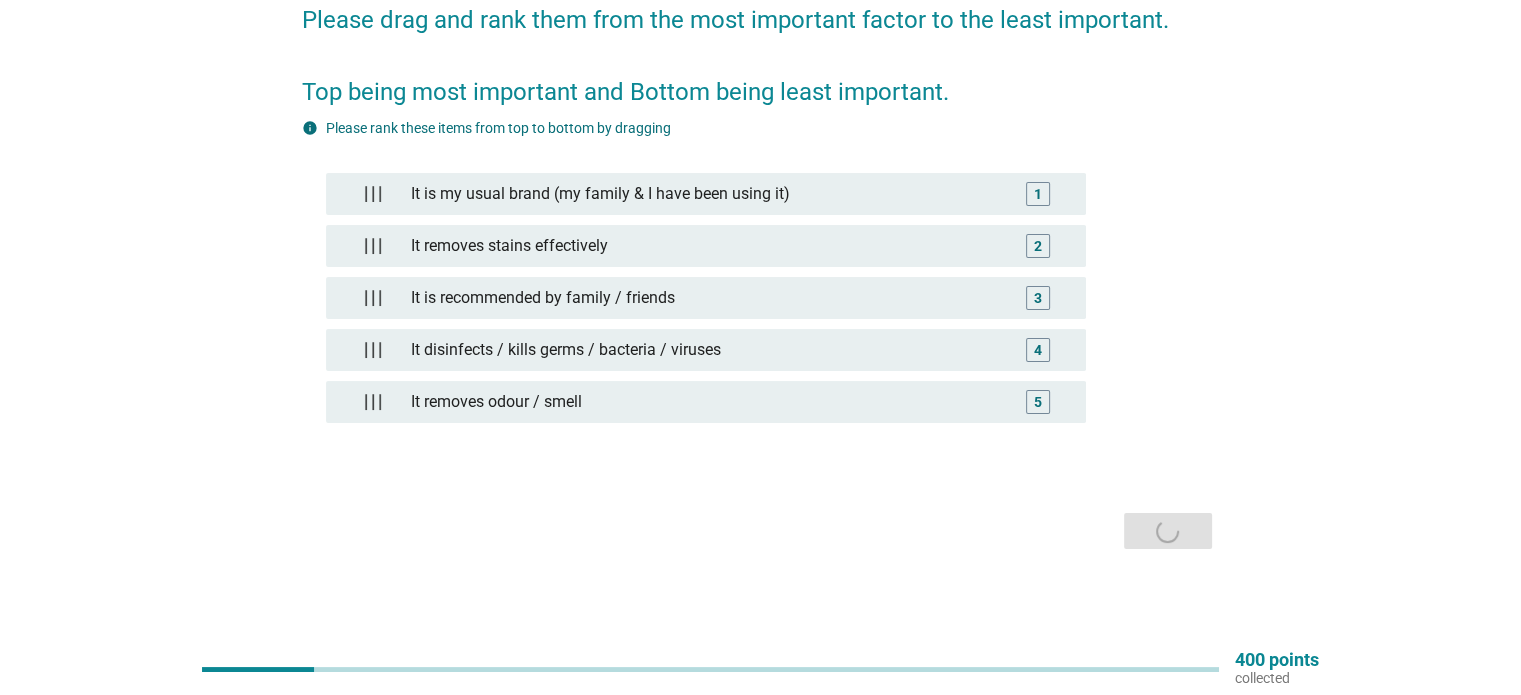 scroll, scrollTop: 0, scrollLeft: 0, axis: both 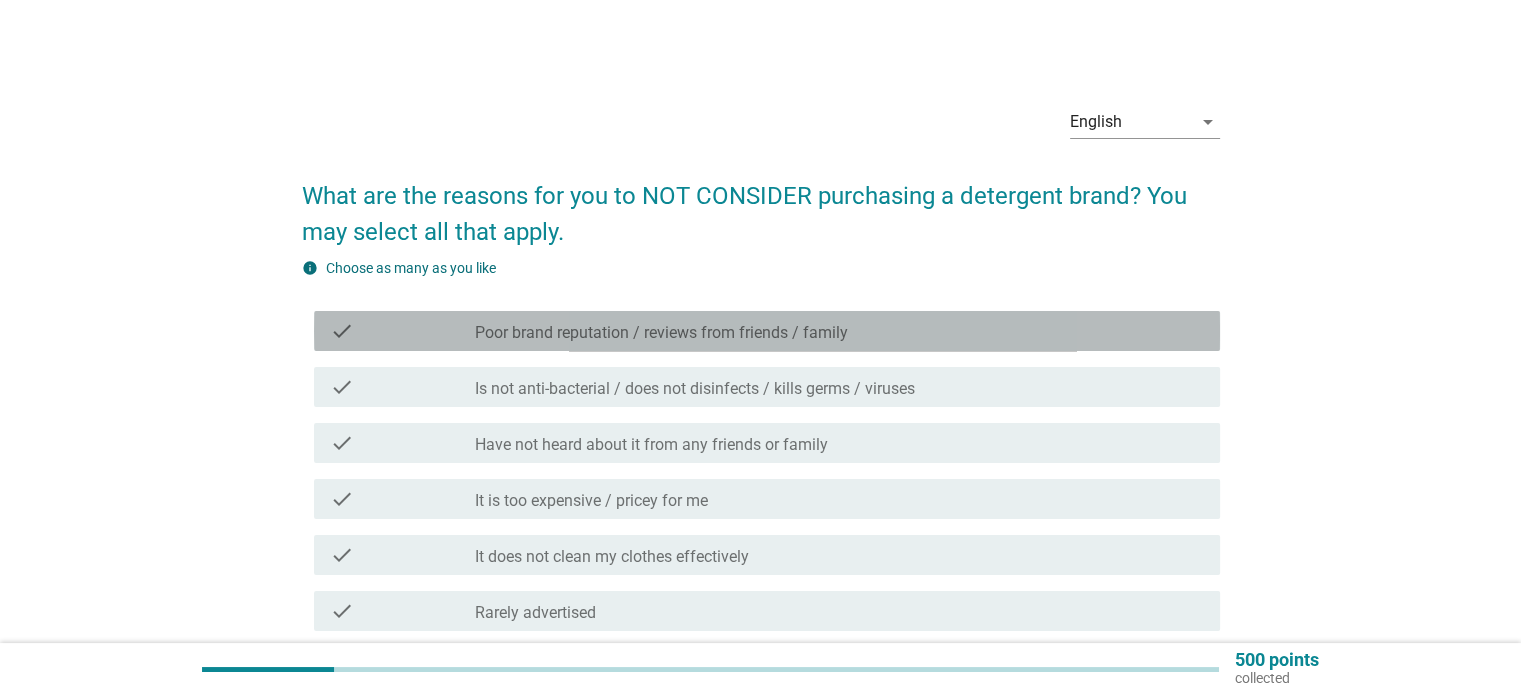 click on "check_box_outline_blank Poor brand reputation / reviews from friends / family" at bounding box center (839, 331) 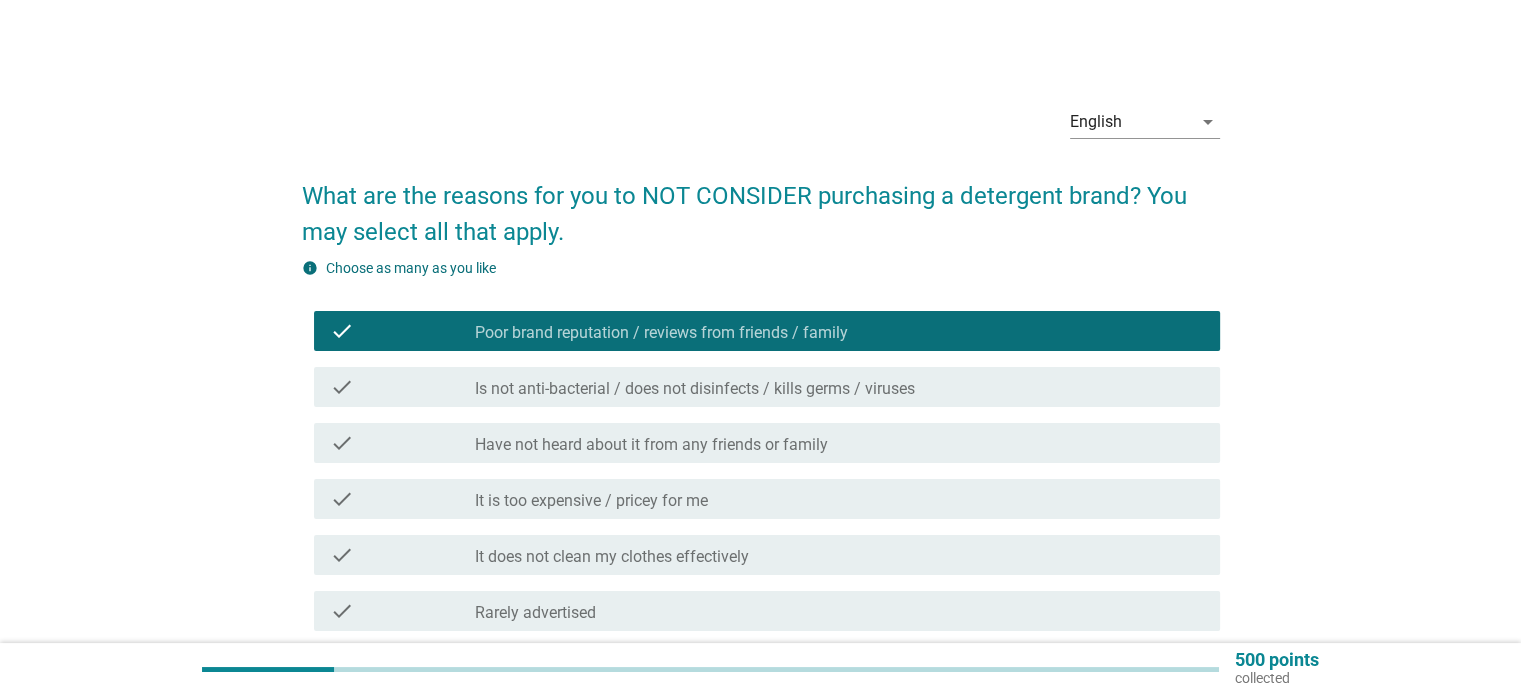 click on "check_box_outline_blank Is not anti-bacterial / does not disinfects / kills germs / viruses" at bounding box center (839, 387) 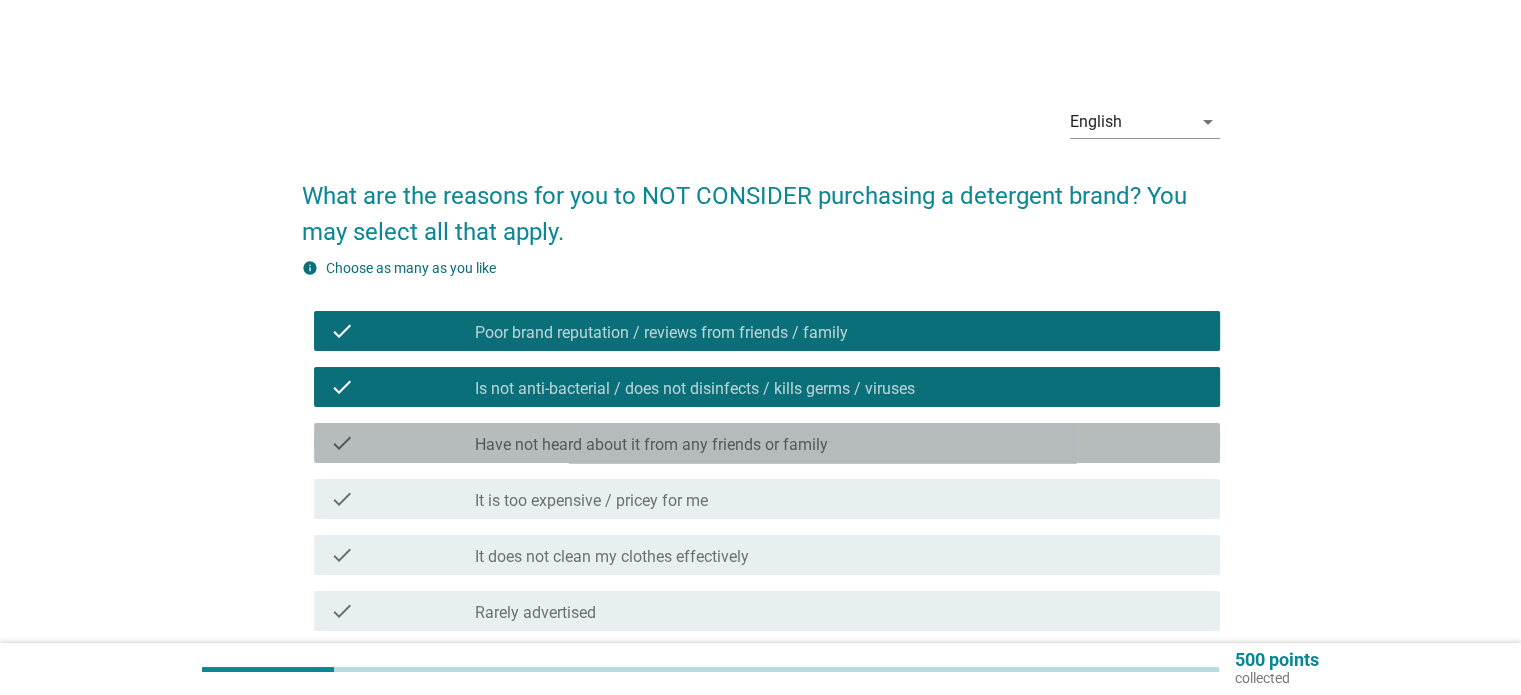 click on "check     check_box_outline_blank Have not heard about it from any friends or family" at bounding box center (767, 443) 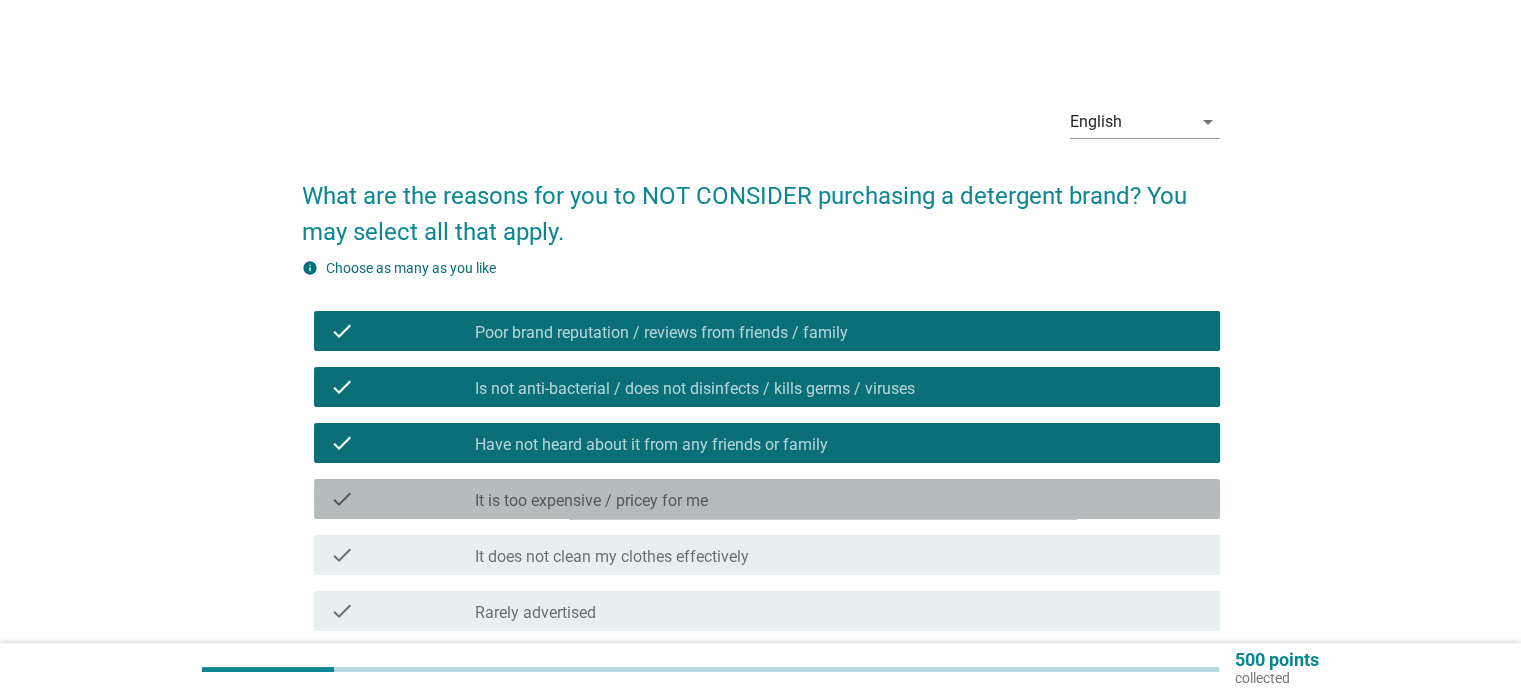 click on "check     check_box_outline_blank It is too expensive / pricey for me" at bounding box center [767, 499] 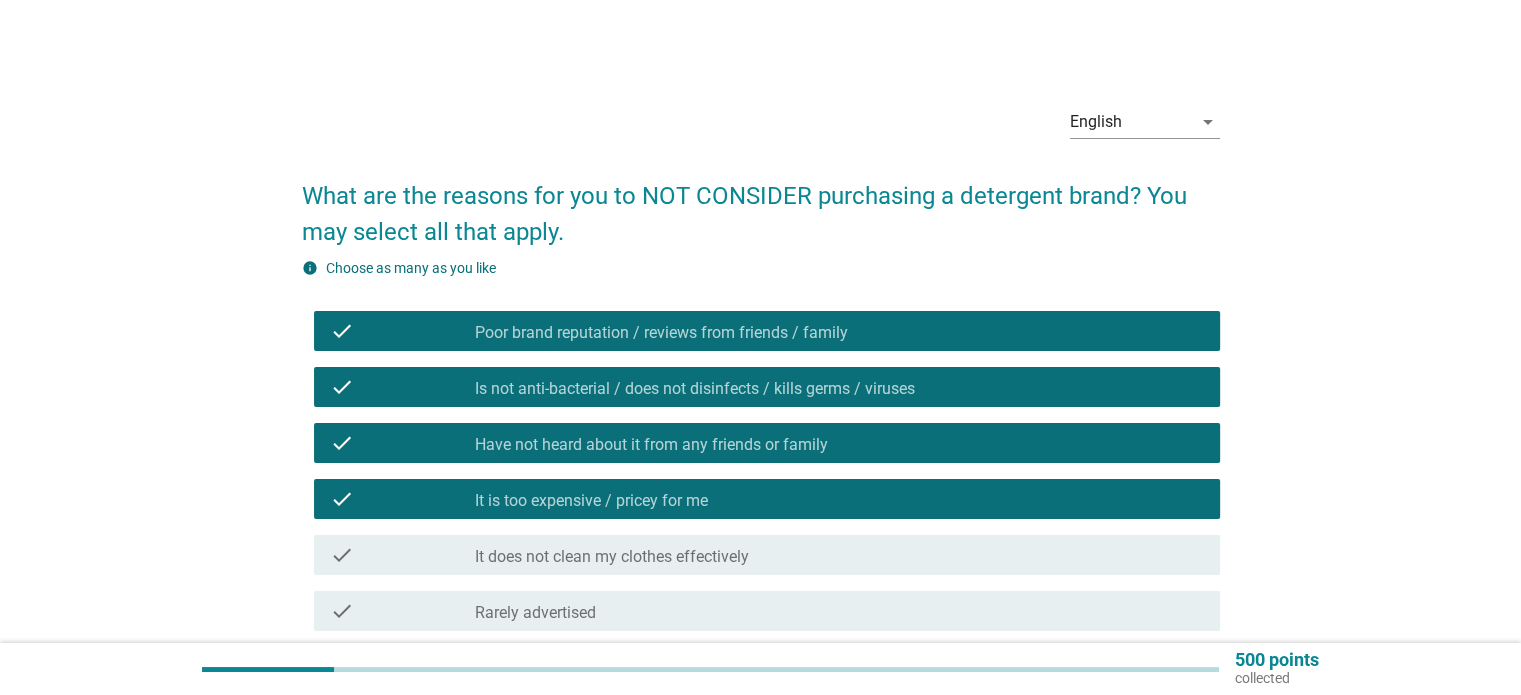 click on "check_box_outline_blank It does not clean my clothes effectively" at bounding box center [839, 555] 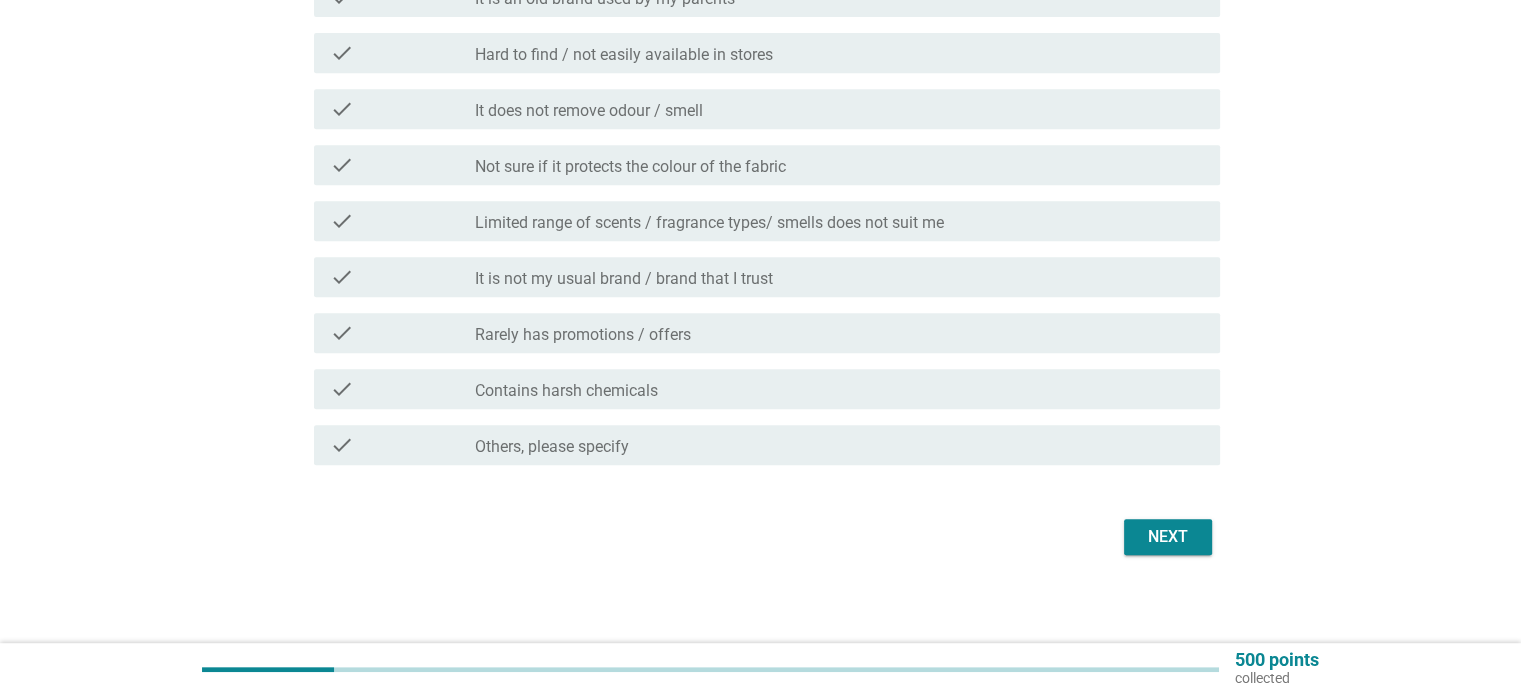 scroll, scrollTop: 901, scrollLeft: 0, axis: vertical 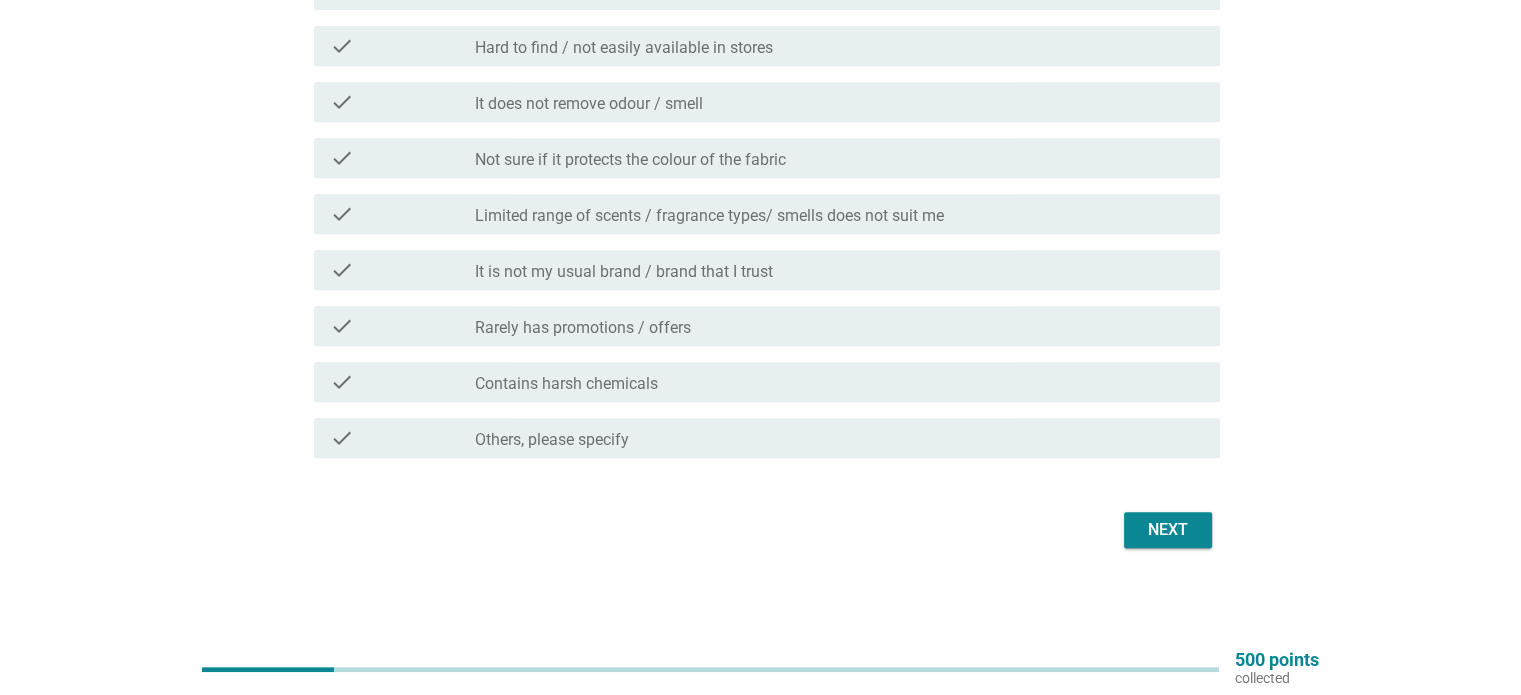 click on "Next" at bounding box center [1168, 530] 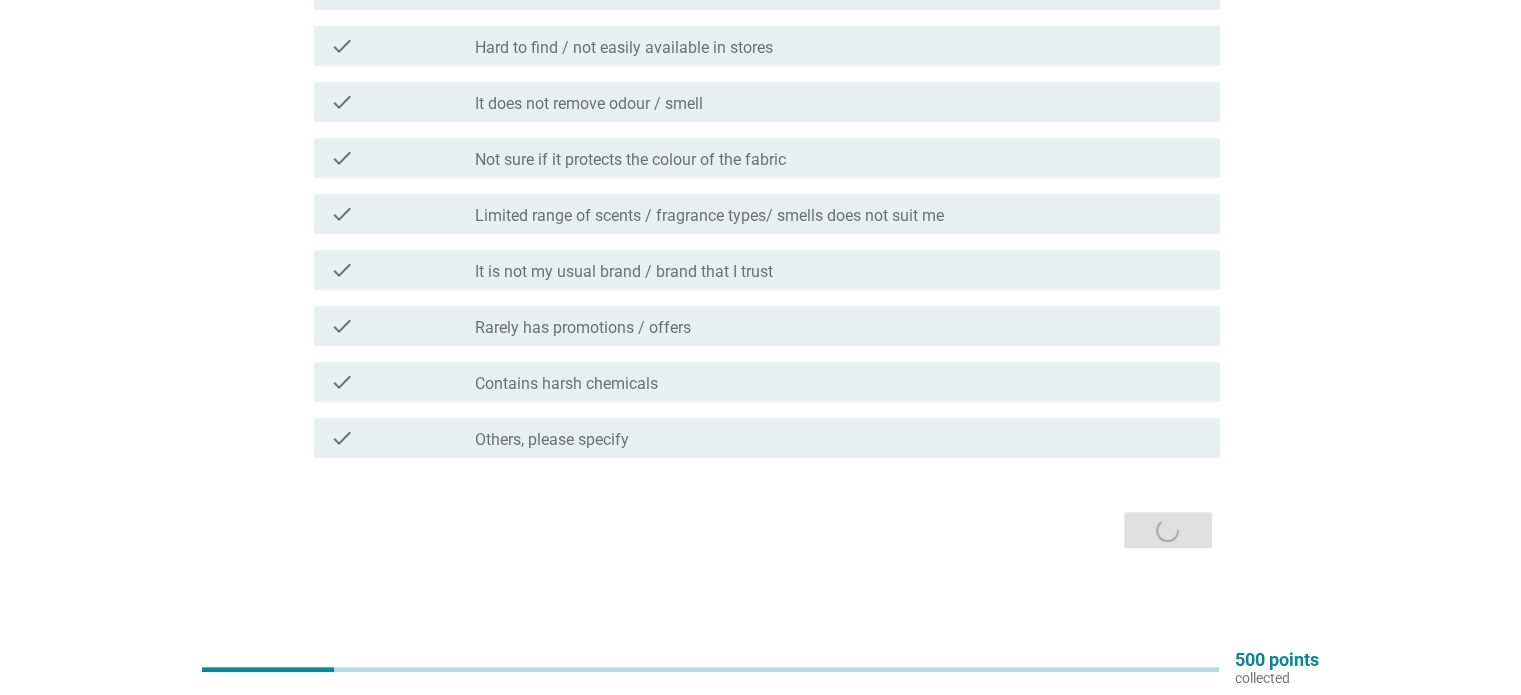 scroll, scrollTop: 0, scrollLeft: 0, axis: both 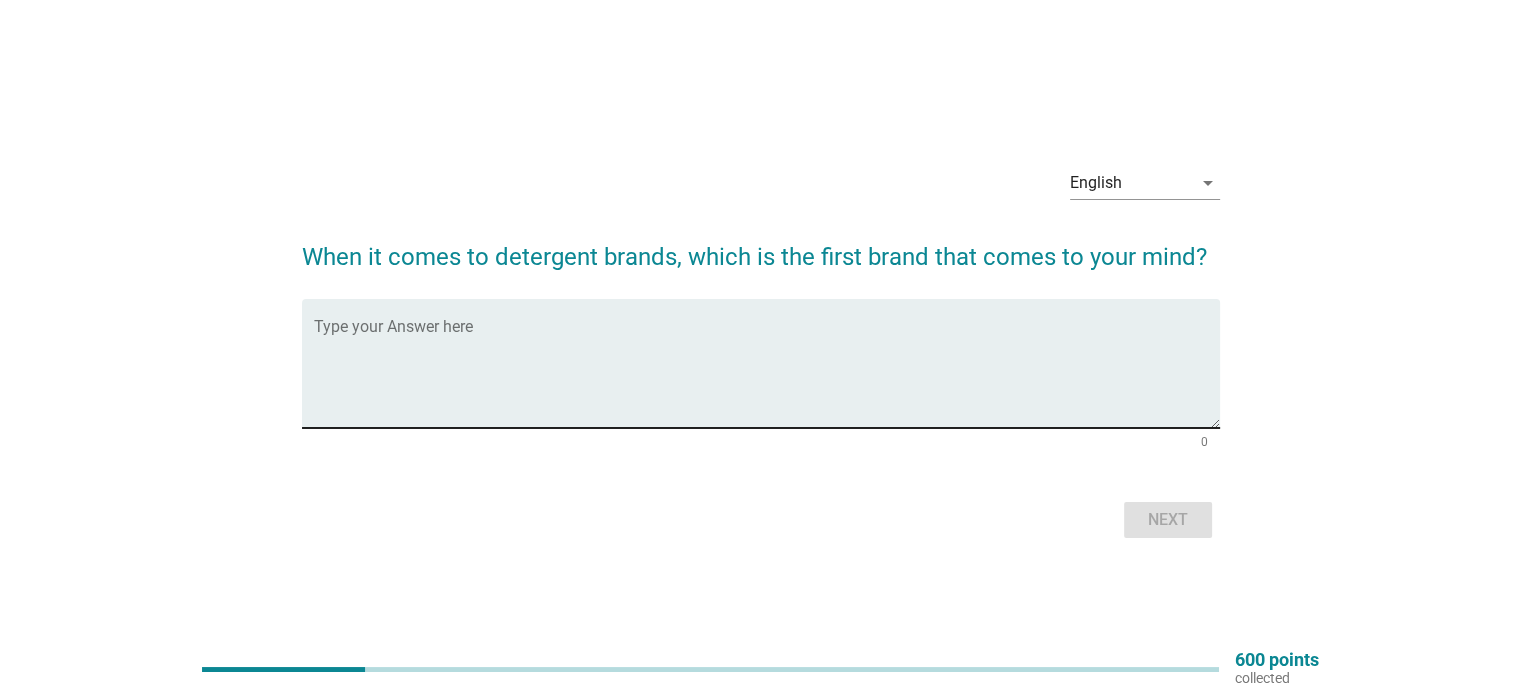 click at bounding box center (767, 375) 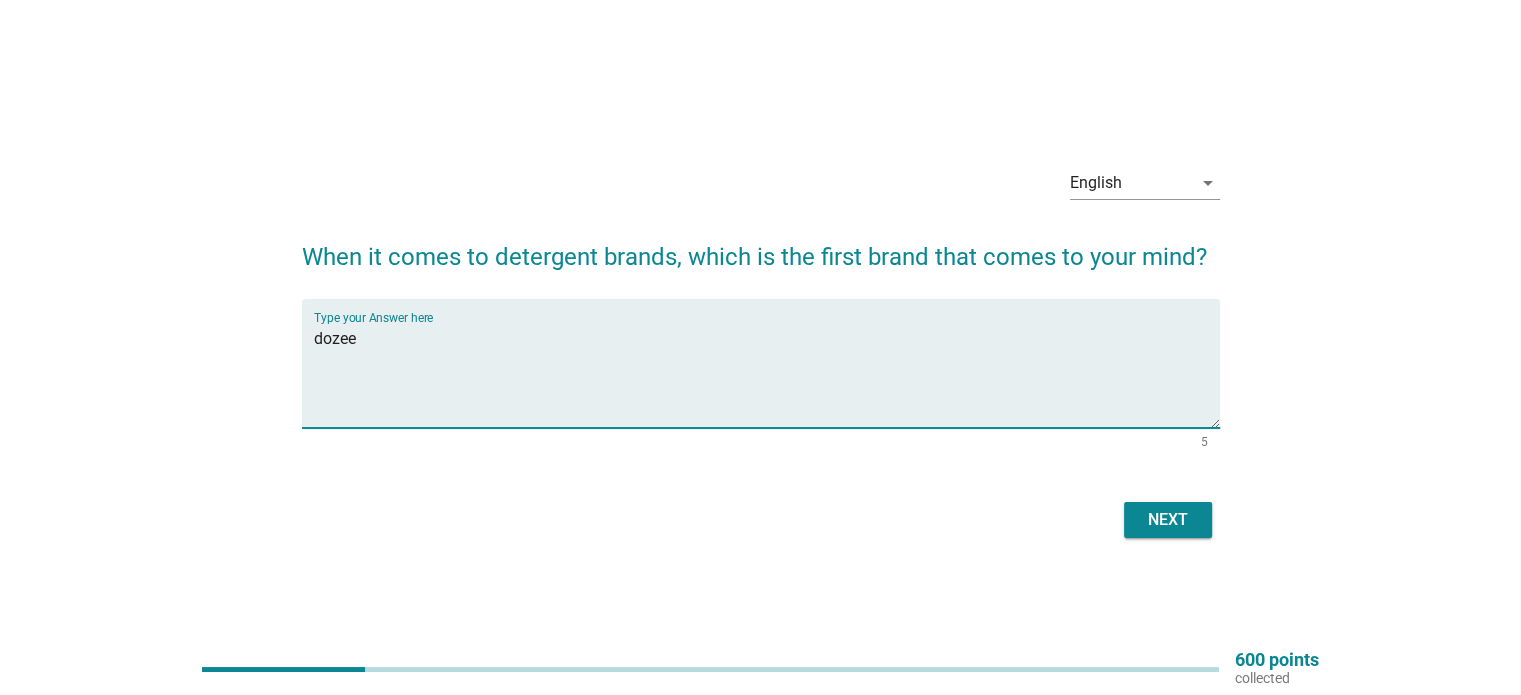 type on "dozee" 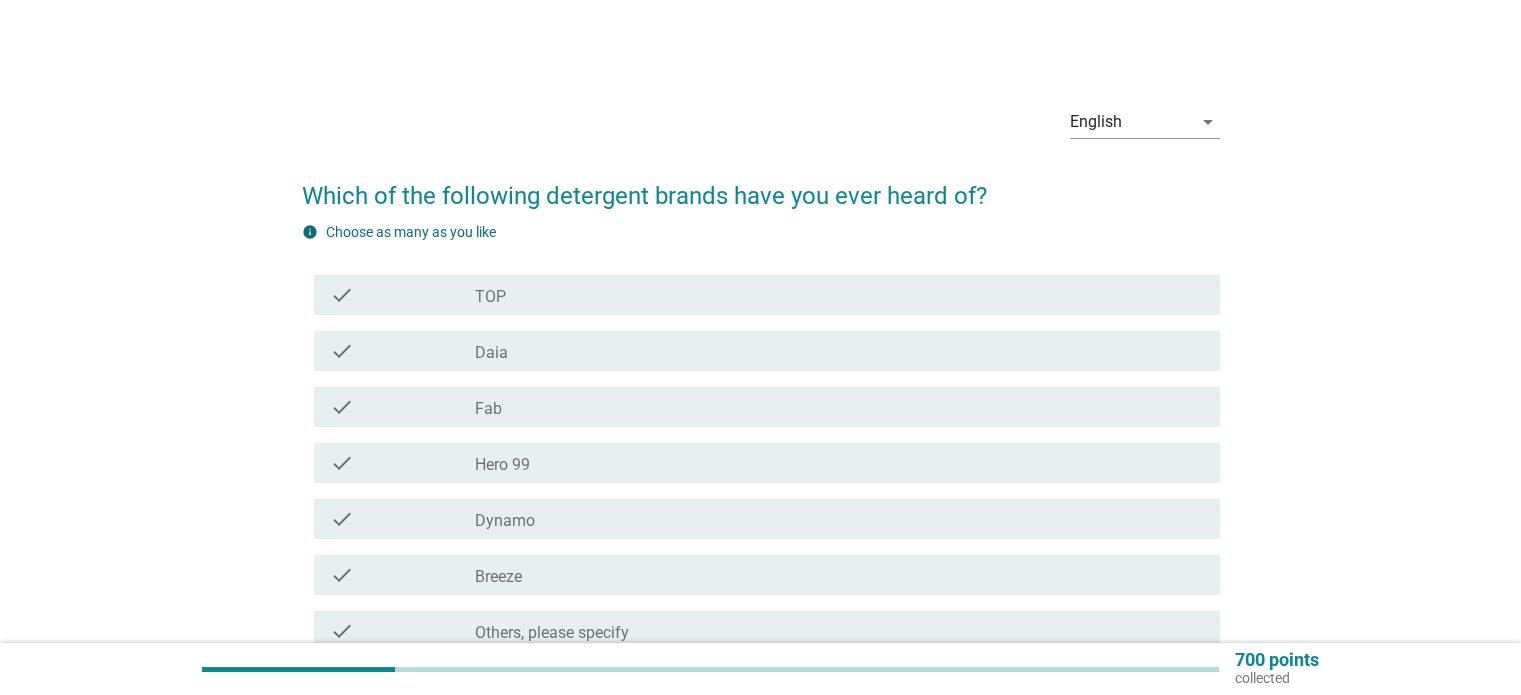 click on "check_box_outline_blank TOP" at bounding box center [839, 295] 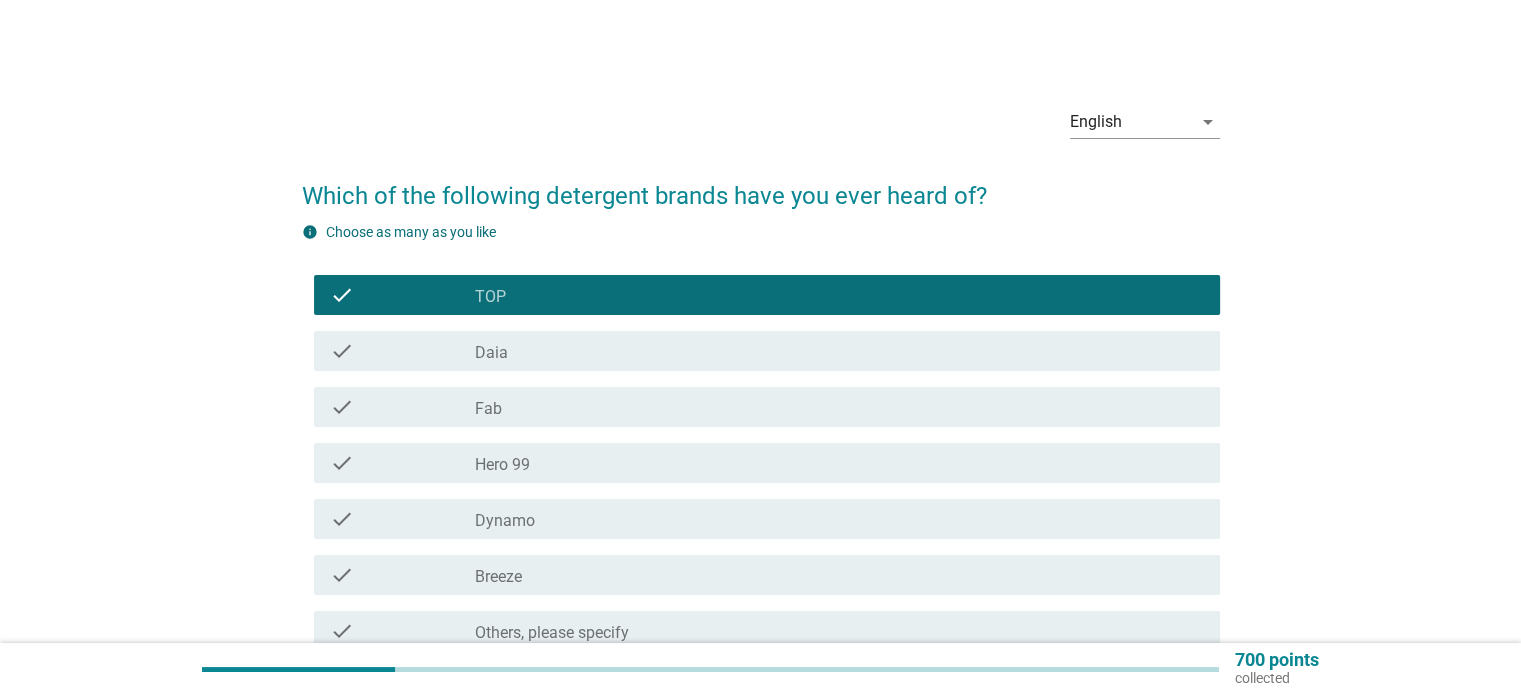 click on "check_box_outline_blank Daia" at bounding box center [839, 351] 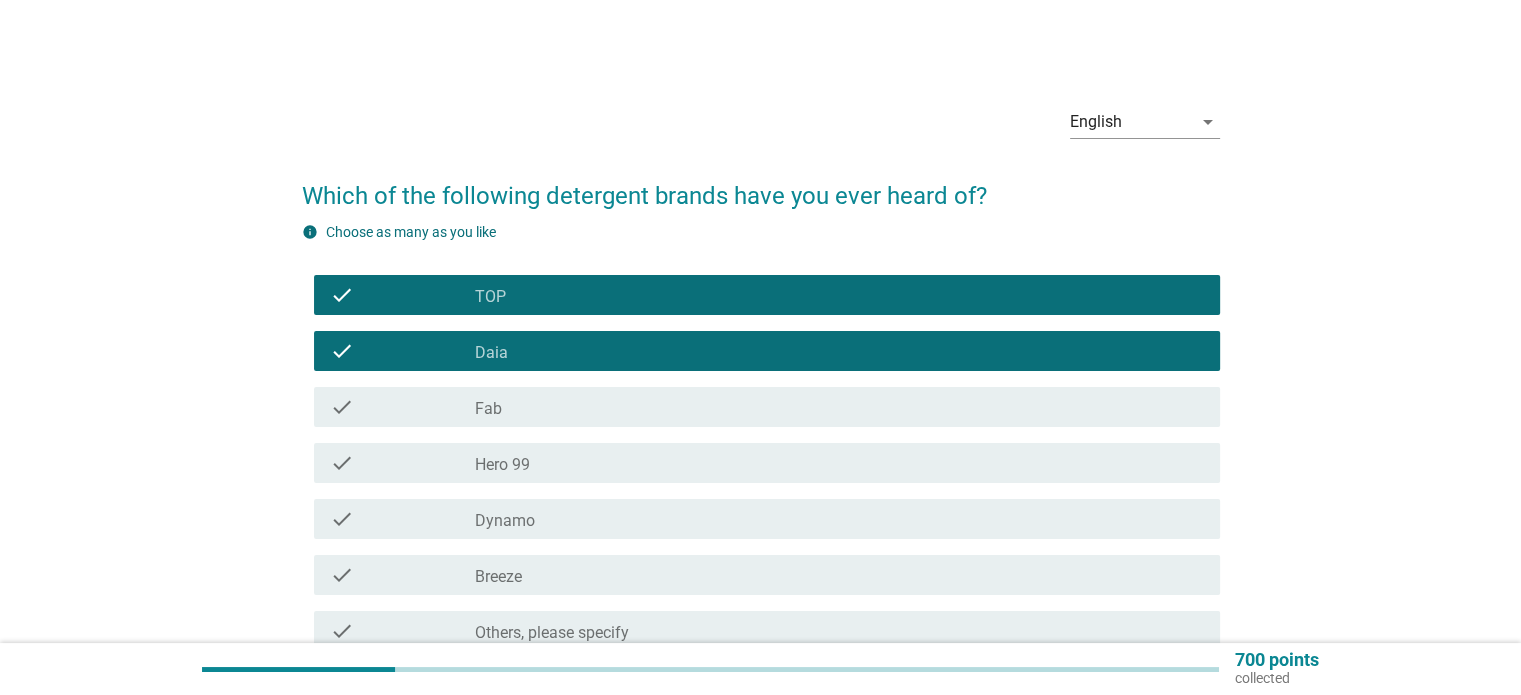 click on "check_box_outline_blank Fab" at bounding box center [839, 407] 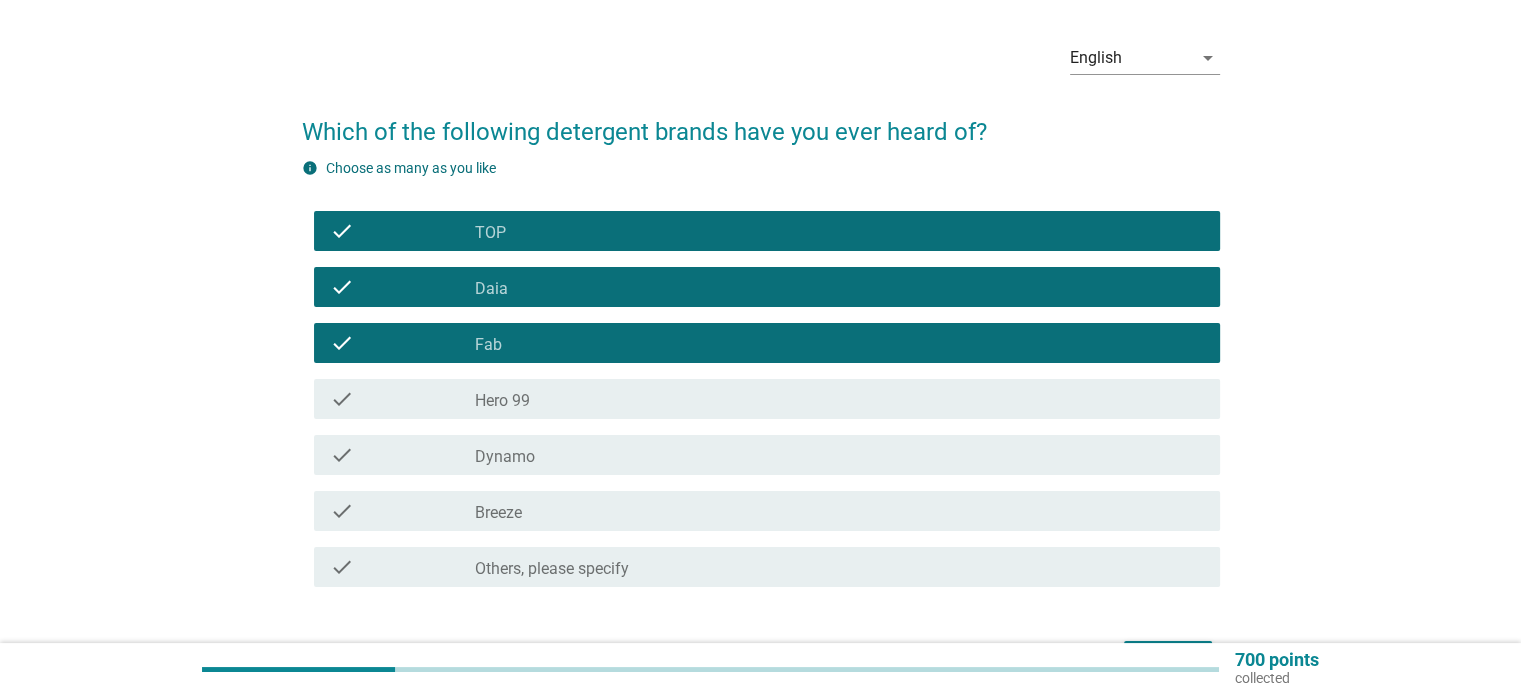 scroll, scrollTop: 100, scrollLeft: 0, axis: vertical 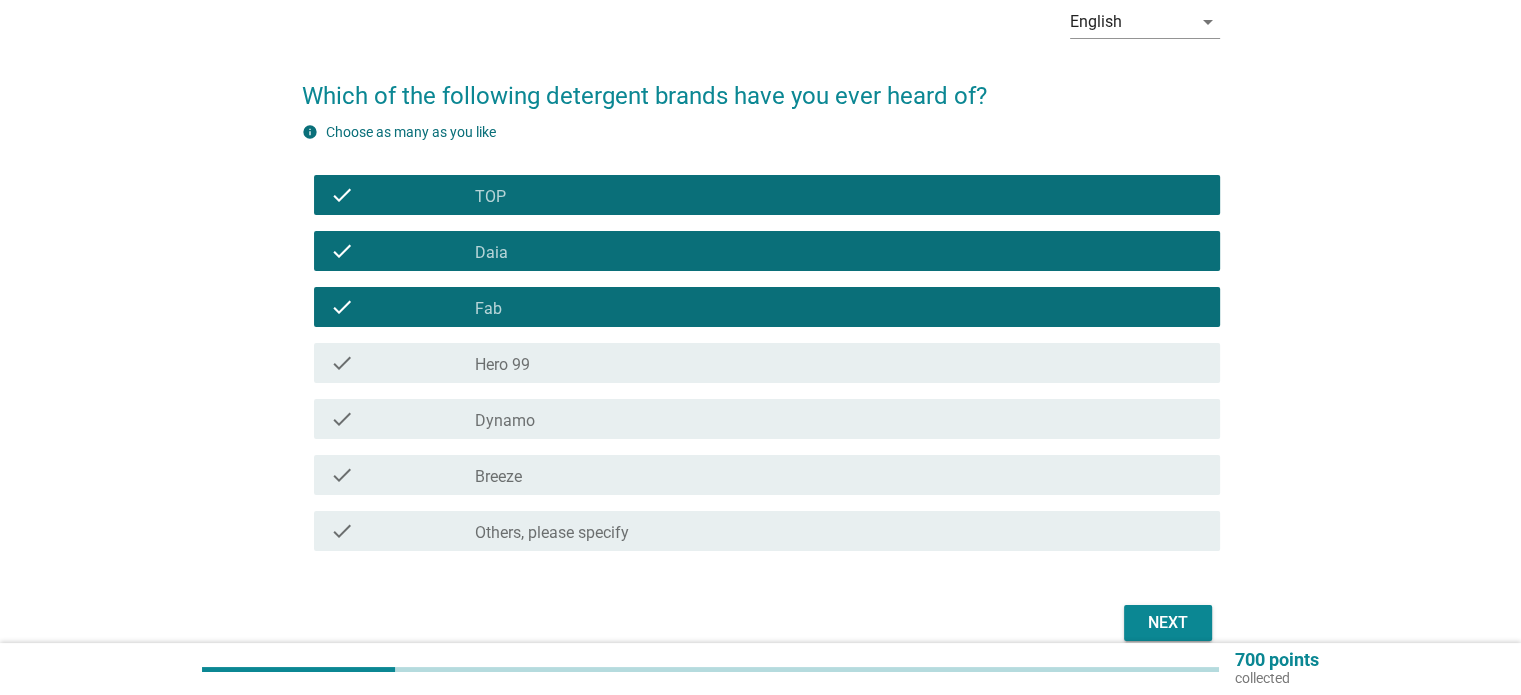 click on "check_box_outline_blank Dynamo" at bounding box center [839, 419] 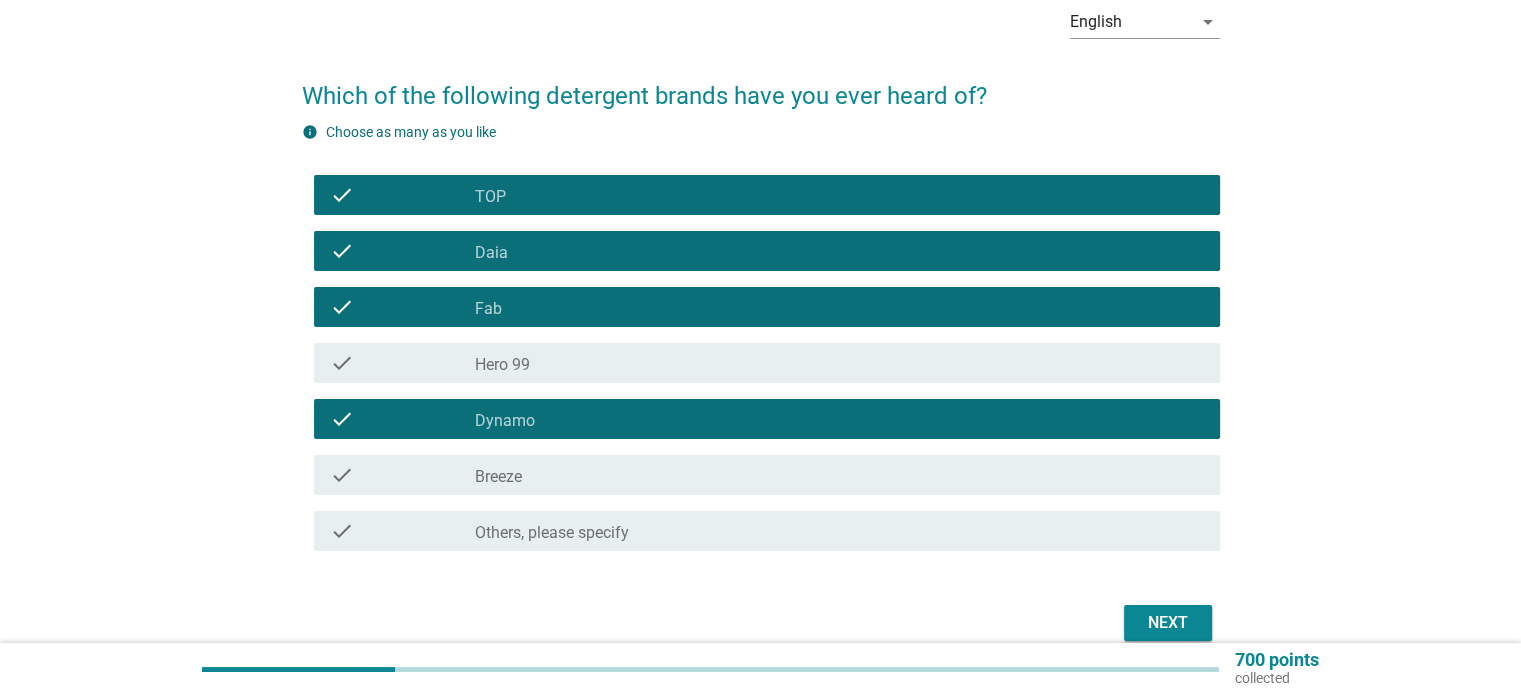 click on "check_box_outline_blank Breeze" at bounding box center (839, 475) 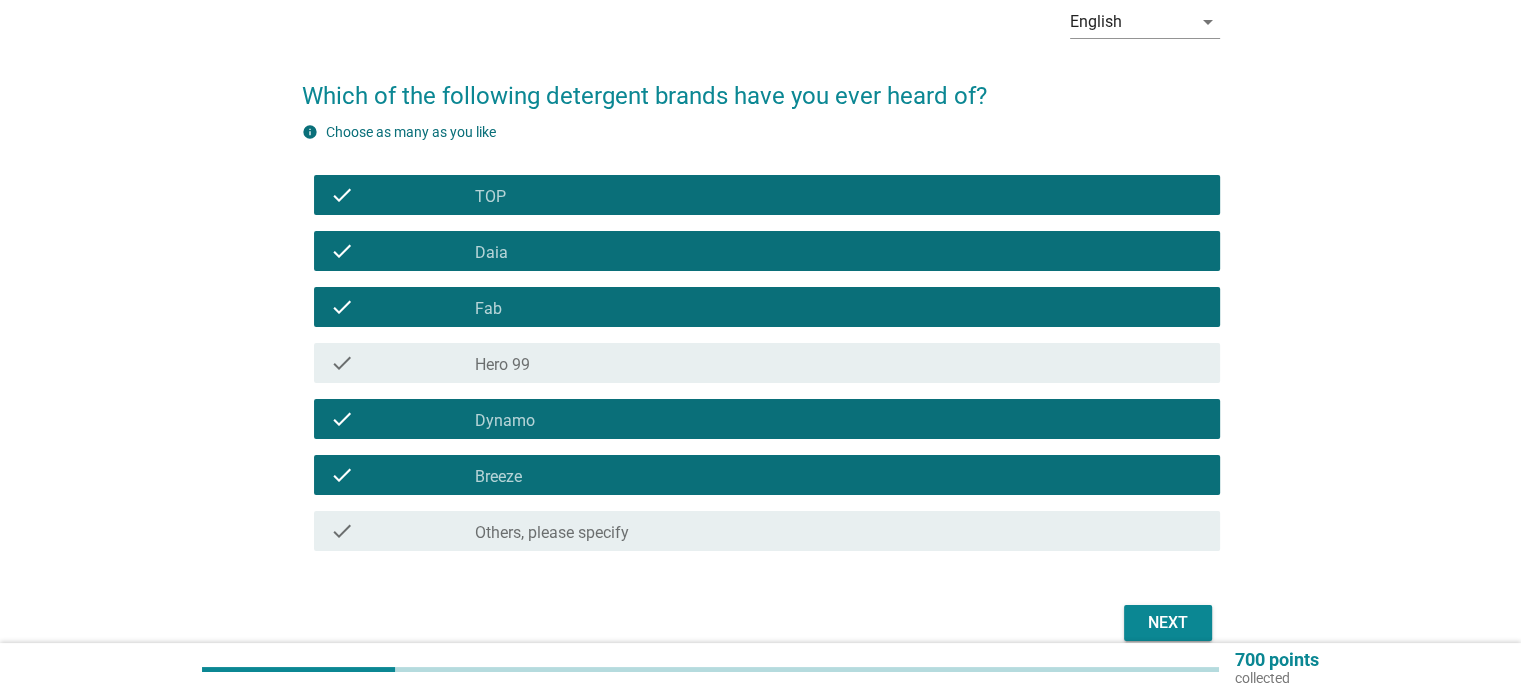 click on "check     check_box_outline_blank Others, please specify" at bounding box center (767, 531) 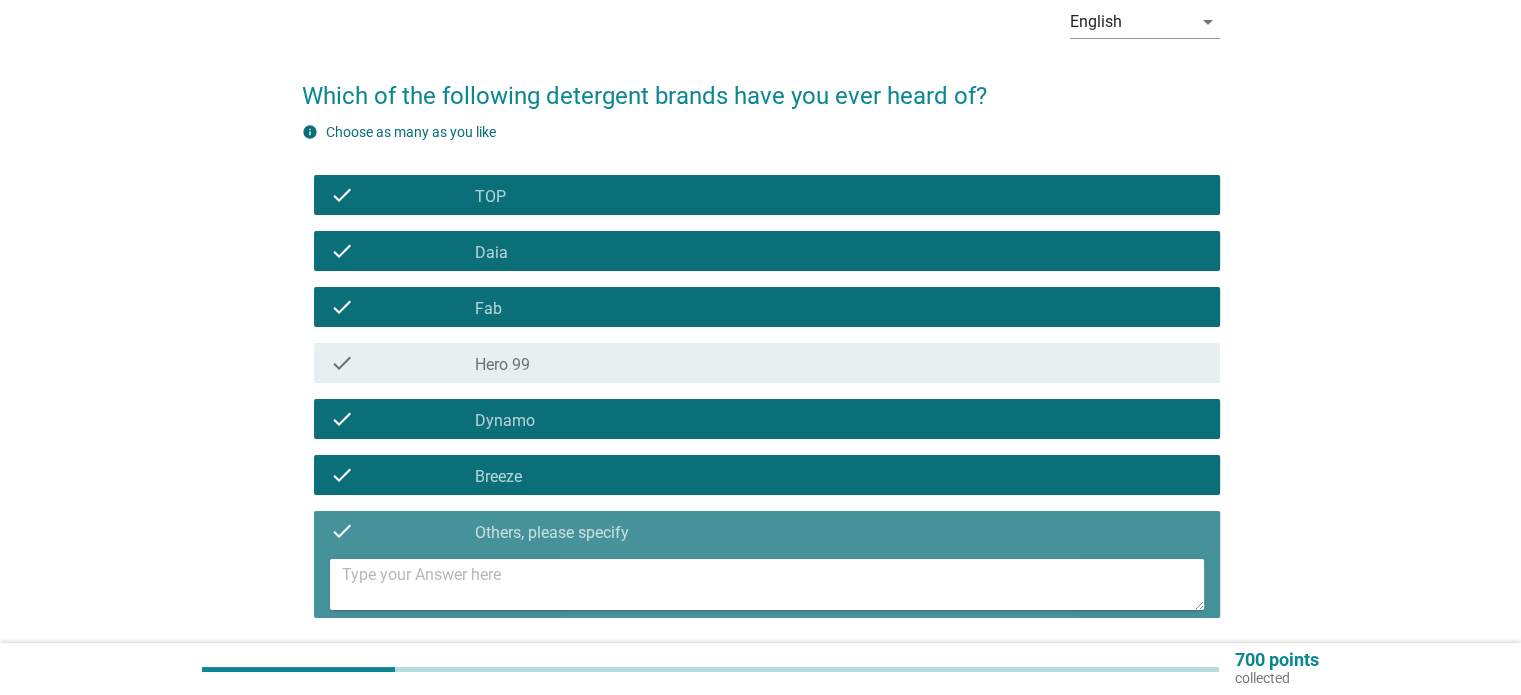 click at bounding box center (773, 584) 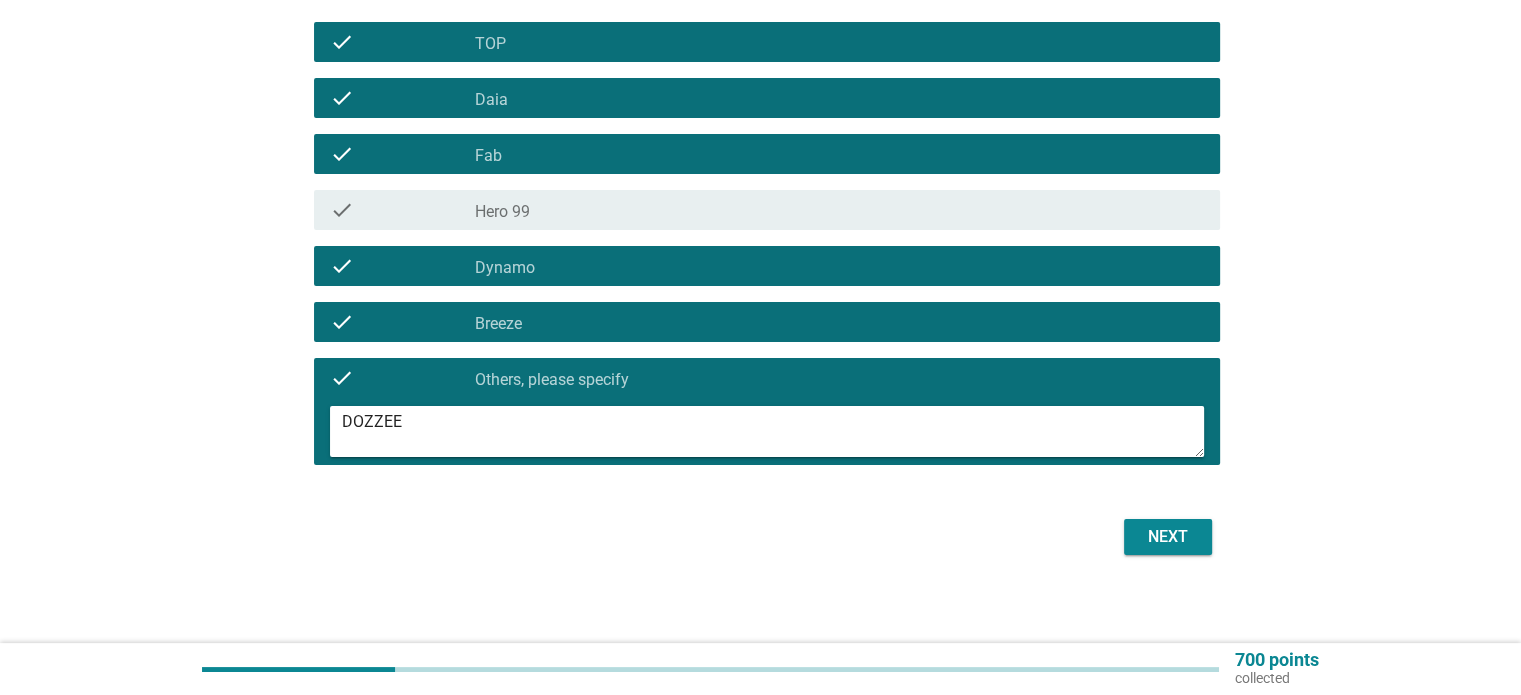 scroll, scrollTop: 260, scrollLeft: 0, axis: vertical 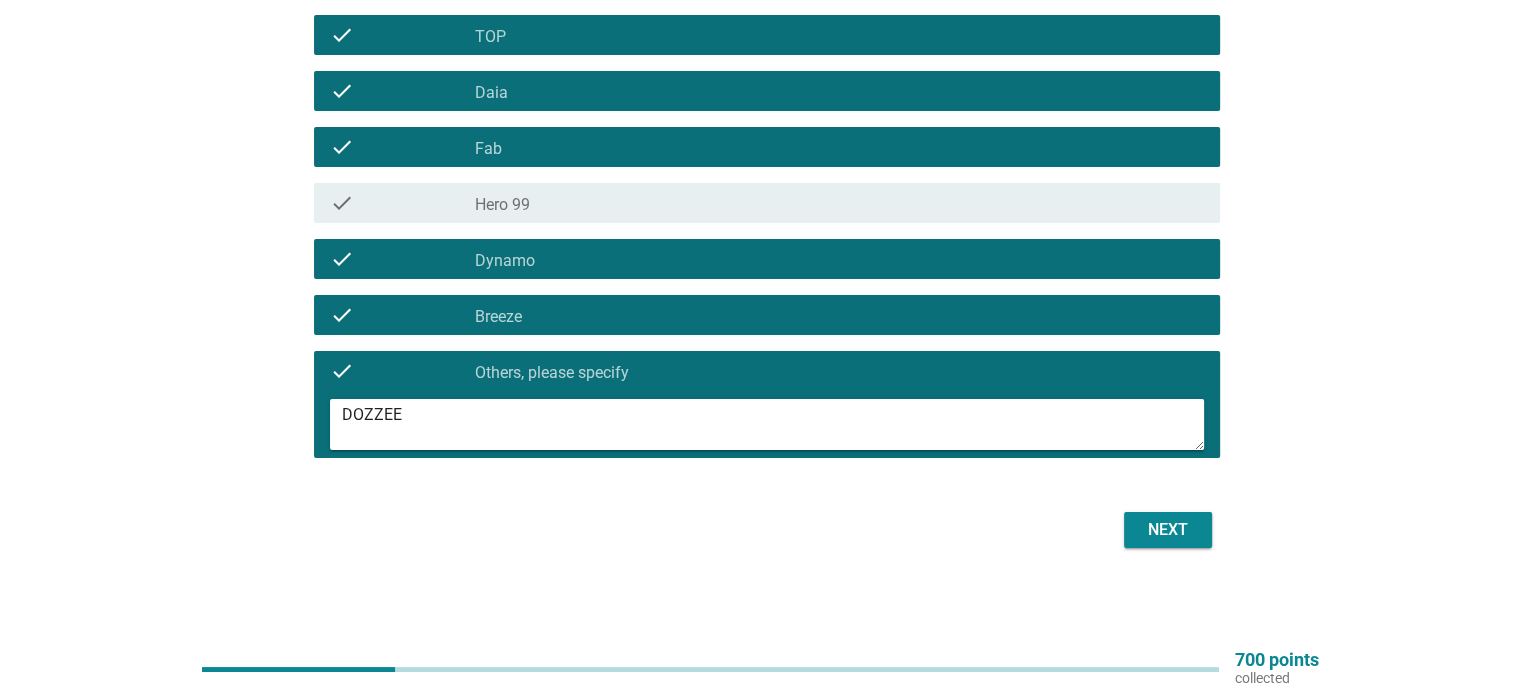 type on "DOZZEE" 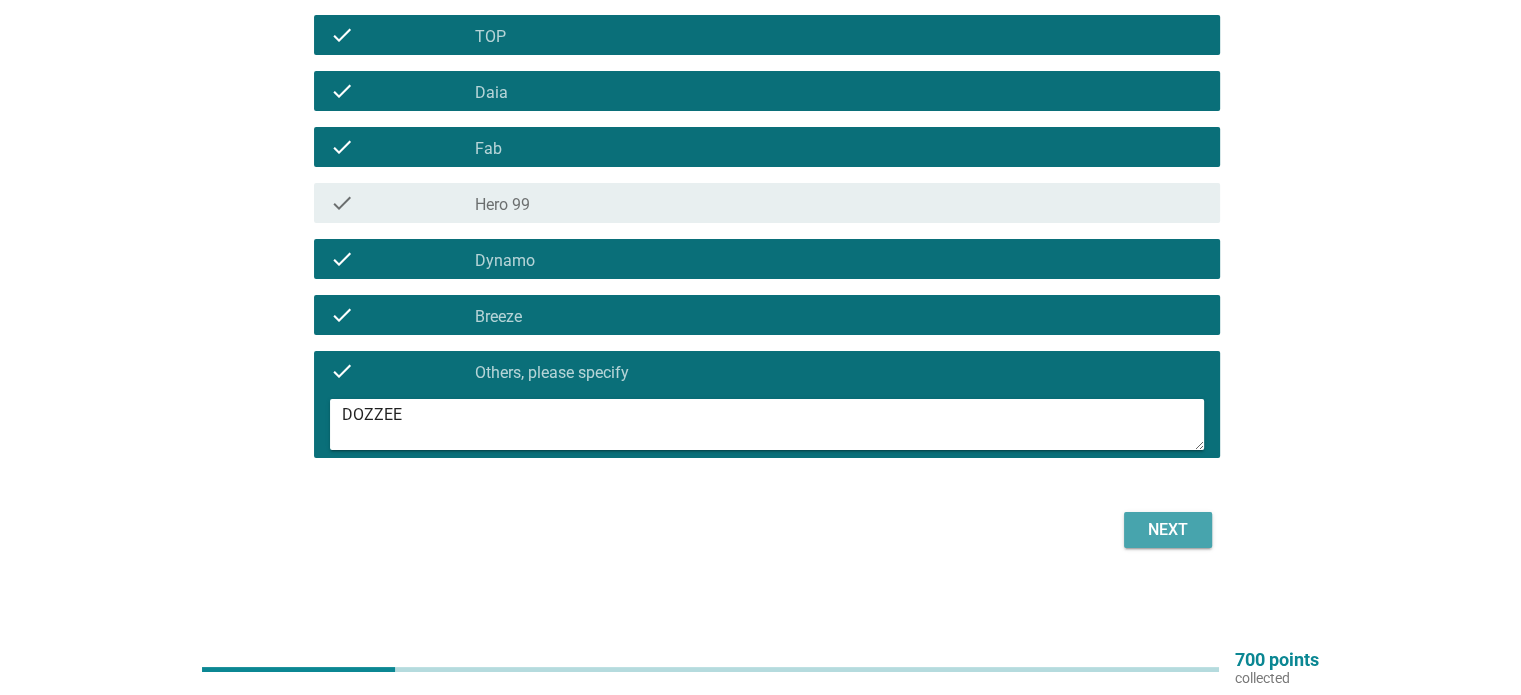 click on "Next" at bounding box center [1168, 530] 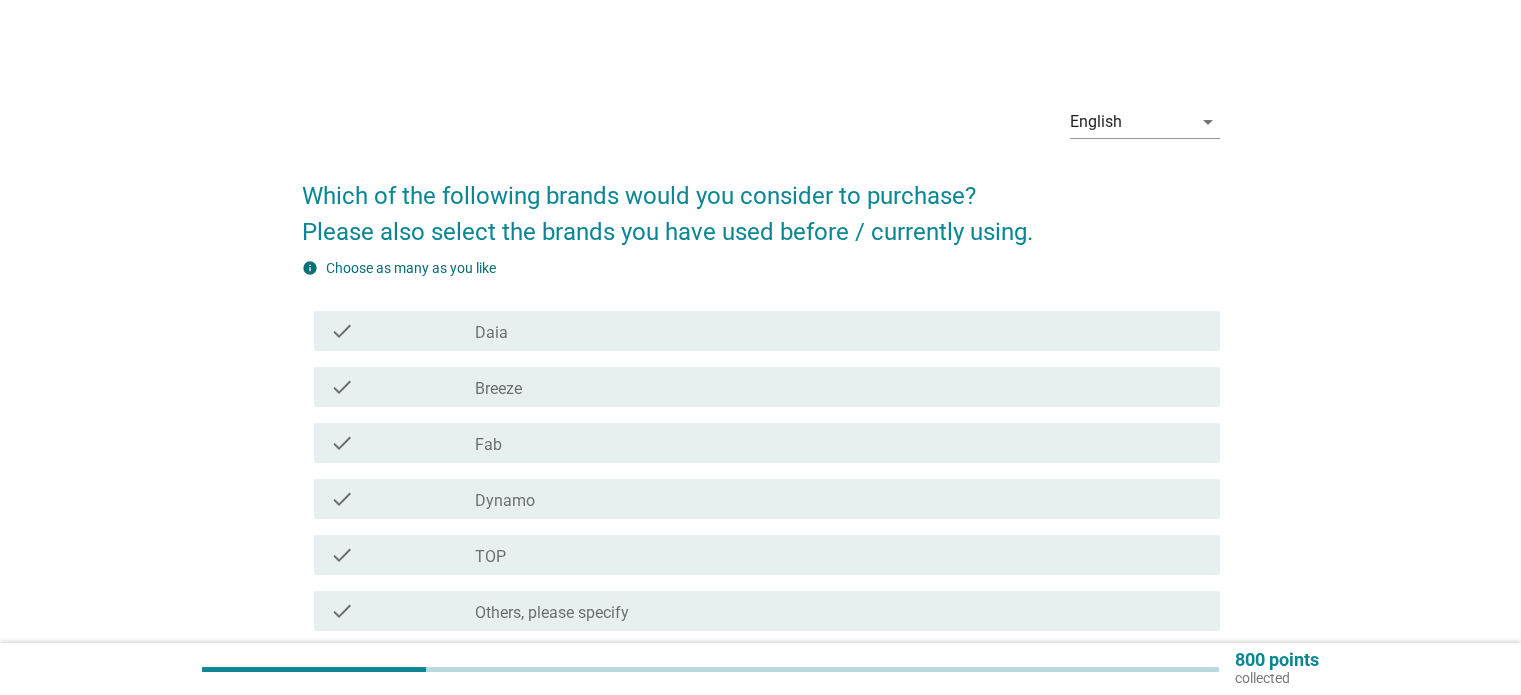 scroll, scrollTop: 173, scrollLeft: 0, axis: vertical 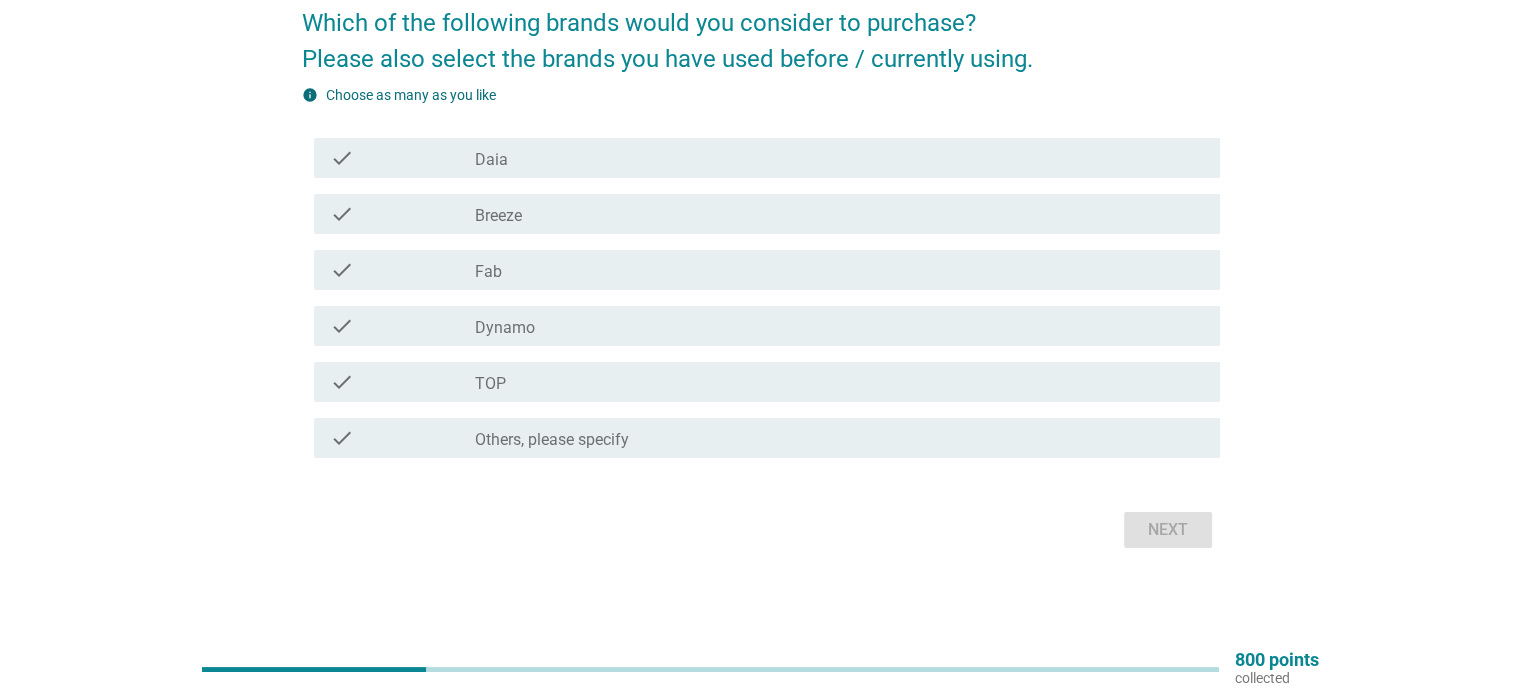 click on "check_box_outline_blank Daia" at bounding box center (839, 158) 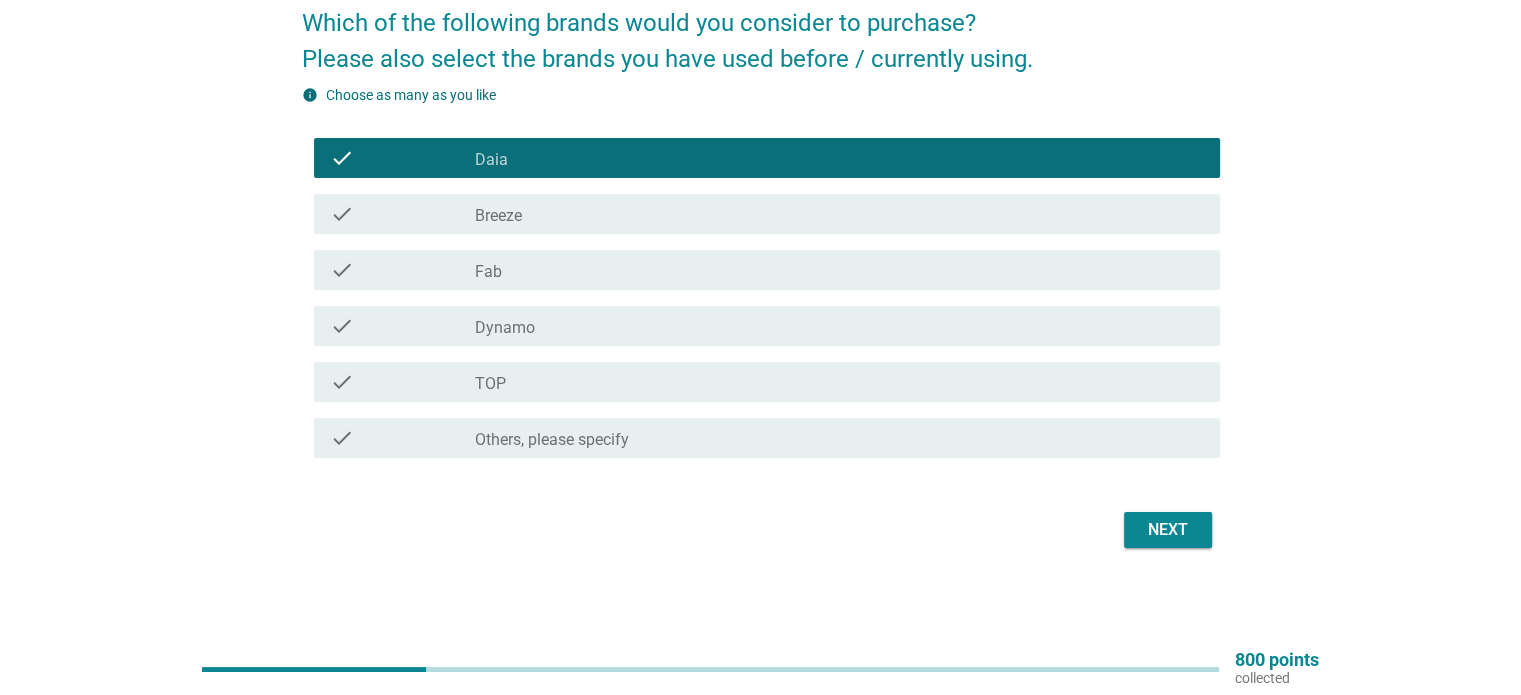 click on "check     check_box_outline_blank Breeze" at bounding box center (767, 214) 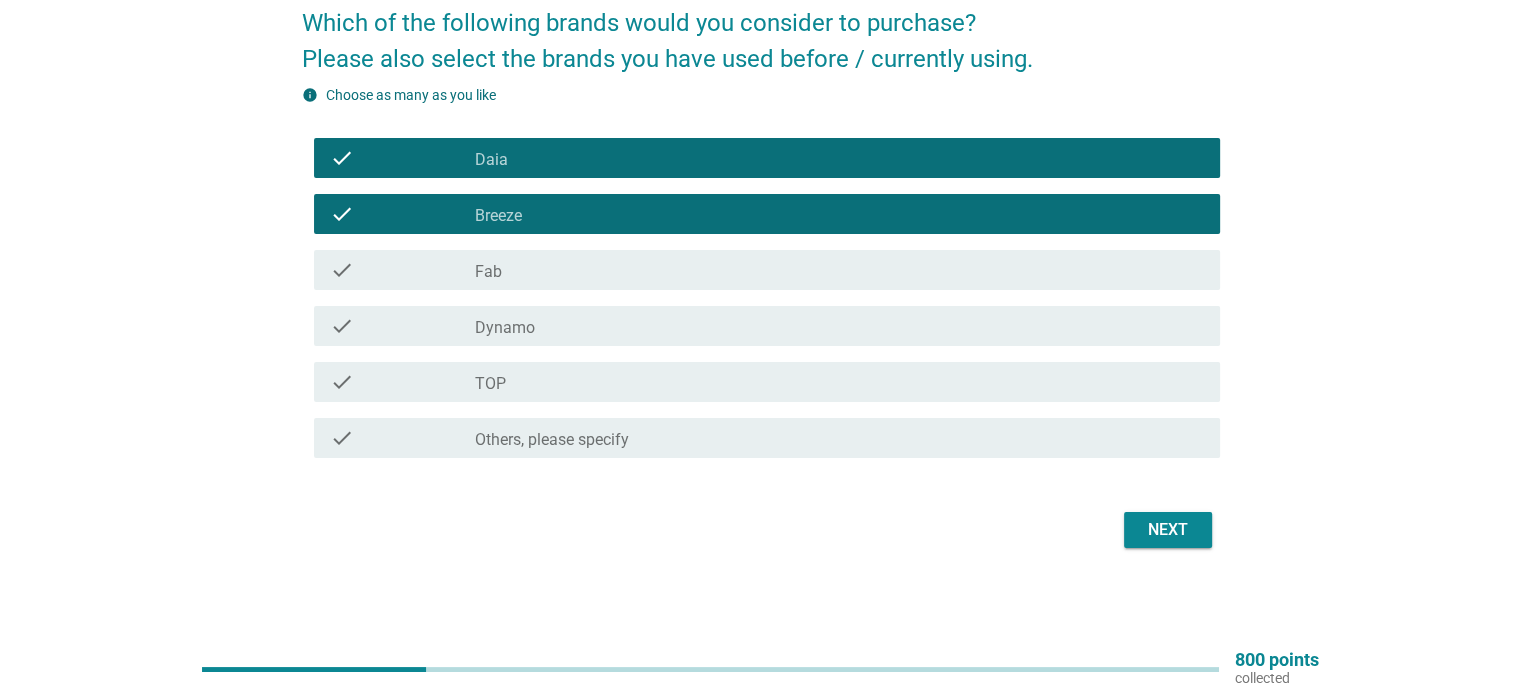 click on "check_box_outline_blank Fab" at bounding box center [839, 270] 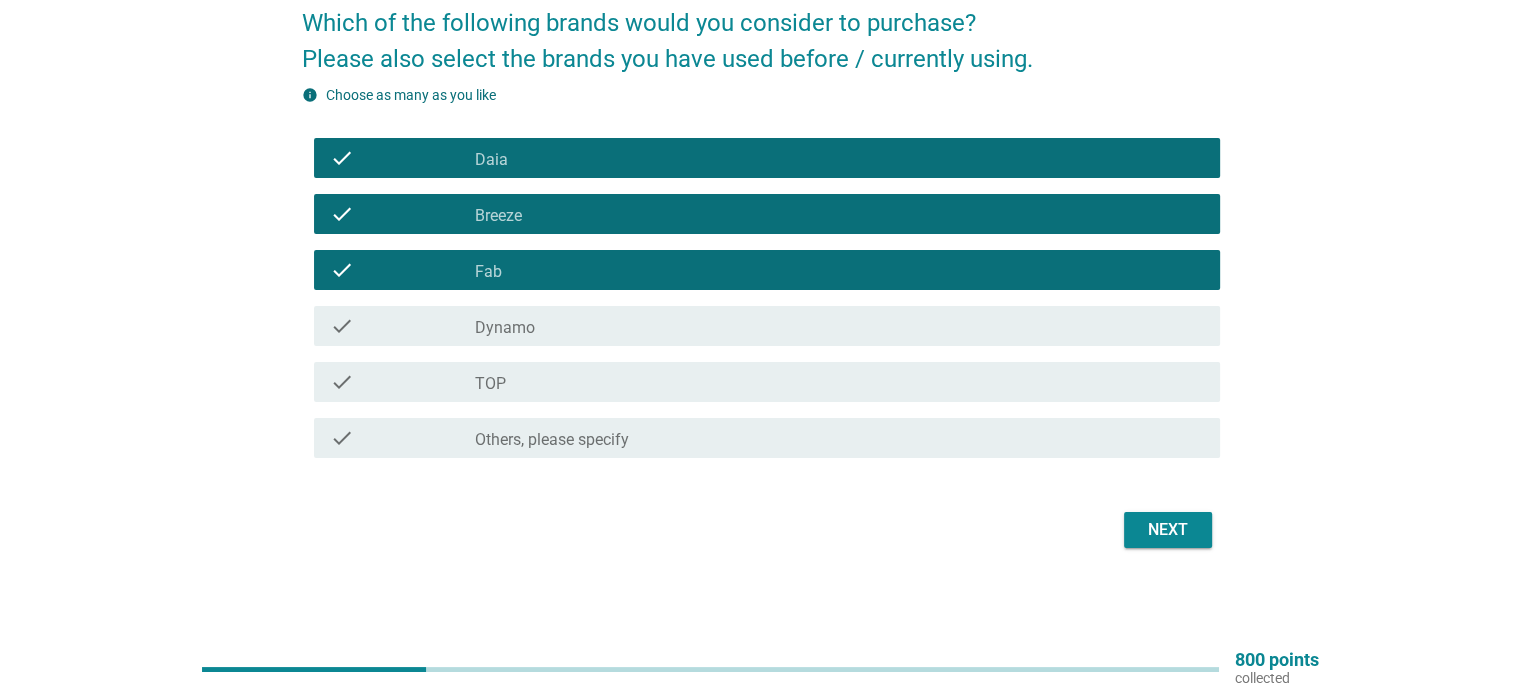 drag, startPoint x: 622, startPoint y: 339, endPoint x: 614, endPoint y: 355, distance: 17.888544 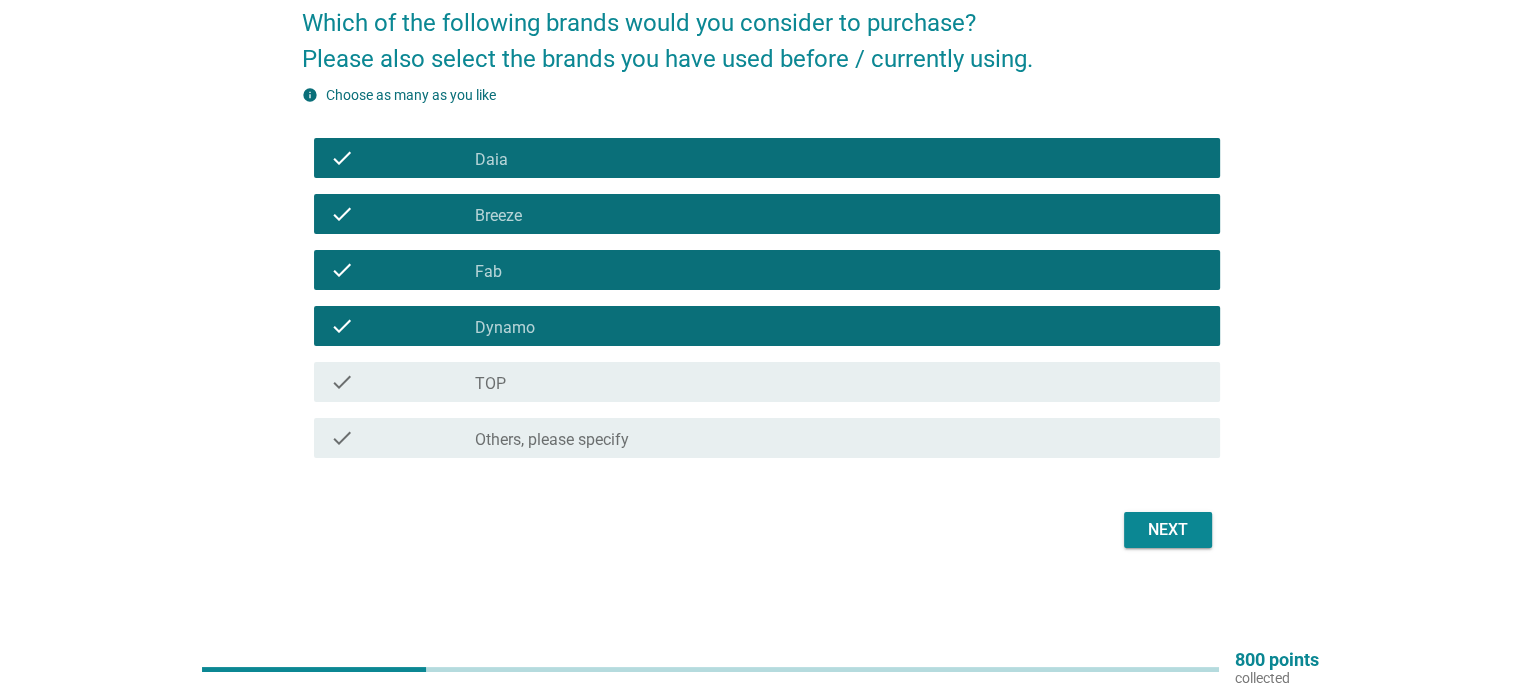 click on "check_box_outline_blank TOP" at bounding box center [839, 382] 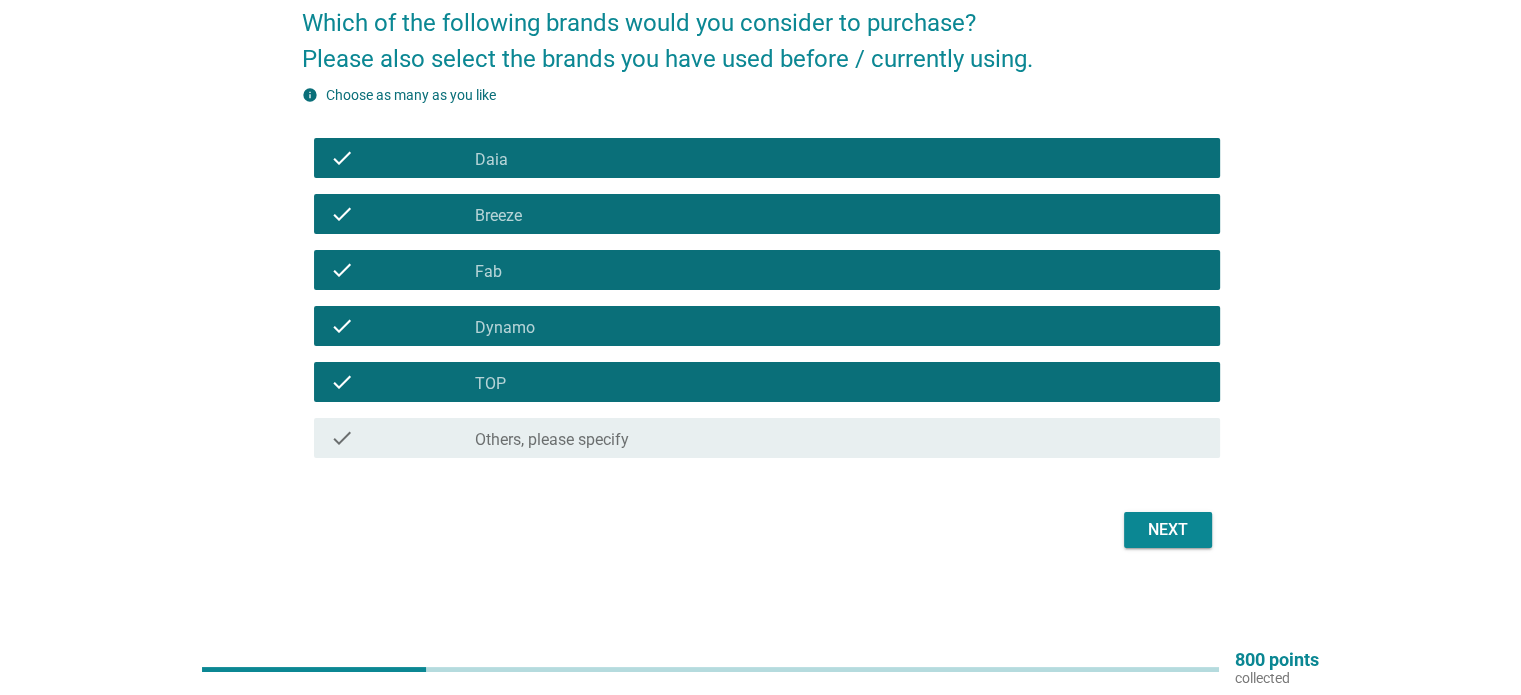 click on "Others, please specify" at bounding box center [552, 440] 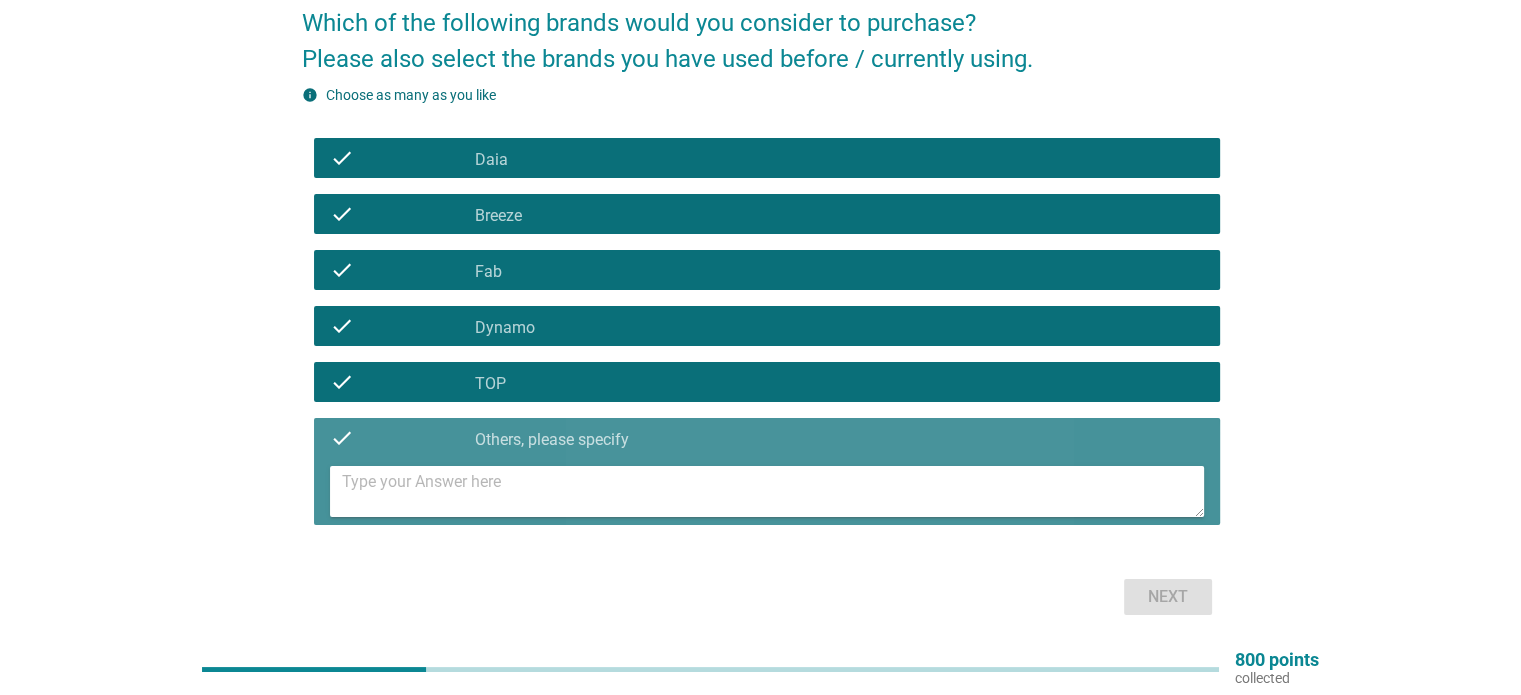 click at bounding box center [773, 491] 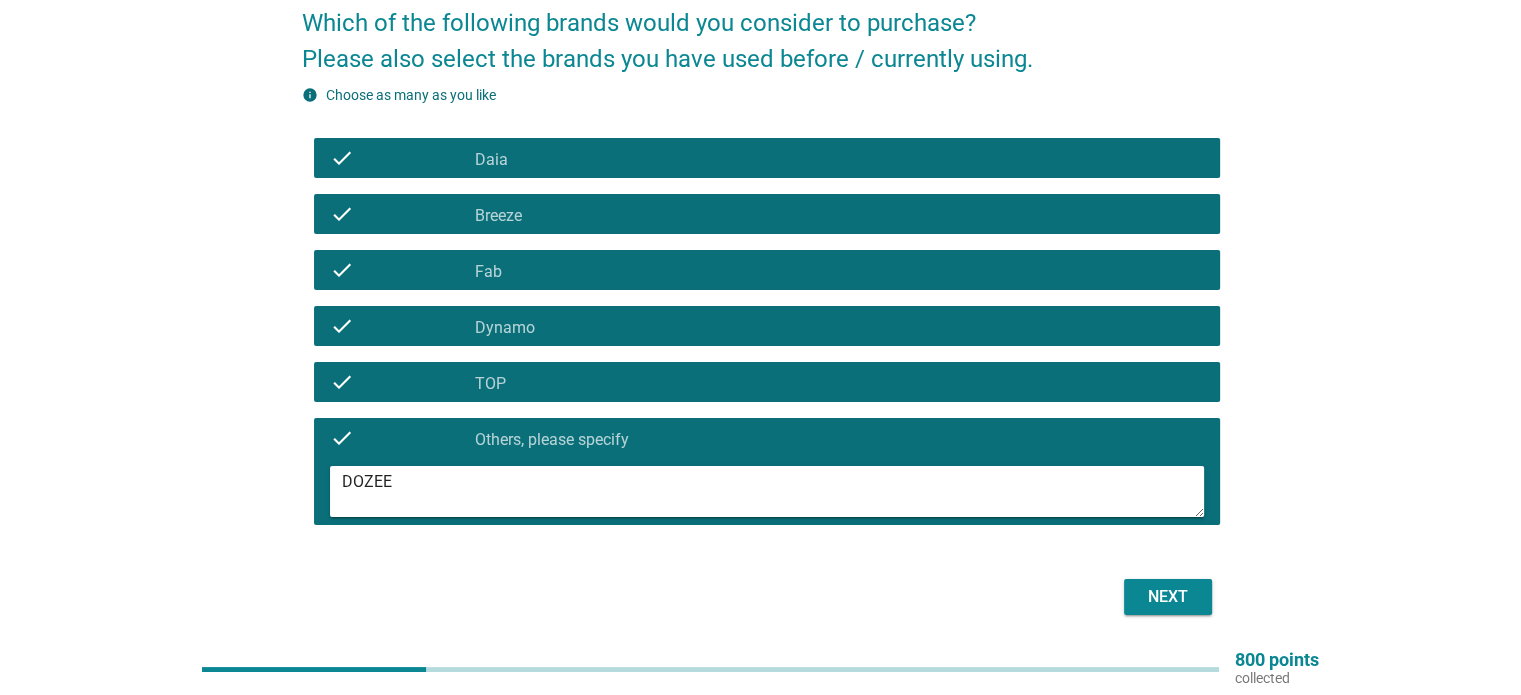 type on "DOZEE" 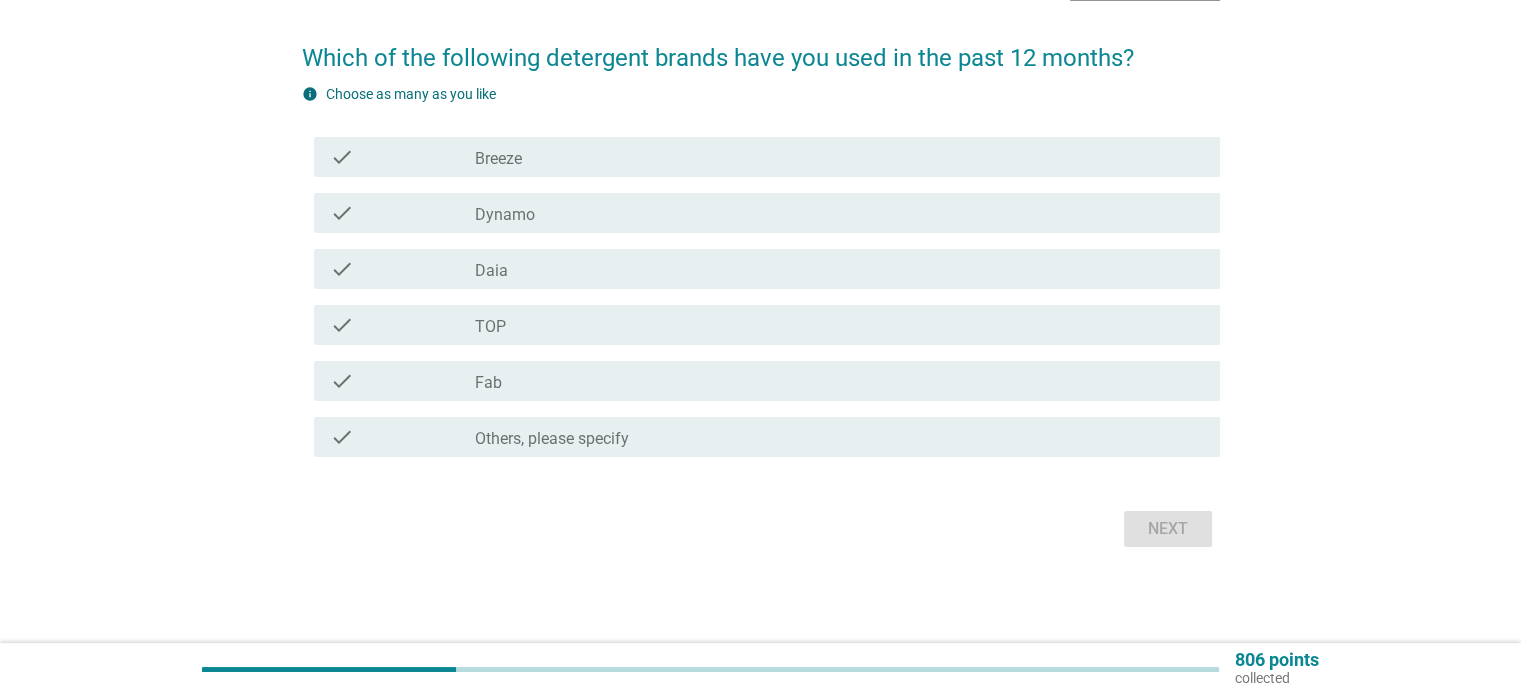 scroll, scrollTop: 0, scrollLeft: 0, axis: both 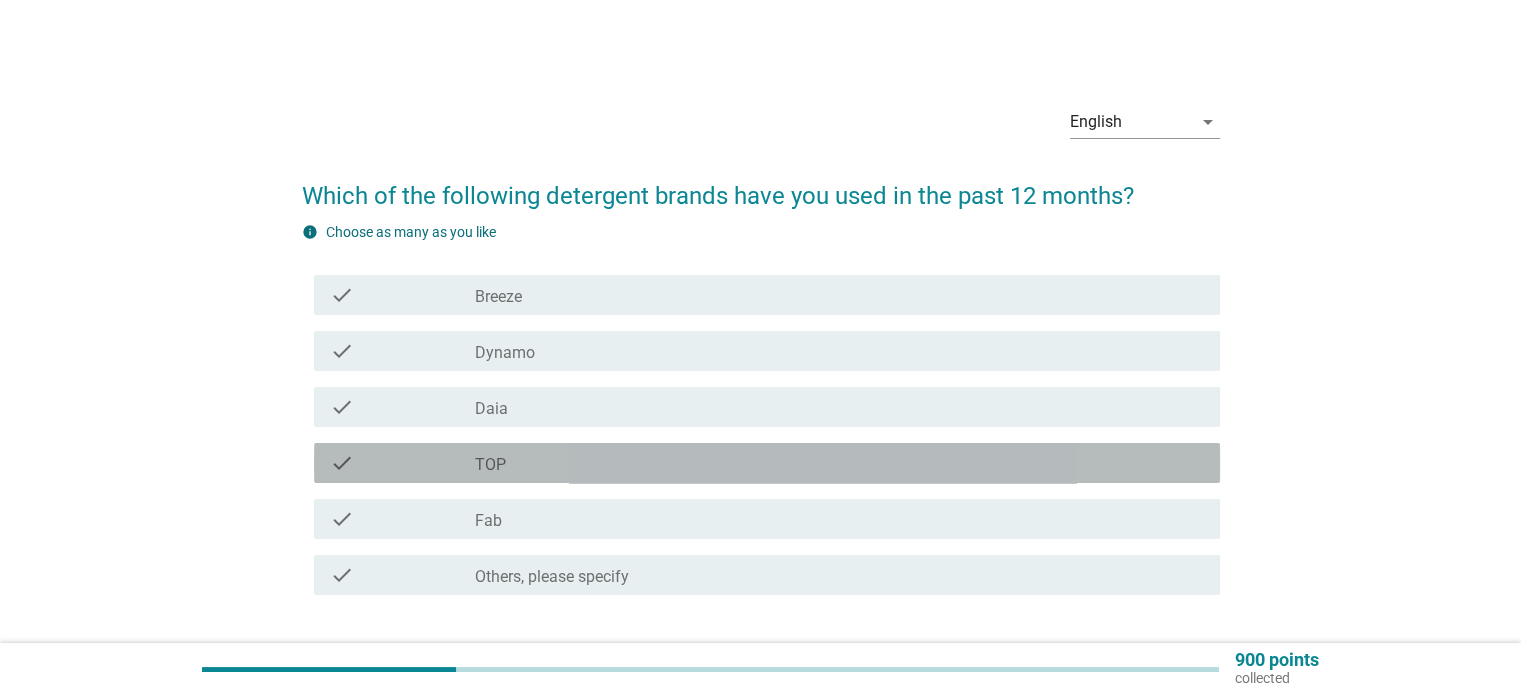 click on "check_box TOP" at bounding box center (839, 463) 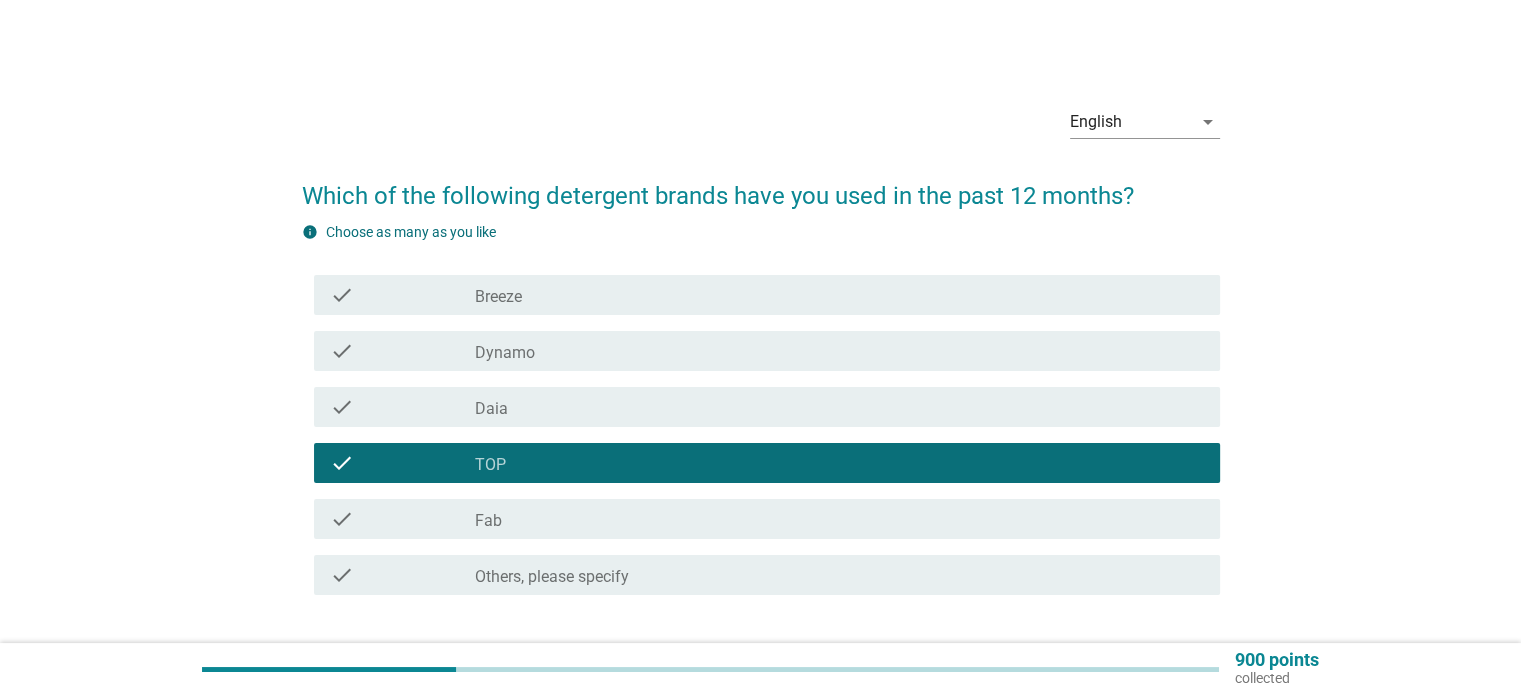 click on "Others, please specify" at bounding box center [552, 577] 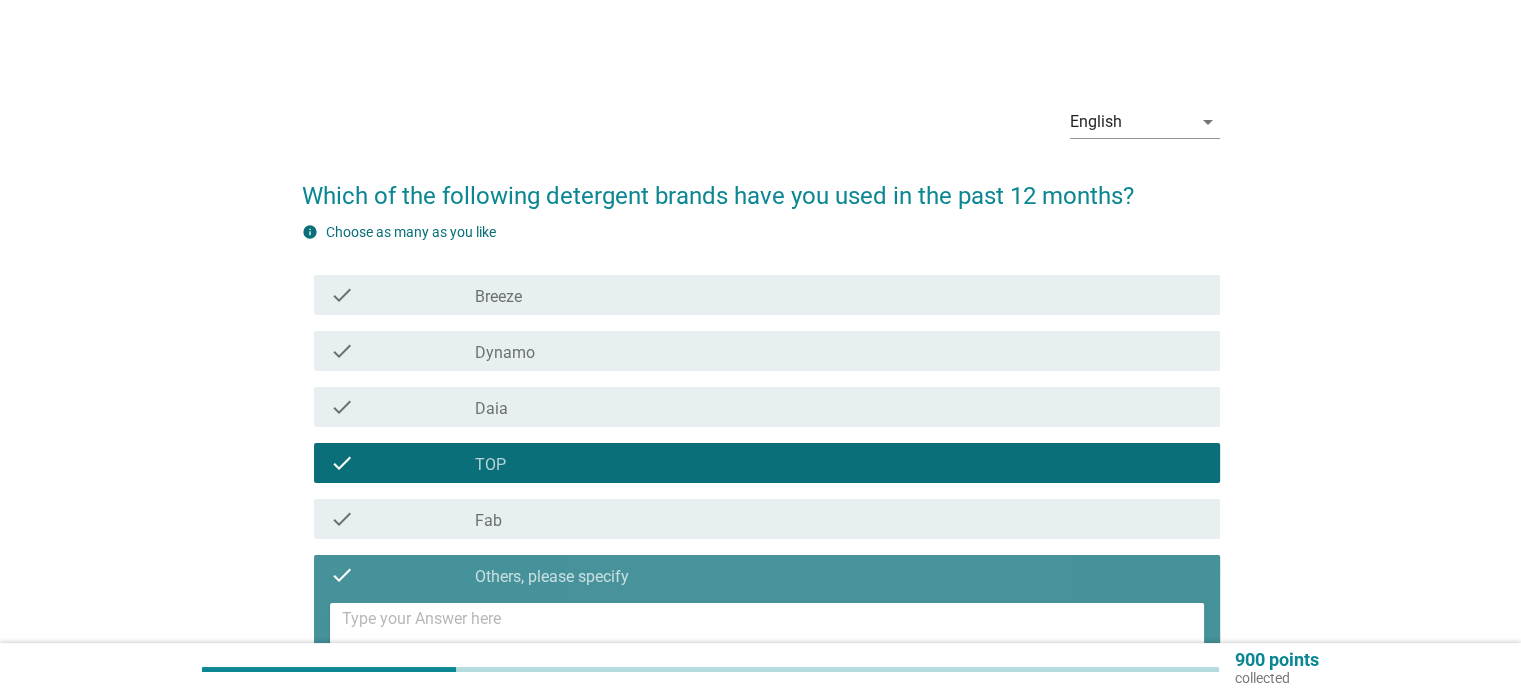 click at bounding box center [773, 628] 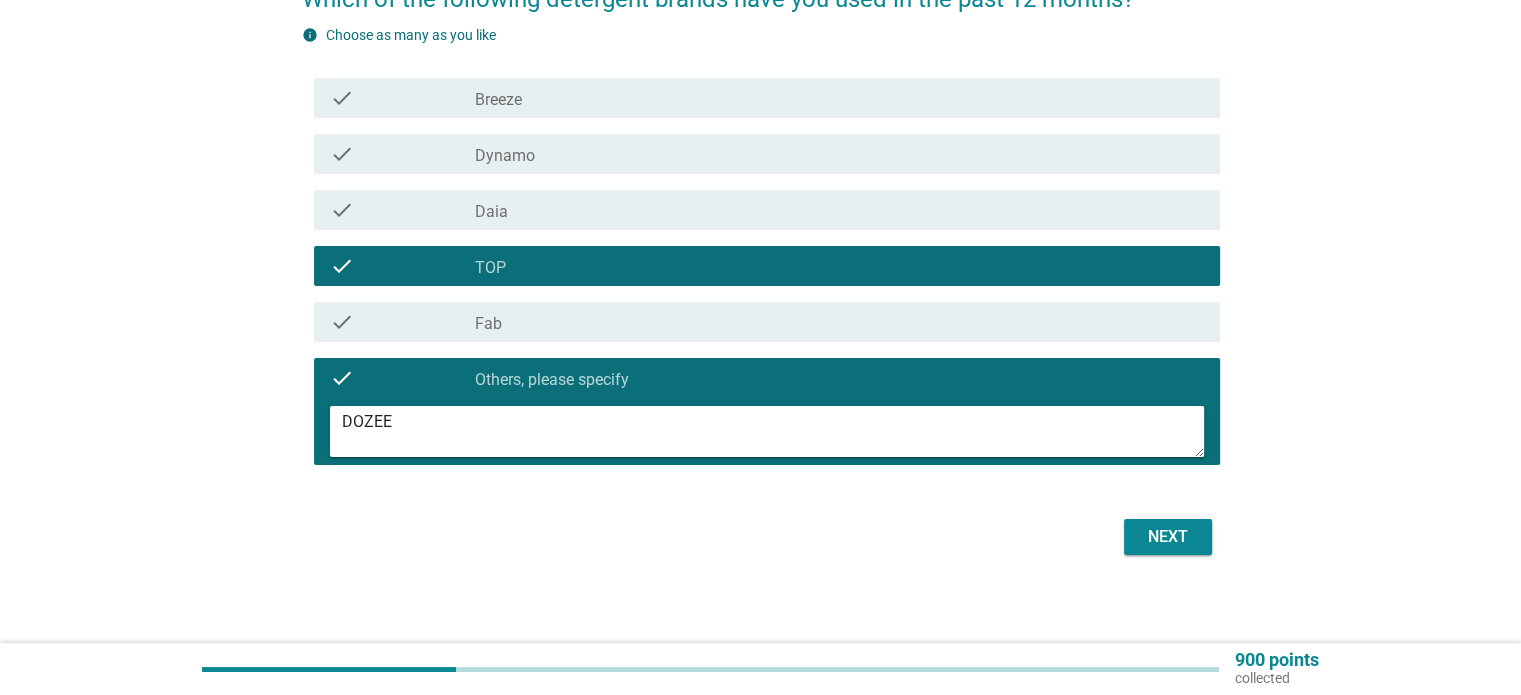 scroll, scrollTop: 204, scrollLeft: 0, axis: vertical 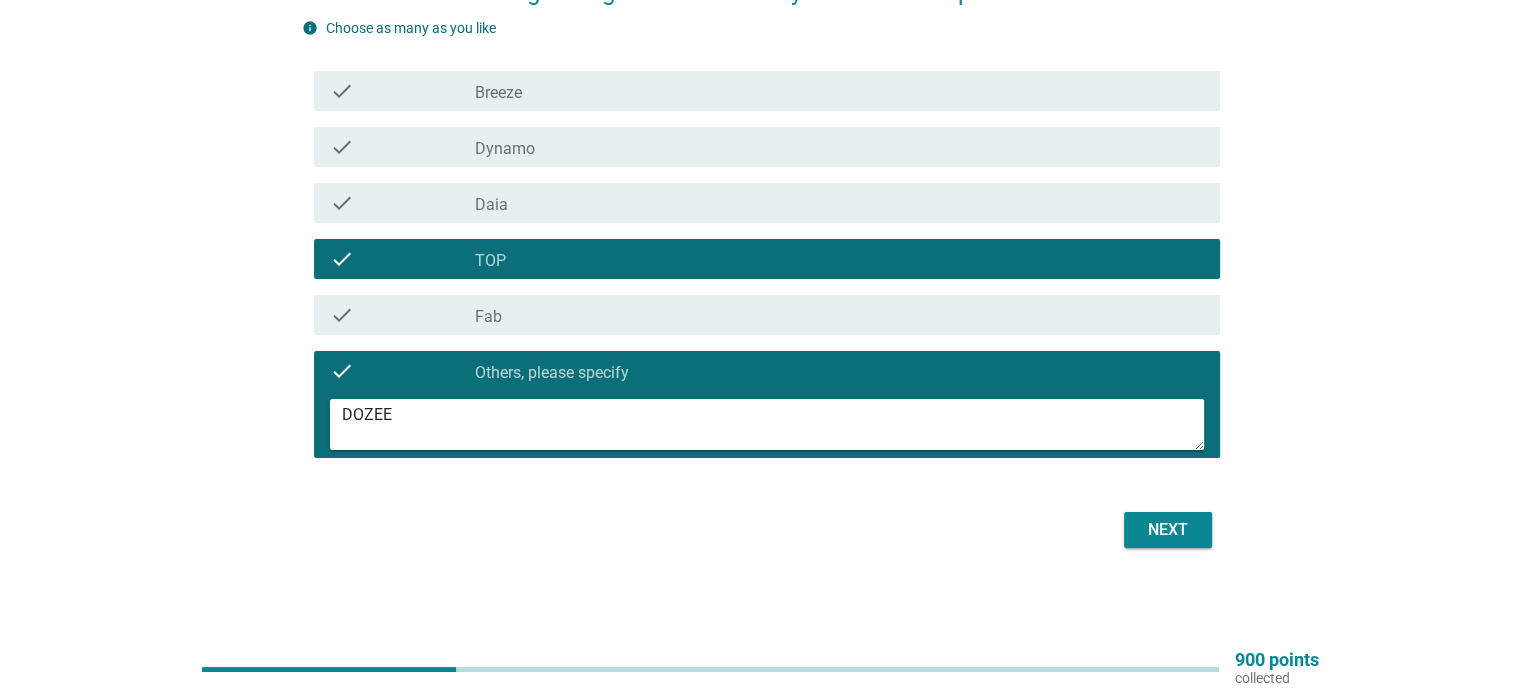 type on "DOZEE" 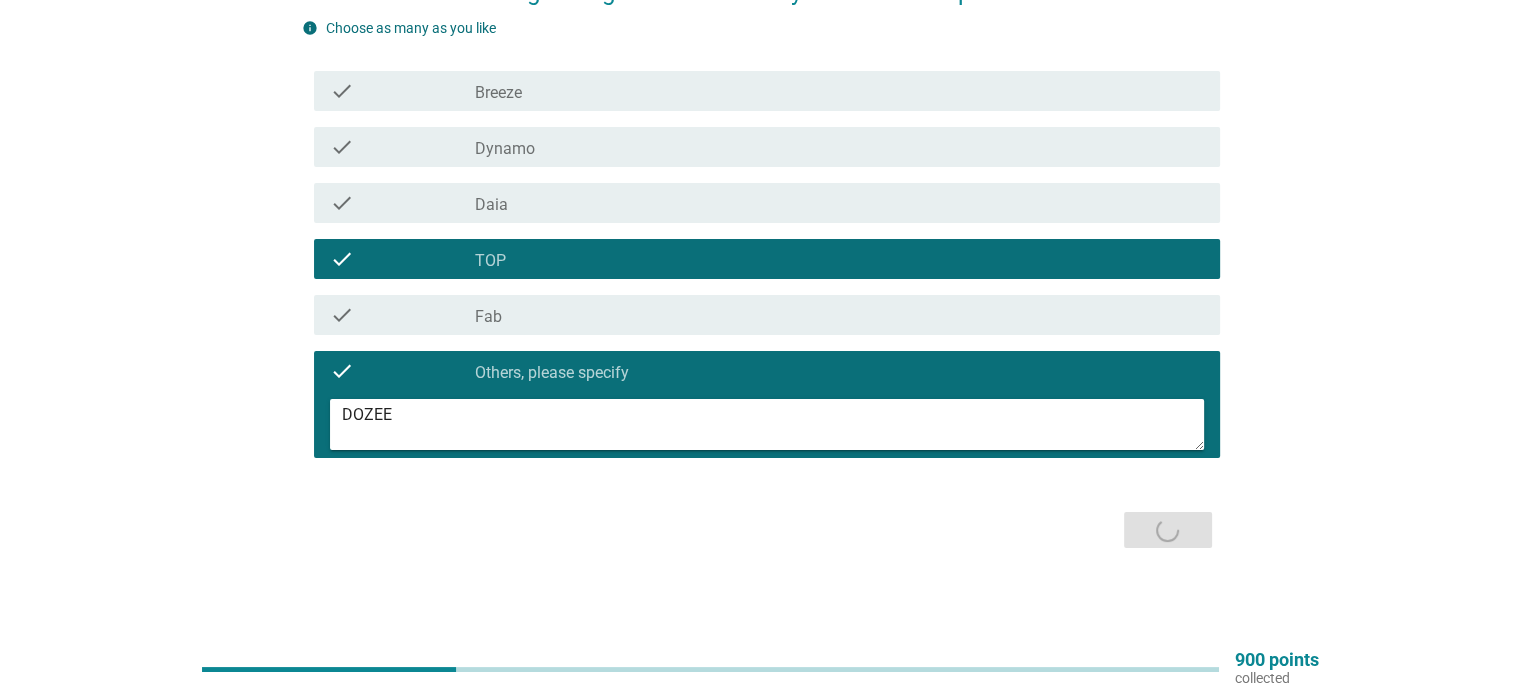 scroll, scrollTop: 0, scrollLeft: 0, axis: both 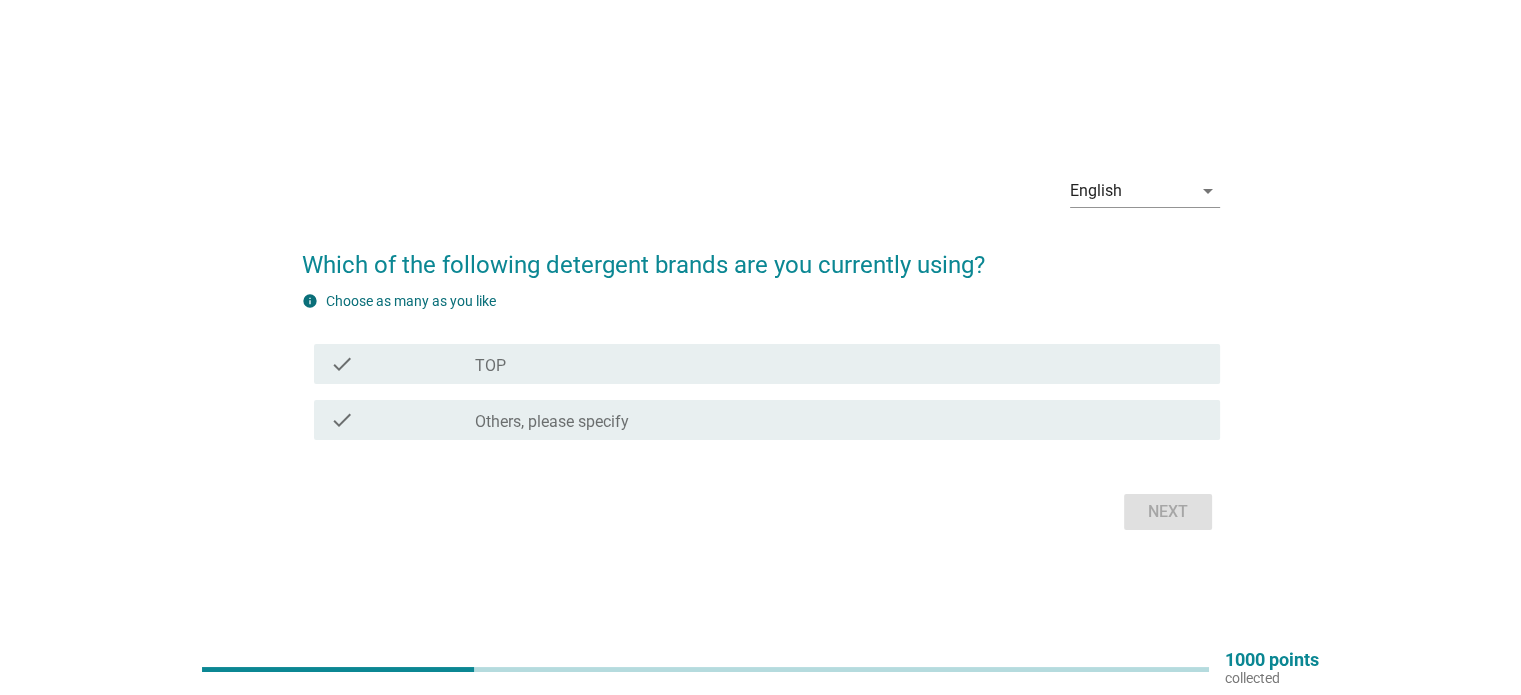 click on "check" at bounding box center [403, 420] 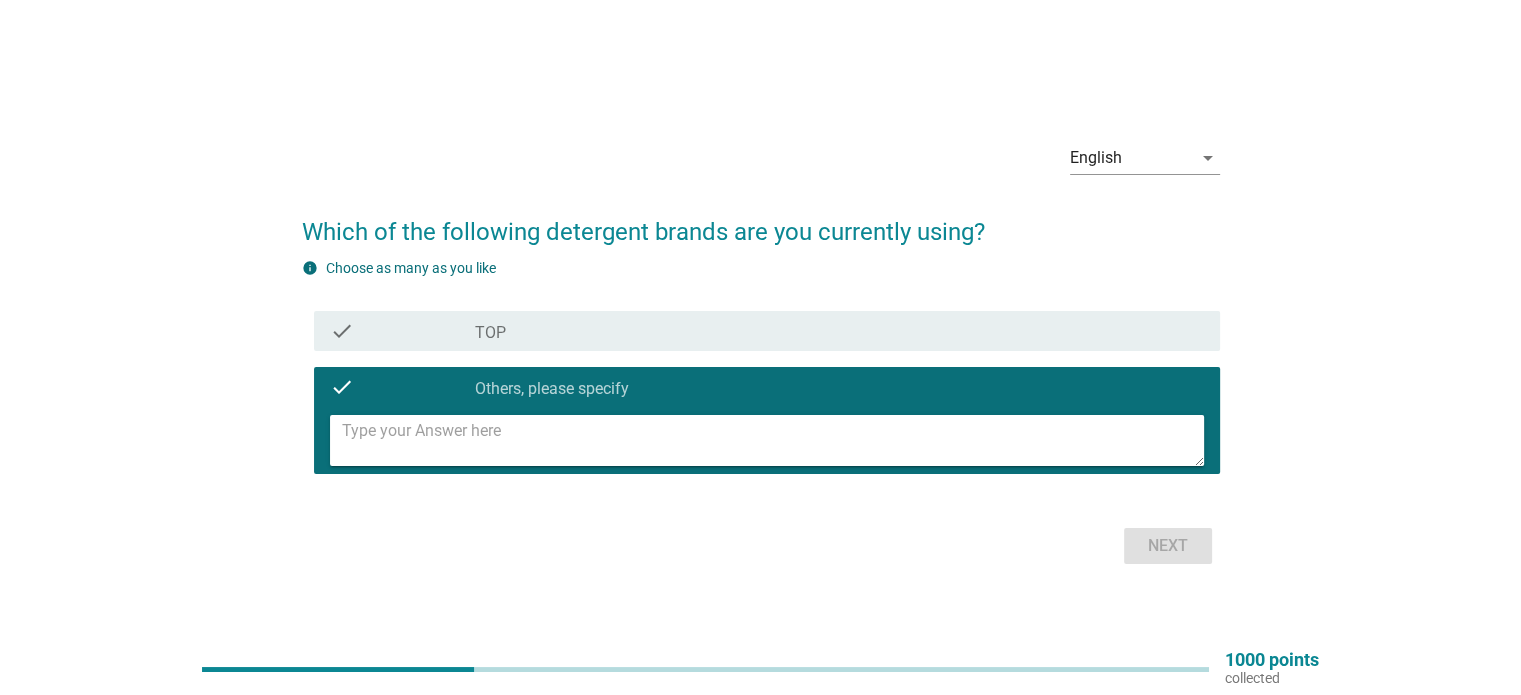 click at bounding box center (773, 440) 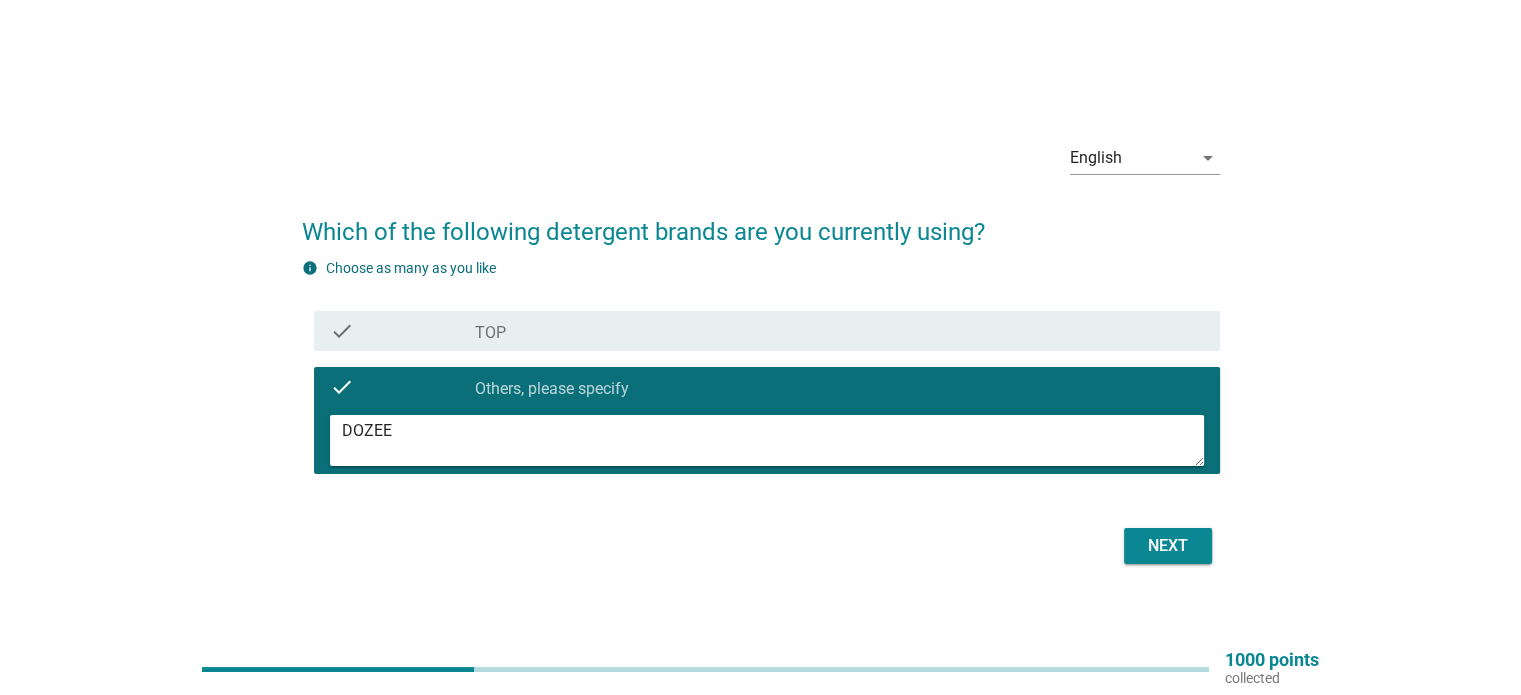 type on "DOZEE" 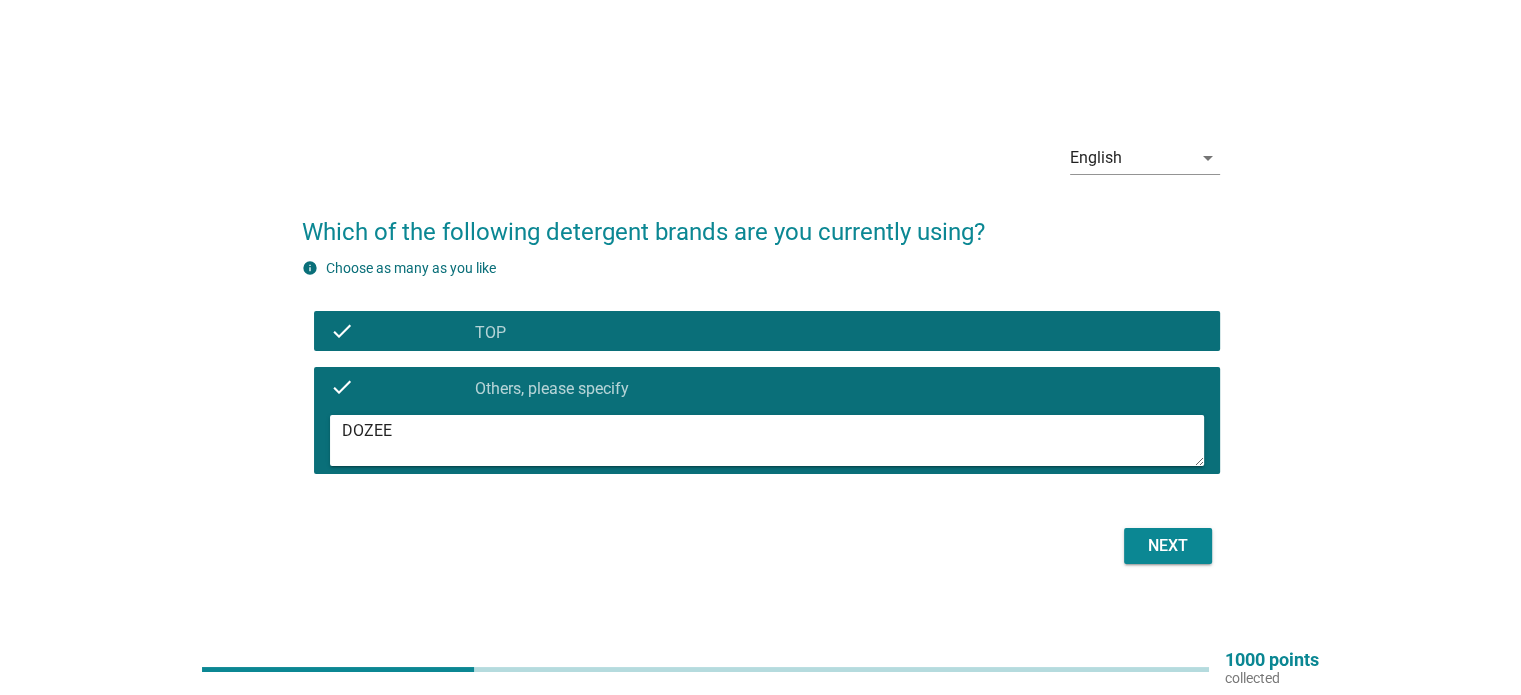 click on "Next" at bounding box center (1168, 546) 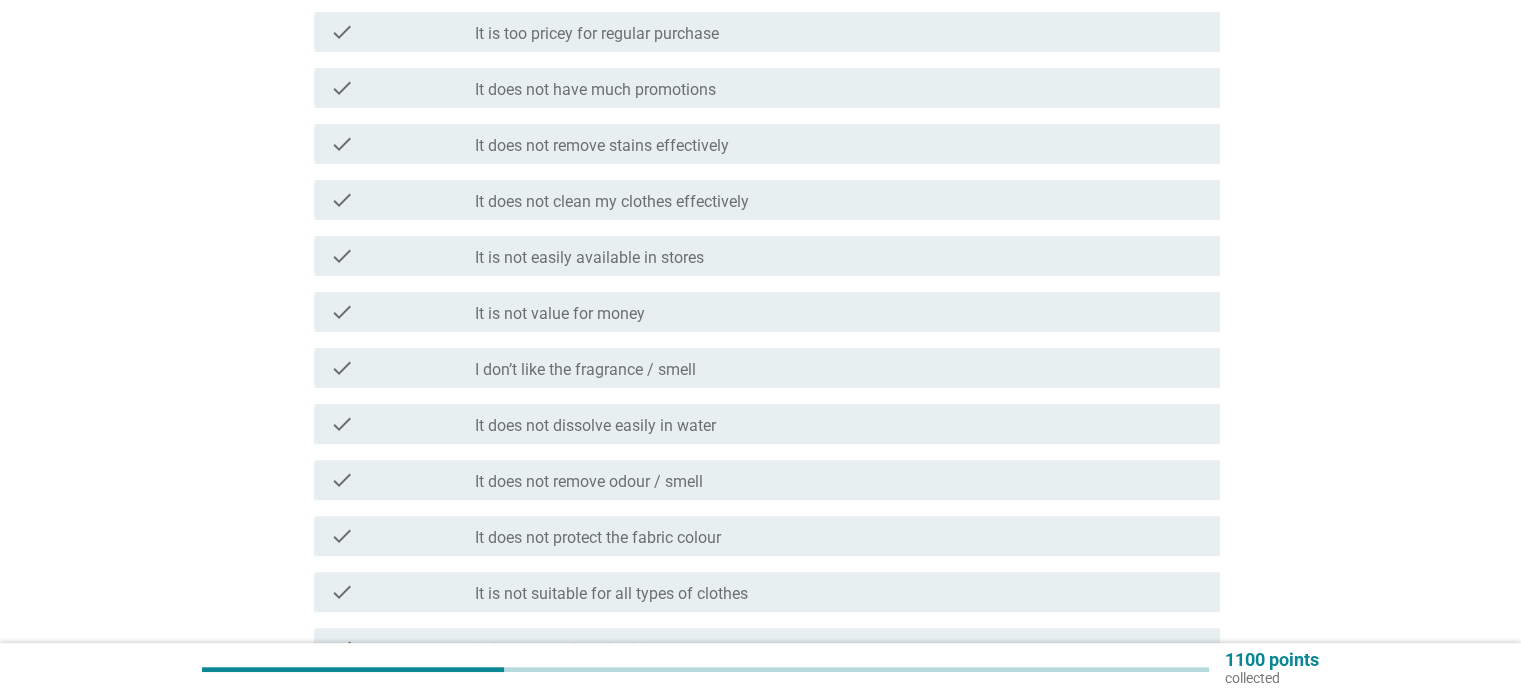 scroll, scrollTop: 400, scrollLeft: 0, axis: vertical 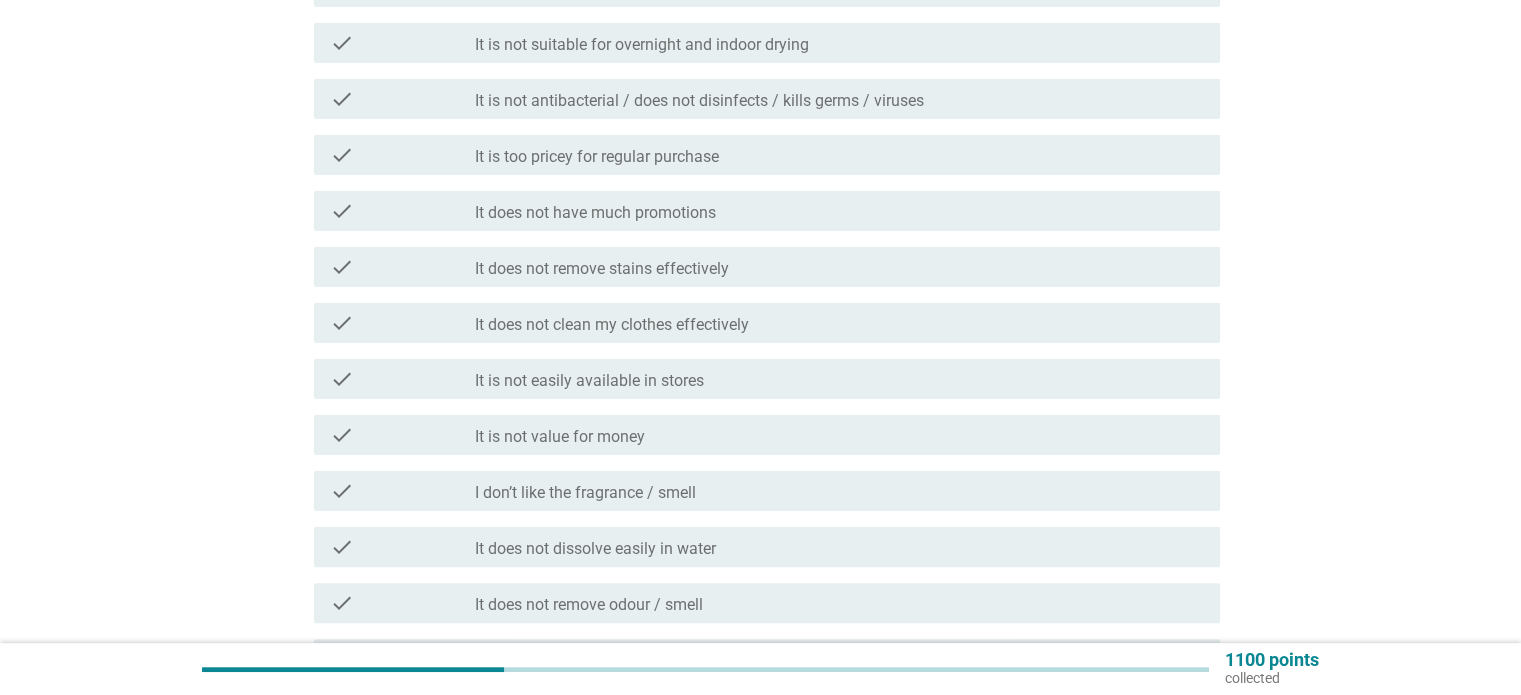 drag, startPoint x: 588, startPoint y: 216, endPoint x: 576, endPoint y: 224, distance: 14.422205 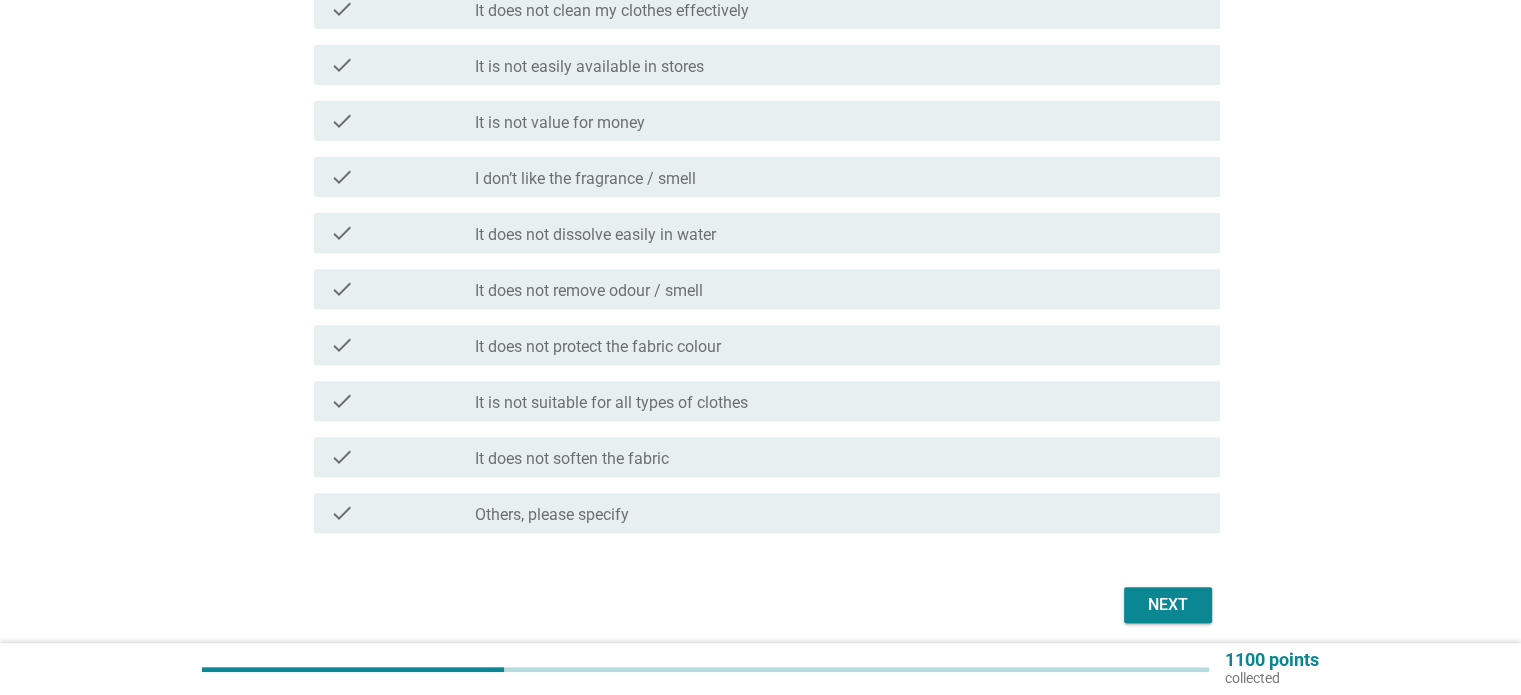 scroll, scrollTop: 789, scrollLeft: 0, axis: vertical 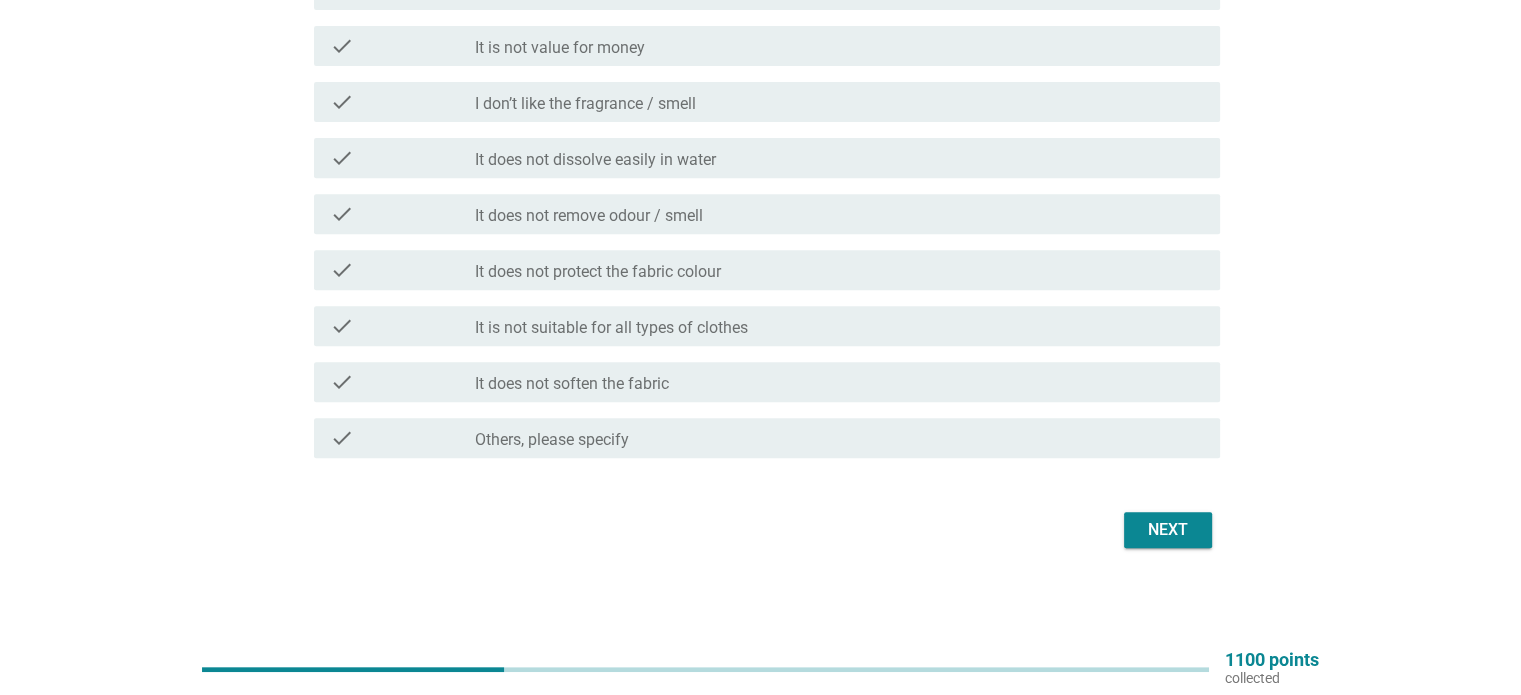 click on "Next" at bounding box center [1168, 530] 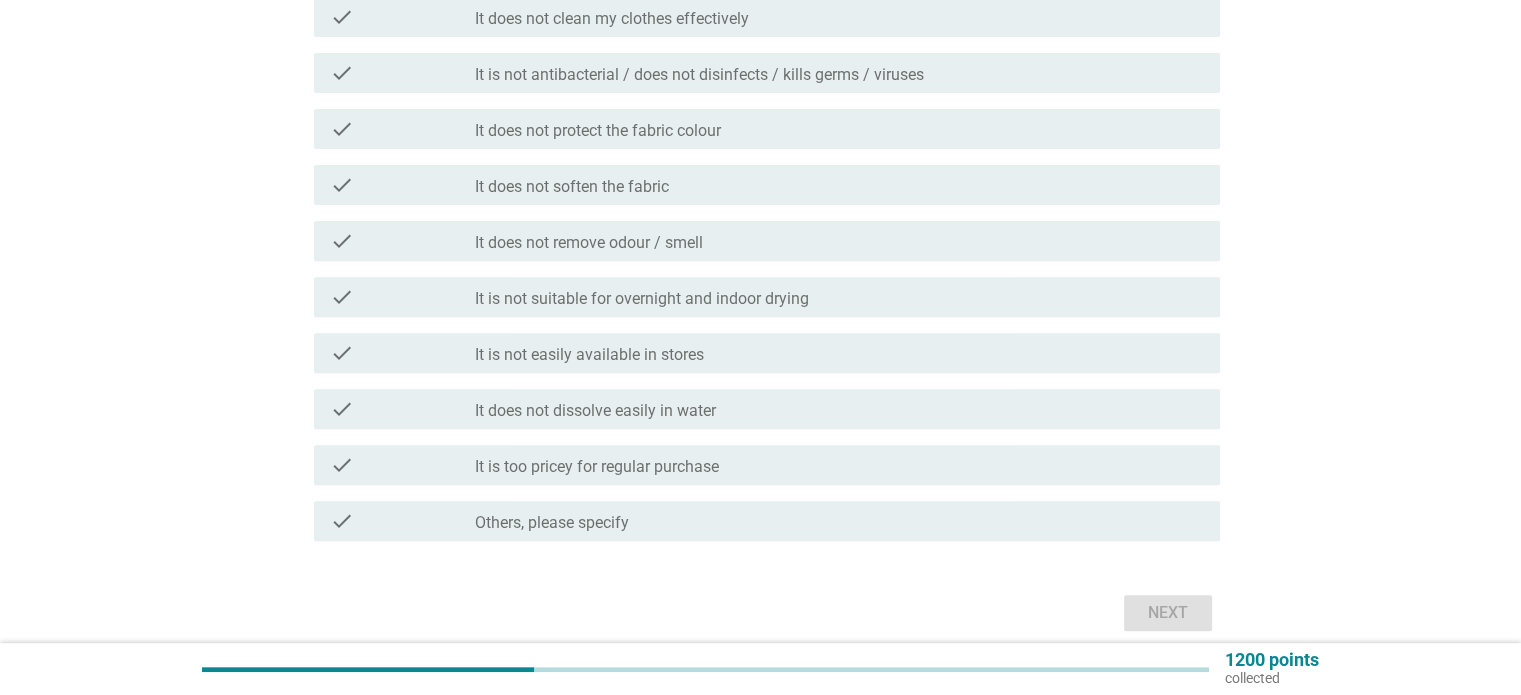 scroll, scrollTop: 789, scrollLeft: 0, axis: vertical 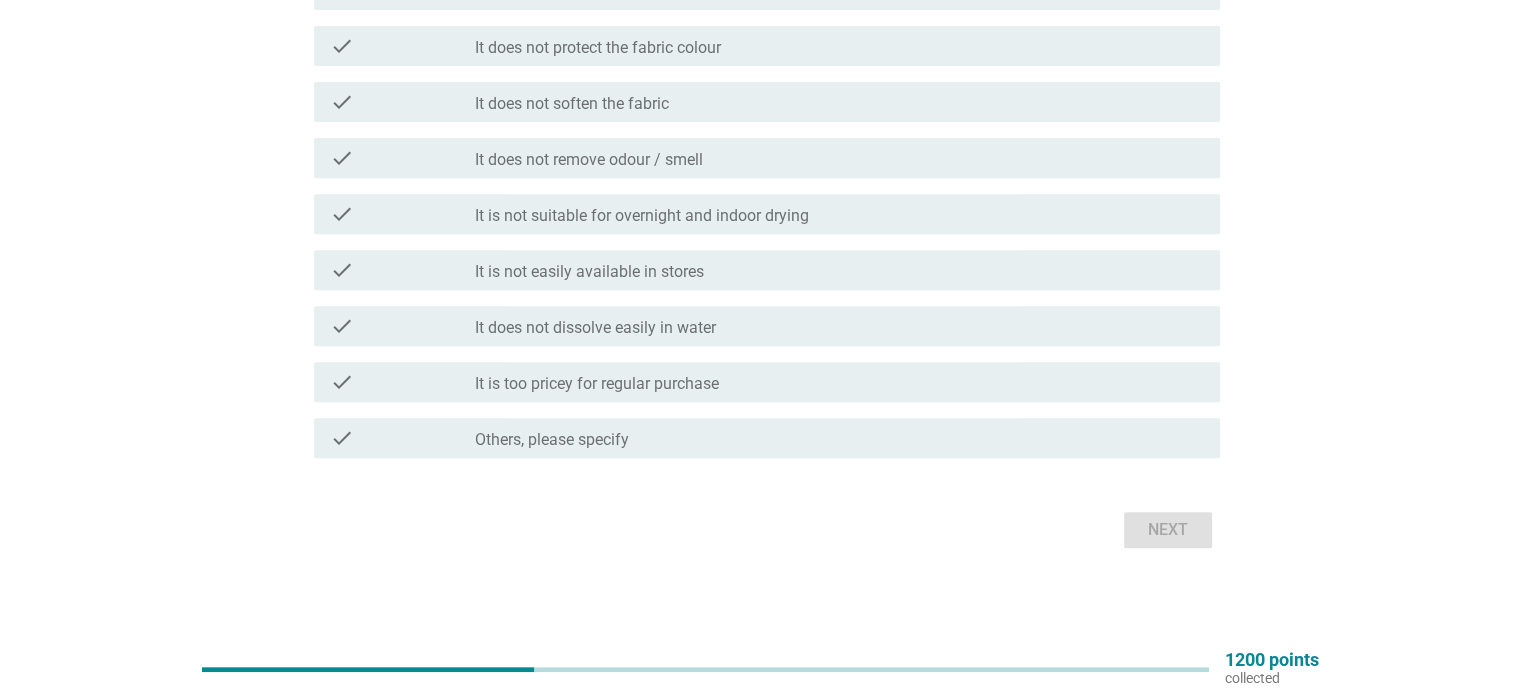 click on "It is not easily available in stores" at bounding box center [589, 272] 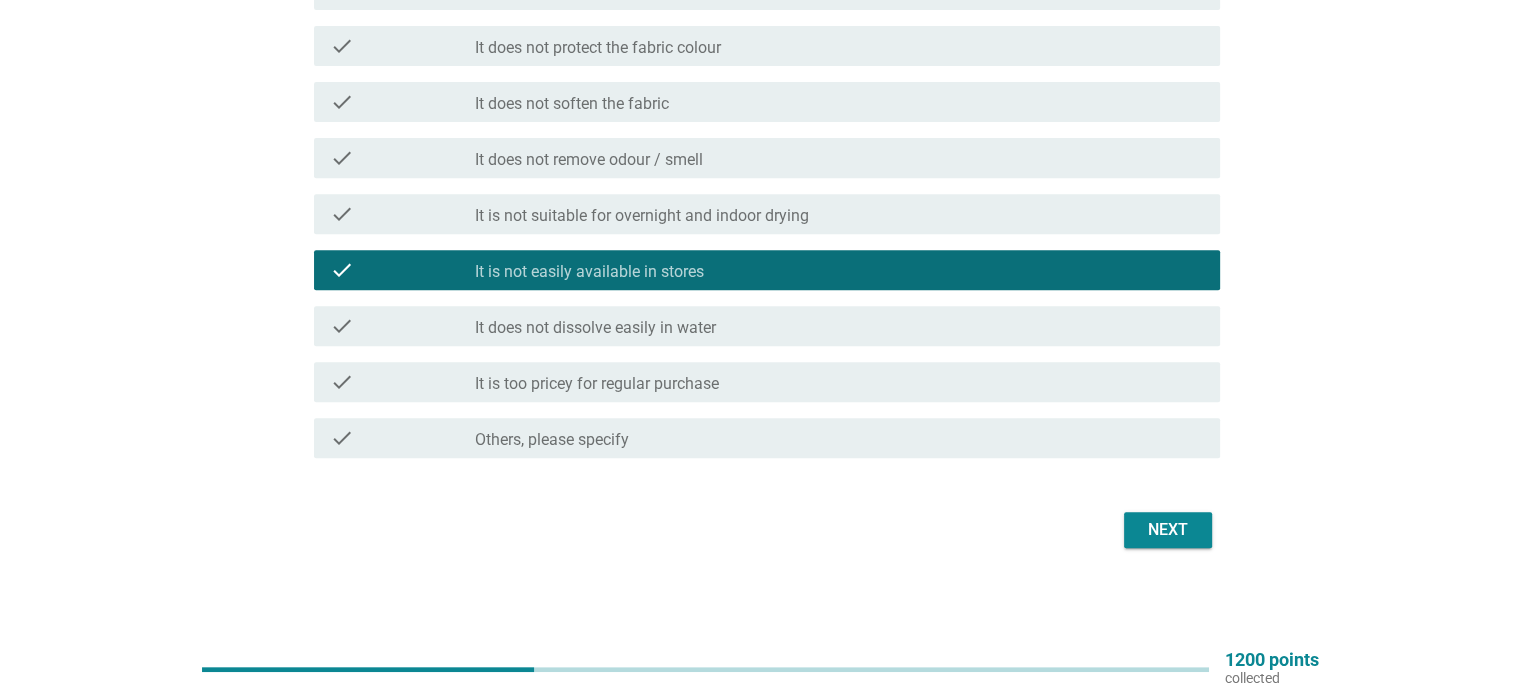 click on "Next" at bounding box center (1168, 530) 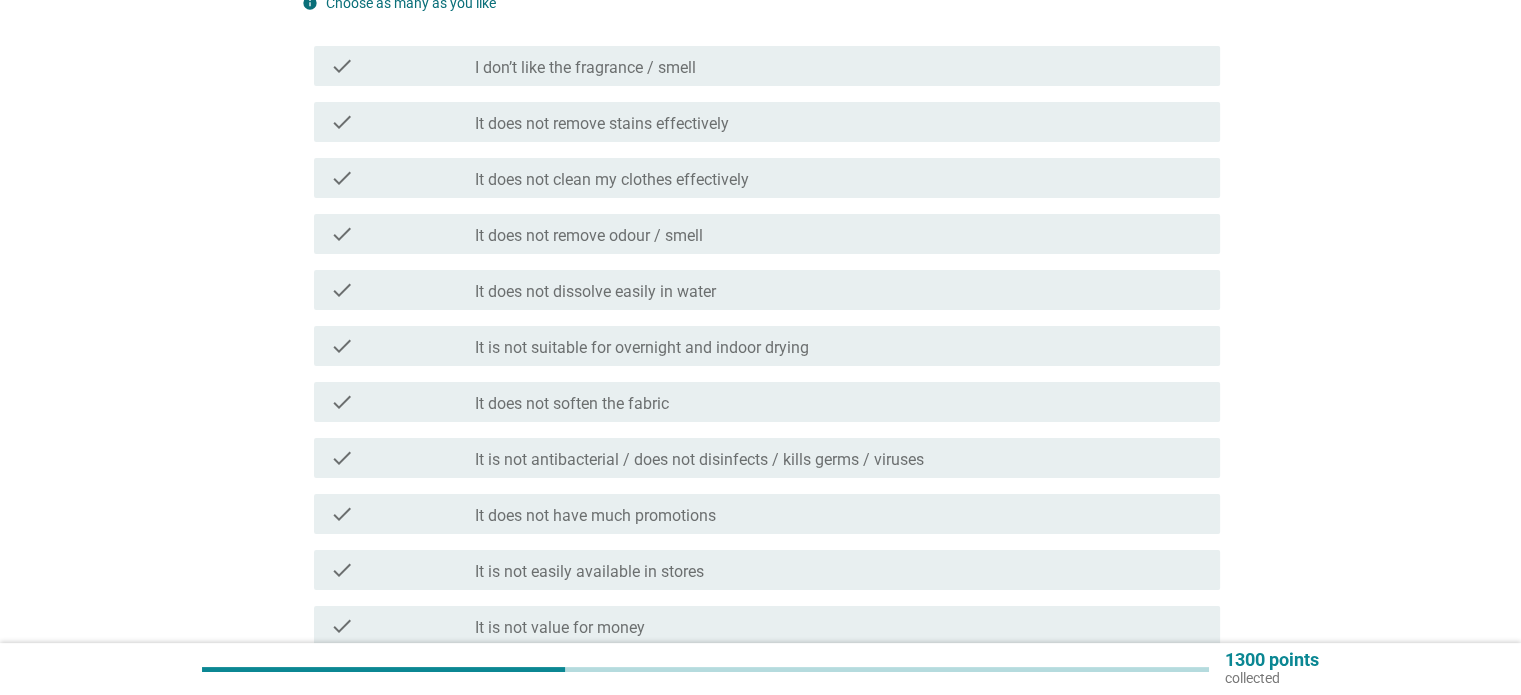 scroll, scrollTop: 500, scrollLeft: 0, axis: vertical 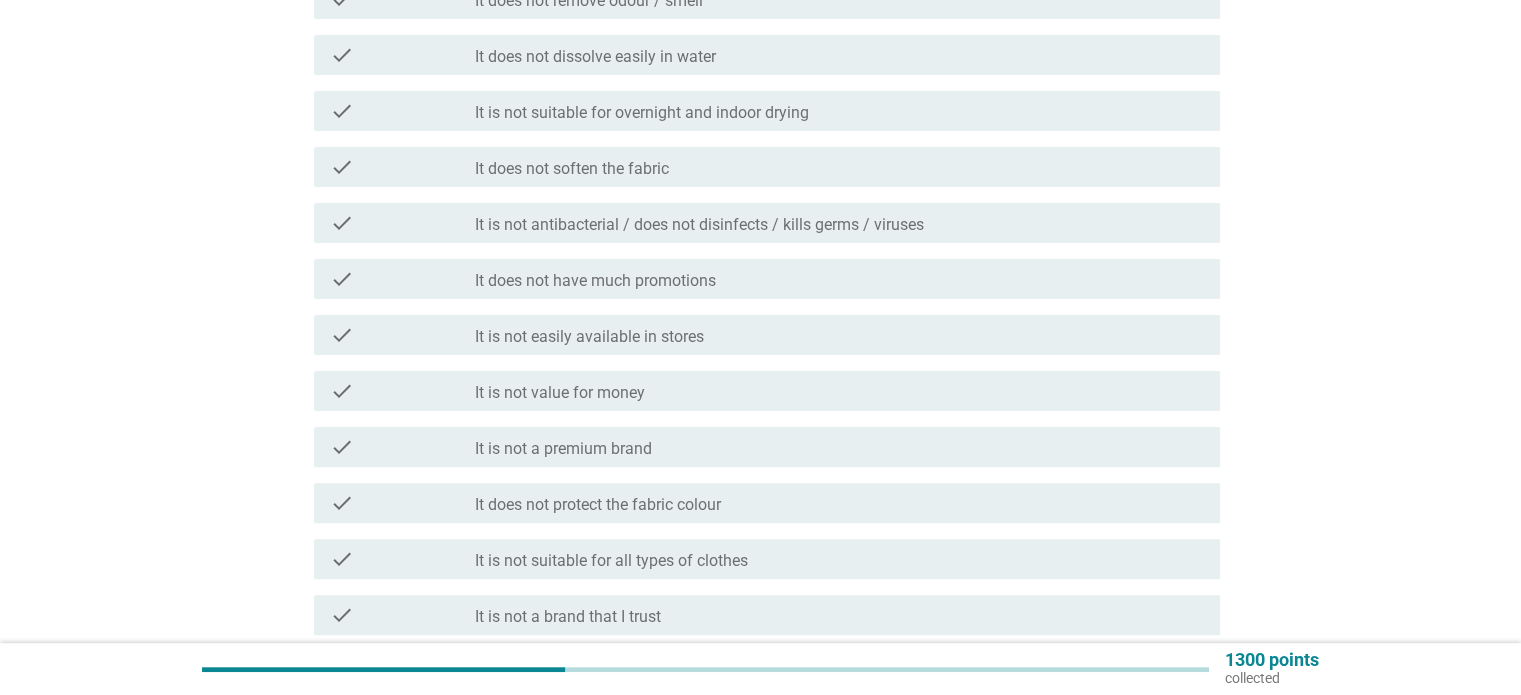 click on "It is not value for money" at bounding box center [560, 393] 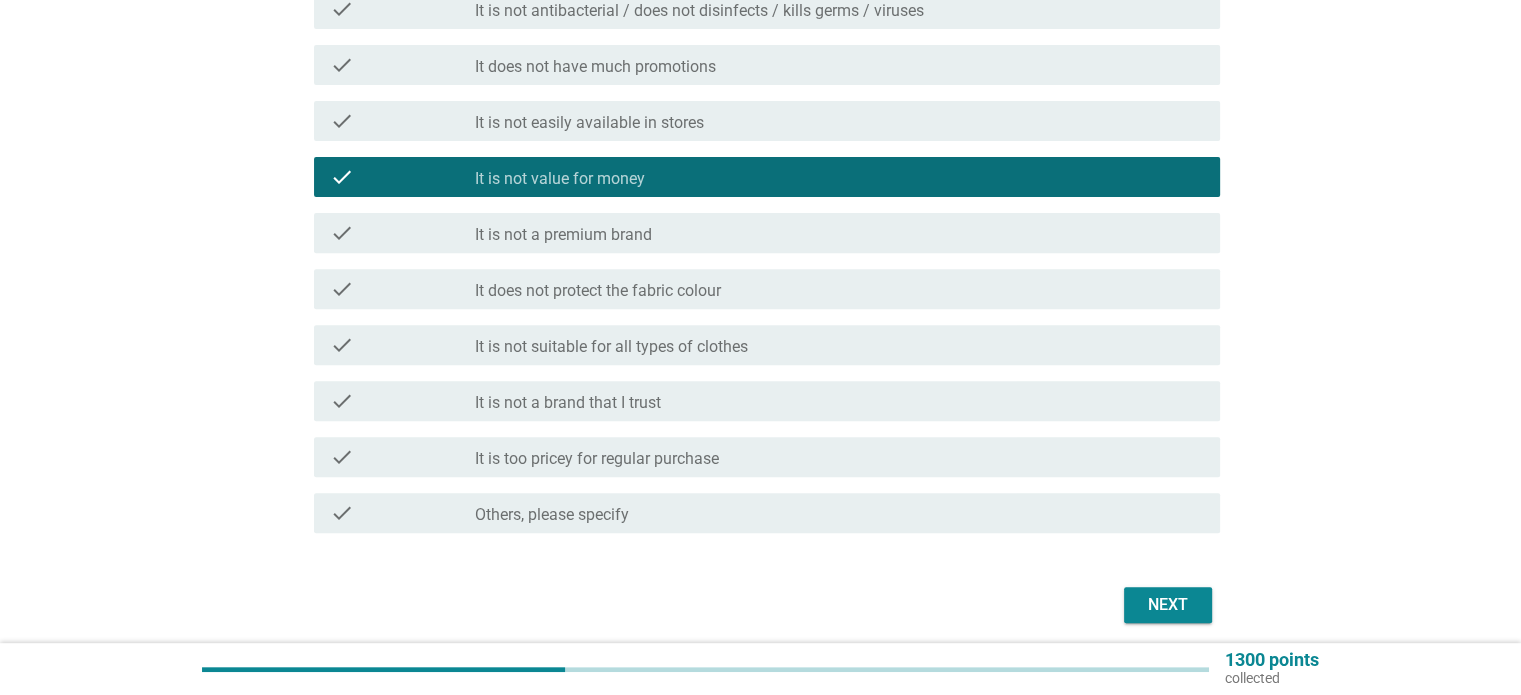 scroll, scrollTop: 789, scrollLeft: 0, axis: vertical 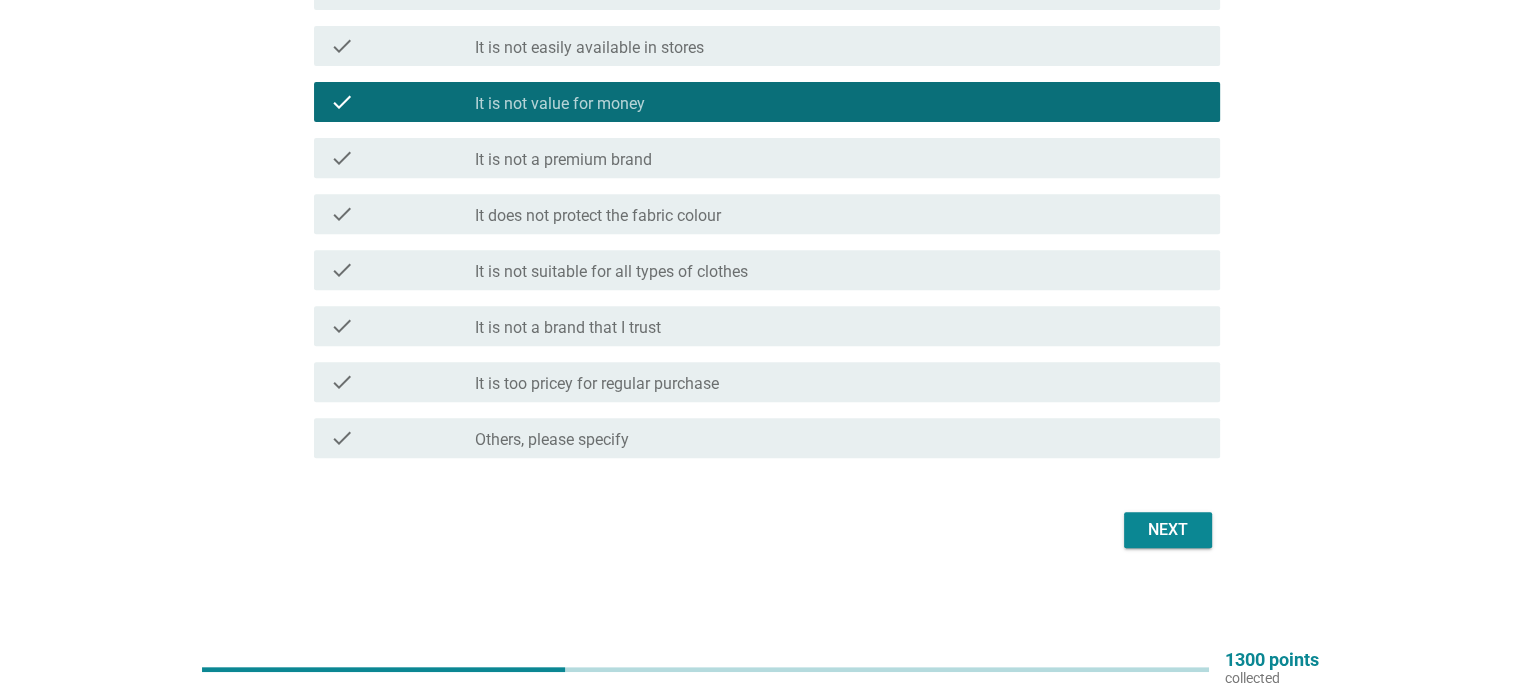click on "Next" at bounding box center [1168, 530] 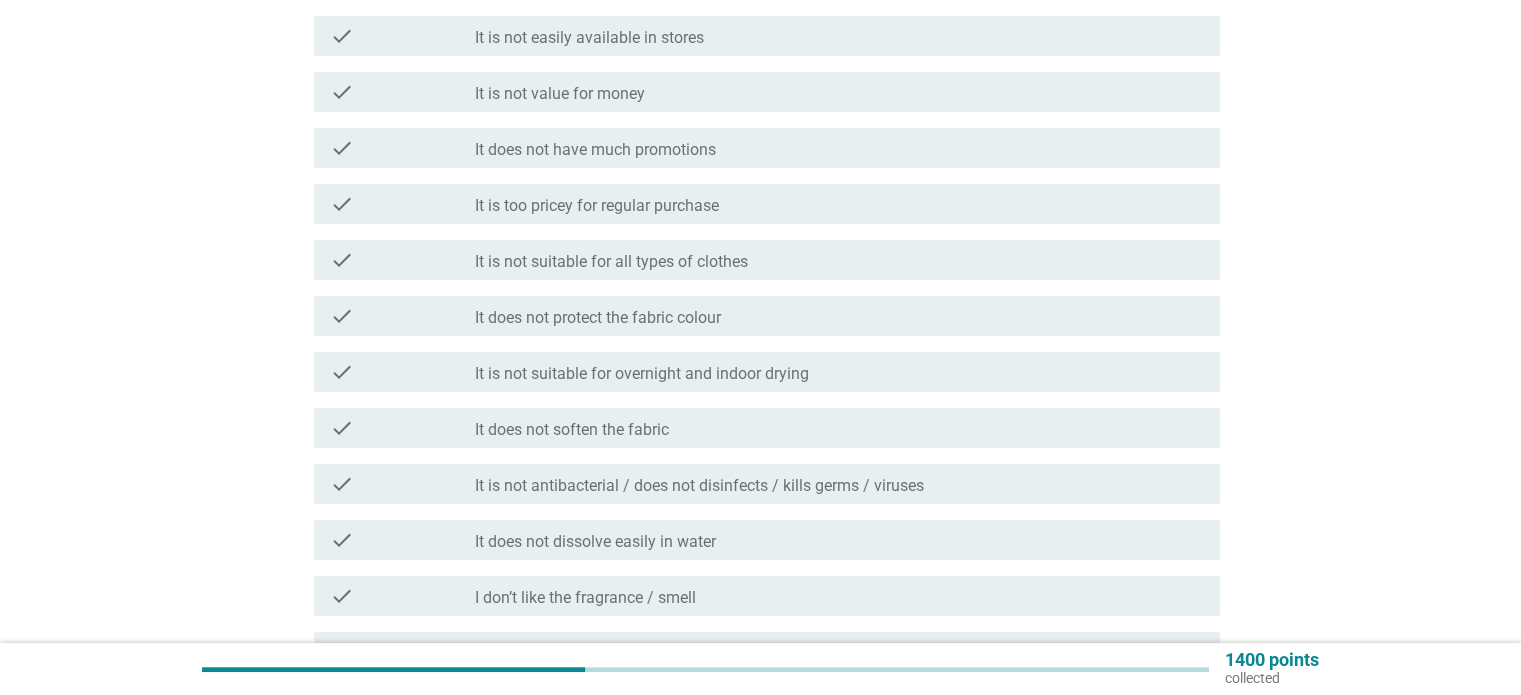scroll, scrollTop: 100, scrollLeft: 0, axis: vertical 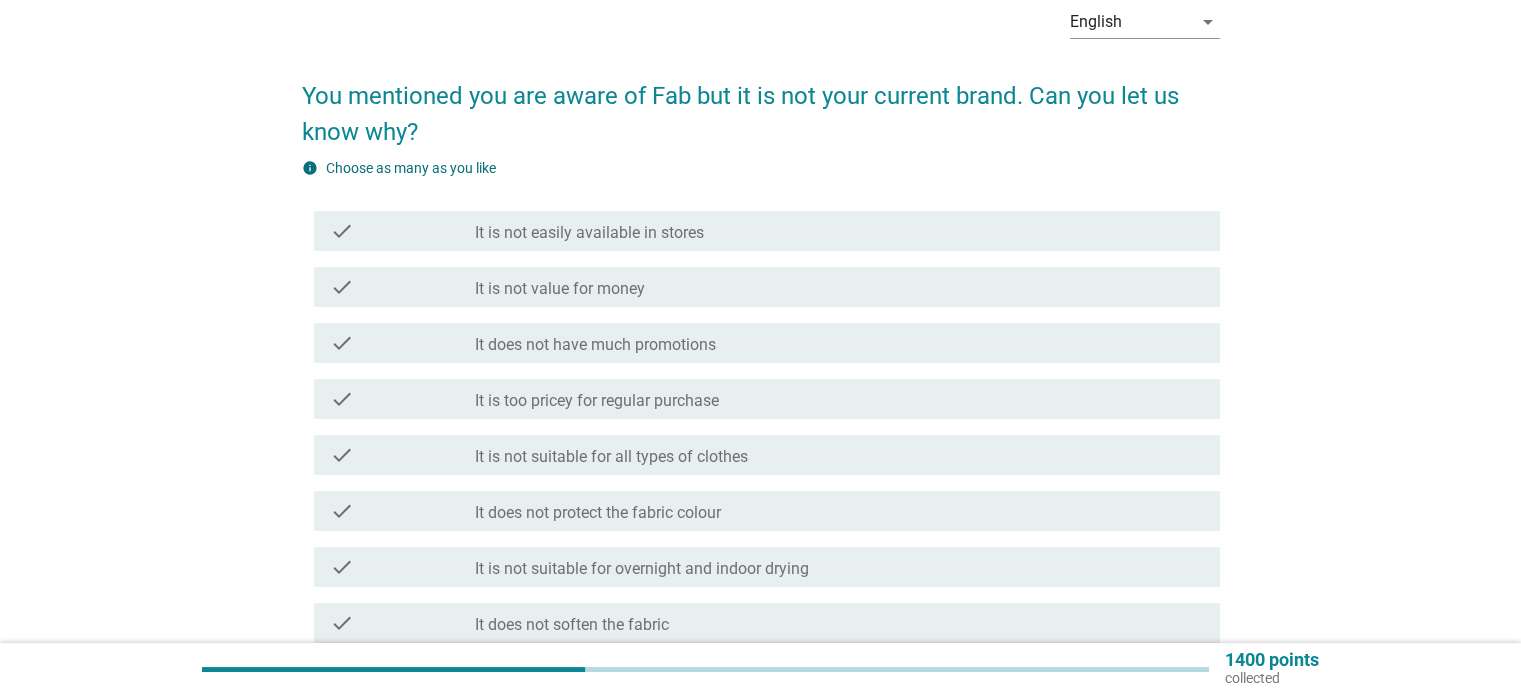 click on "check" at bounding box center (403, 399) 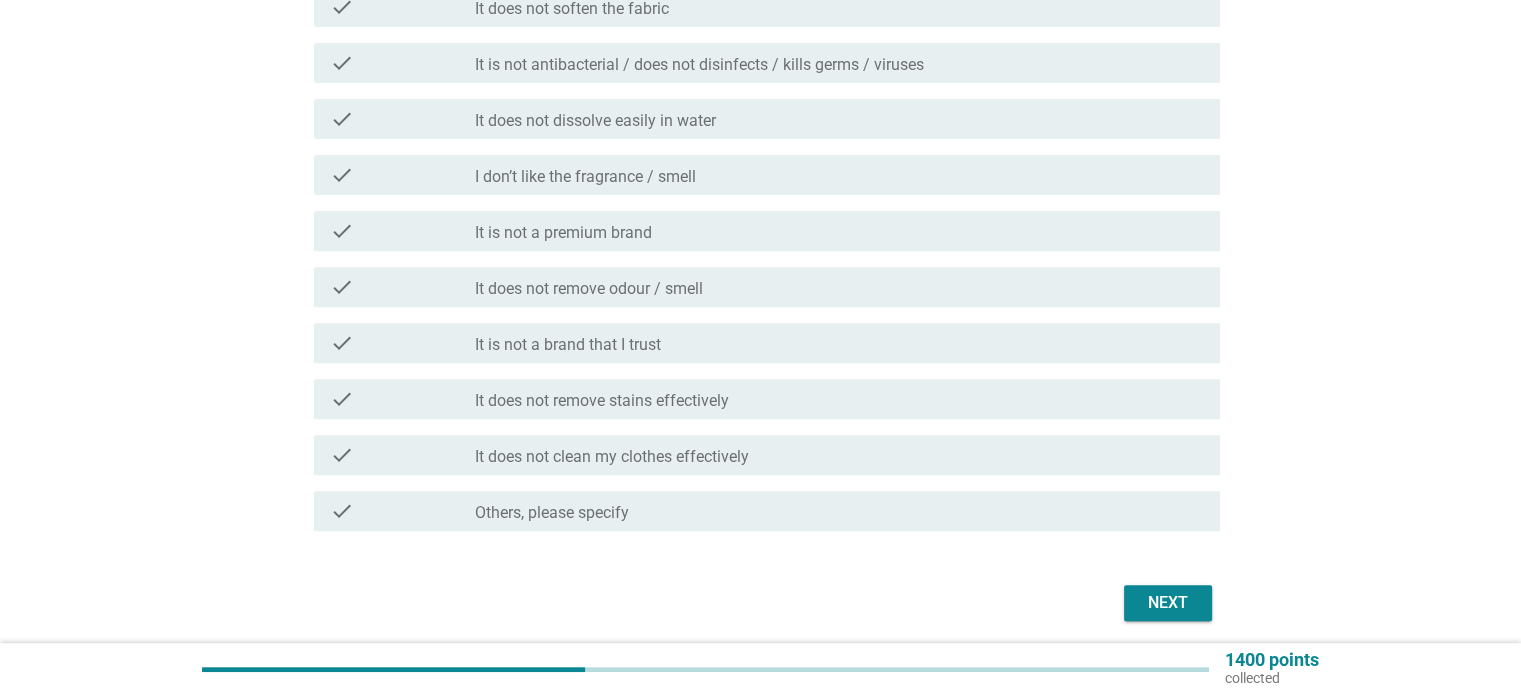scroll, scrollTop: 789, scrollLeft: 0, axis: vertical 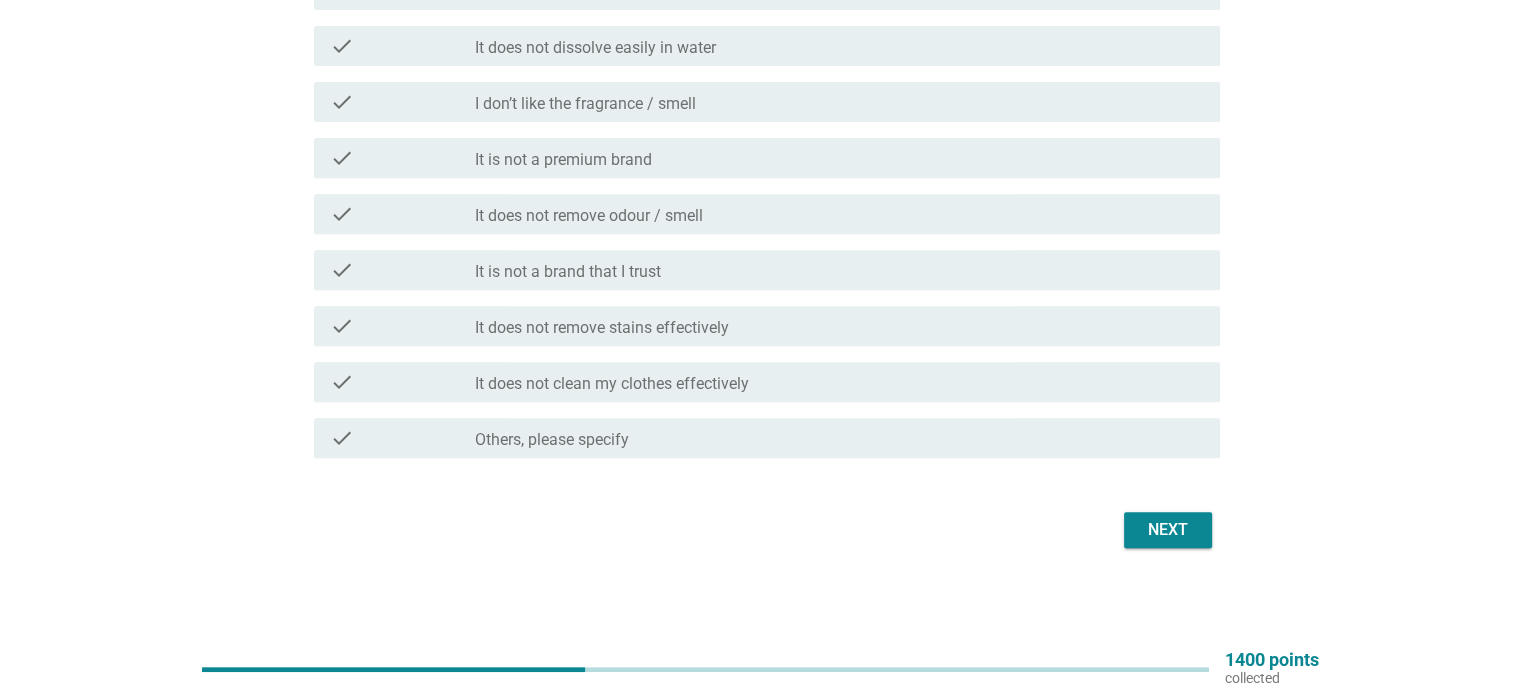 click on "Next" at bounding box center (1168, 530) 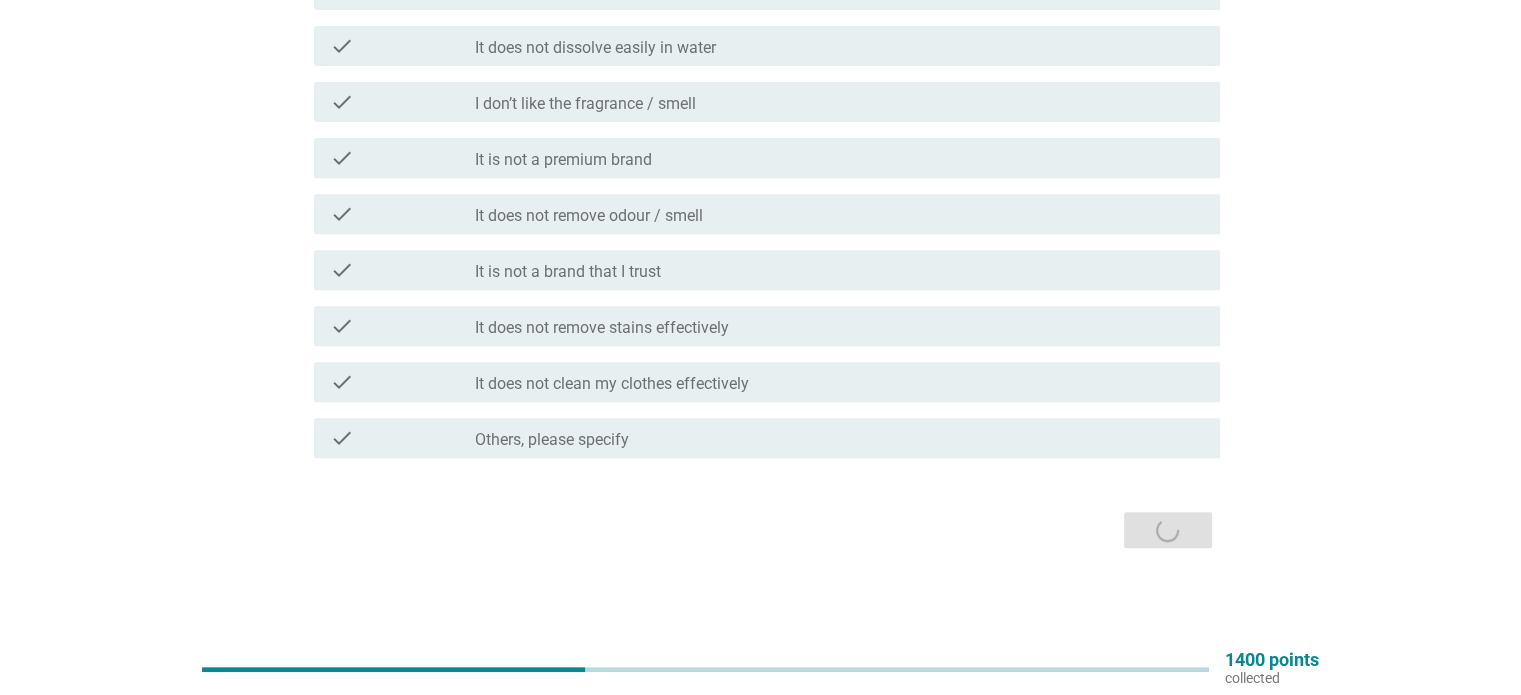 scroll, scrollTop: 0, scrollLeft: 0, axis: both 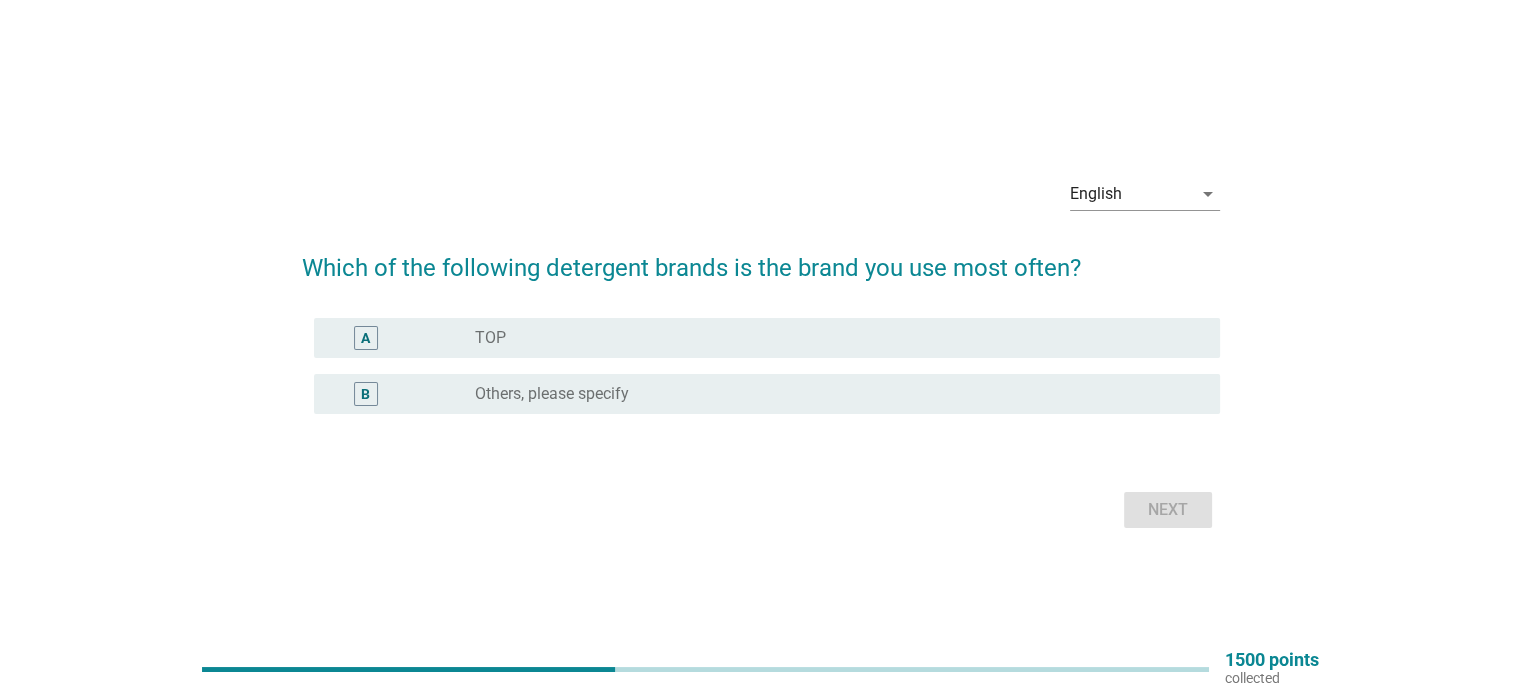 click on "radio_button_unchecked TOP" at bounding box center (831, 338) 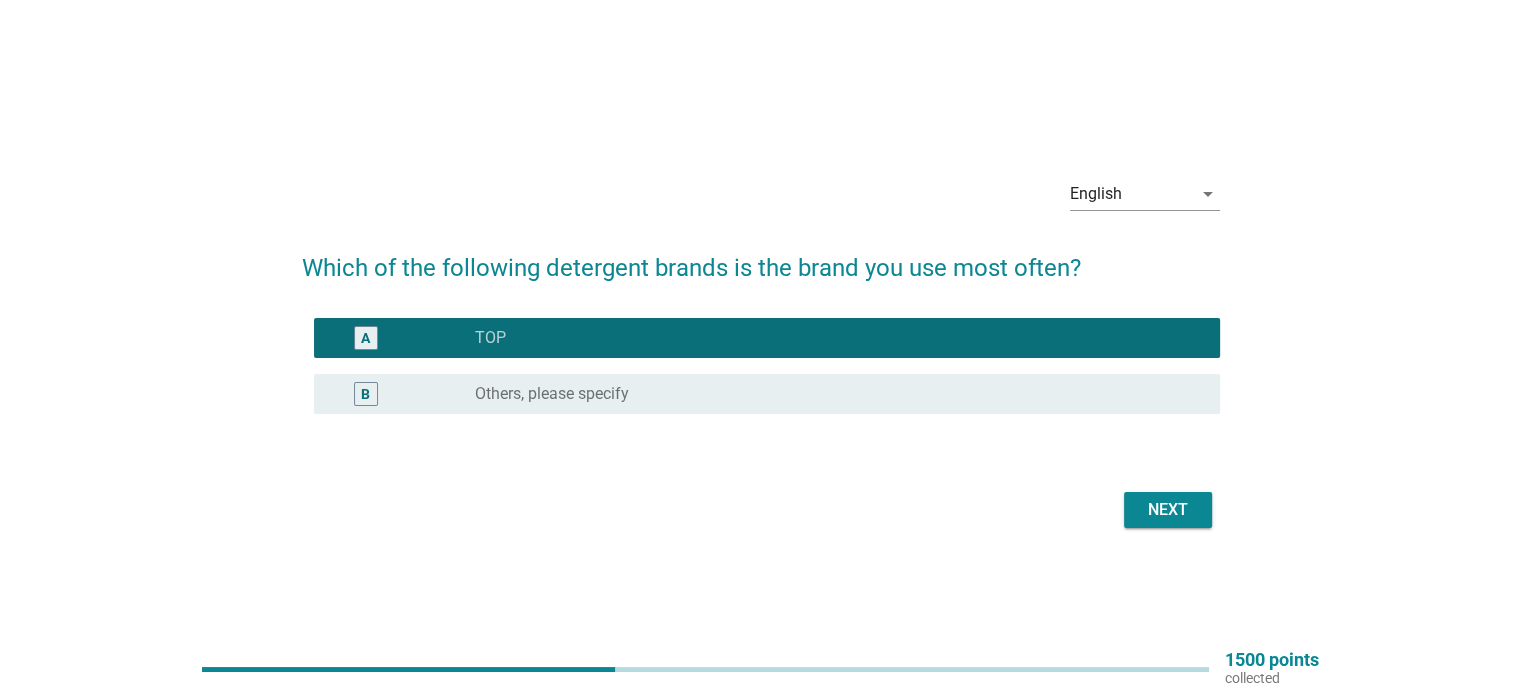 click on "Next" at bounding box center [1168, 510] 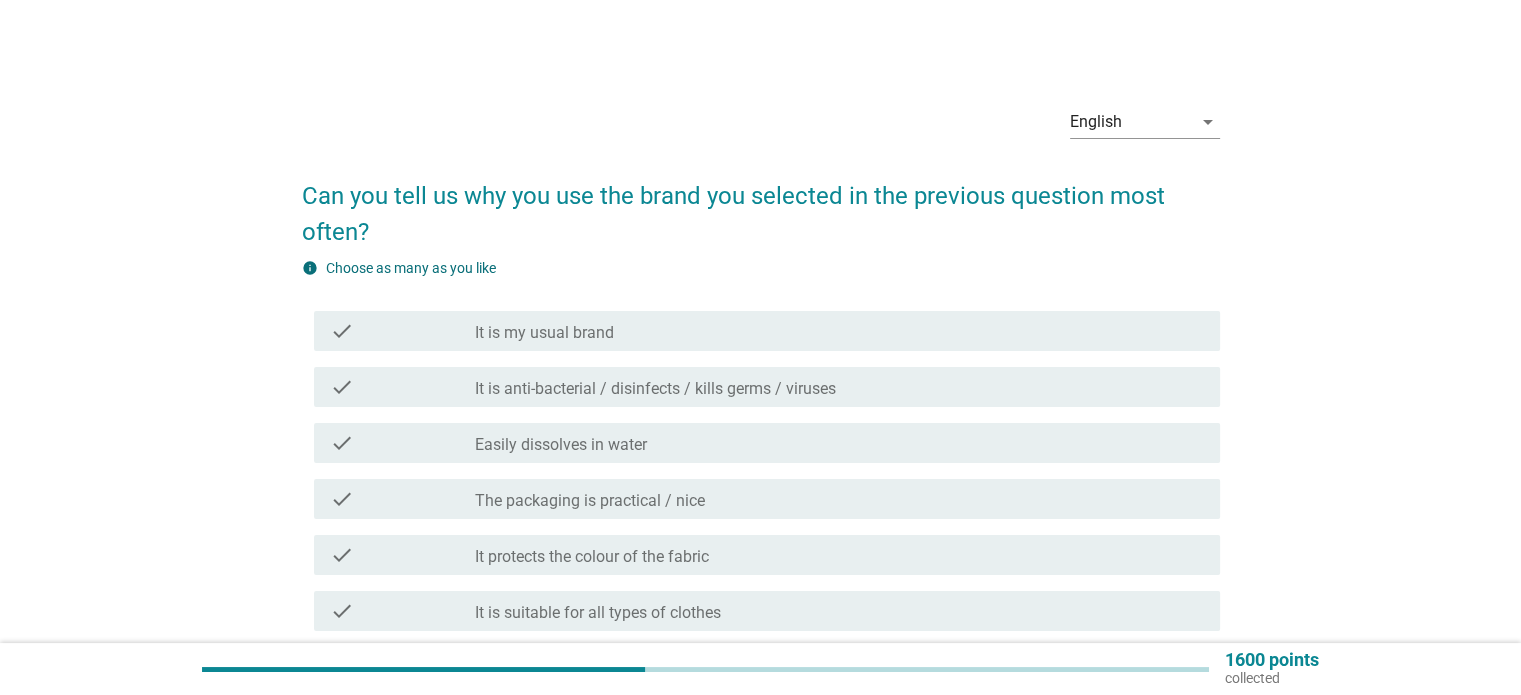 click on "check_box_outline_blank It is my usual brand" at bounding box center [839, 331] 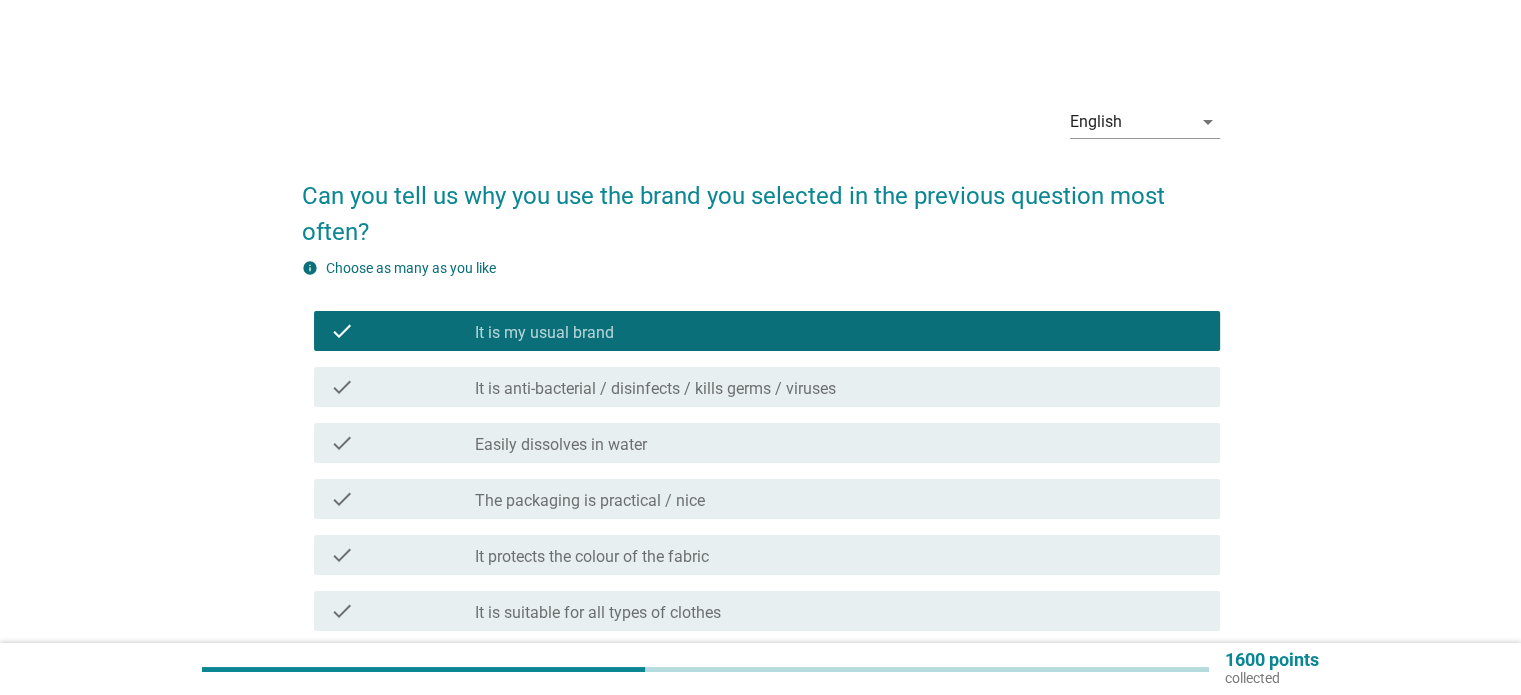 click on "check     check_box_outline_blank It is anti-bacterial / disinfects / kills germs / viruses" at bounding box center [761, 387] 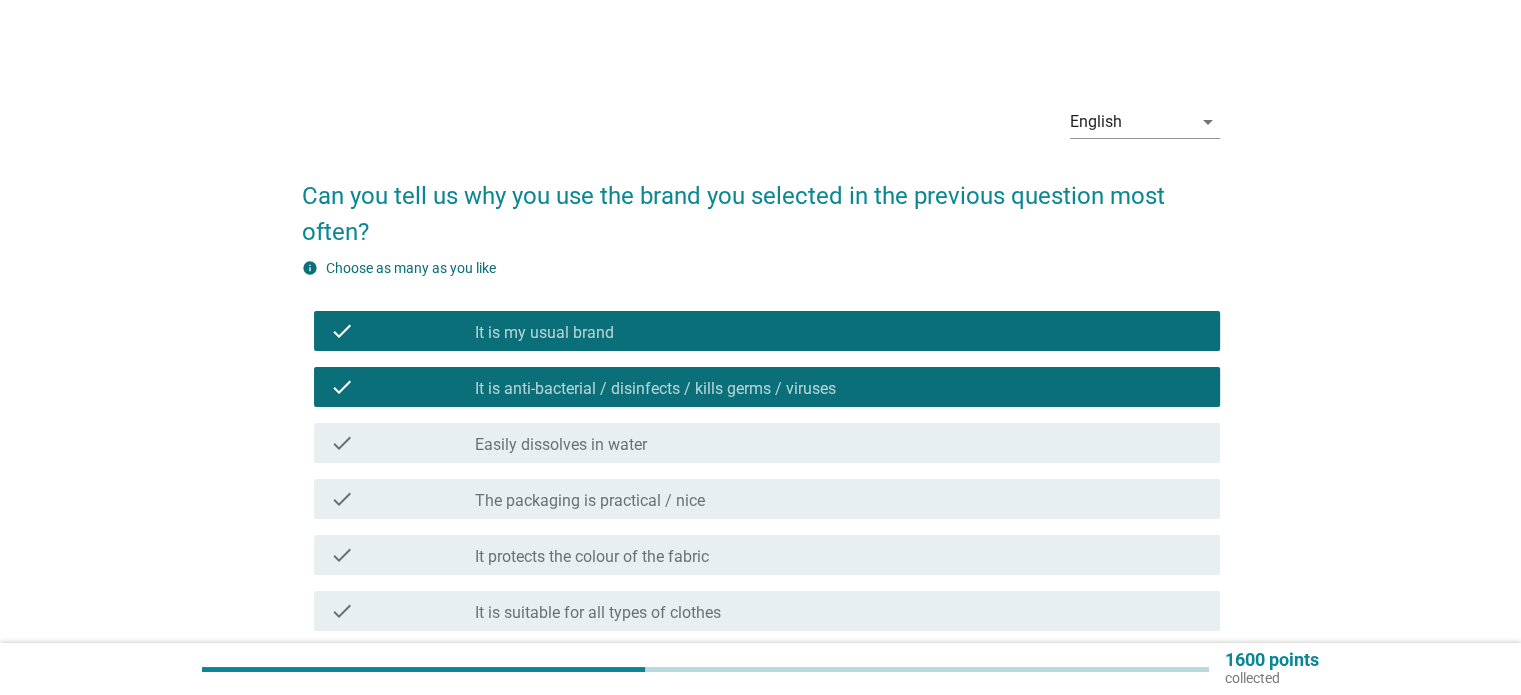 click on "check_box_outline_blank Easily dissolves in water" at bounding box center (839, 443) 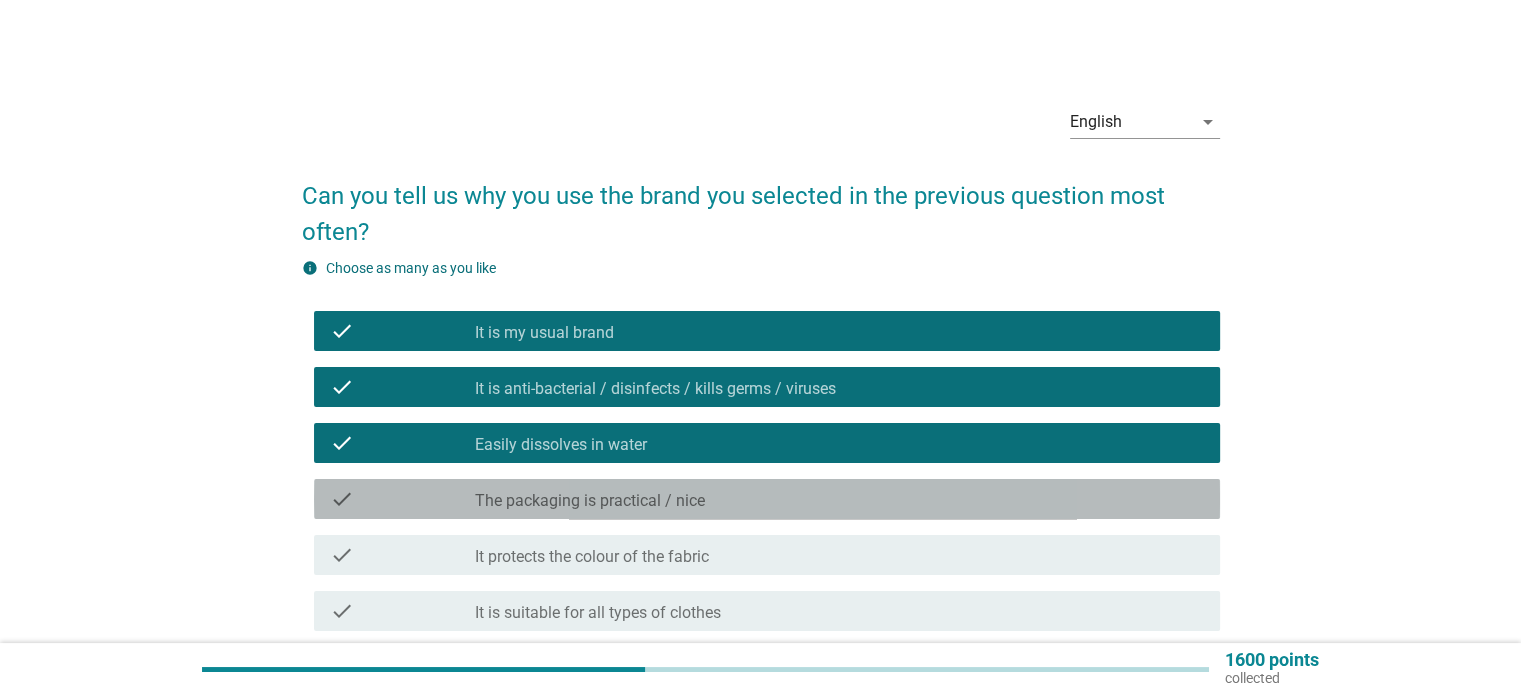 click on "check_box_outline_blank The packaging is practical / nice" at bounding box center [839, 499] 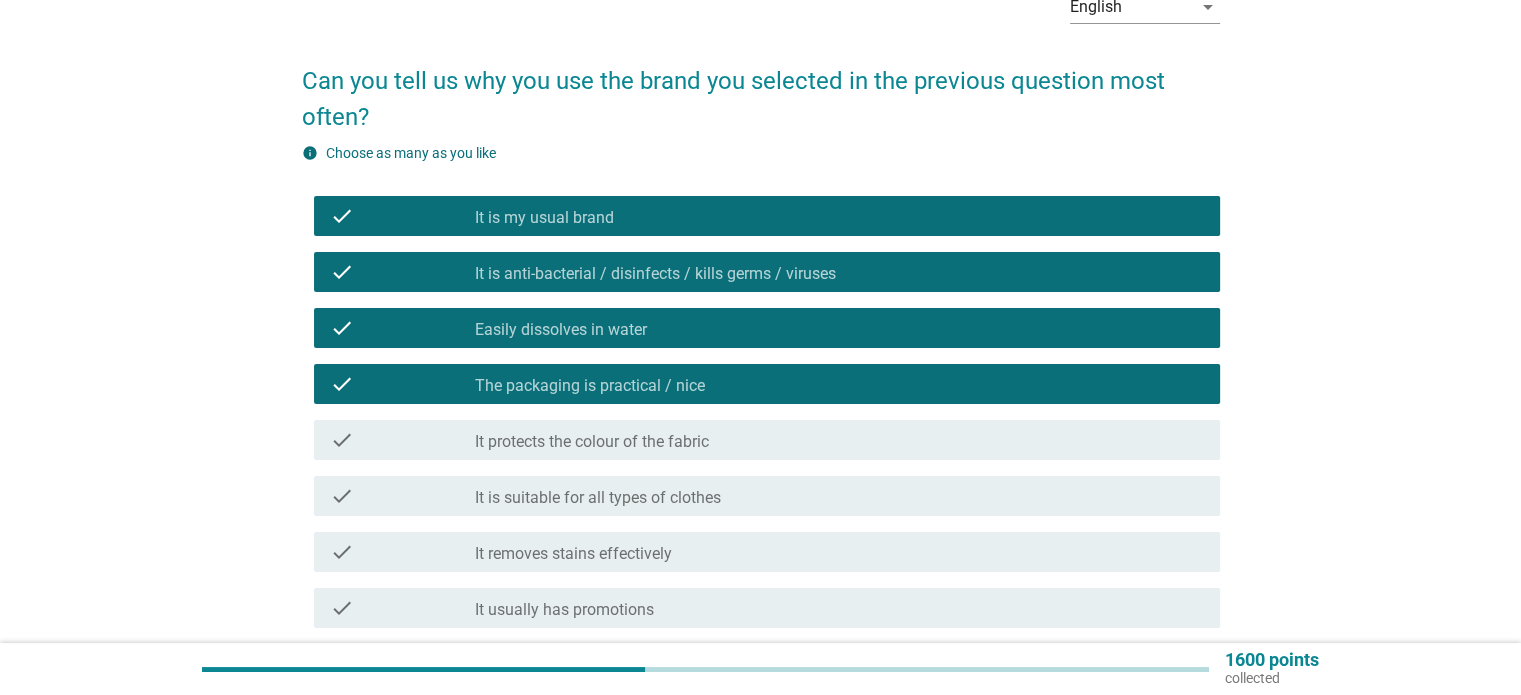 scroll, scrollTop: 200, scrollLeft: 0, axis: vertical 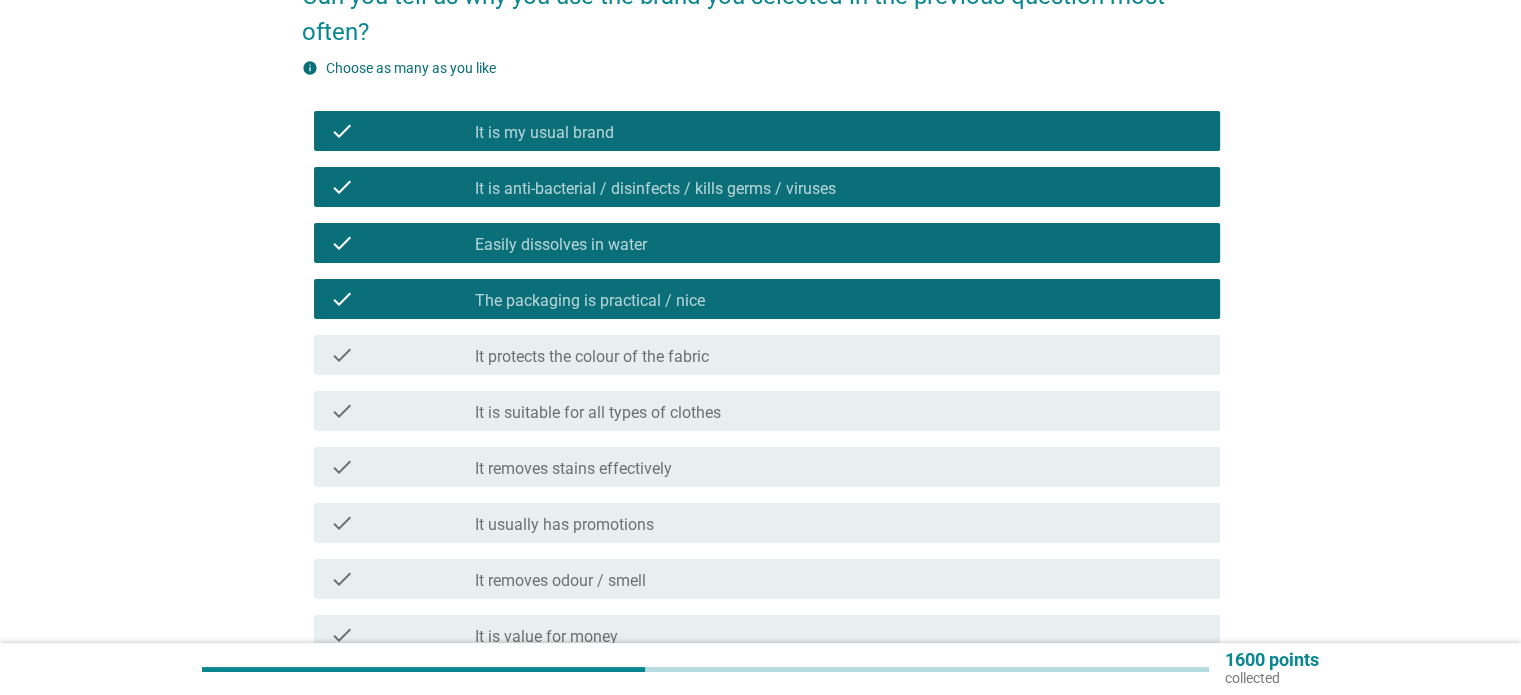 click on "check     check_box_outline_blank It protects the colour of the fabric" at bounding box center (767, 355) 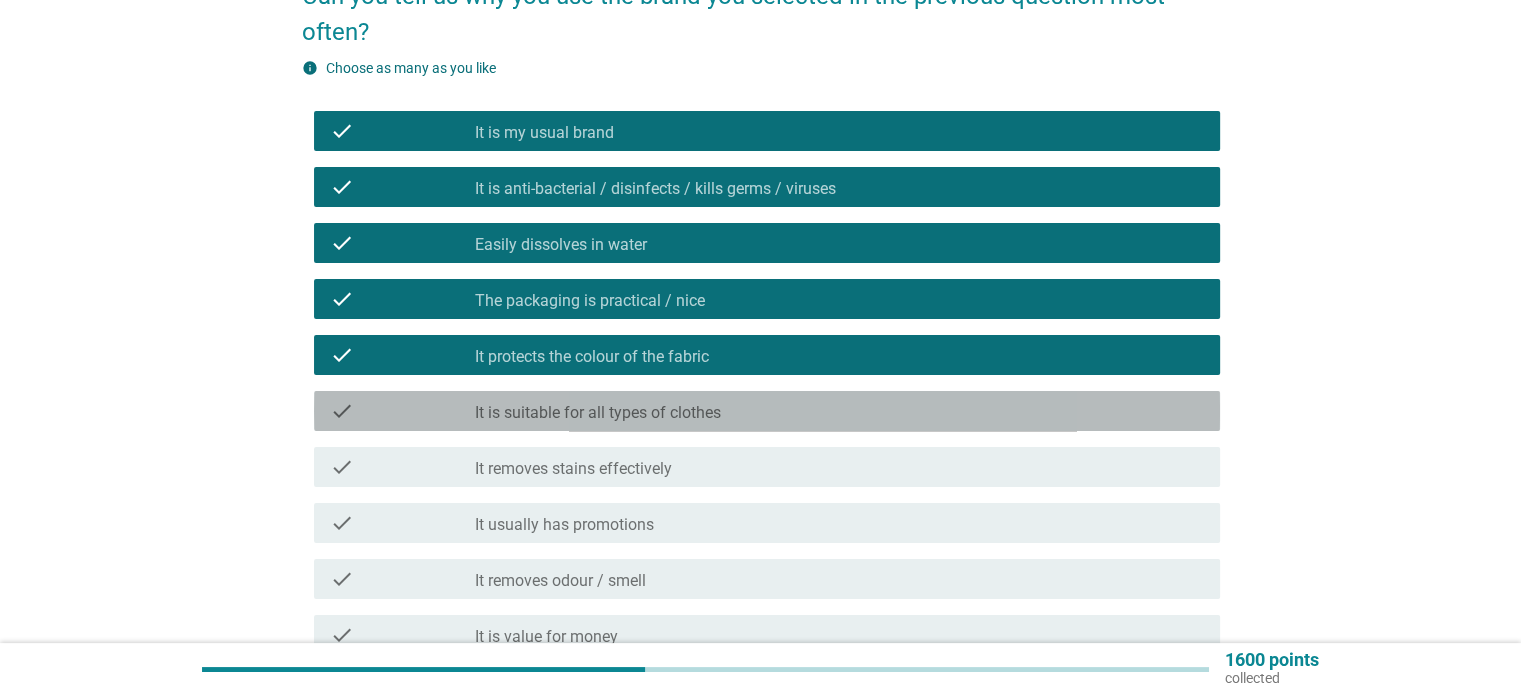 click on "check_box_outline_blank It is suitable for all types of clothes" at bounding box center (839, 411) 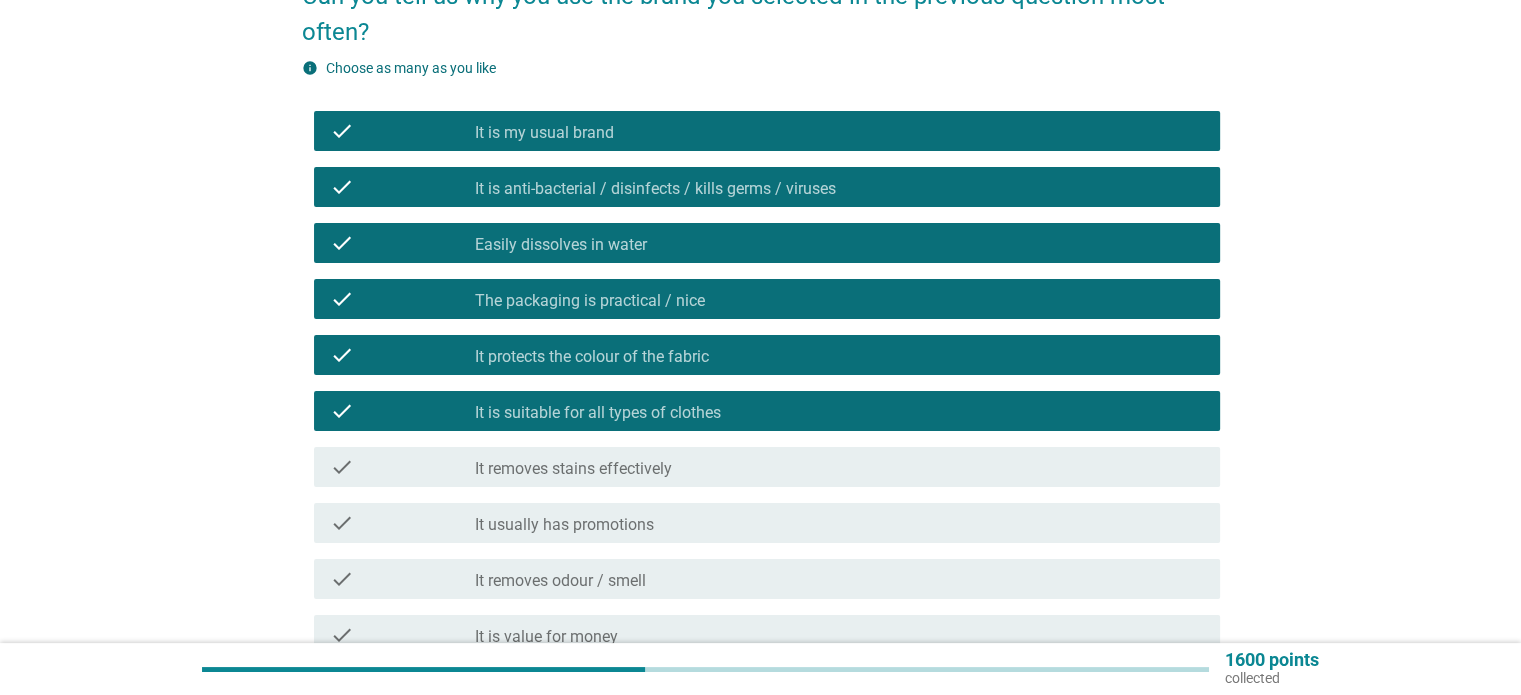 click on "check_box_outline_blank It removes stains effectively" at bounding box center [839, 467] 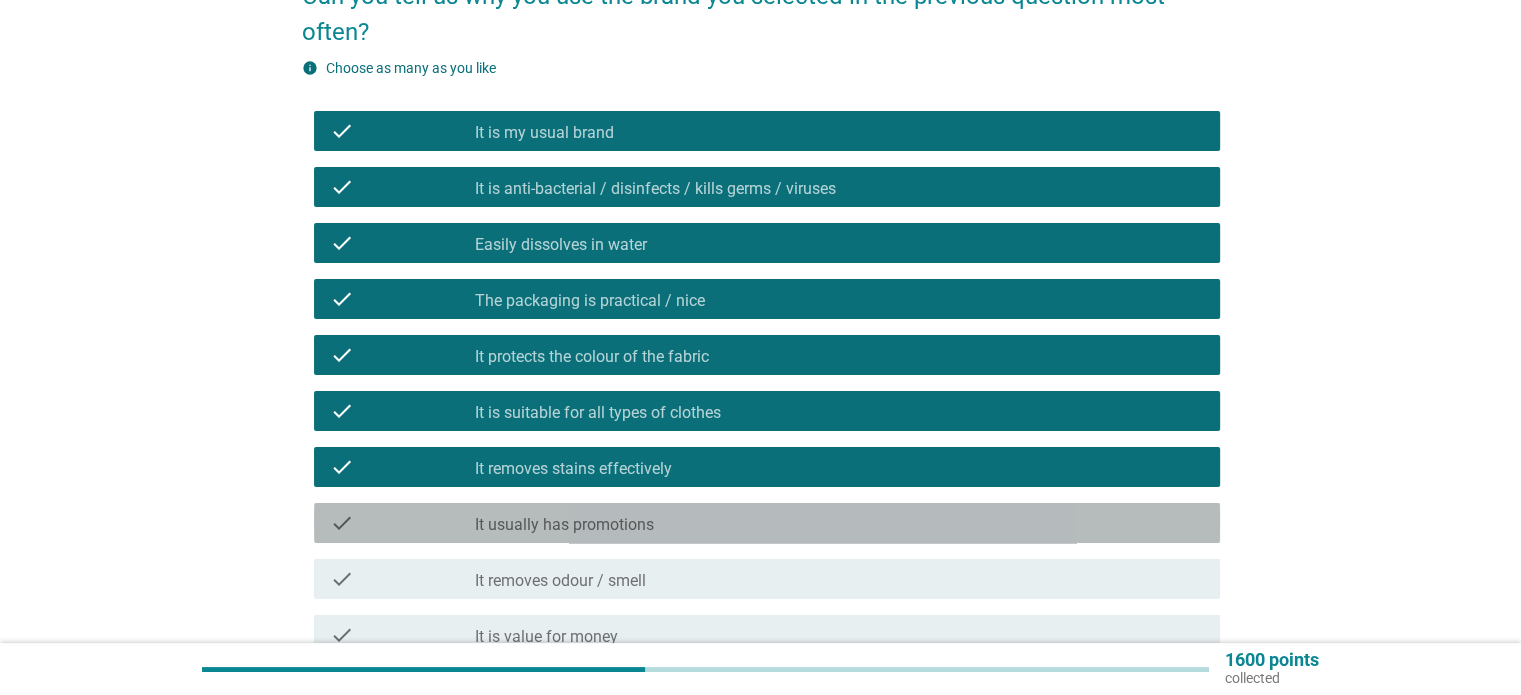 click on "check_box_outline_blank It usually has promotions" at bounding box center [839, 523] 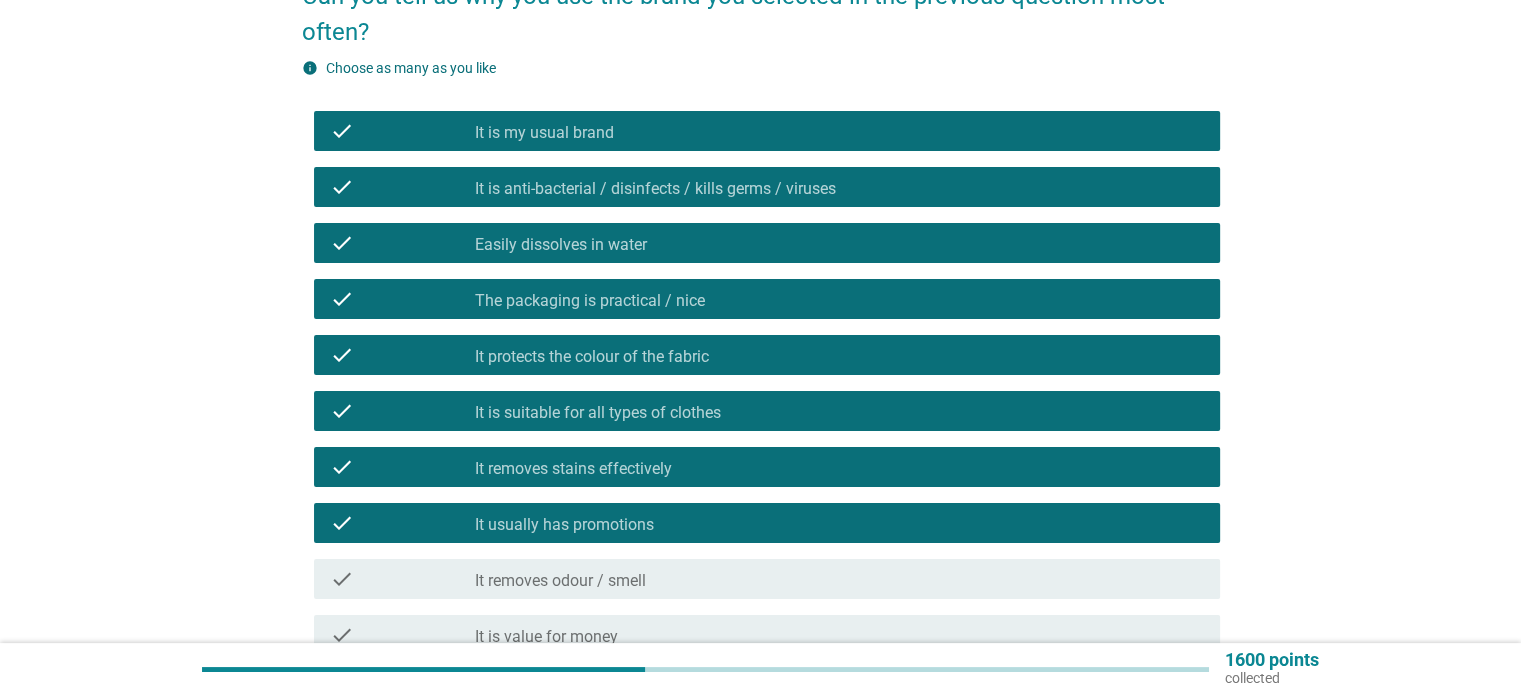 click on "check_box_outline_blank It removes odour / smell" at bounding box center (839, 579) 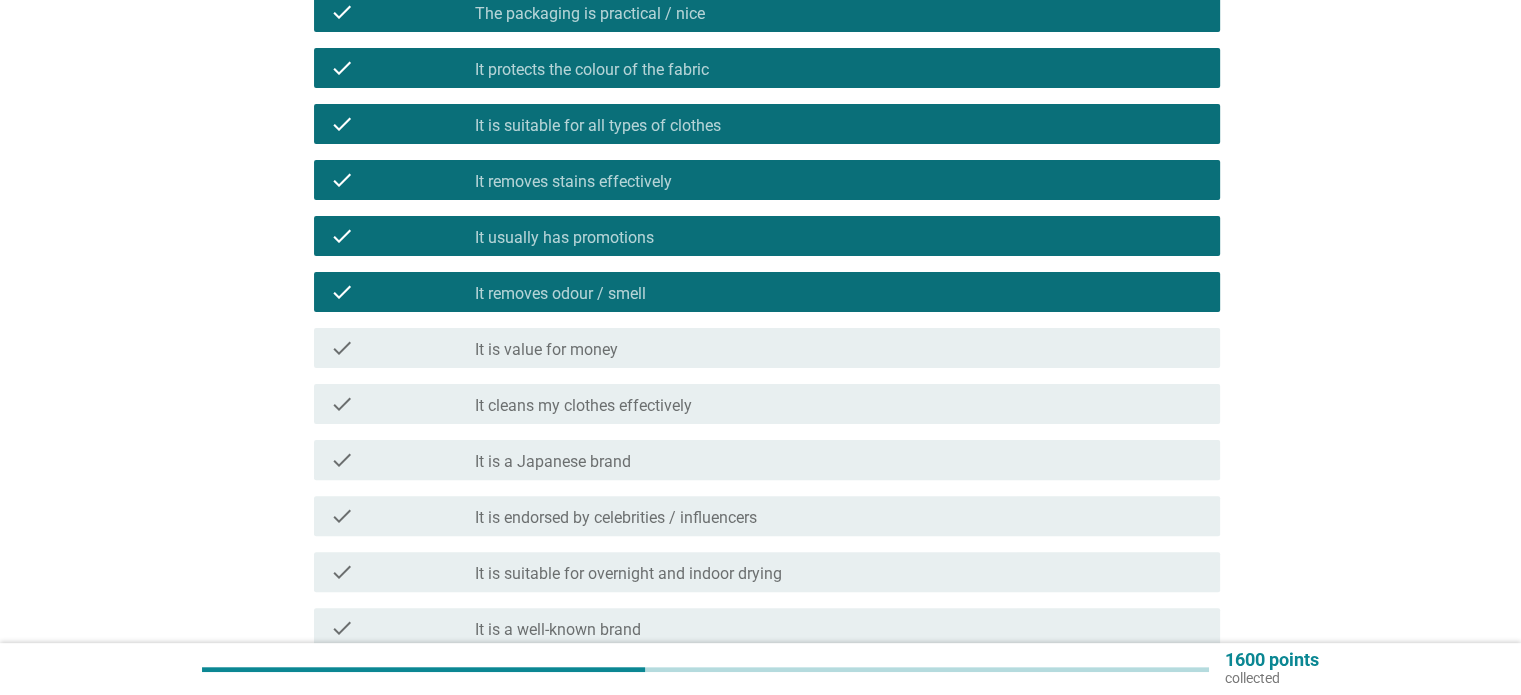 scroll, scrollTop: 500, scrollLeft: 0, axis: vertical 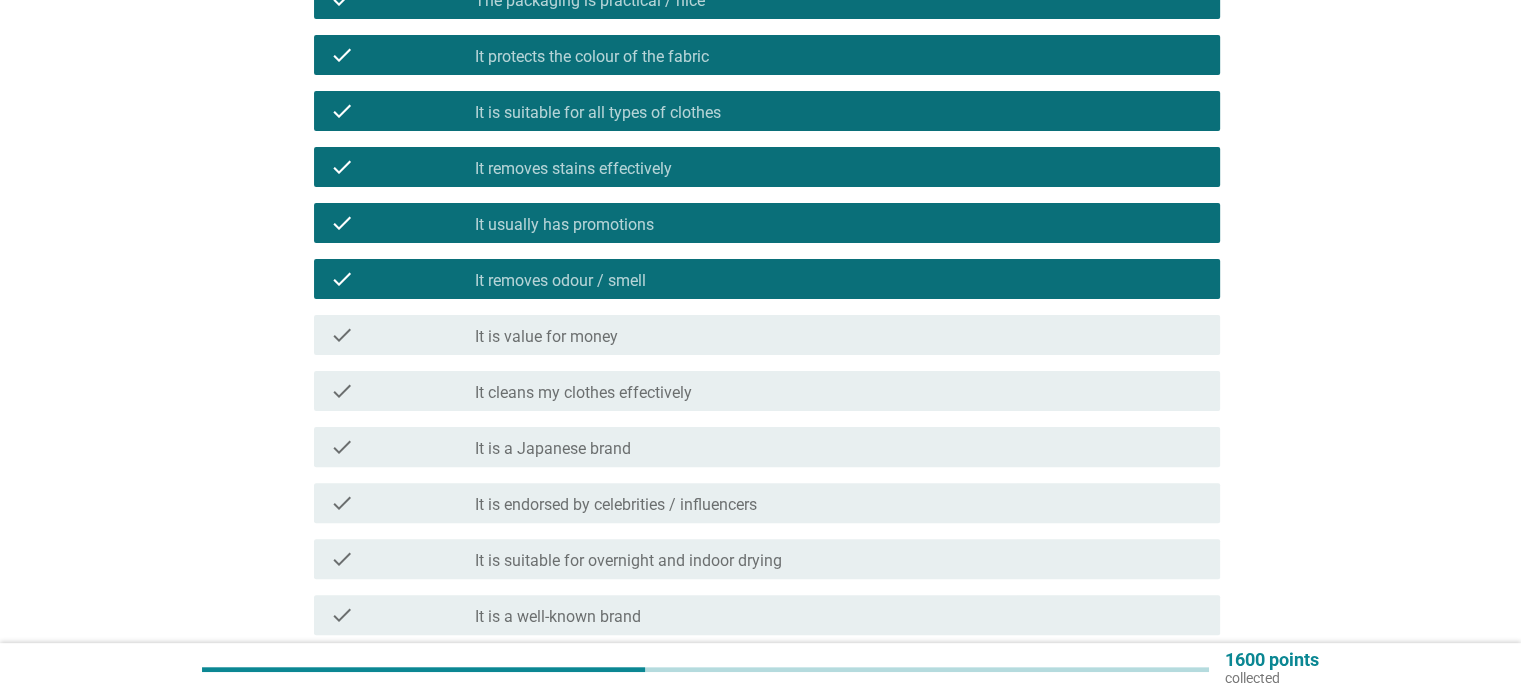 click on "check_box_outline_blank It is value for money" at bounding box center (839, 335) 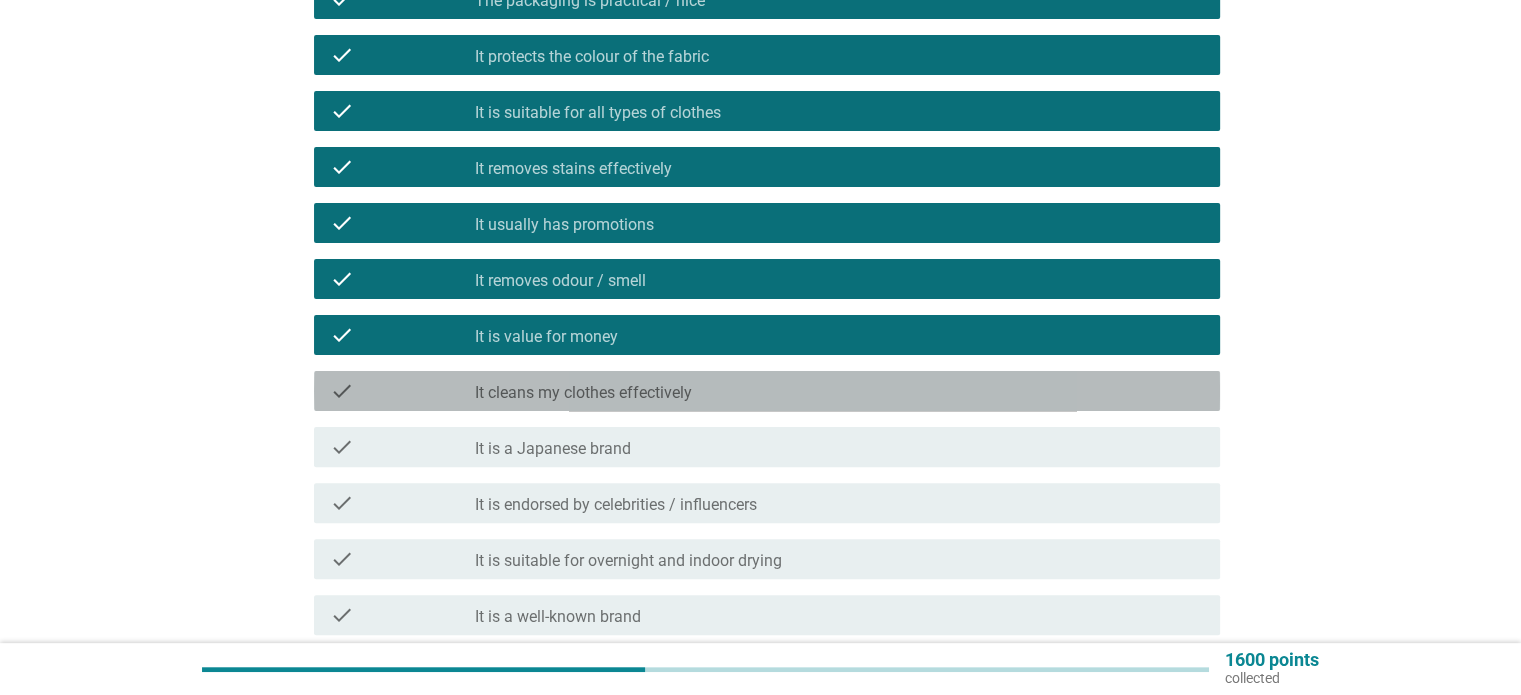 click on "It cleans my clothes effectively" at bounding box center (583, 393) 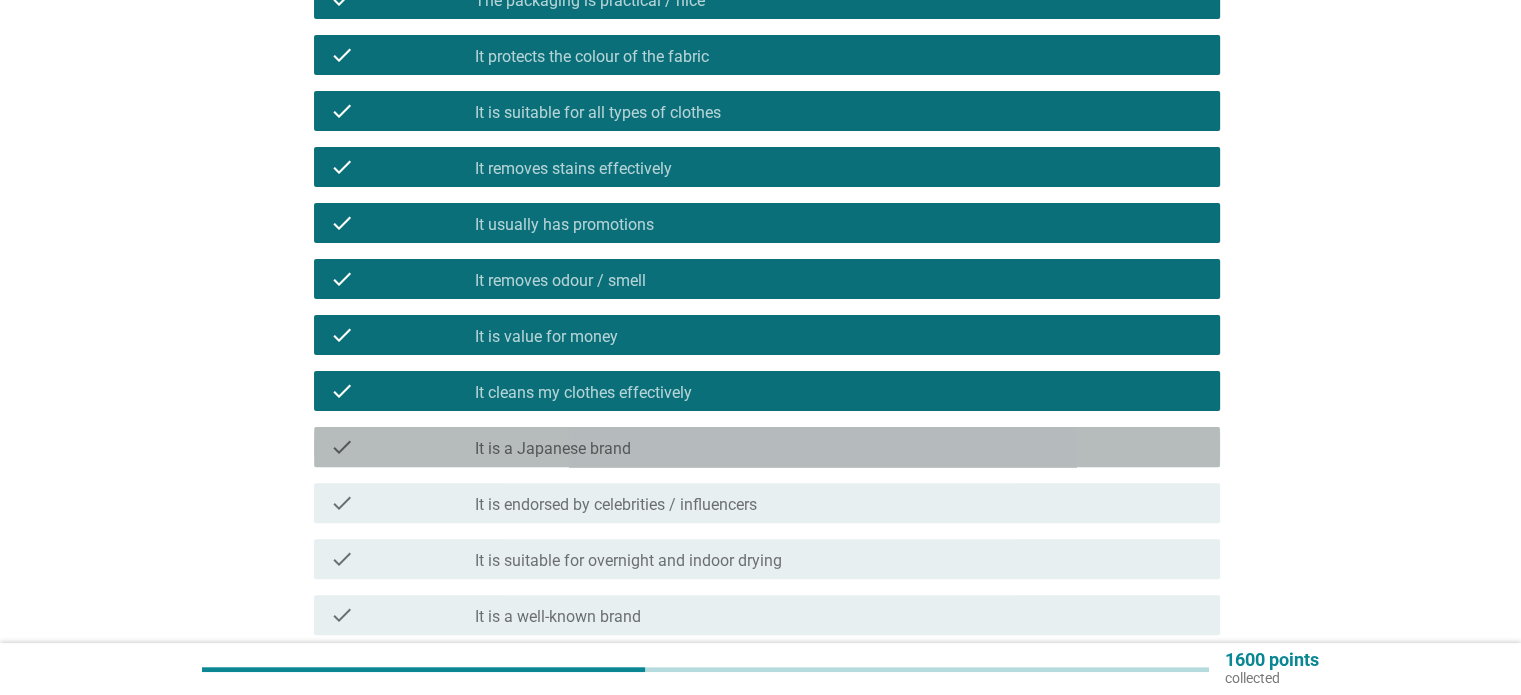 click on "check_box_outline_blank It is a Japanese brand" at bounding box center [839, 447] 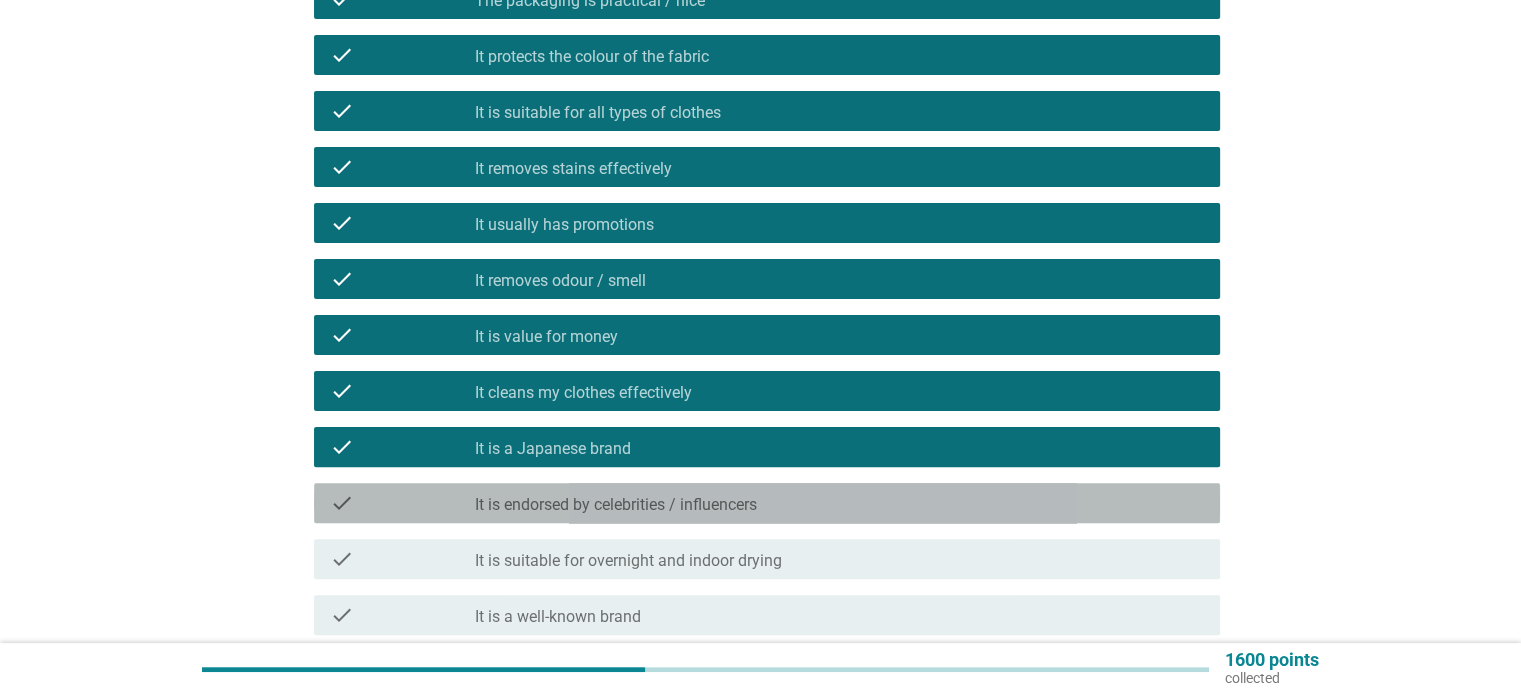click on "check_box_outline_blank It is endorsed by celebrities / influencers" at bounding box center (839, 503) 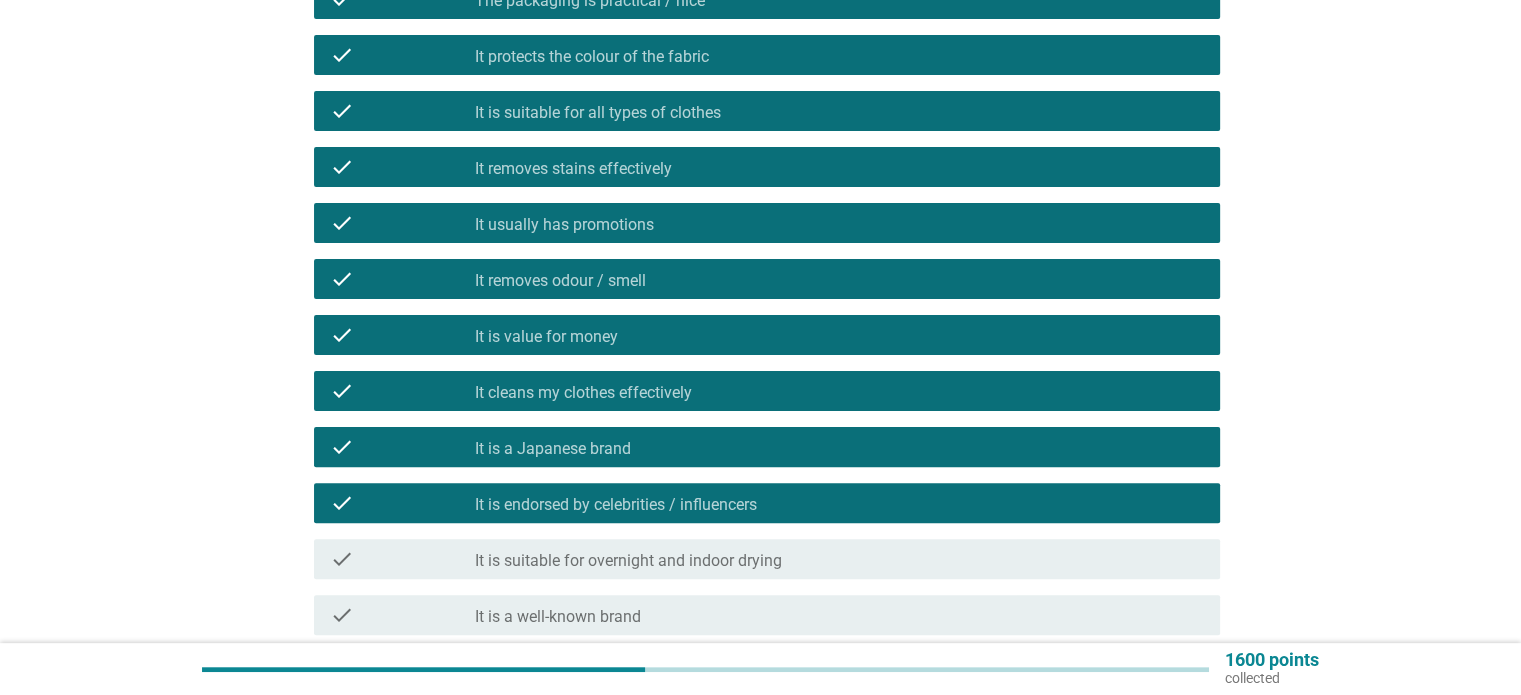 click on "It is suitable for overnight and indoor drying" at bounding box center (628, 561) 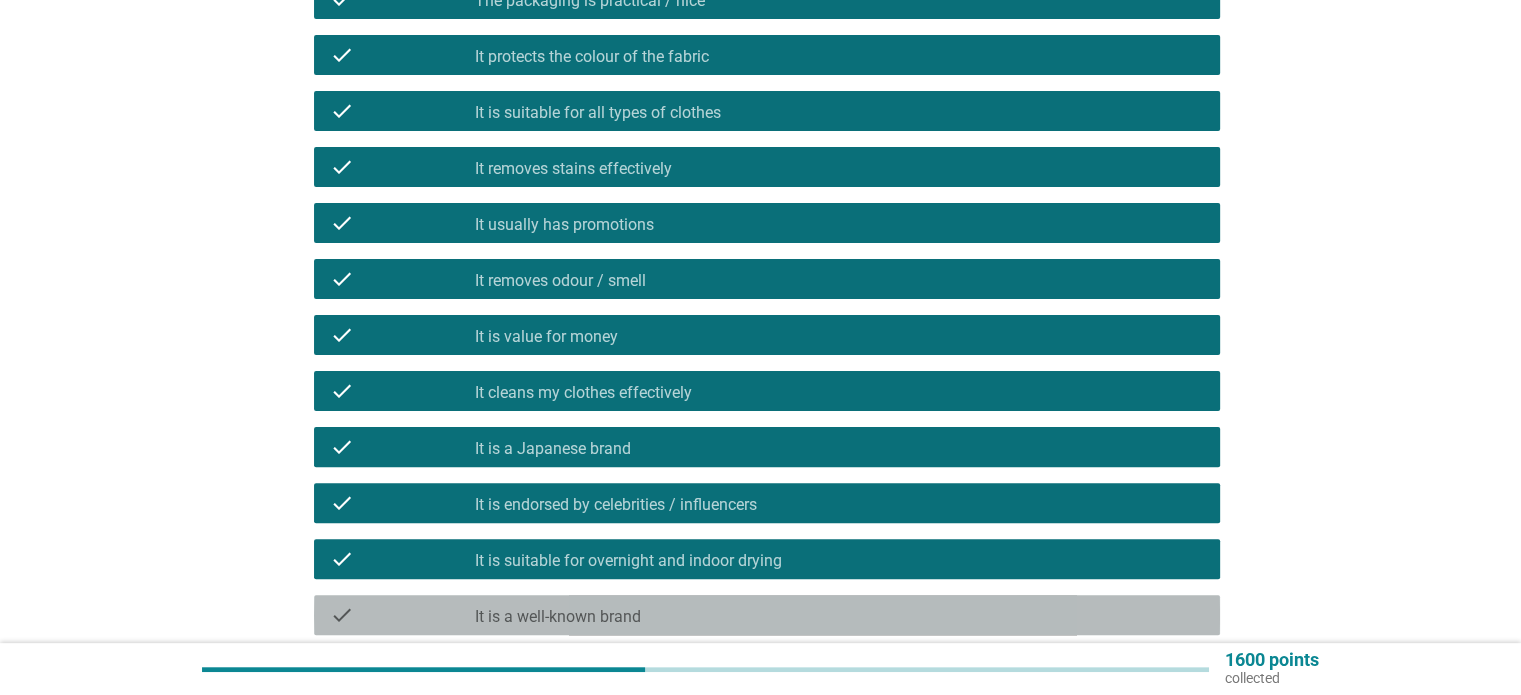 click on "check     check_box_outline_blank It is a well-known brand" at bounding box center [767, 615] 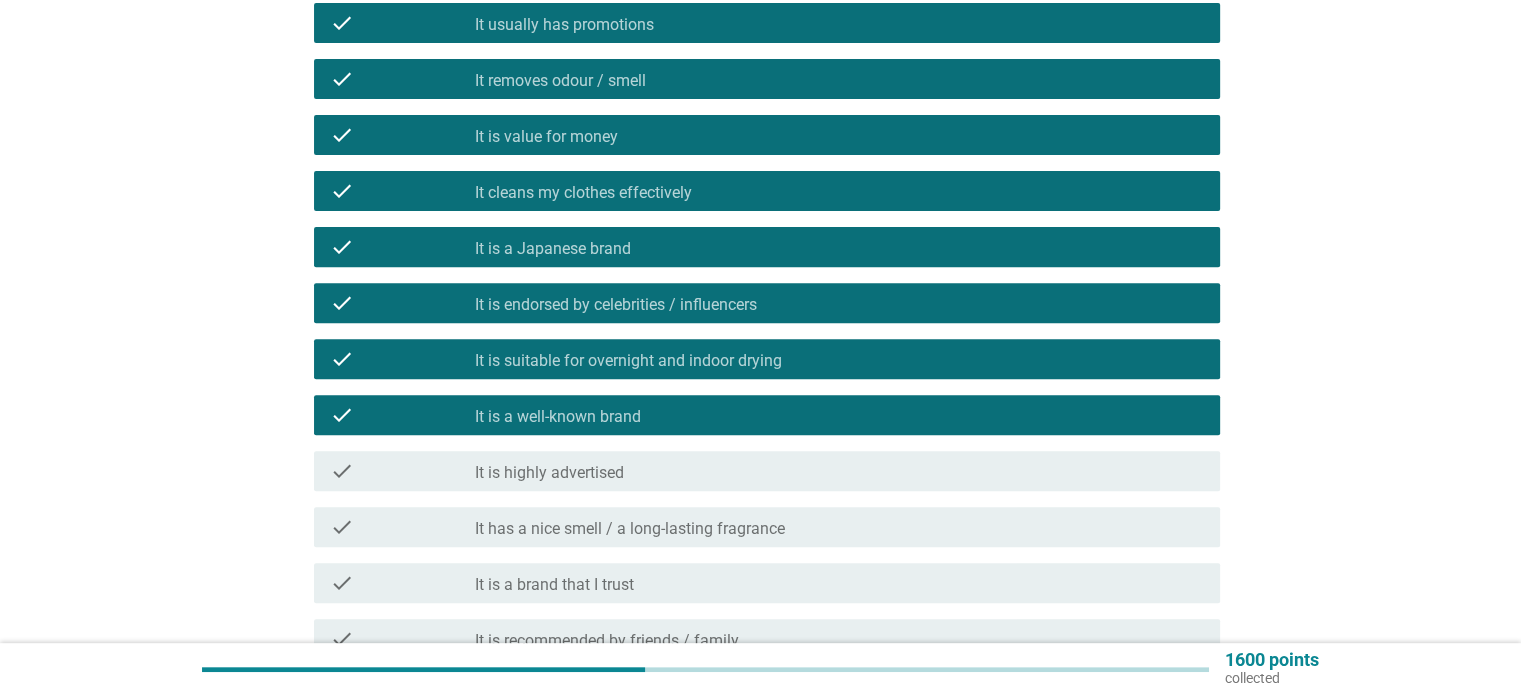 scroll, scrollTop: 1013, scrollLeft: 0, axis: vertical 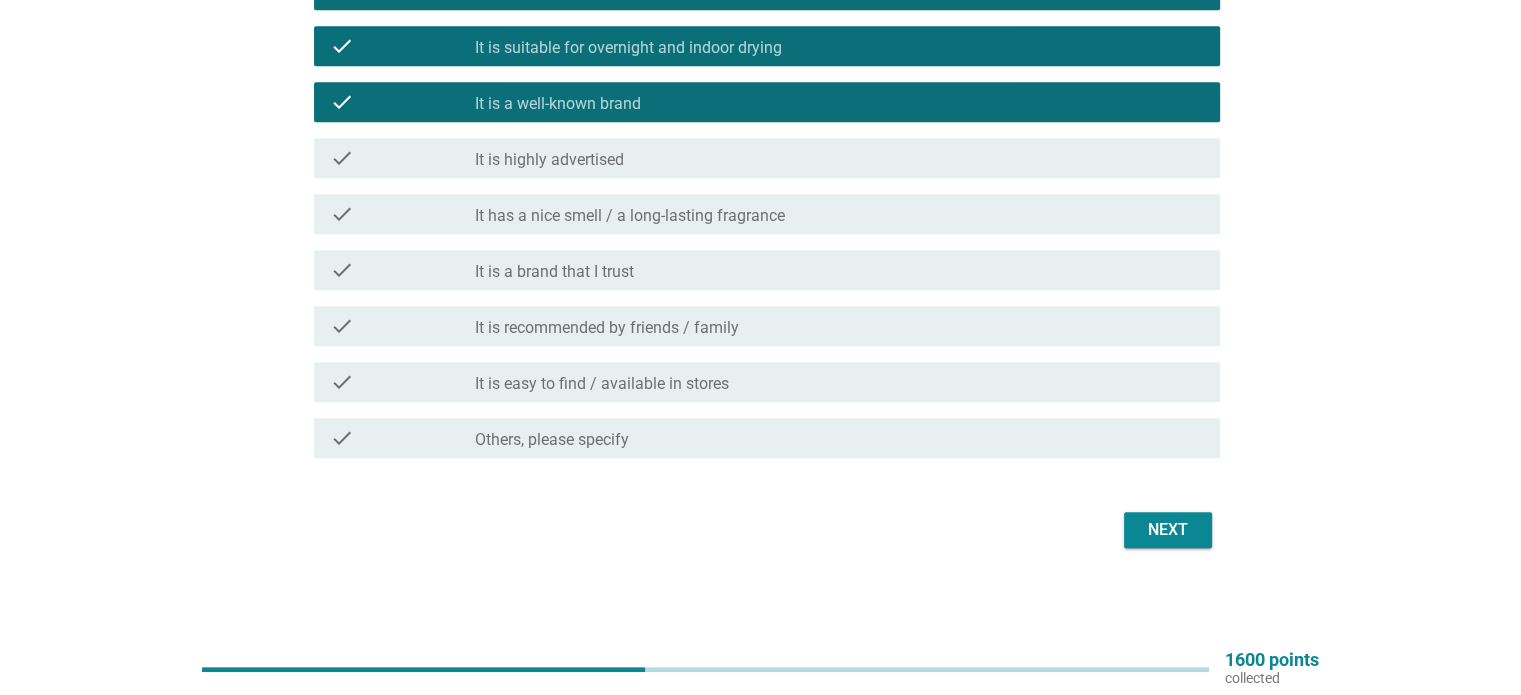 click on "Next" at bounding box center (1168, 530) 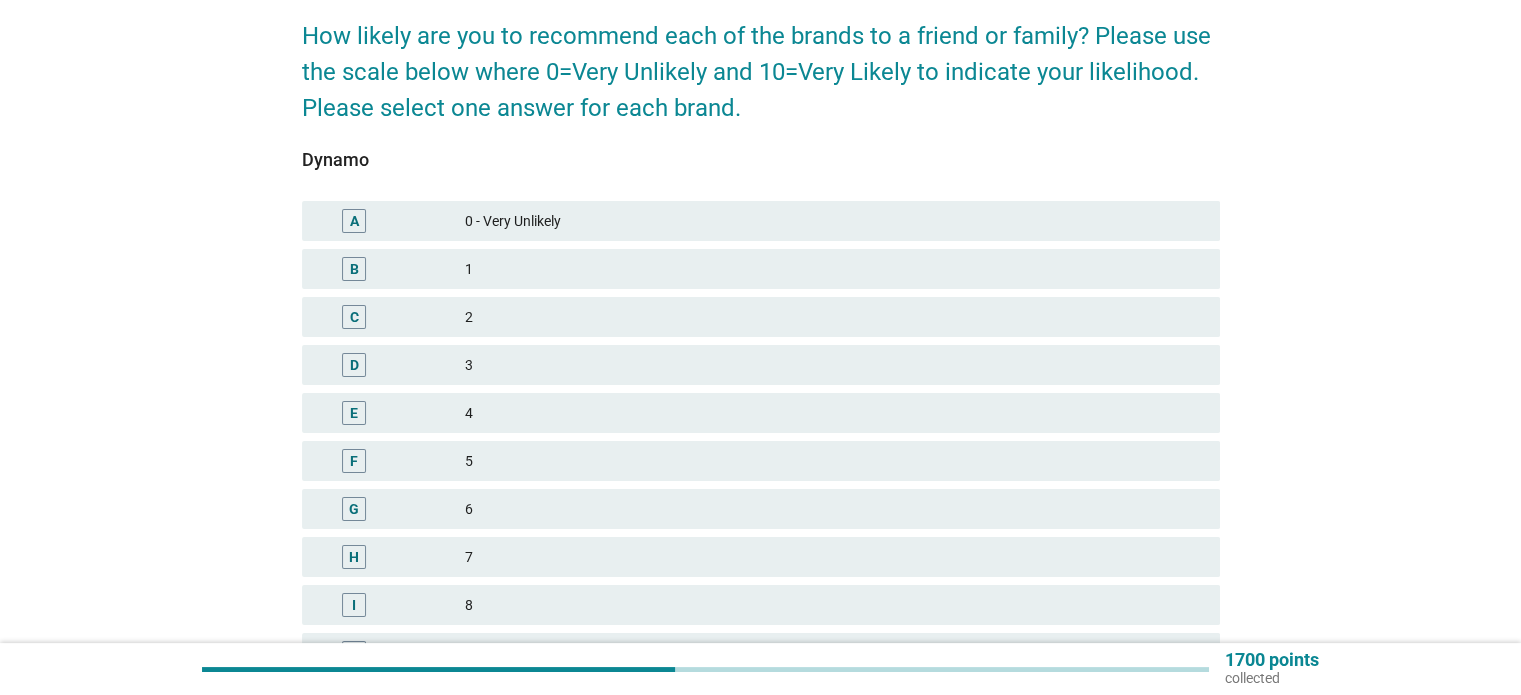 scroll, scrollTop: 400, scrollLeft: 0, axis: vertical 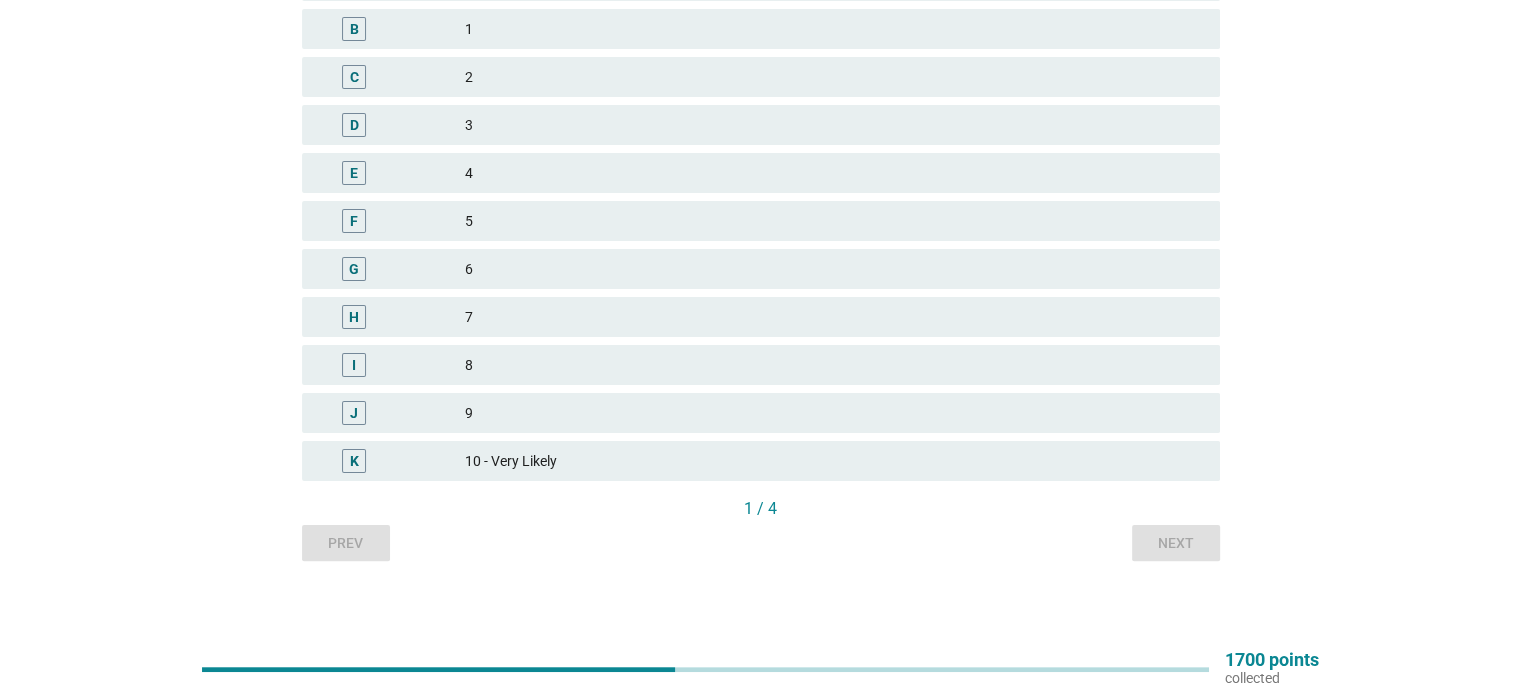 click on "10 - Very Likely" at bounding box center [834, 461] 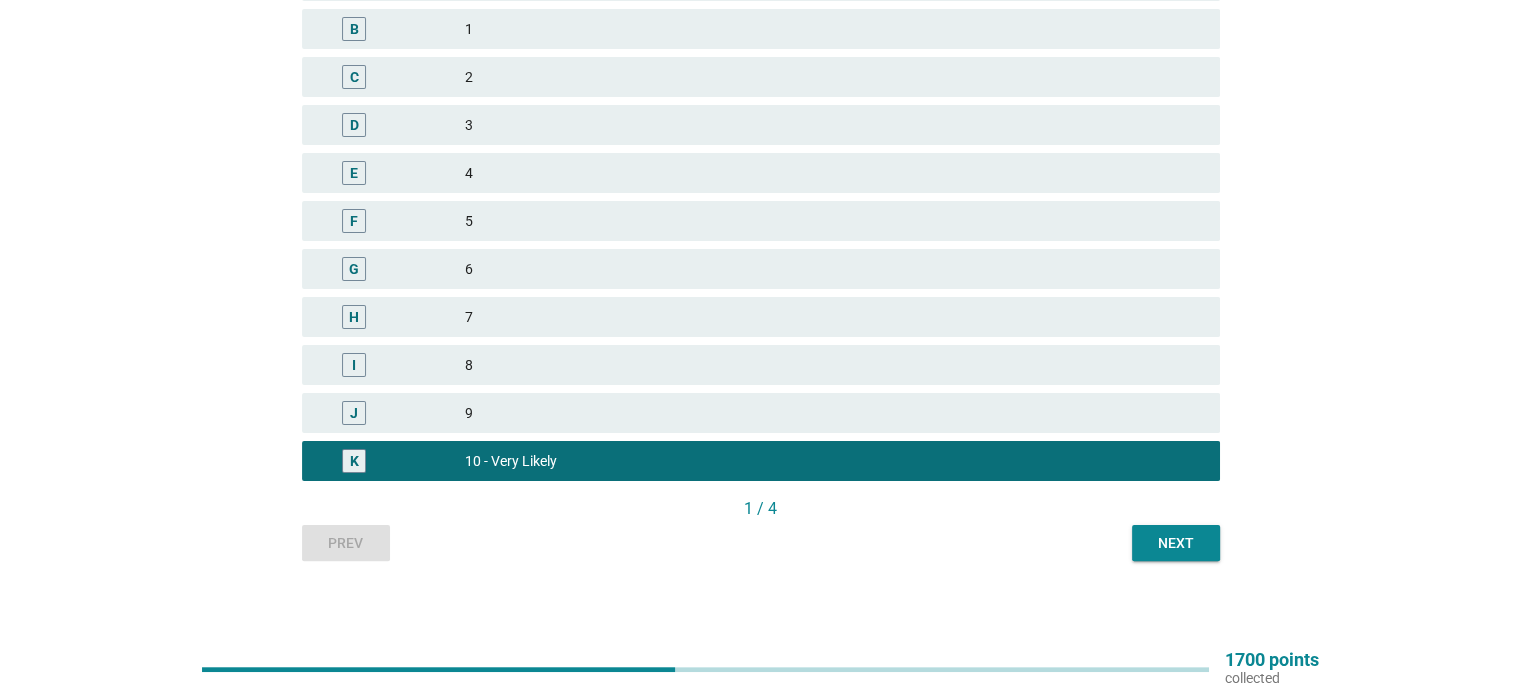 click on "Next" at bounding box center (1176, 543) 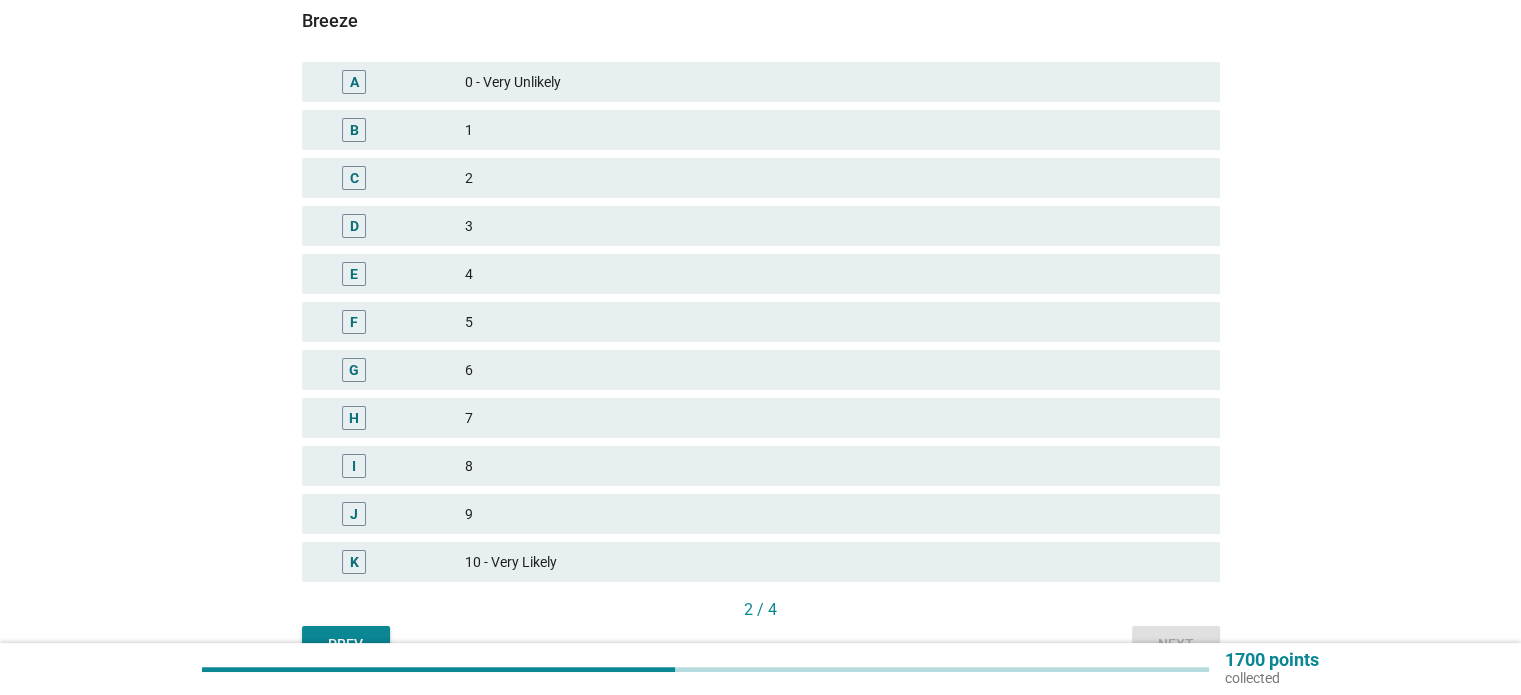 scroll, scrollTop: 300, scrollLeft: 0, axis: vertical 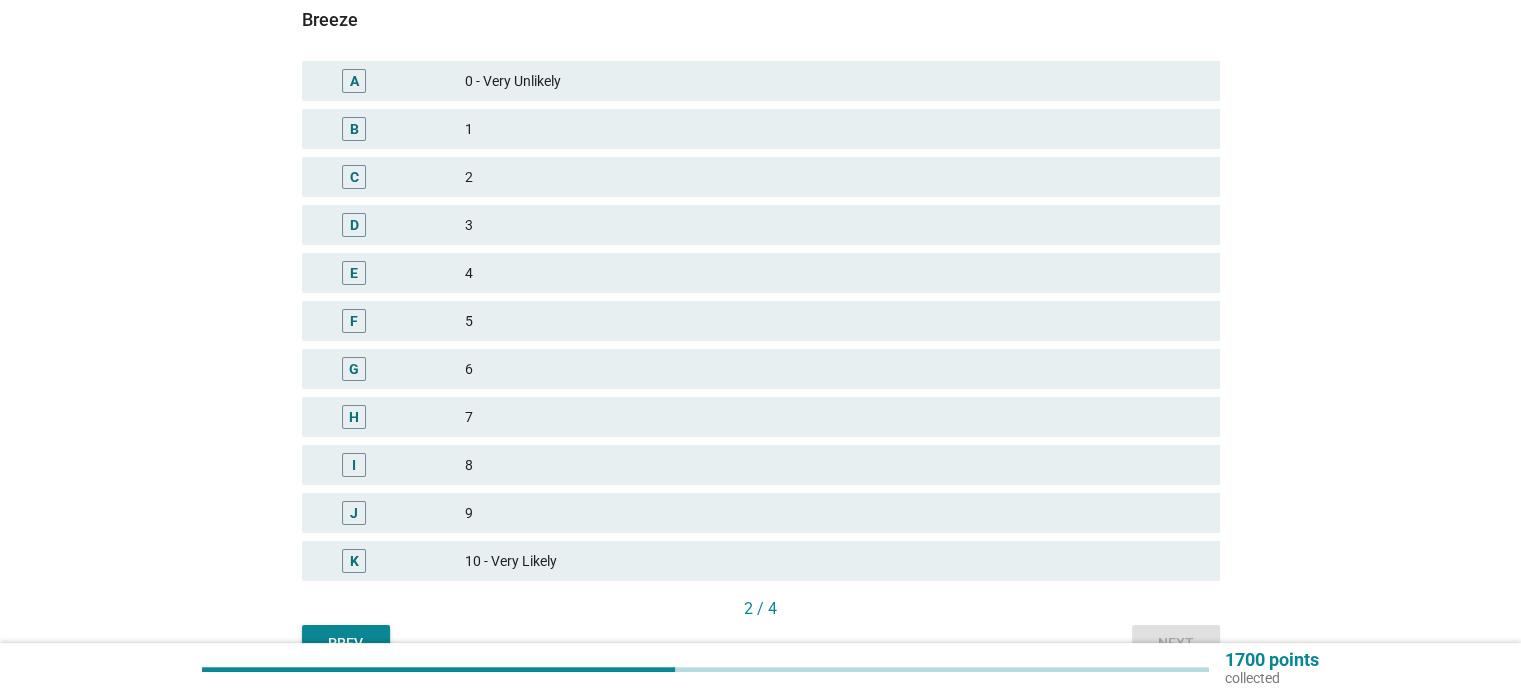click on "10 - Very Likely" at bounding box center (834, 561) 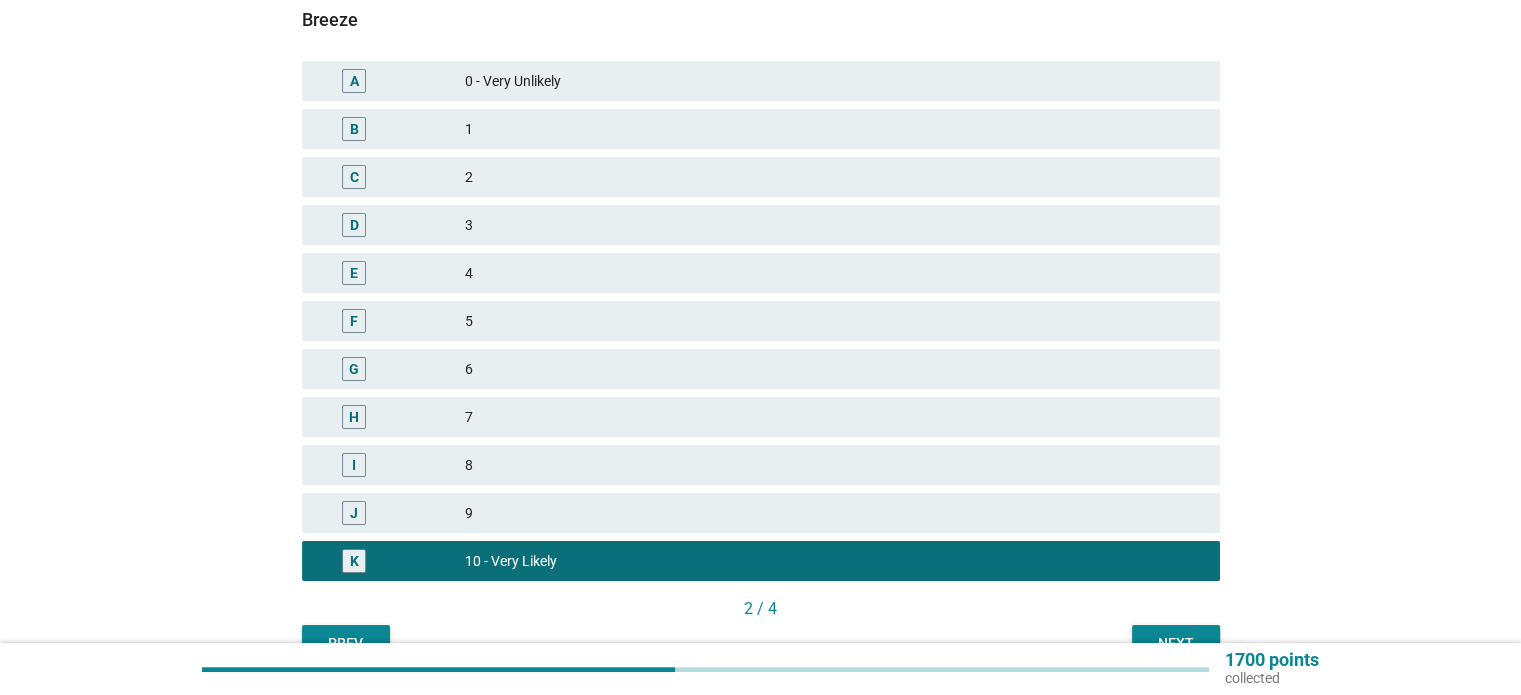 click on "Next" at bounding box center [1176, 643] 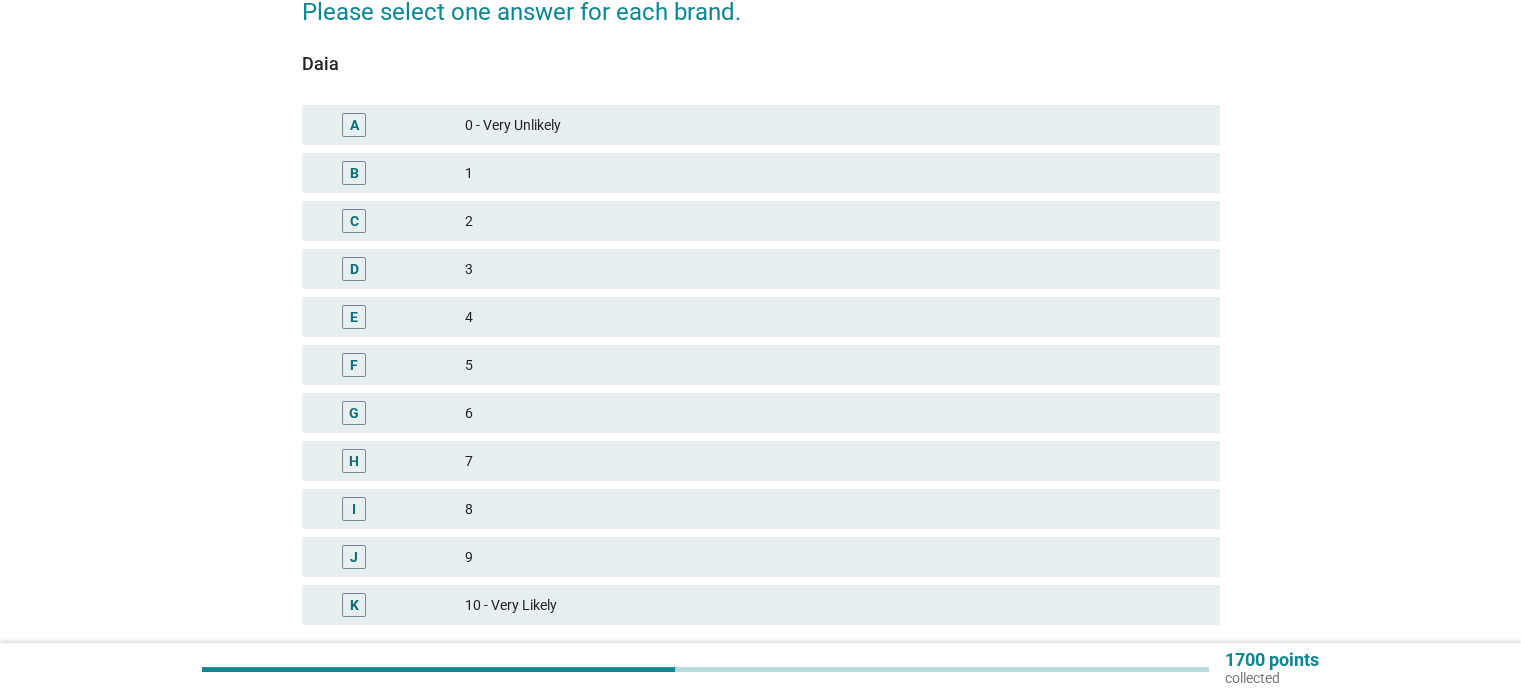 scroll, scrollTop: 300, scrollLeft: 0, axis: vertical 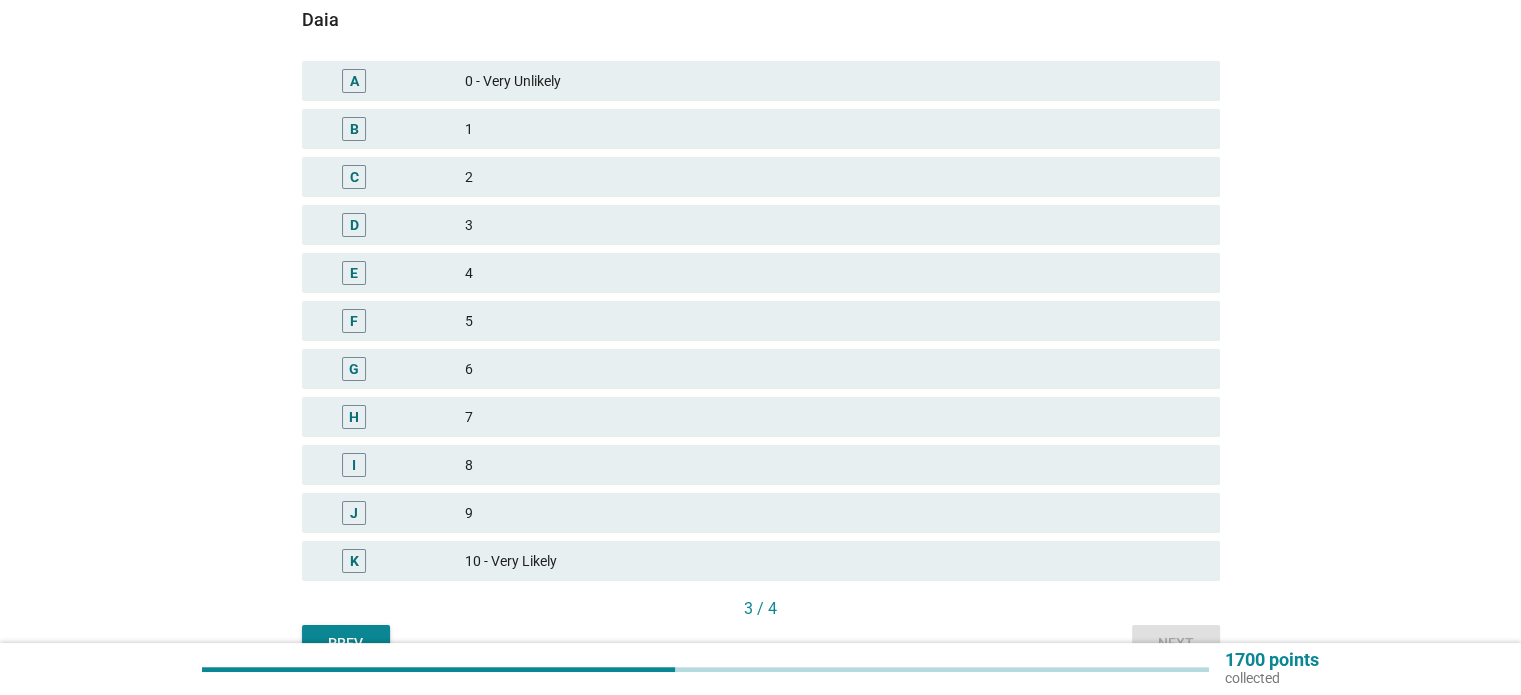 click on "10 - Very Likely" at bounding box center (834, 561) 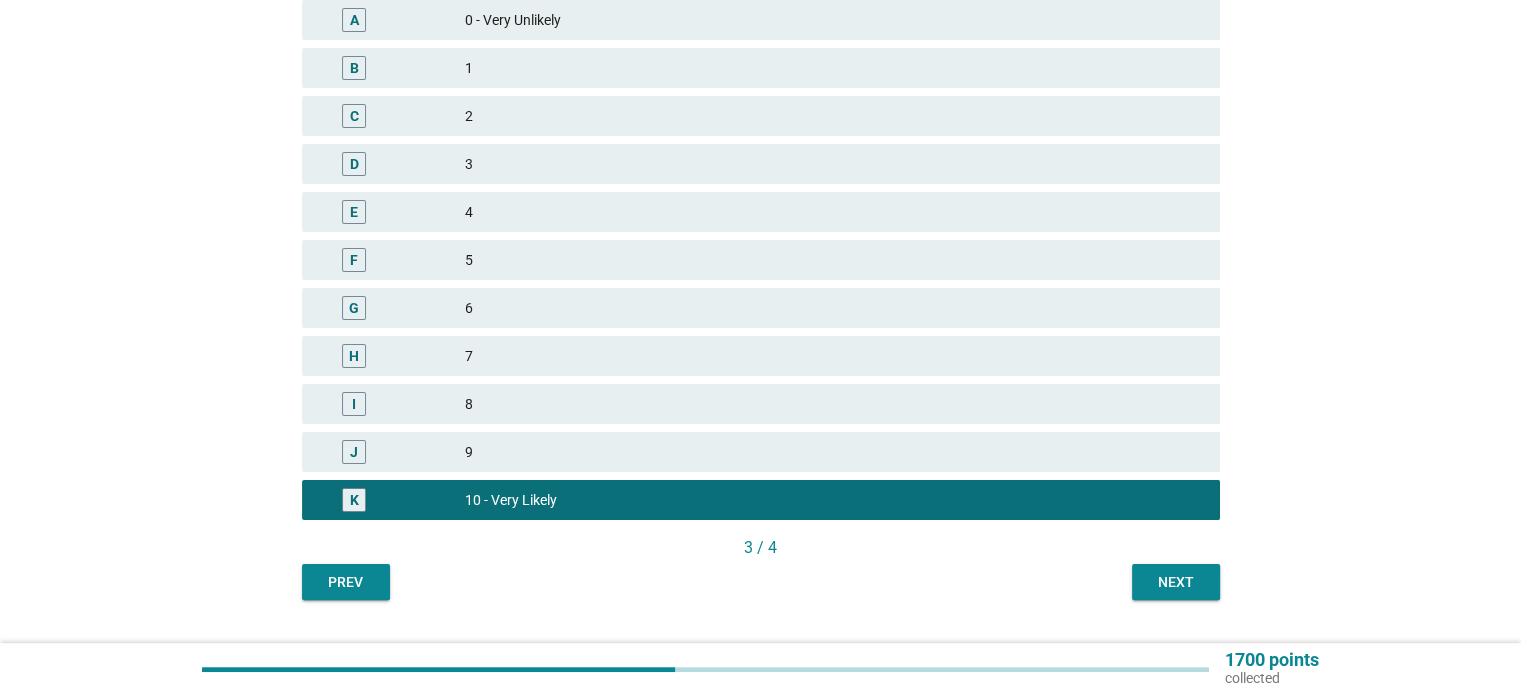 scroll, scrollTop: 408, scrollLeft: 0, axis: vertical 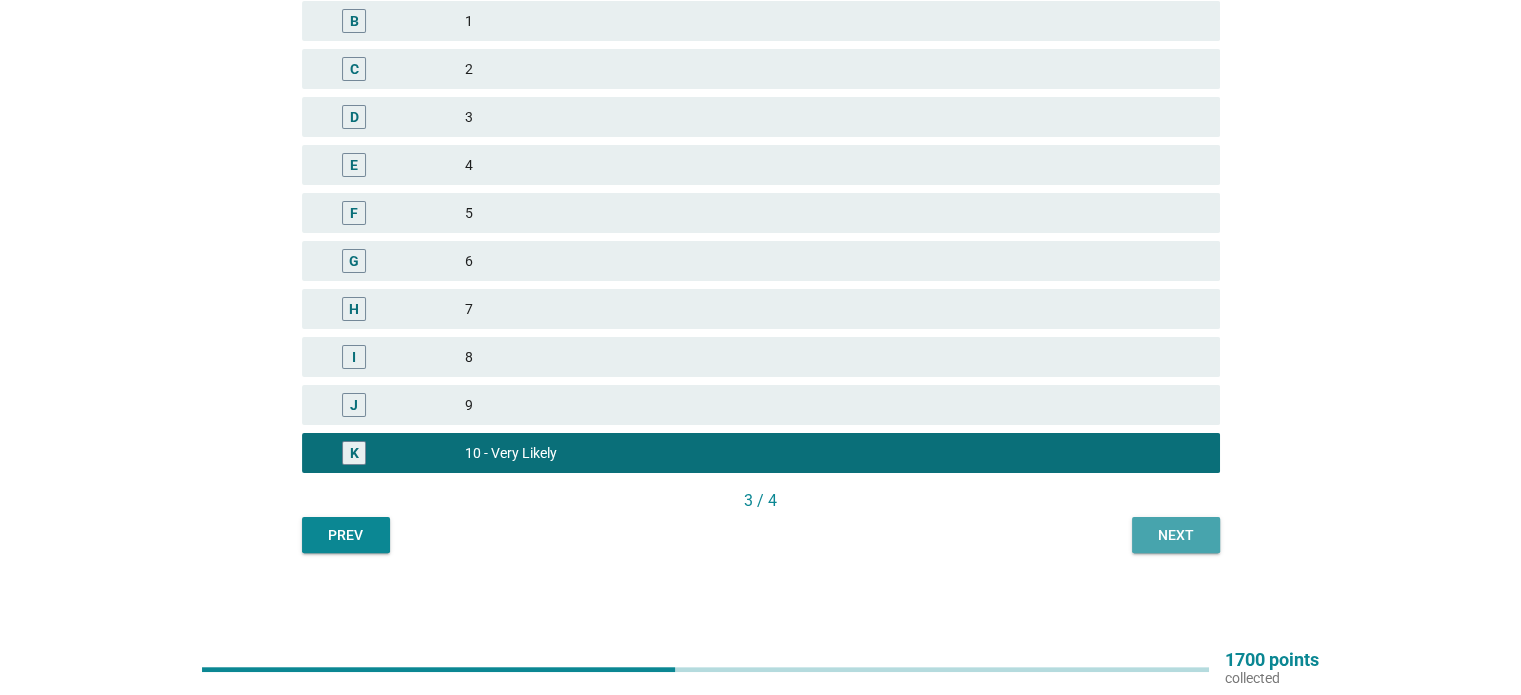 drag, startPoint x: 1190, startPoint y: 527, endPoint x: 1018, endPoint y: 495, distance: 174.95142 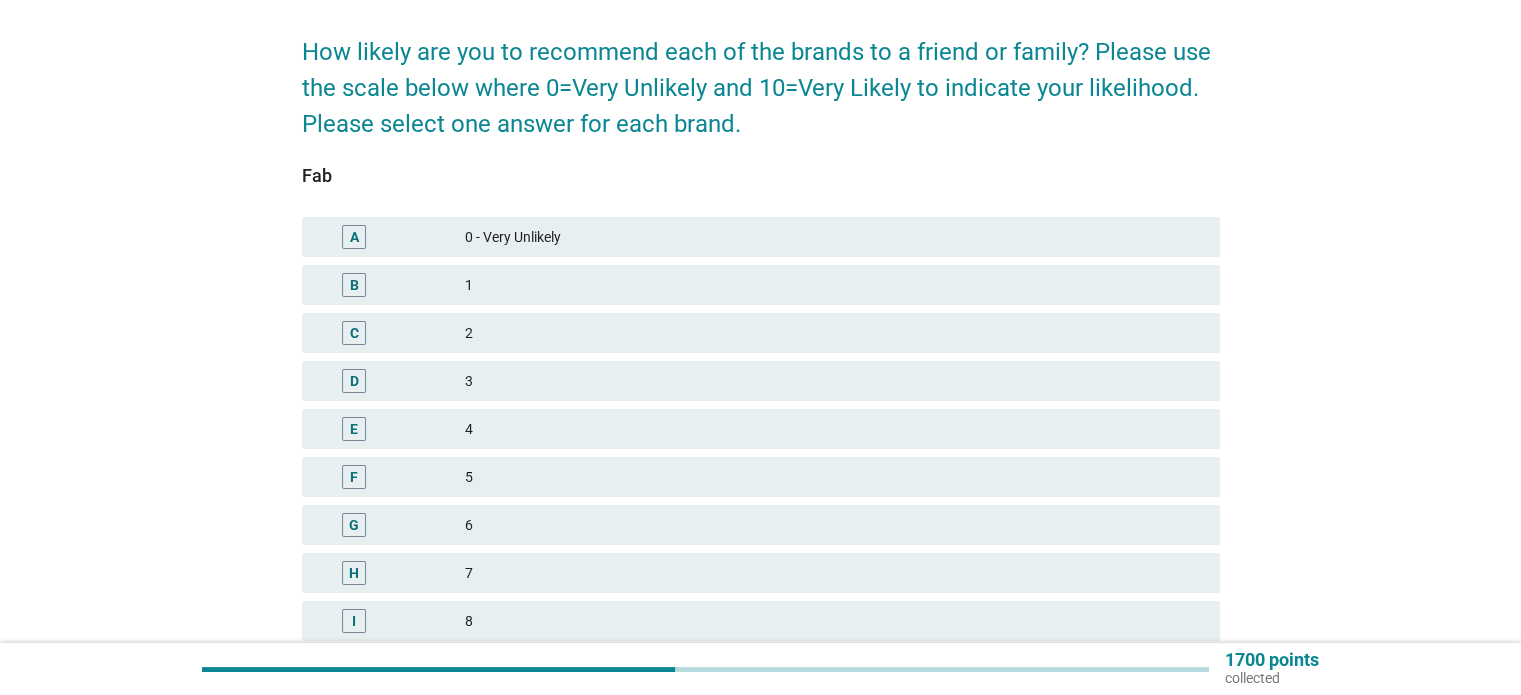 scroll, scrollTop: 400, scrollLeft: 0, axis: vertical 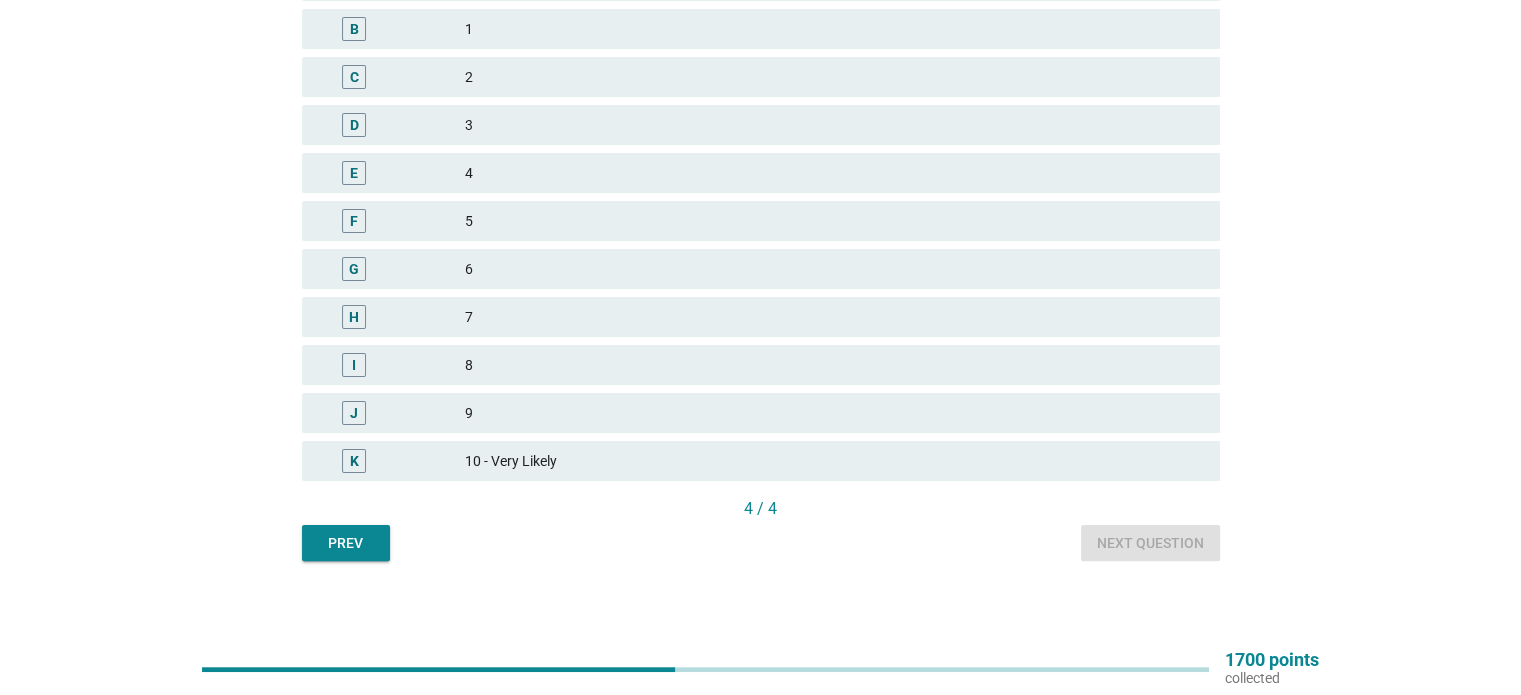 click on "10 - Very Likely" at bounding box center [834, 461] 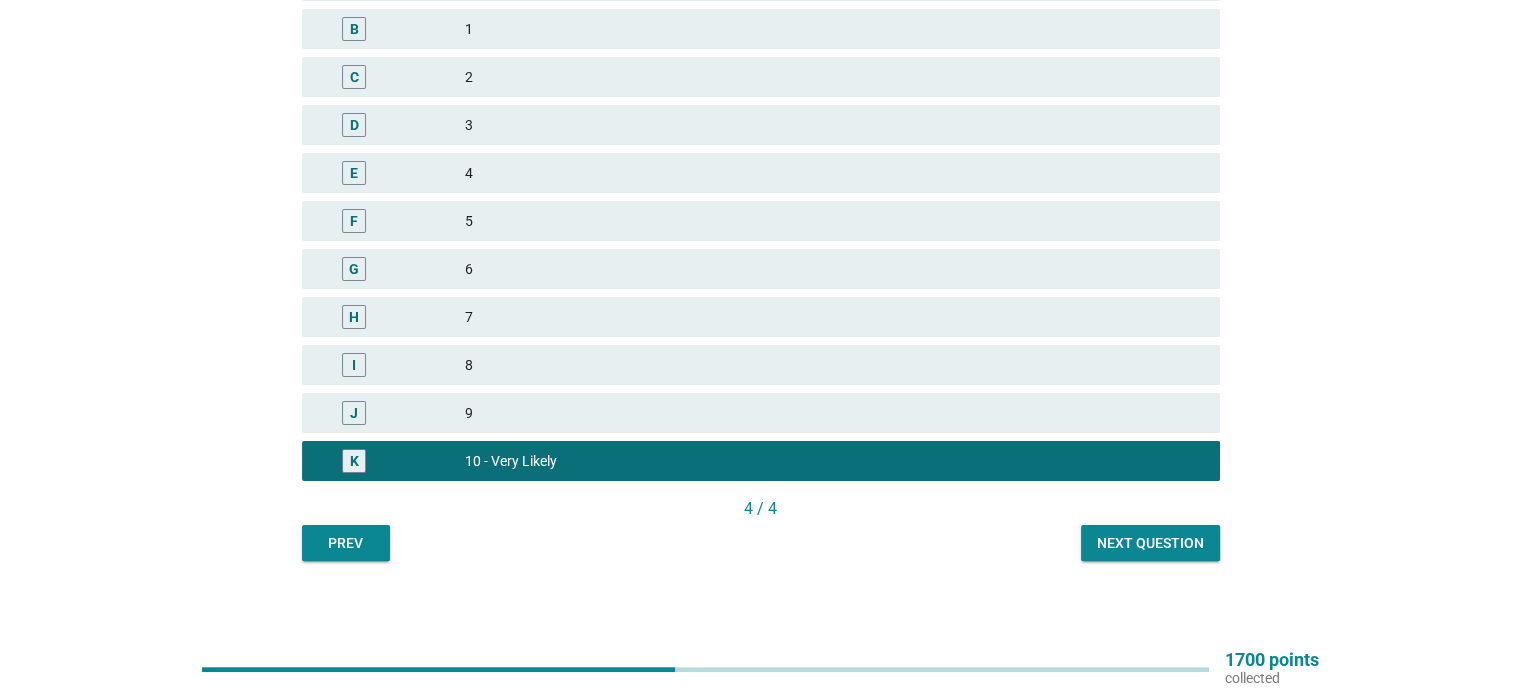 click on "Next question" at bounding box center (1150, 543) 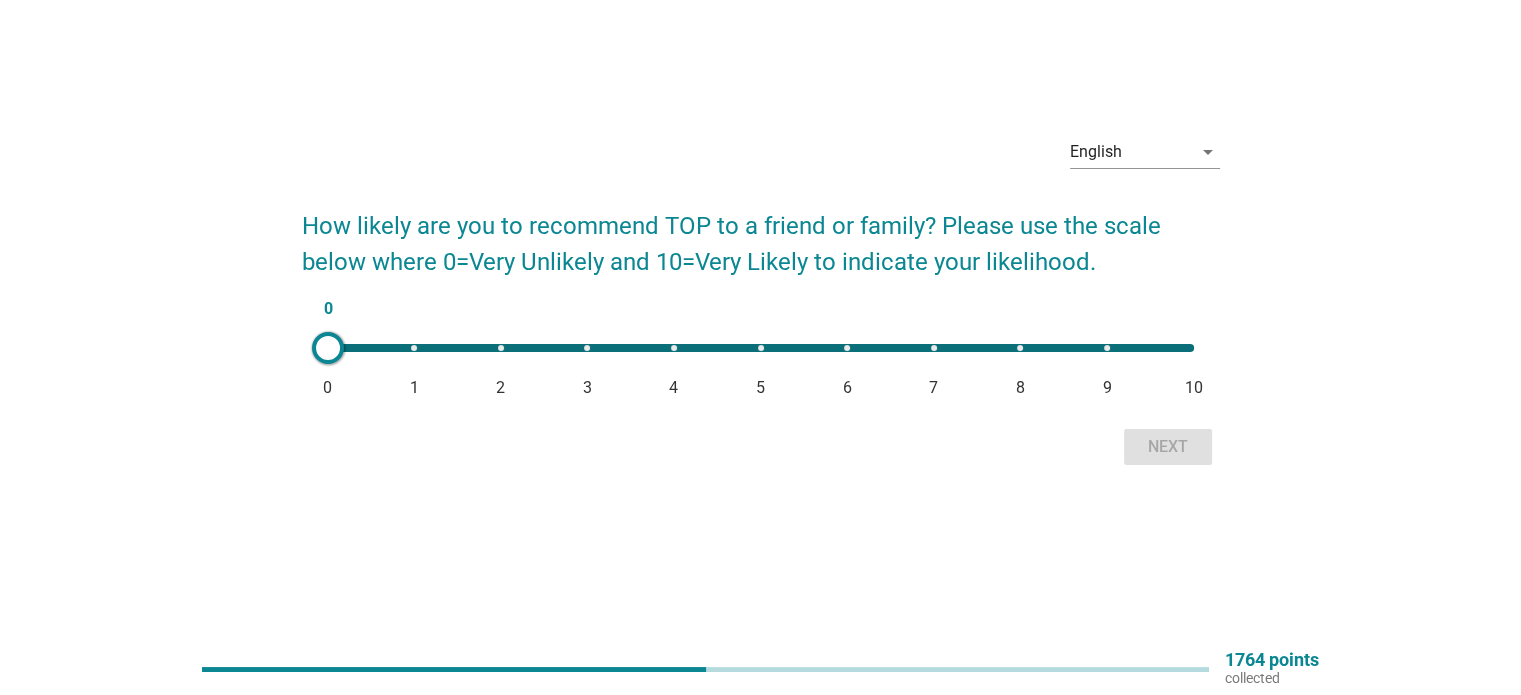 scroll, scrollTop: 0, scrollLeft: 0, axis: both 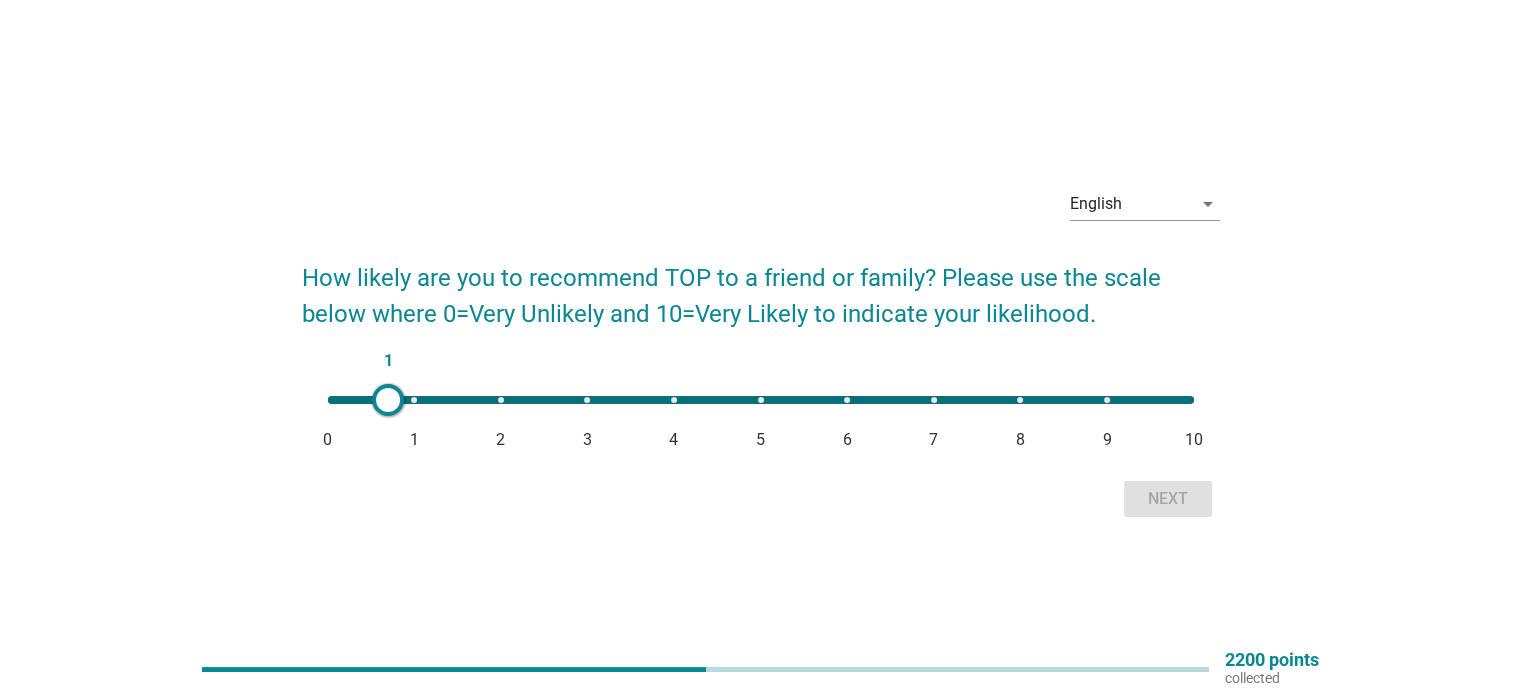 type on "10" 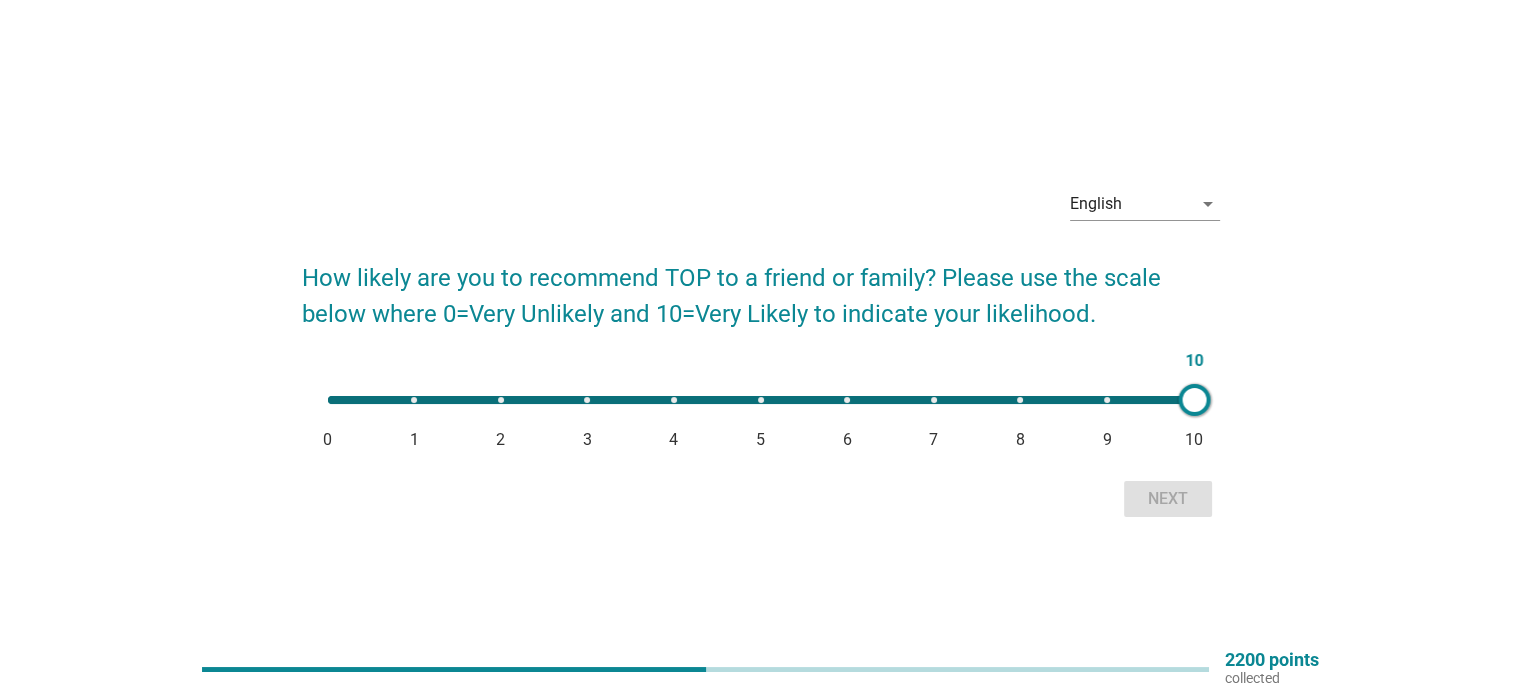 drag, startPoint x: 320, startPoint y: 394, endPoint x: 1263, endPoint y: 447, distance: 944.4882 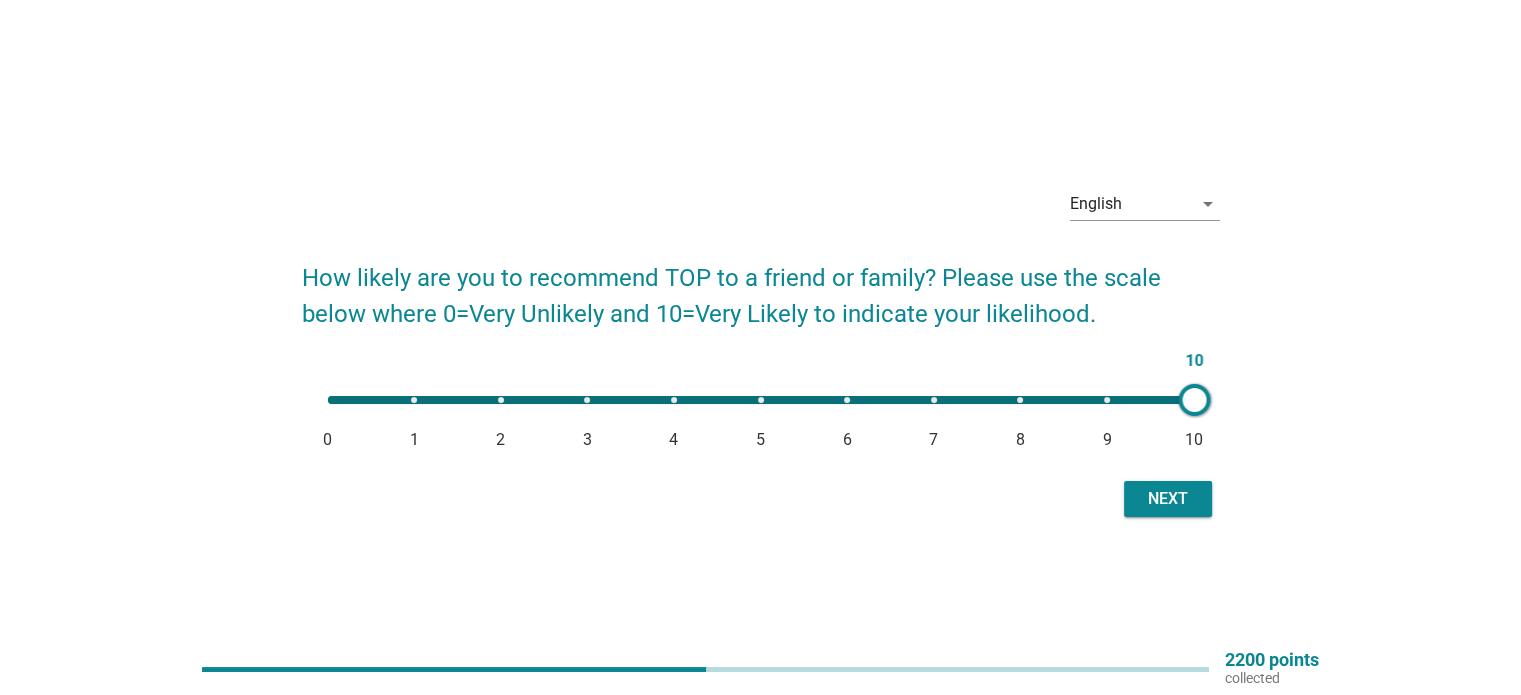 click on "Next" at bounding box center (1168, 499) 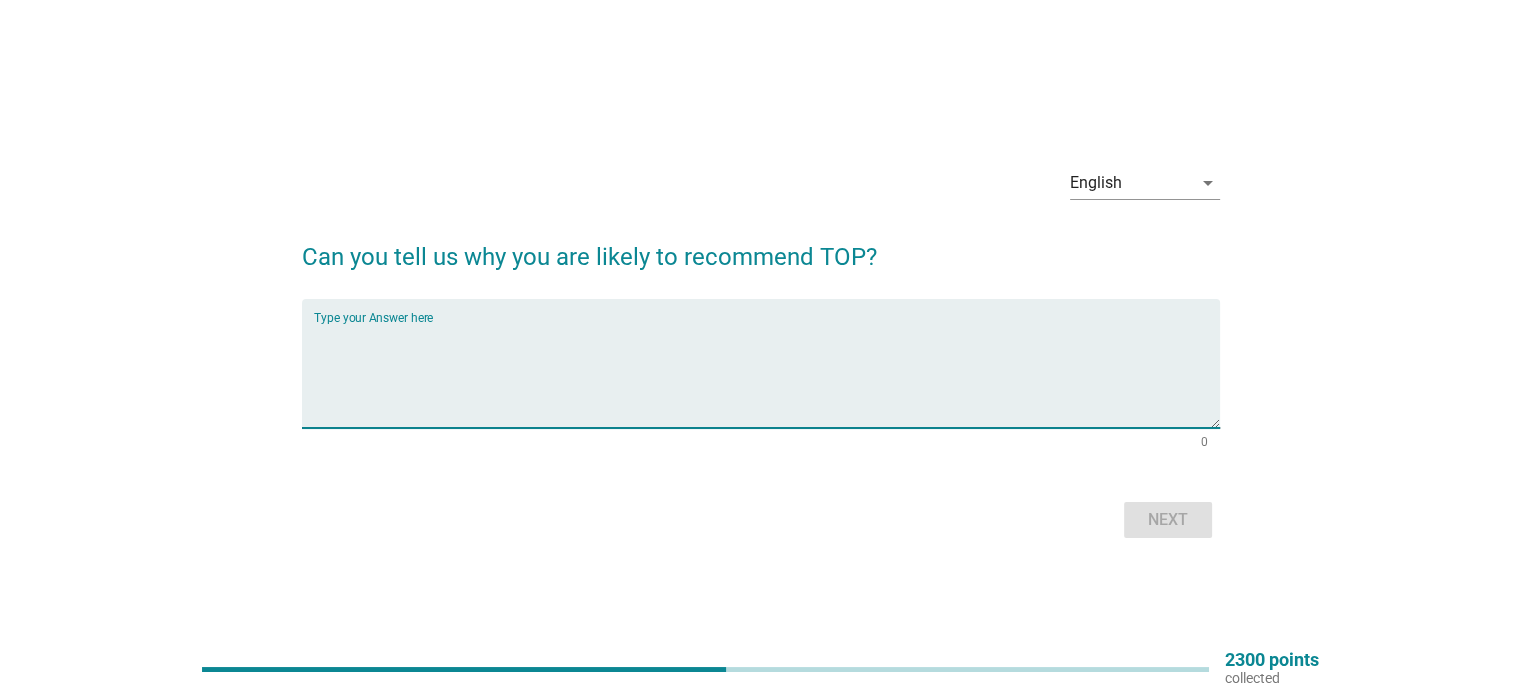 click at bounding box center [767, 375] 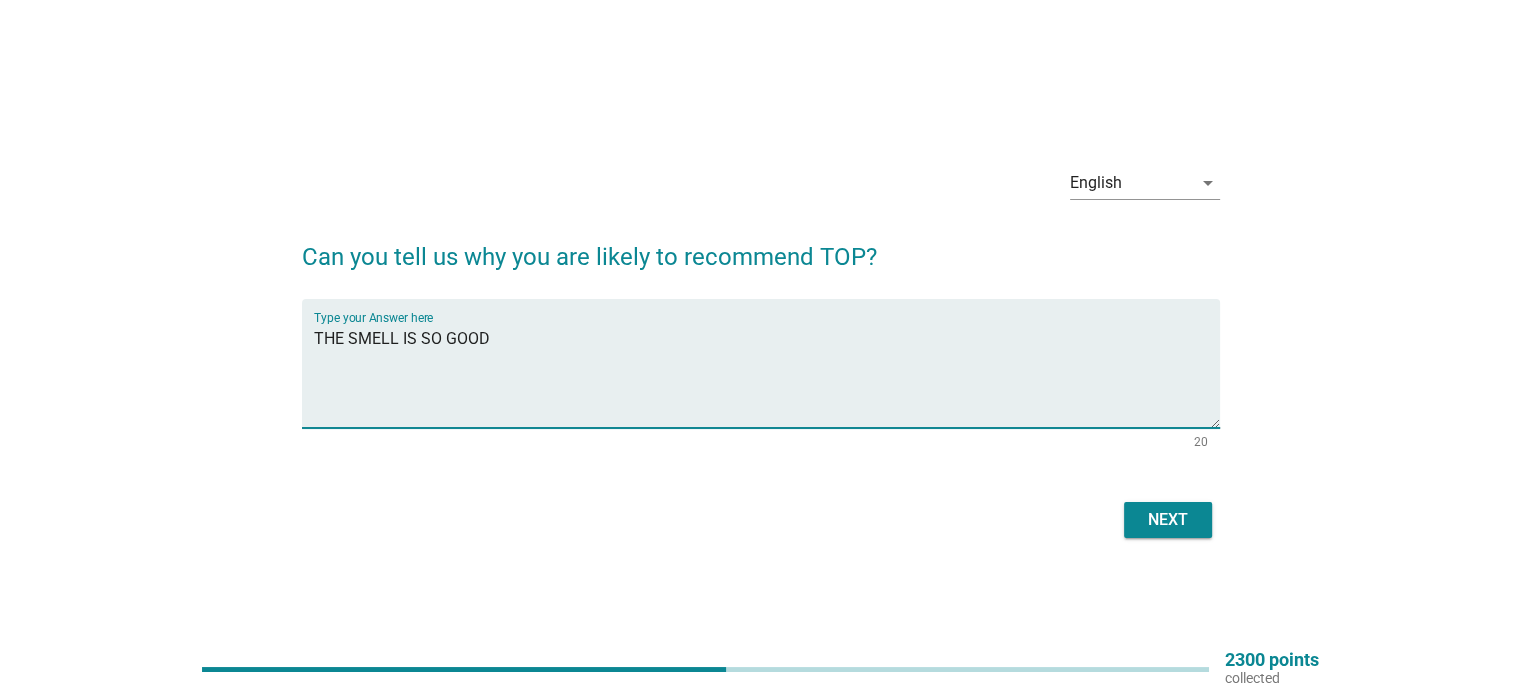 type on "THE SMELL IS SO GOOD" 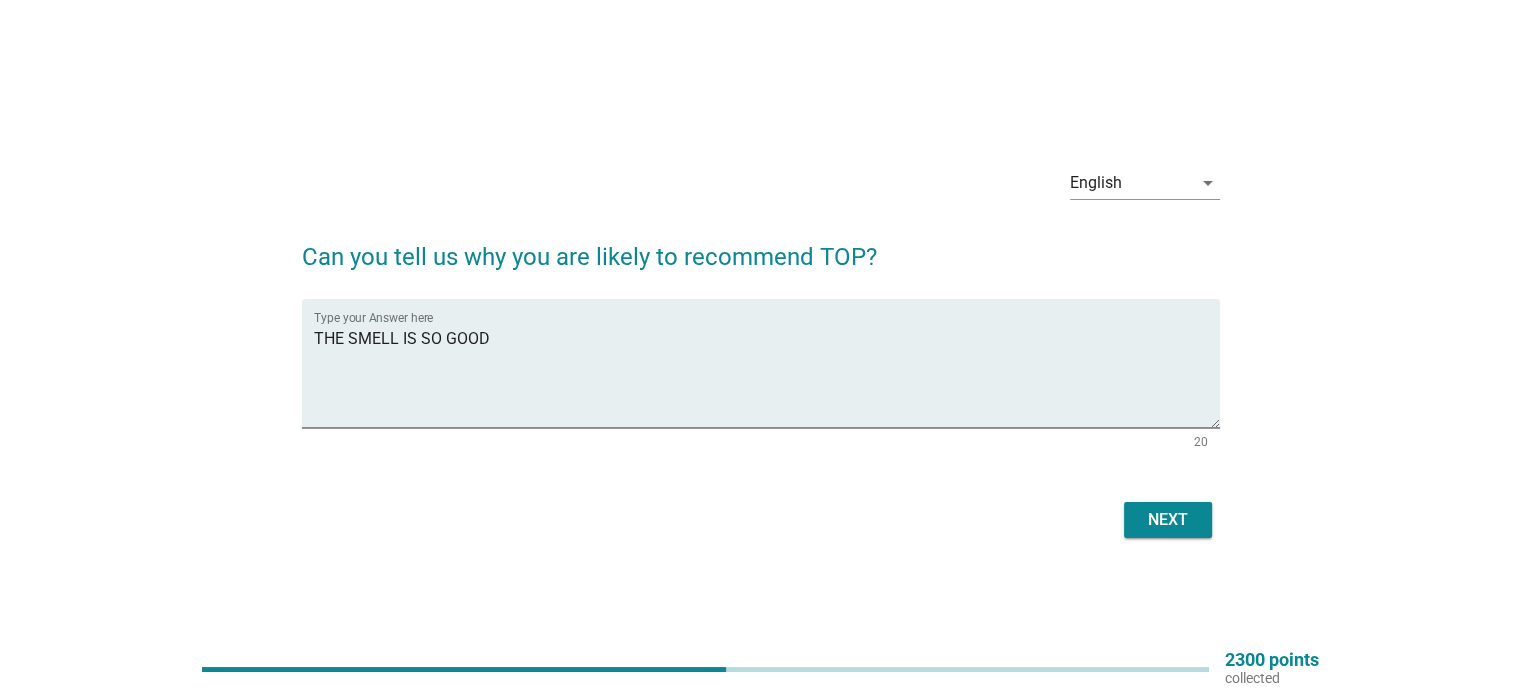 click on "Next" at bounding box center (1168, 520) 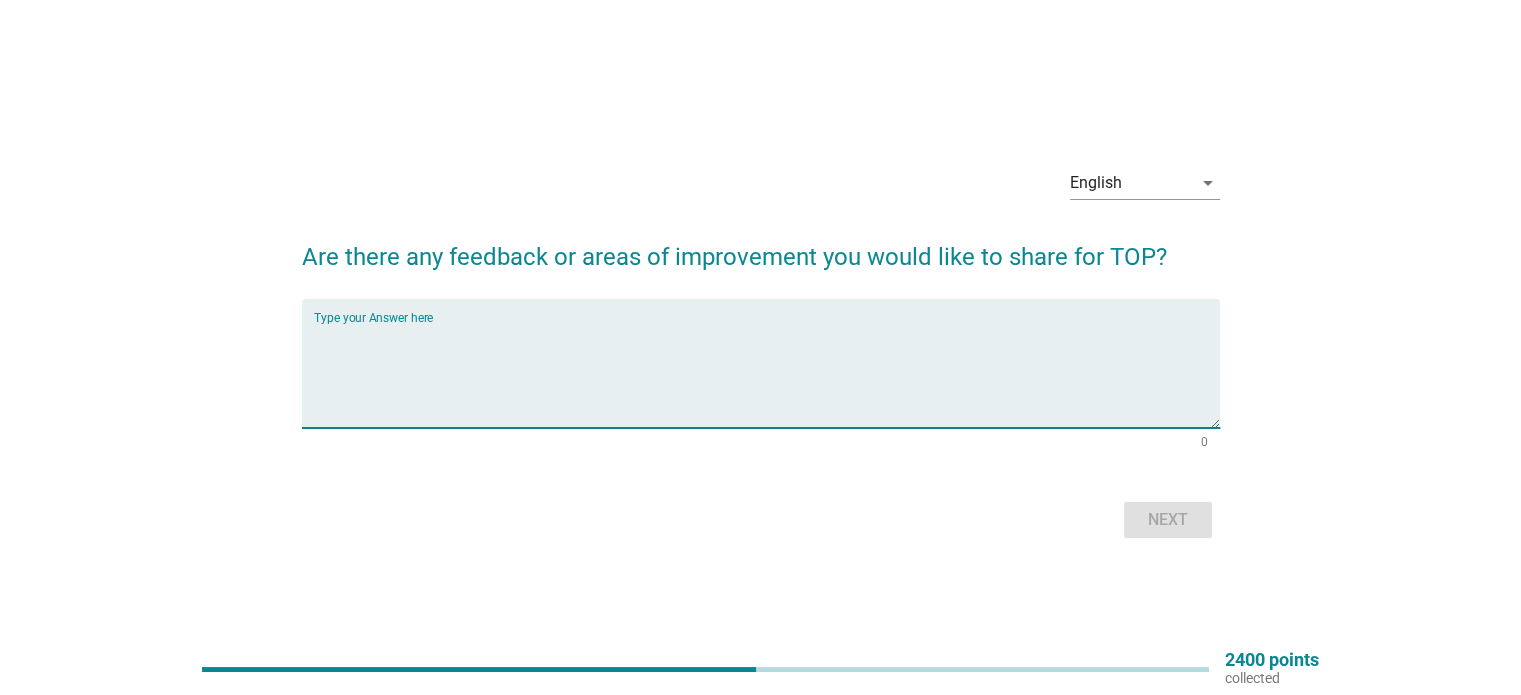click at bounding box center [767, 375] 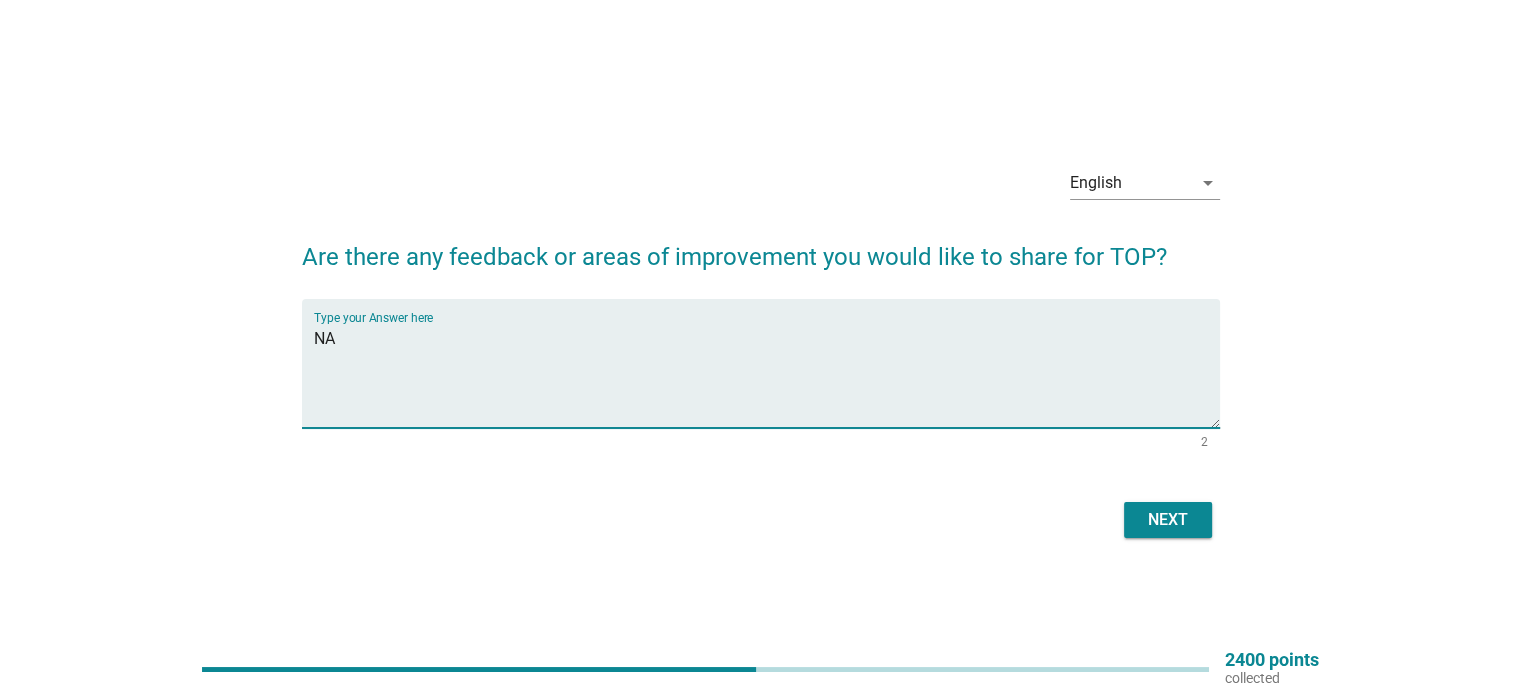 type on "NA" 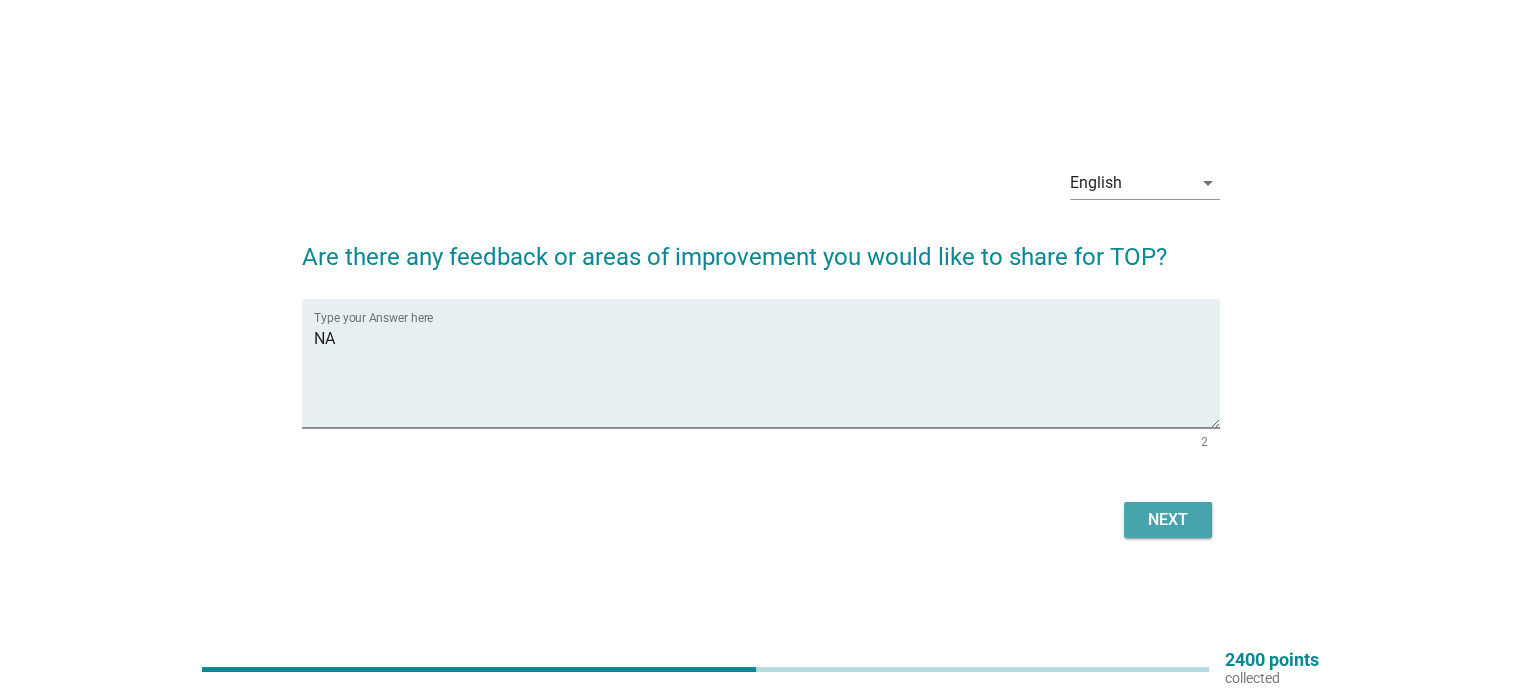 click on "Next" at bounding box center (1168, 520) 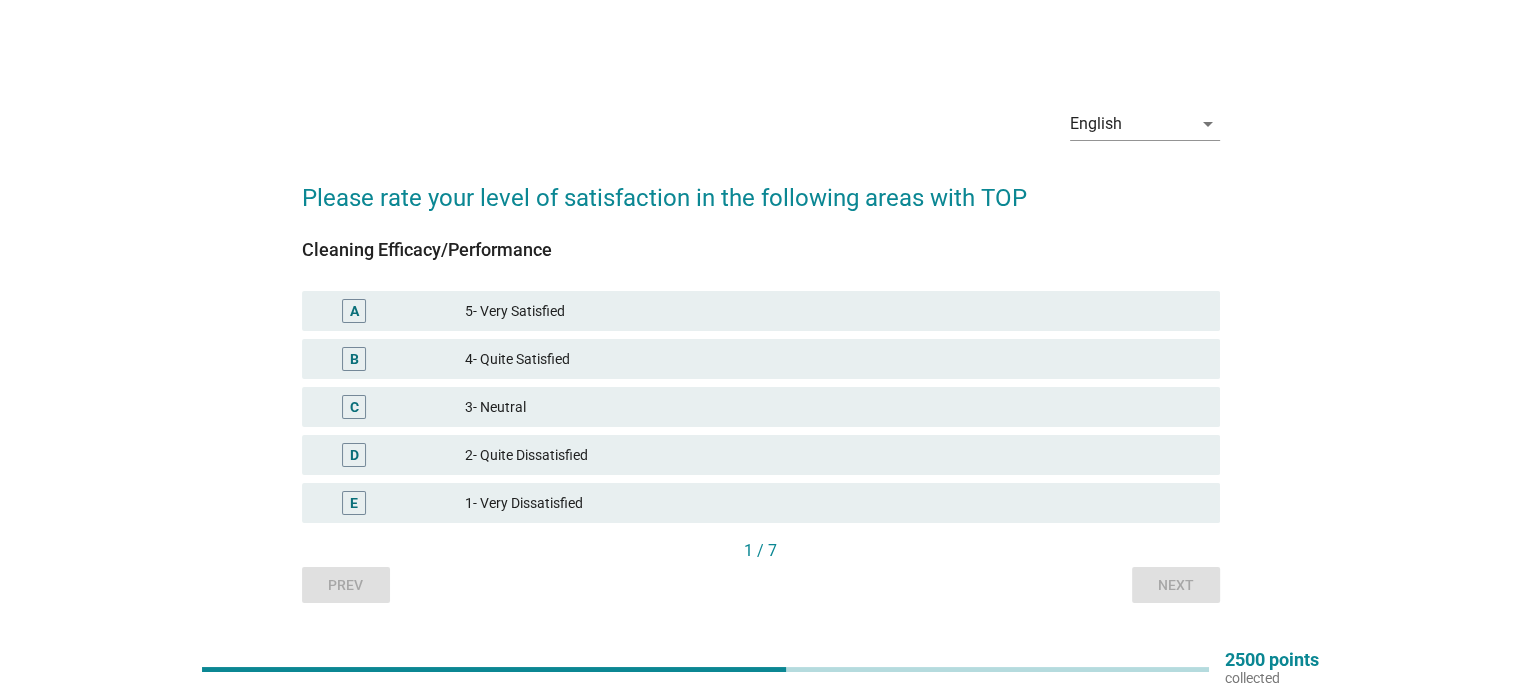 click on "A   5- Very Satisfied" at bounding box center [761, 311] 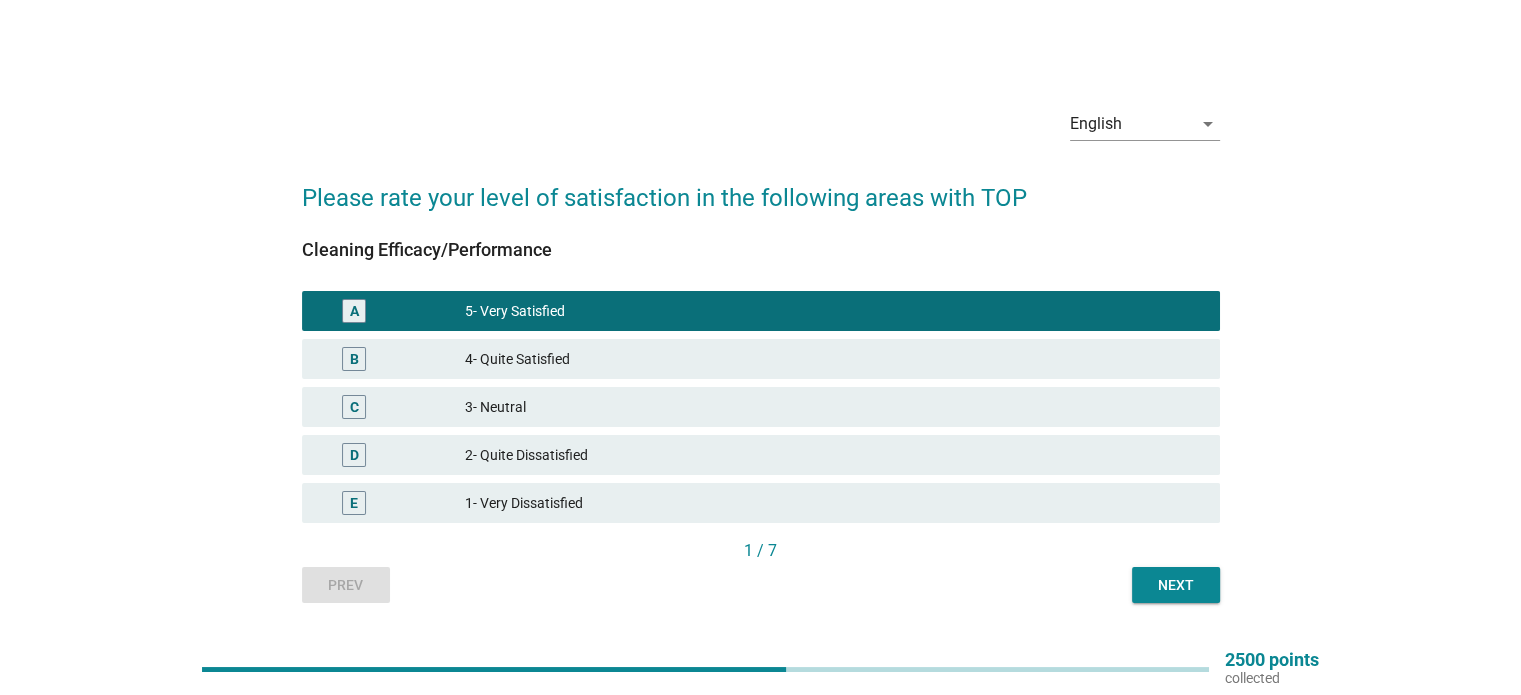 click on "Next" at bounding box center [1176, 585] 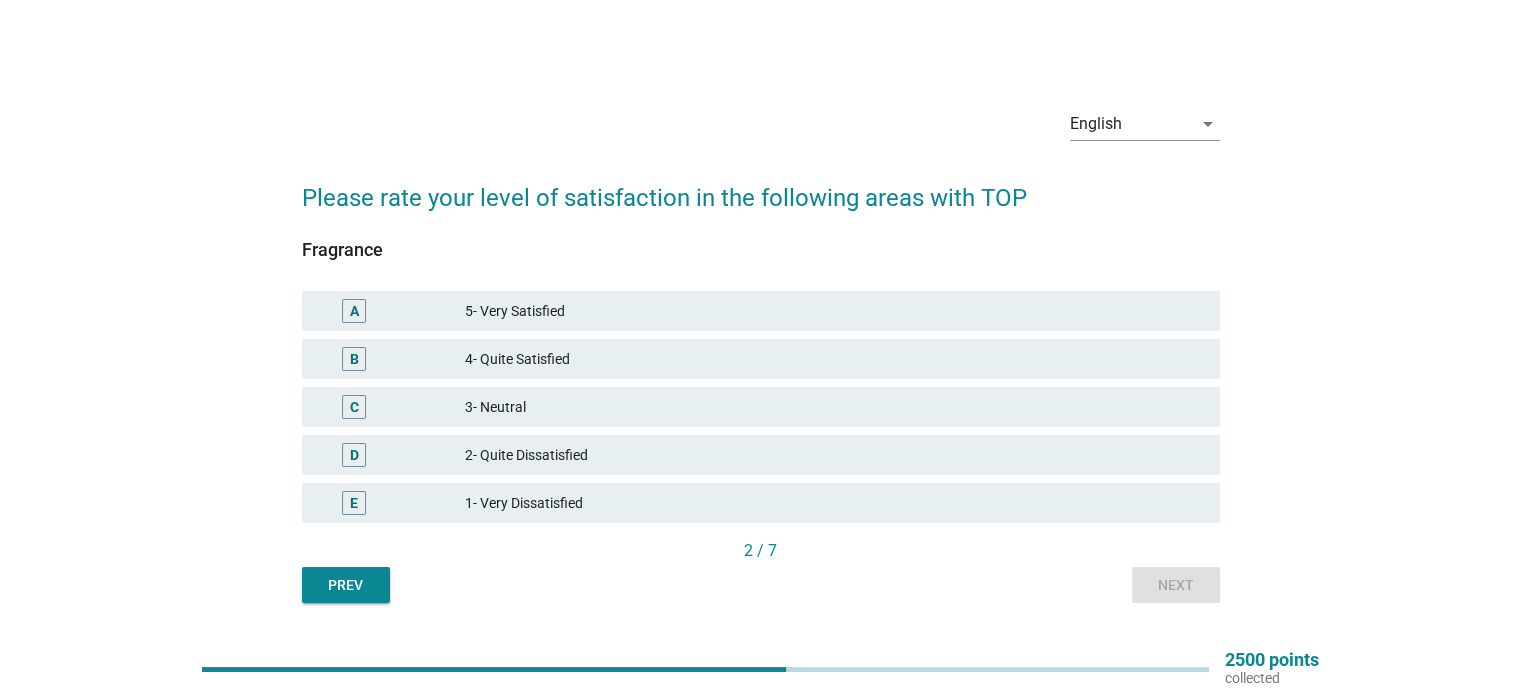 click on "A   5- Very Satisfied" at bounding box center (761, 311) 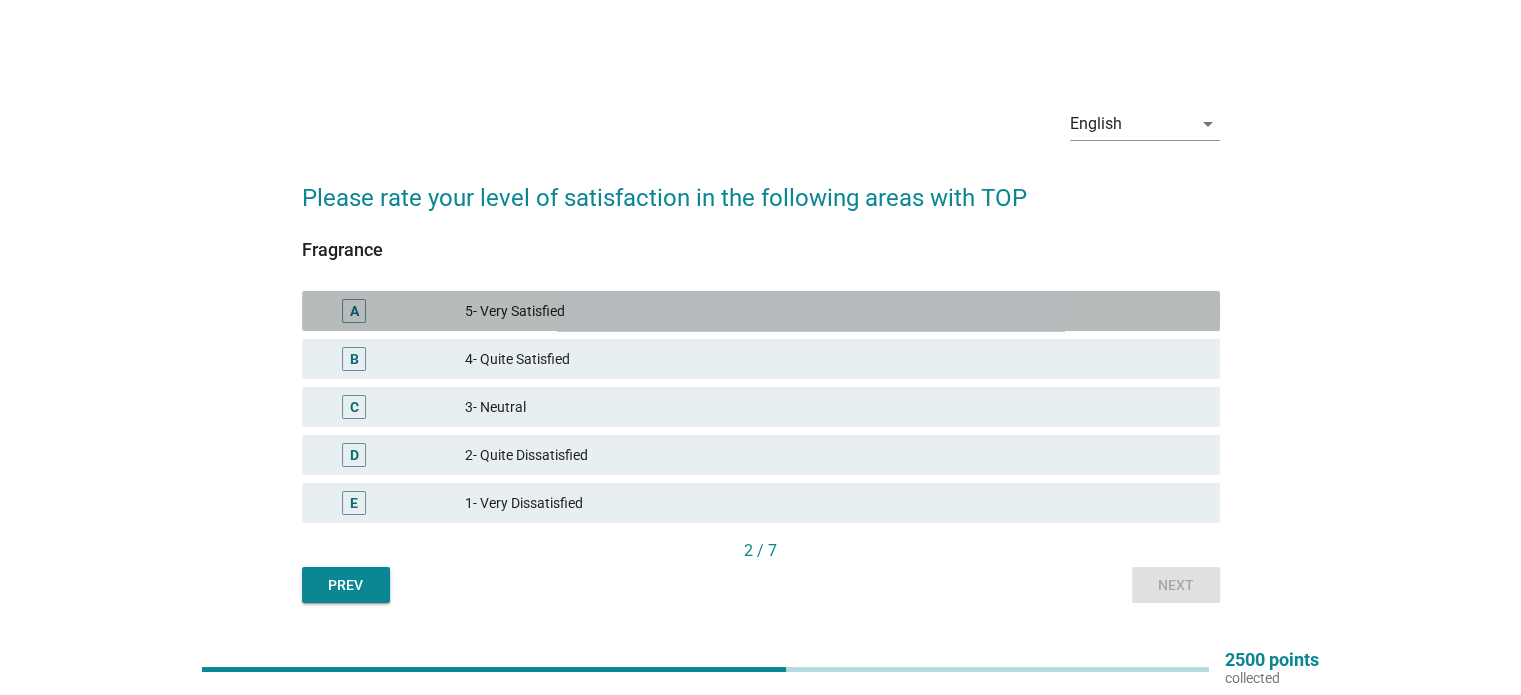 click on "A   5- Very Satisfied" at bounding box center [761, 311] 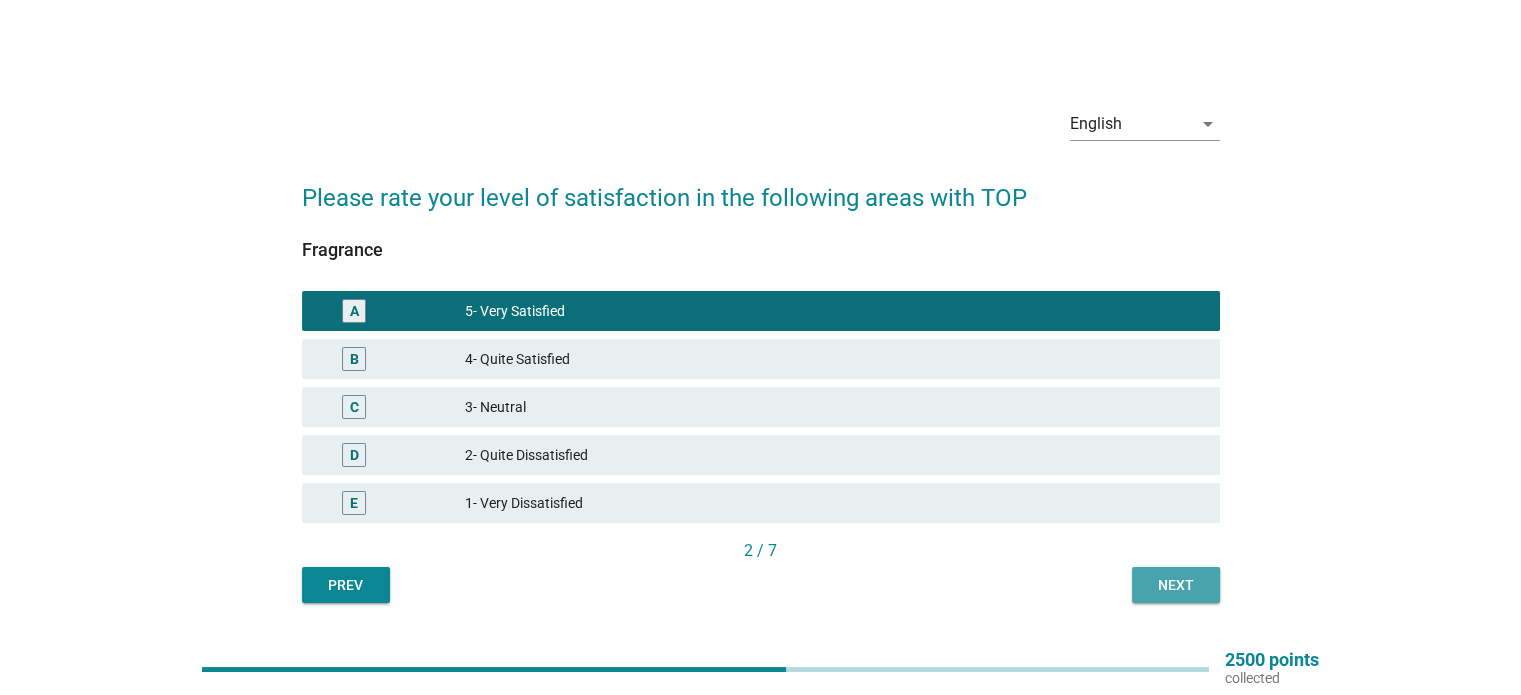 click on "Next" at bounding box center (1176, 585) 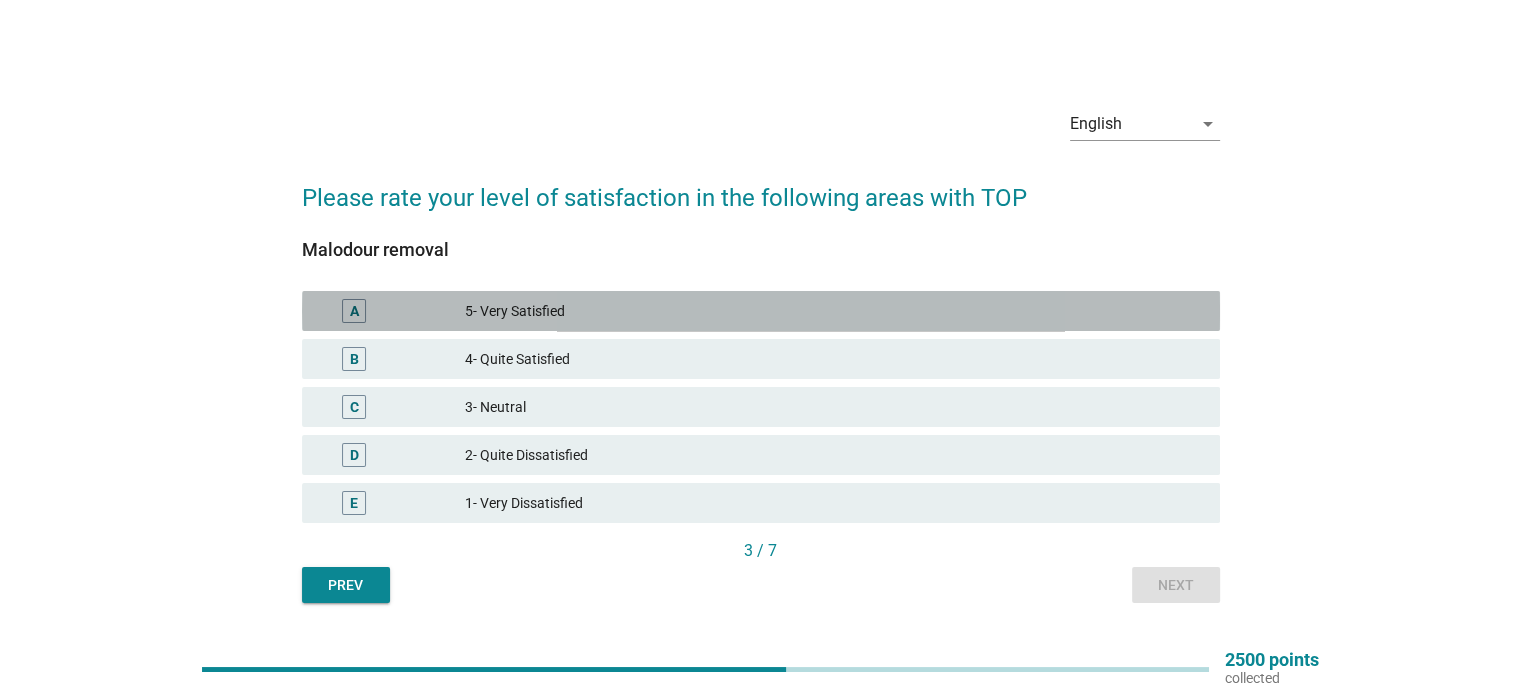 click on "5- Very Satisfied" at bounding box center [834, 311] 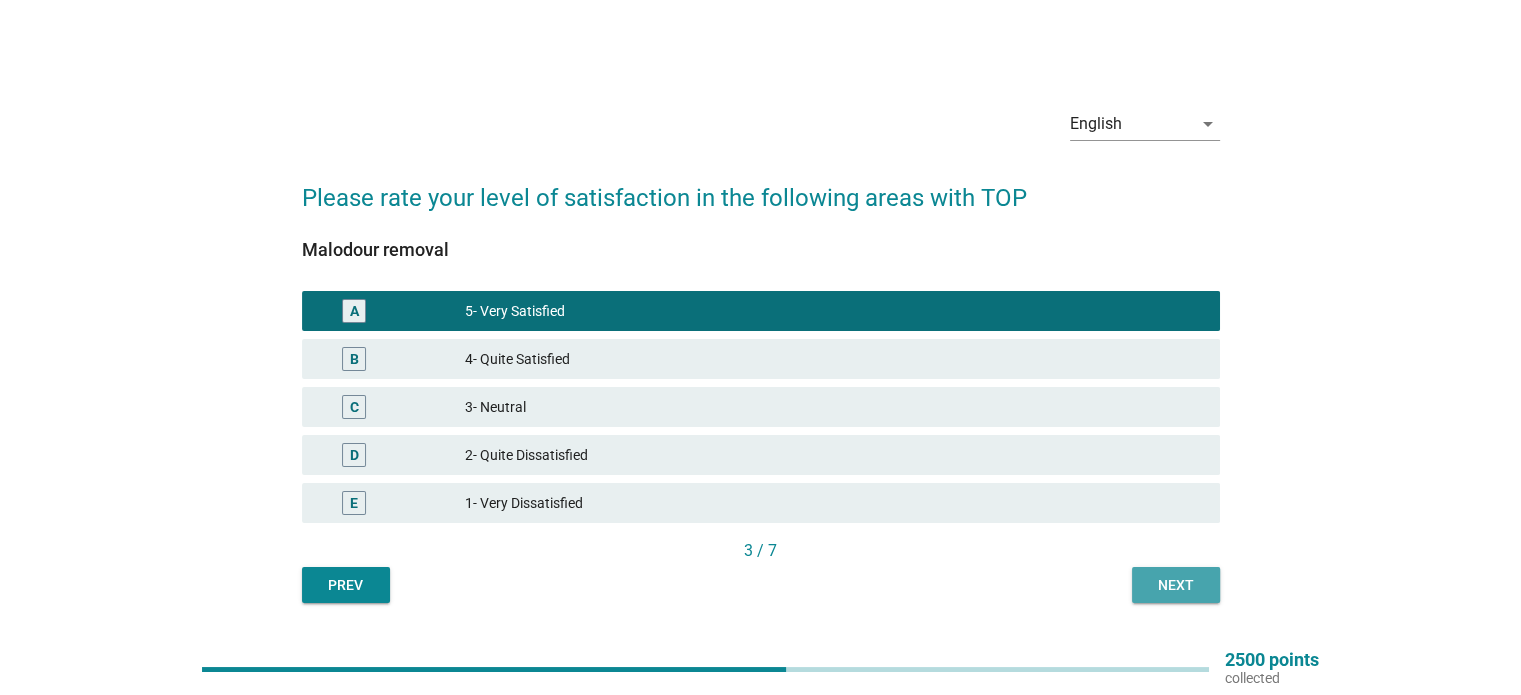click on "Next" at bounding box center [1176, 585] 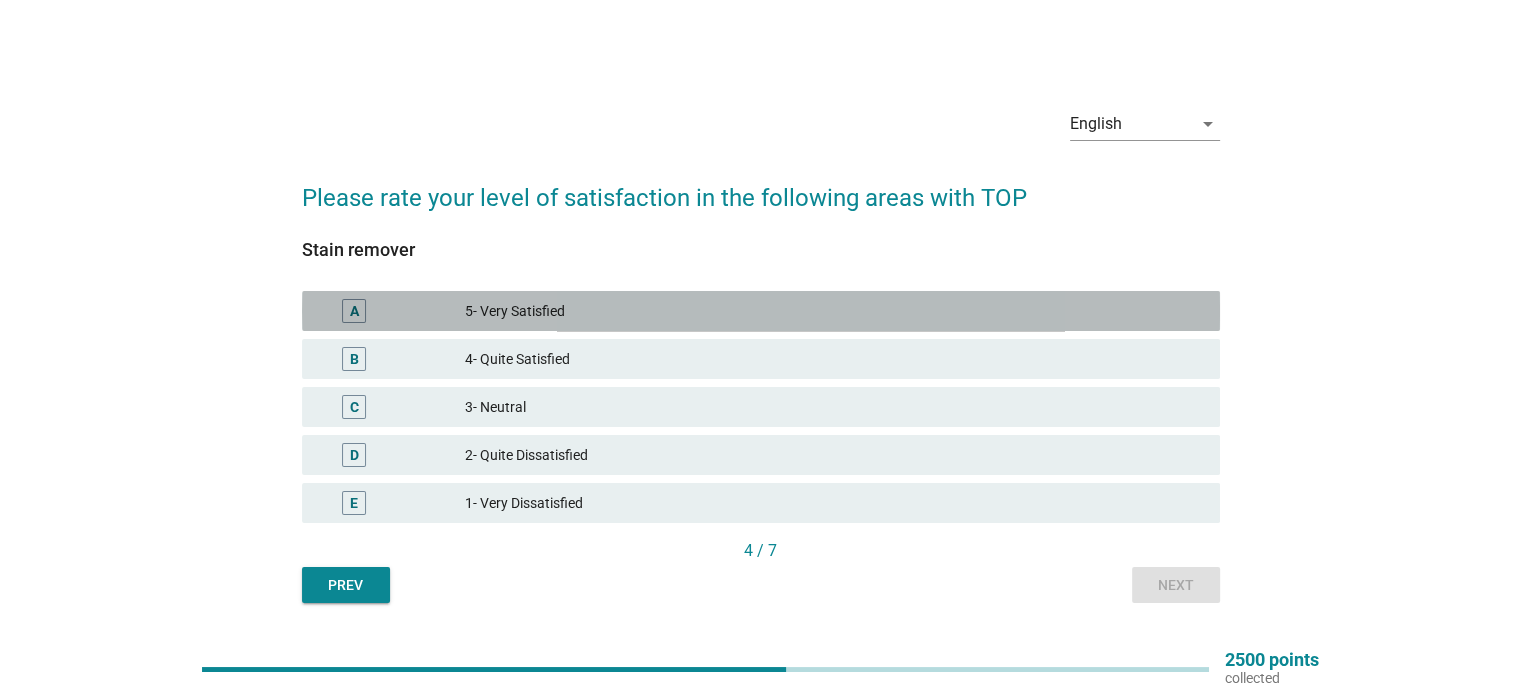 click on "5- Very Satisfied" at bounding box center [834, 311] 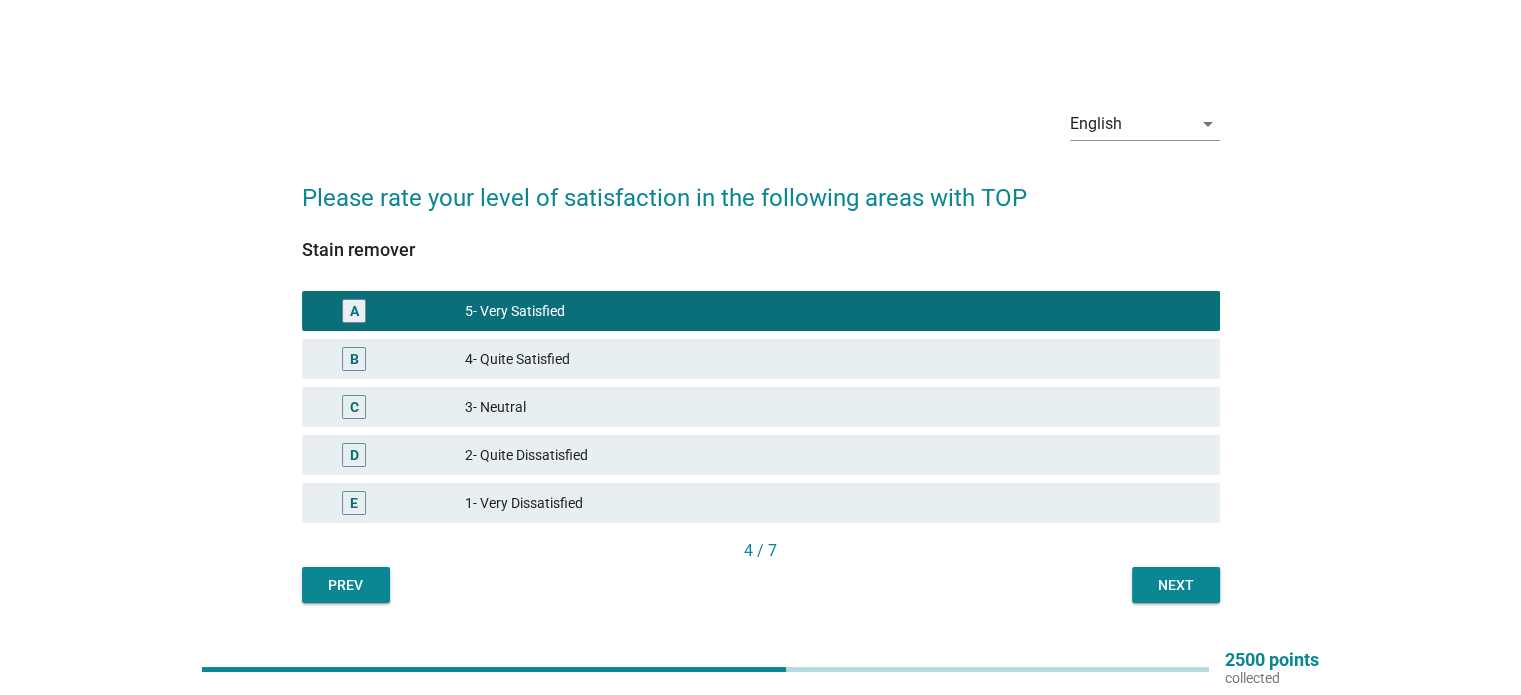 click on "Next" at bounding box center [1176, 585] 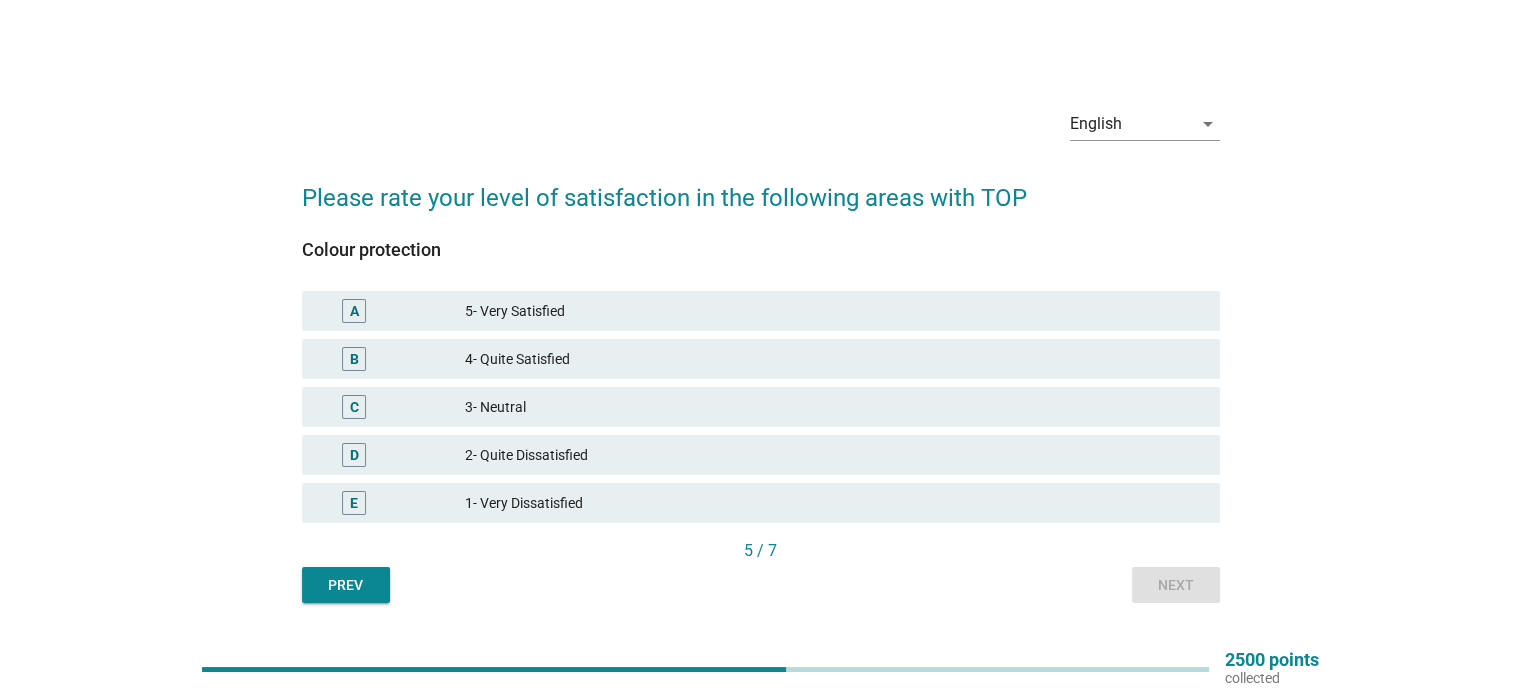 click on "5- Very Satisfied" at bounding box center [834, 311] 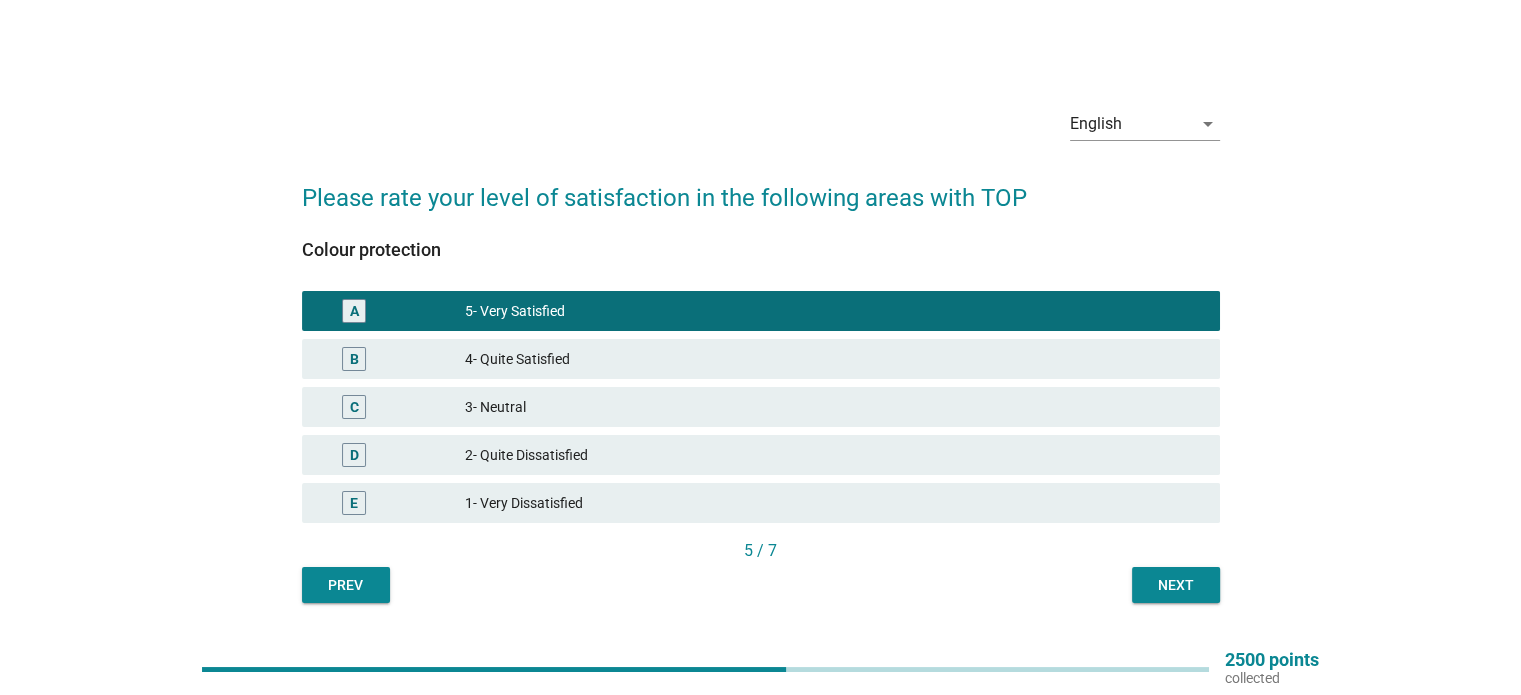 click on "Next" at bounding box center (1176, 585) 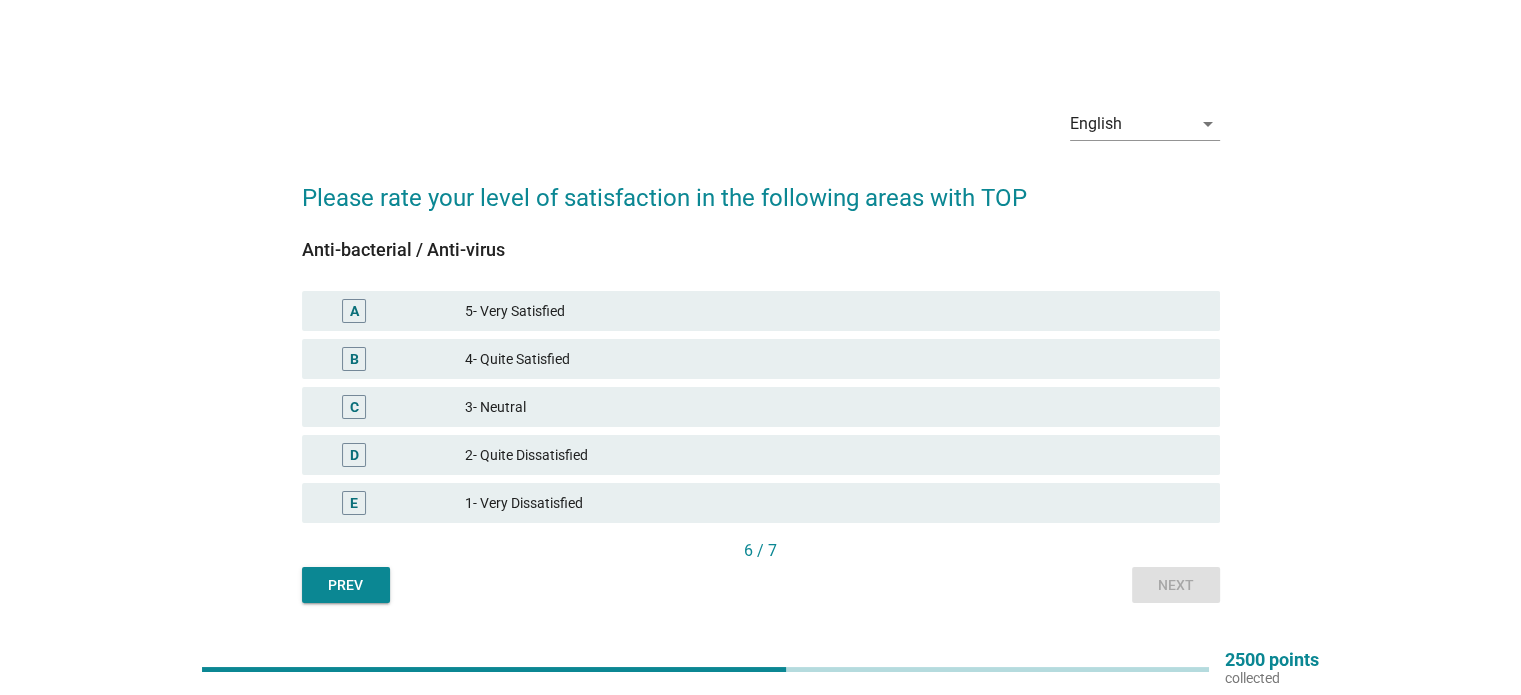 click on "5- Very Satisfied" at bounding box center [834, 311] 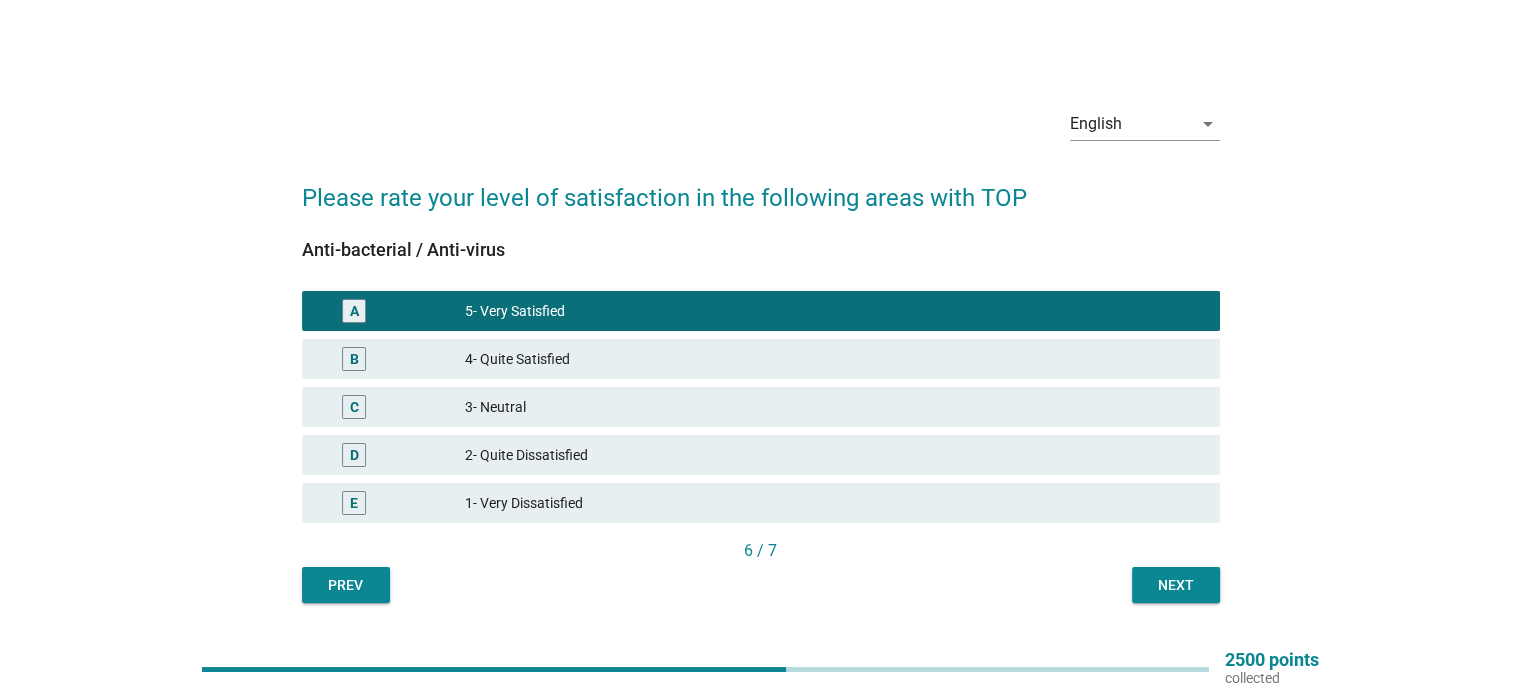 click on "Next" at bounding box center (1176, 585) 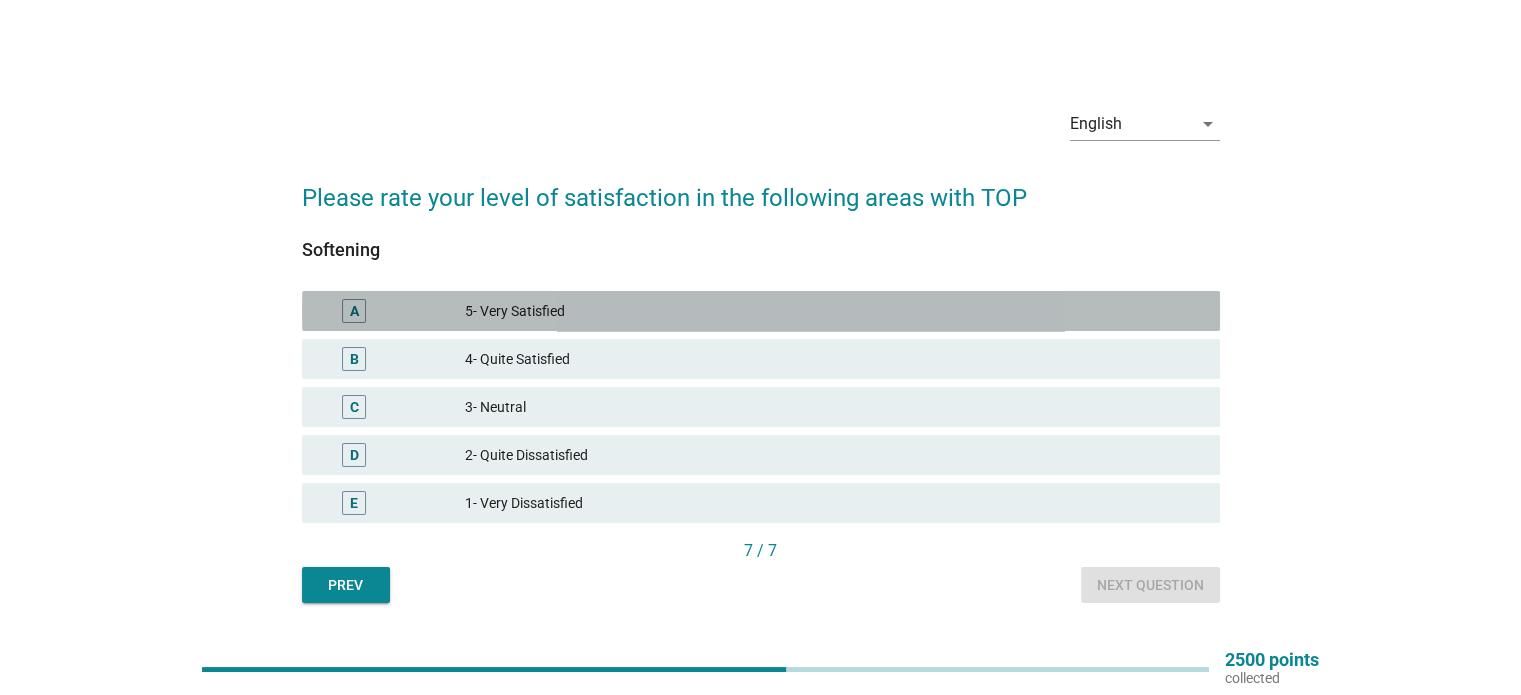 drag, startPoint x: 766, startPoint y: 301, endPoint x: 792, endPoint y: 322, distance: 33.42155 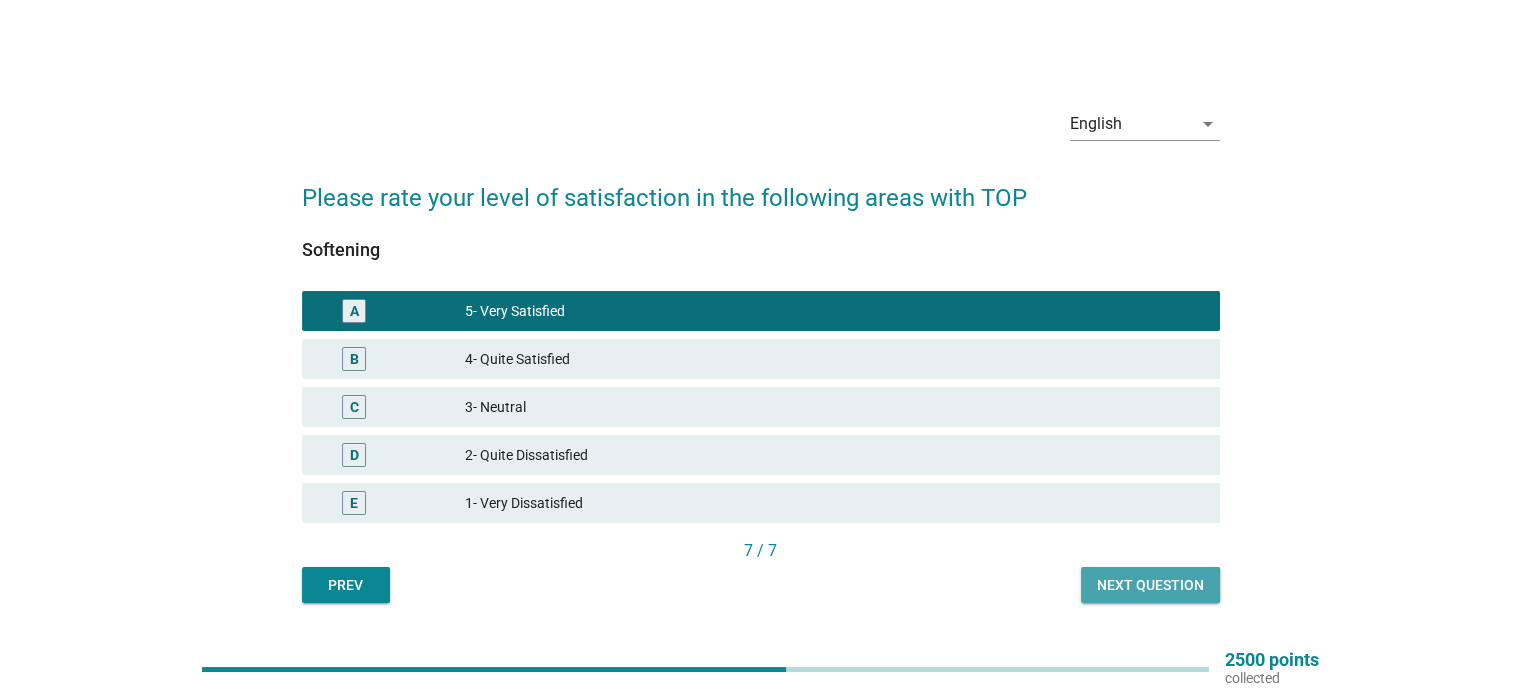 click on "Next question" at bounding box center [1150, 585] 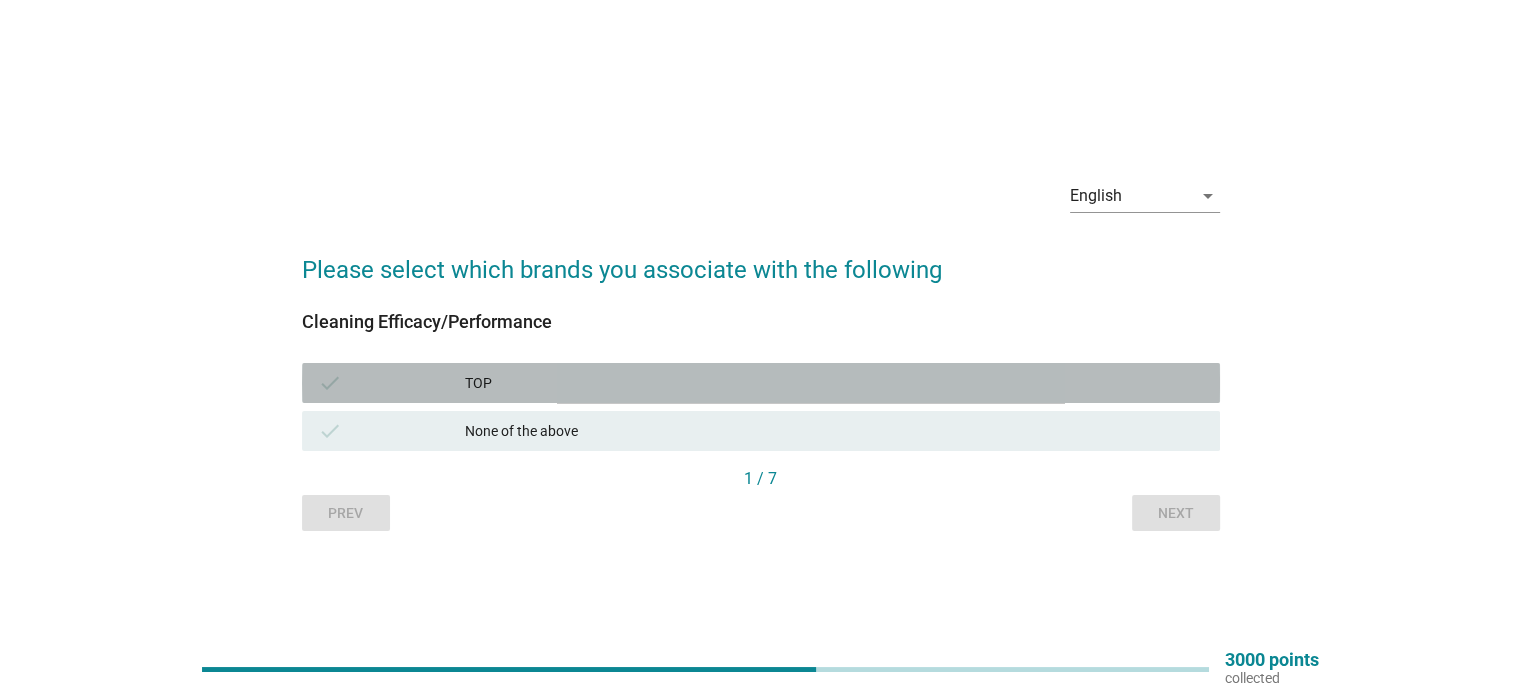 click on "TOP" at bounding box center (834, 383) 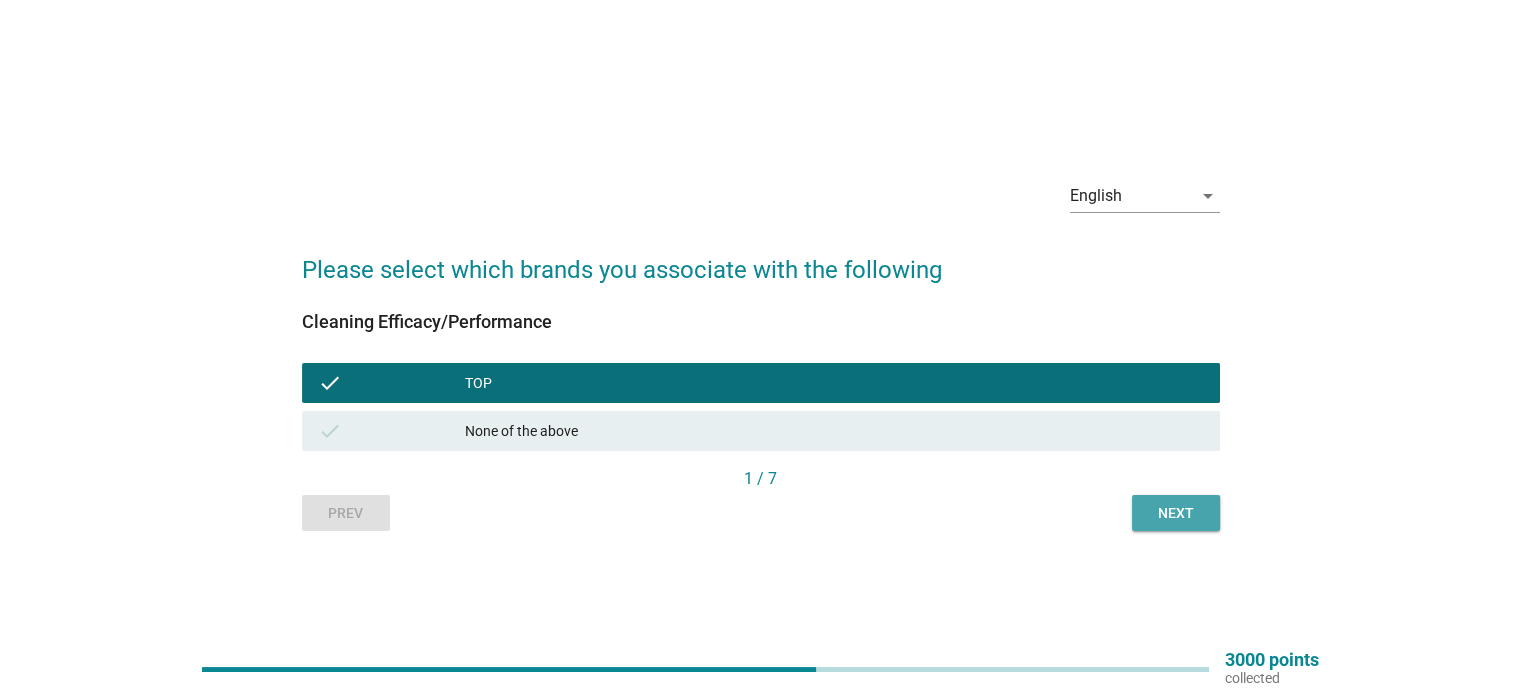 click on "Next" at bounding box center [1176, 513] 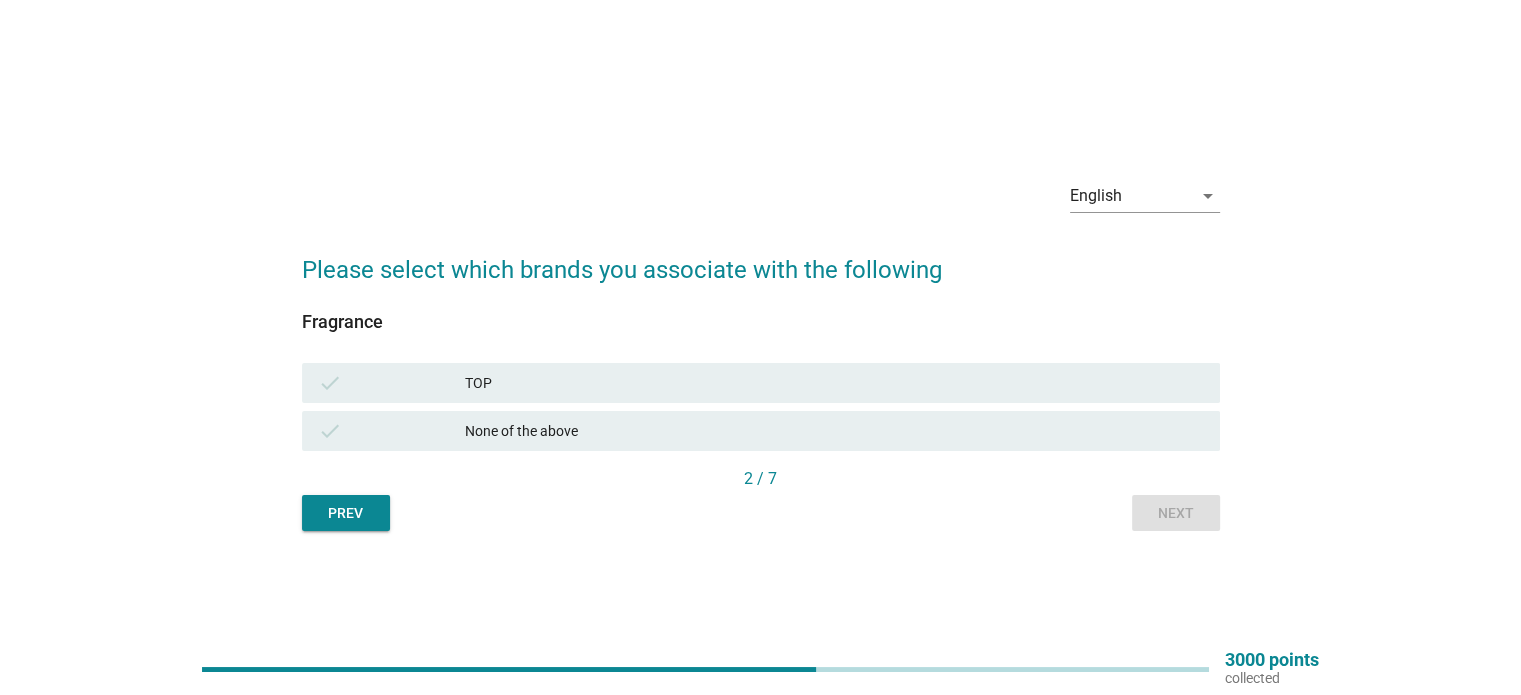 click on "check   TOP" at bounding box center [761, 383] 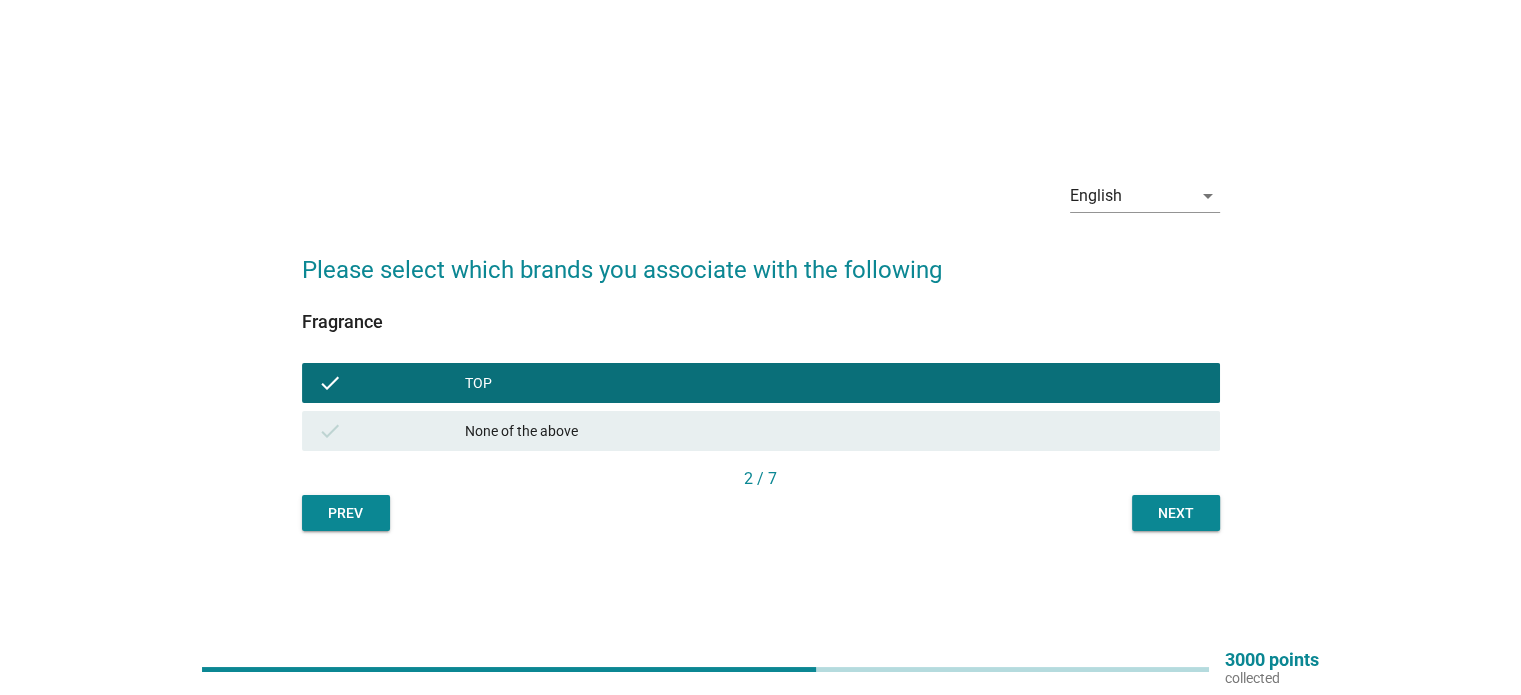 click on "Next" at bounding box center [1176, 513] 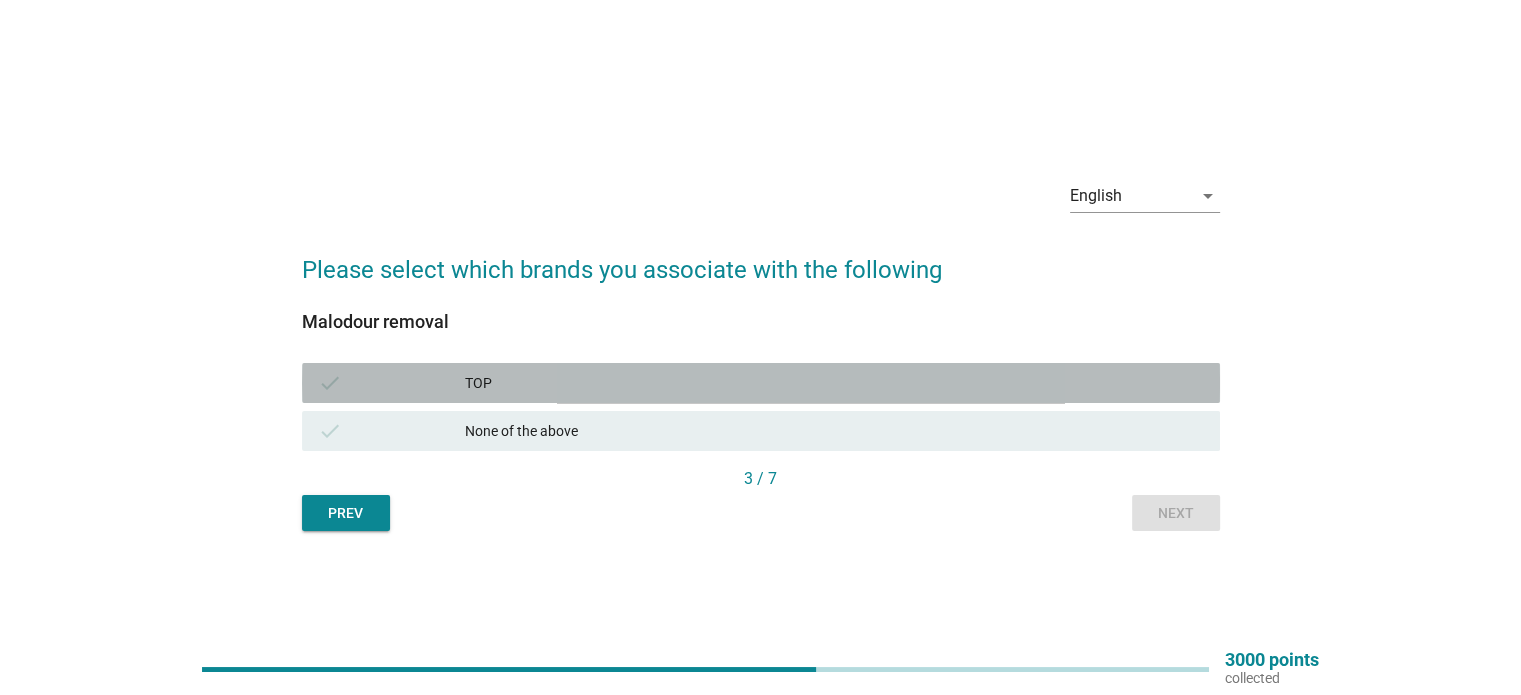 click on "TOP" at bounding box center [834, 383] 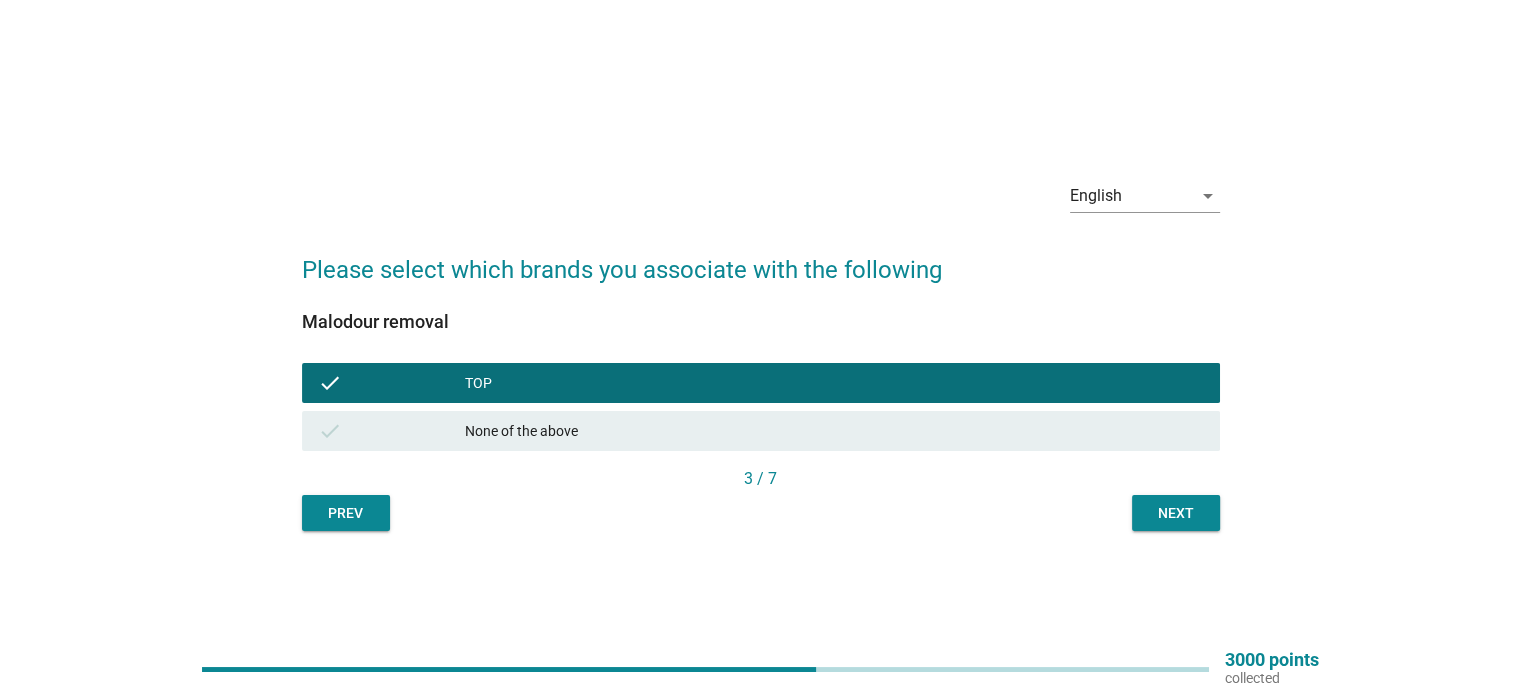 click on "Next" at bounding box center (1176, 513) 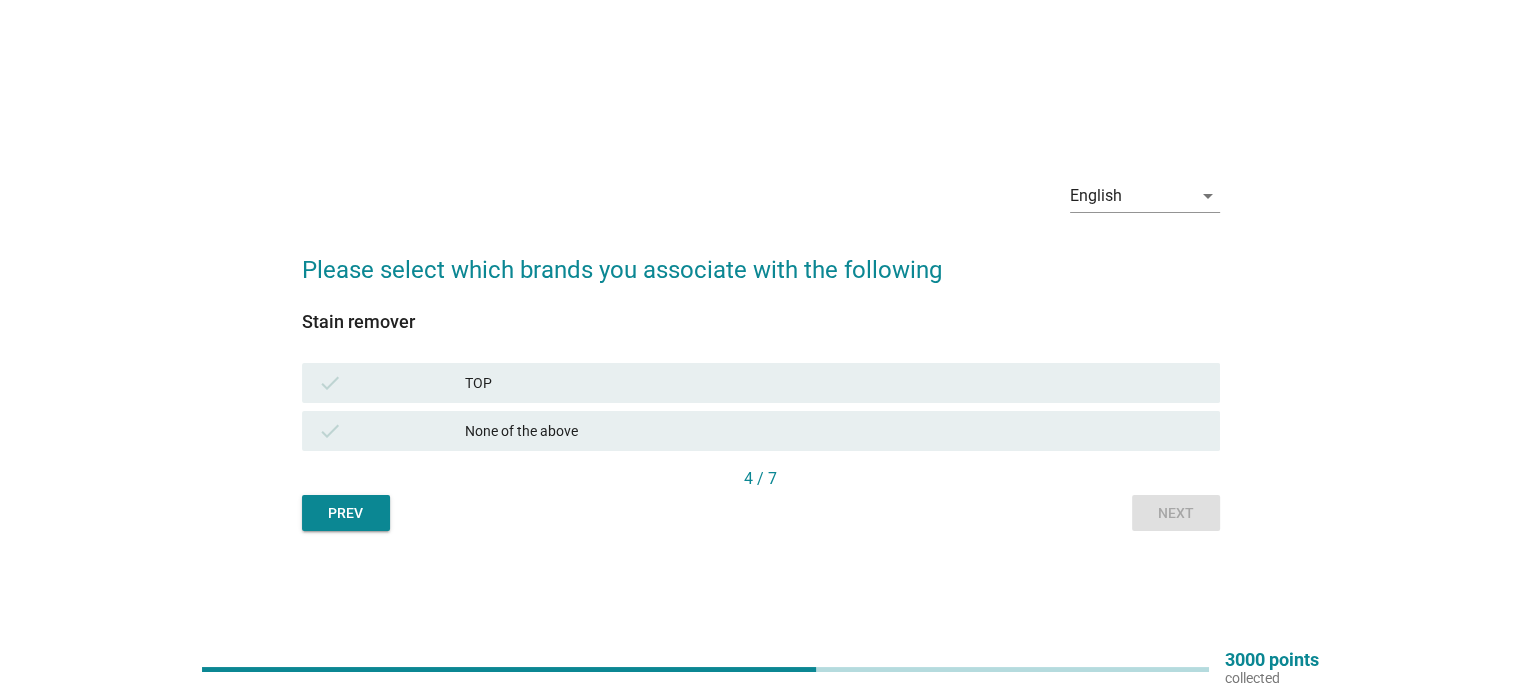 click on "TOP" at bounding box center (834, 383) 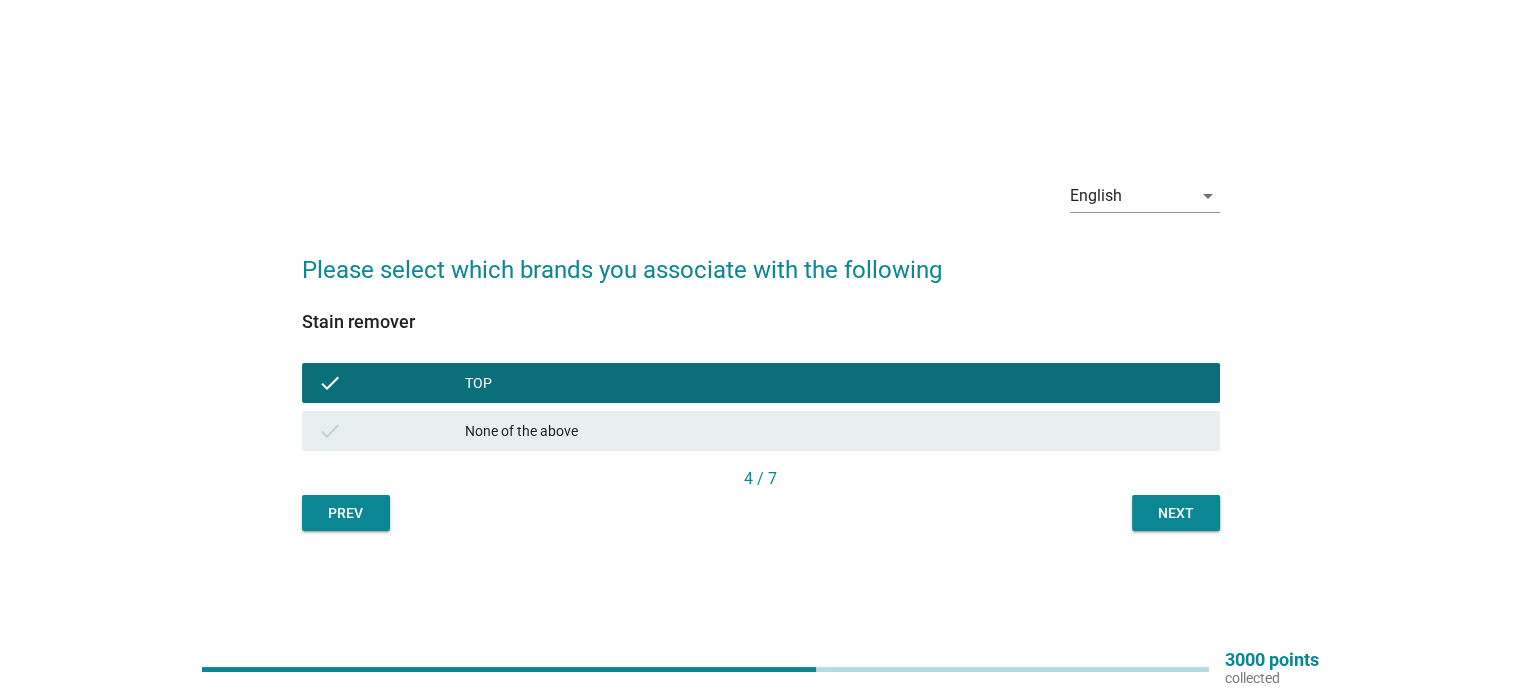 click on "Next" at bounding box center [1176, 513] 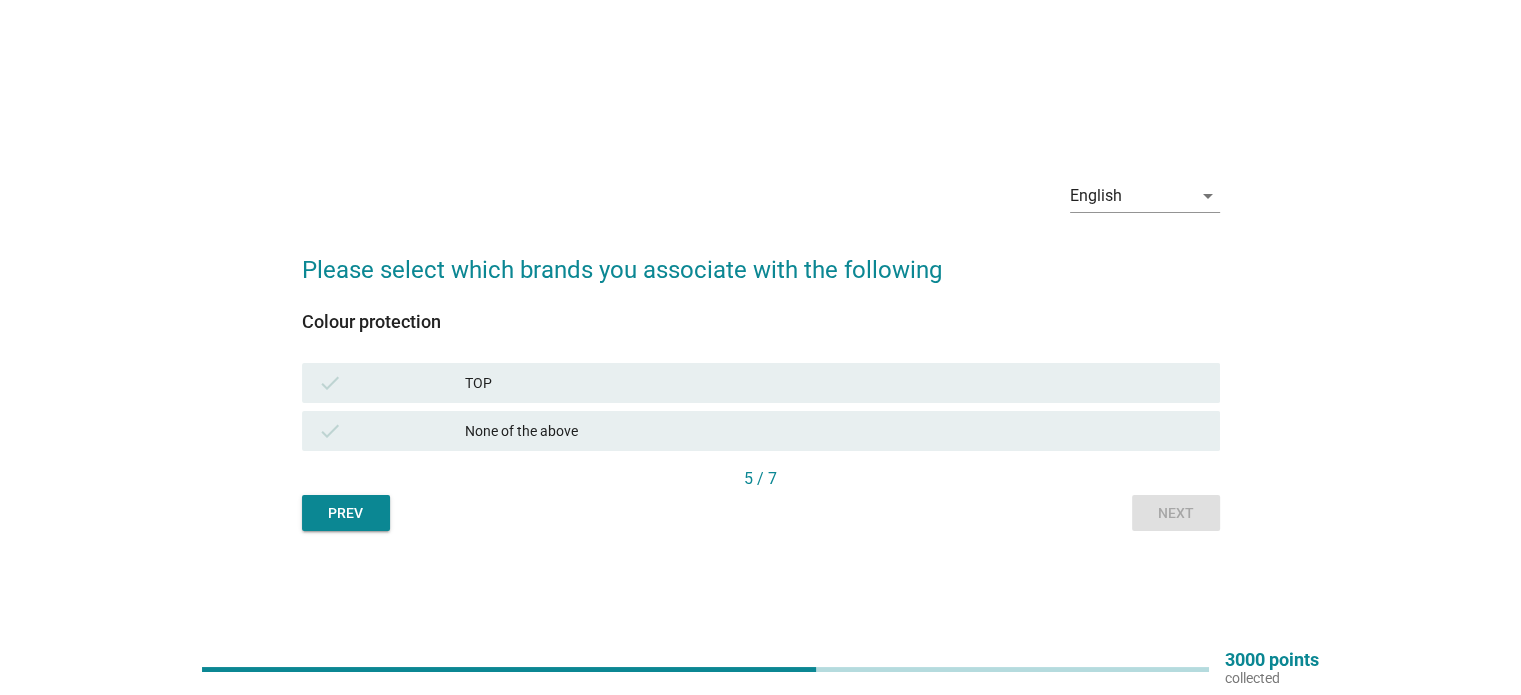 click on "None of the above" at bounding box center (834, 431) 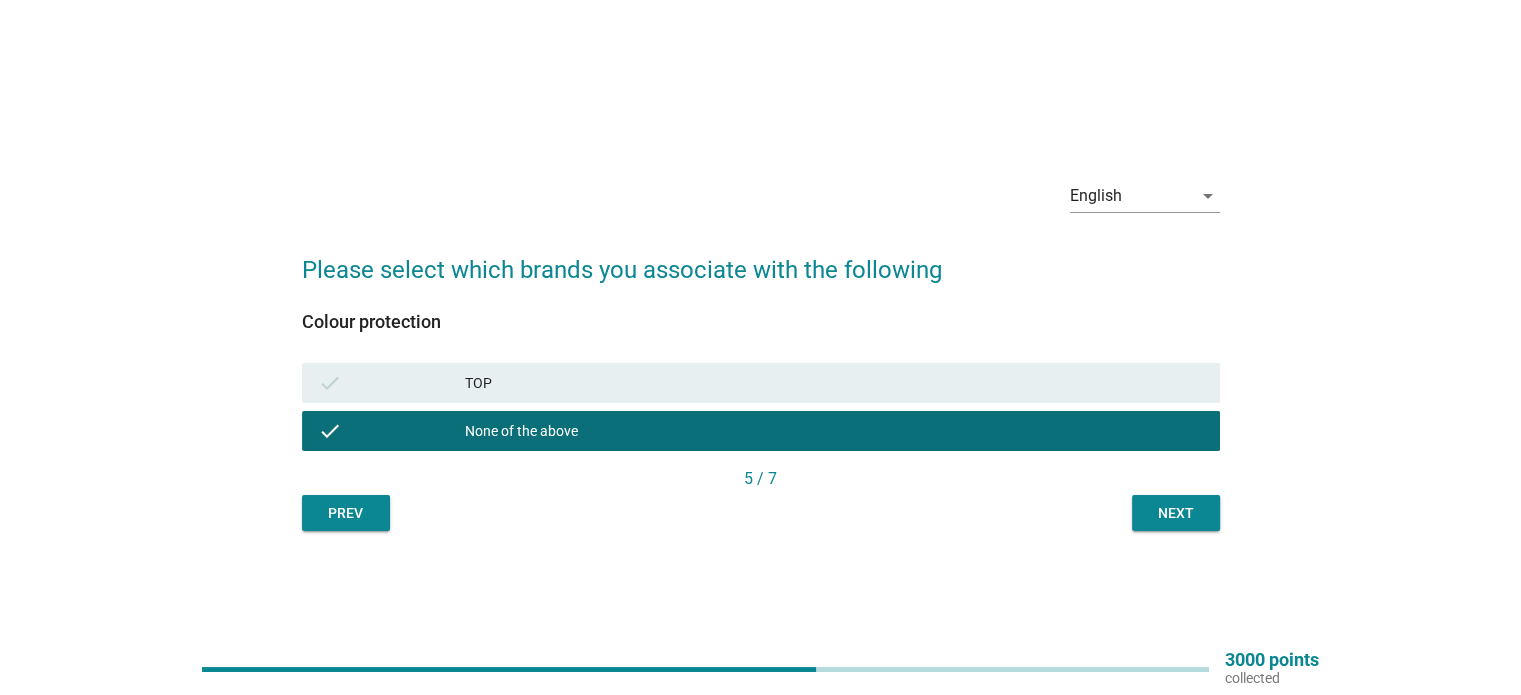 click on "check   TOP" at bounding box center [761, 383] 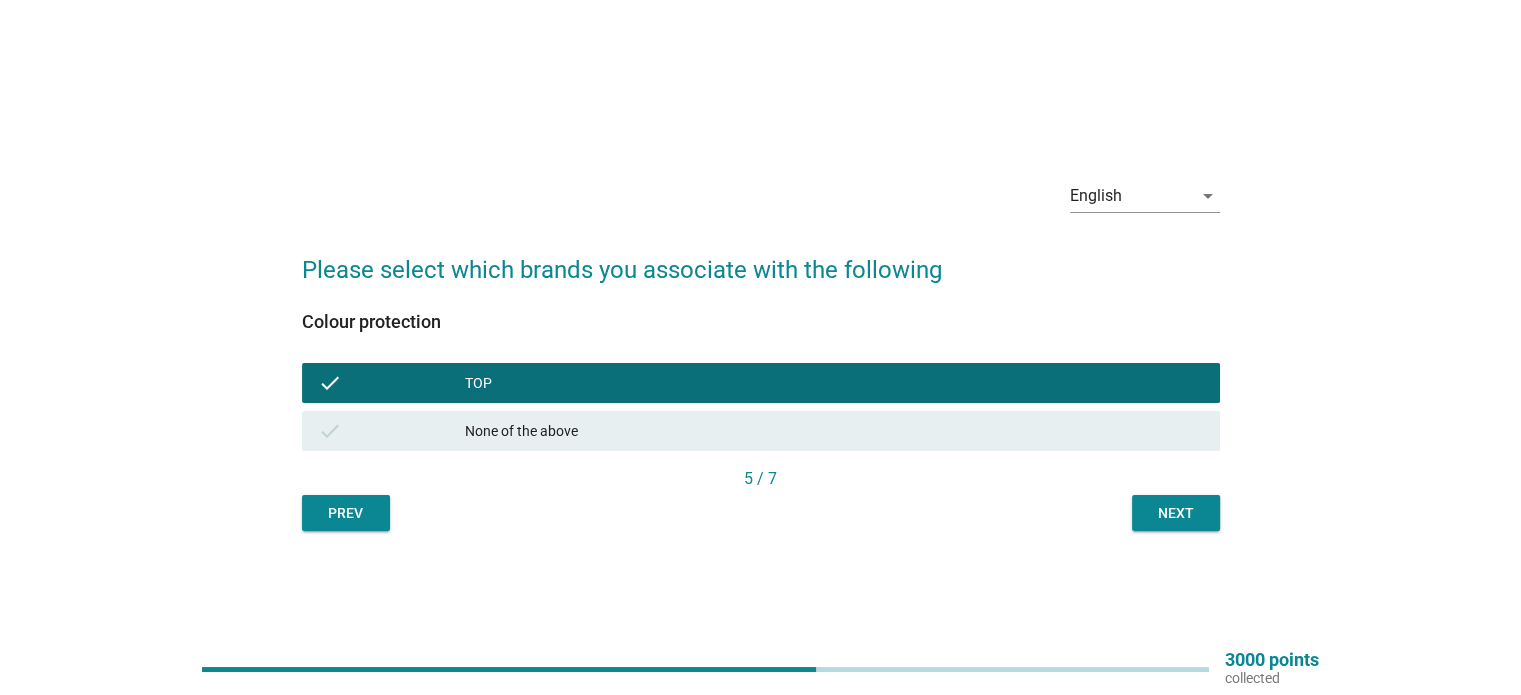 click on "Next" at bounding box center (1176, 513) 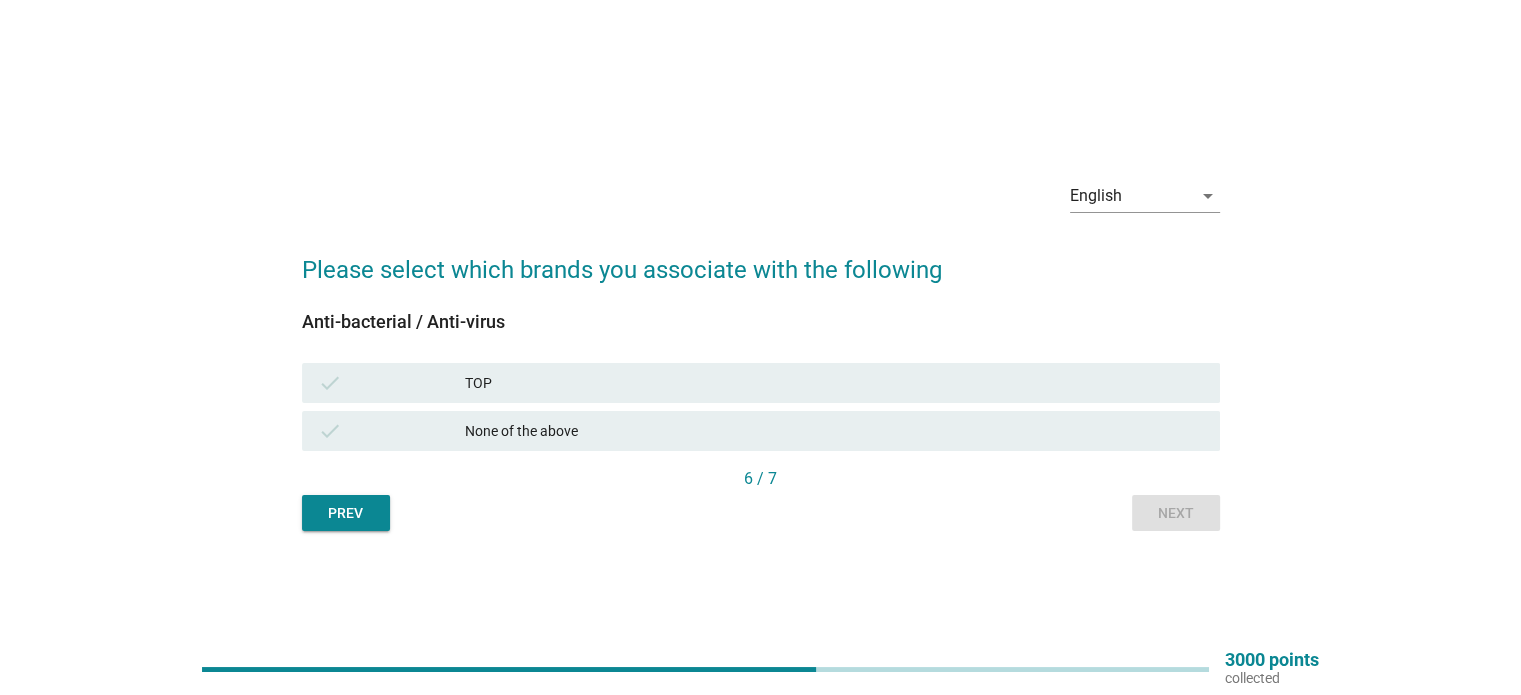 click on "TOP" at bounding box center [834, 383] 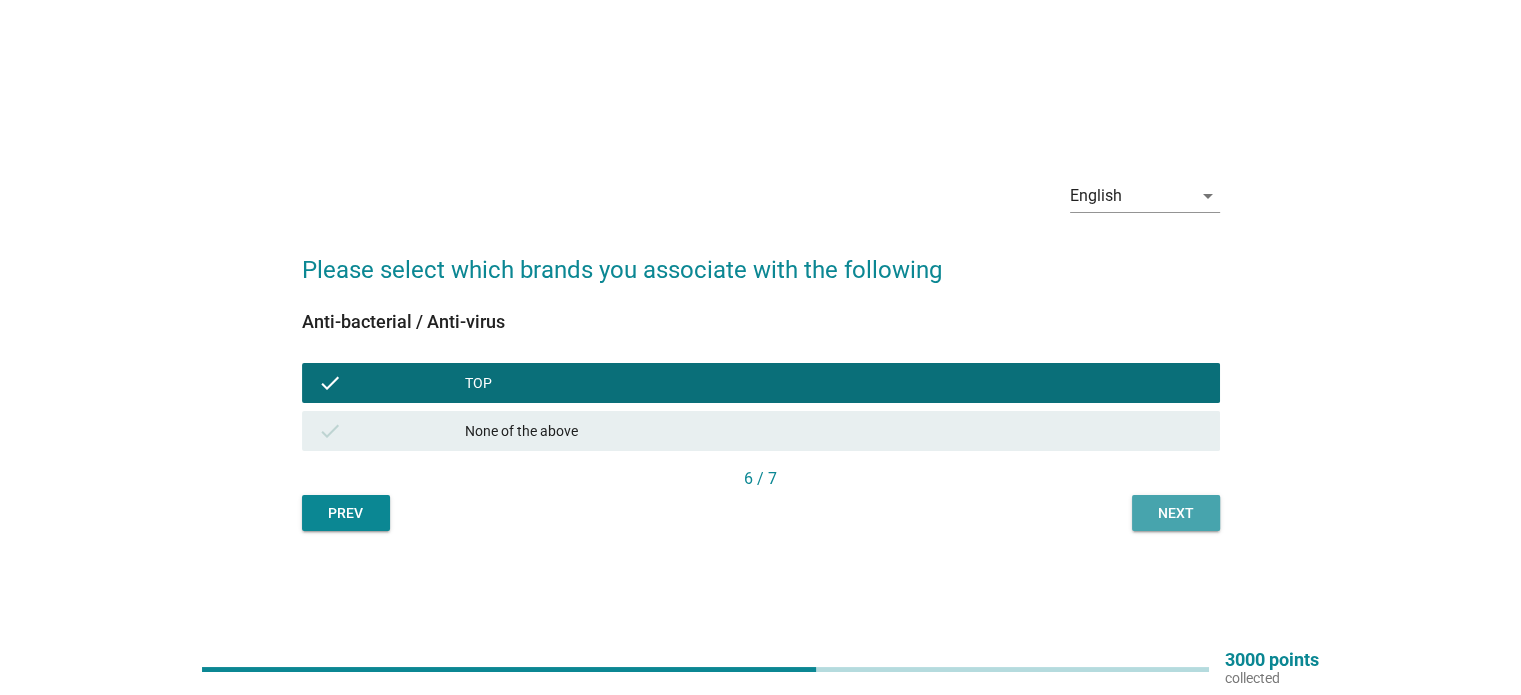click on "Next" at bounding box center [1176, 513] 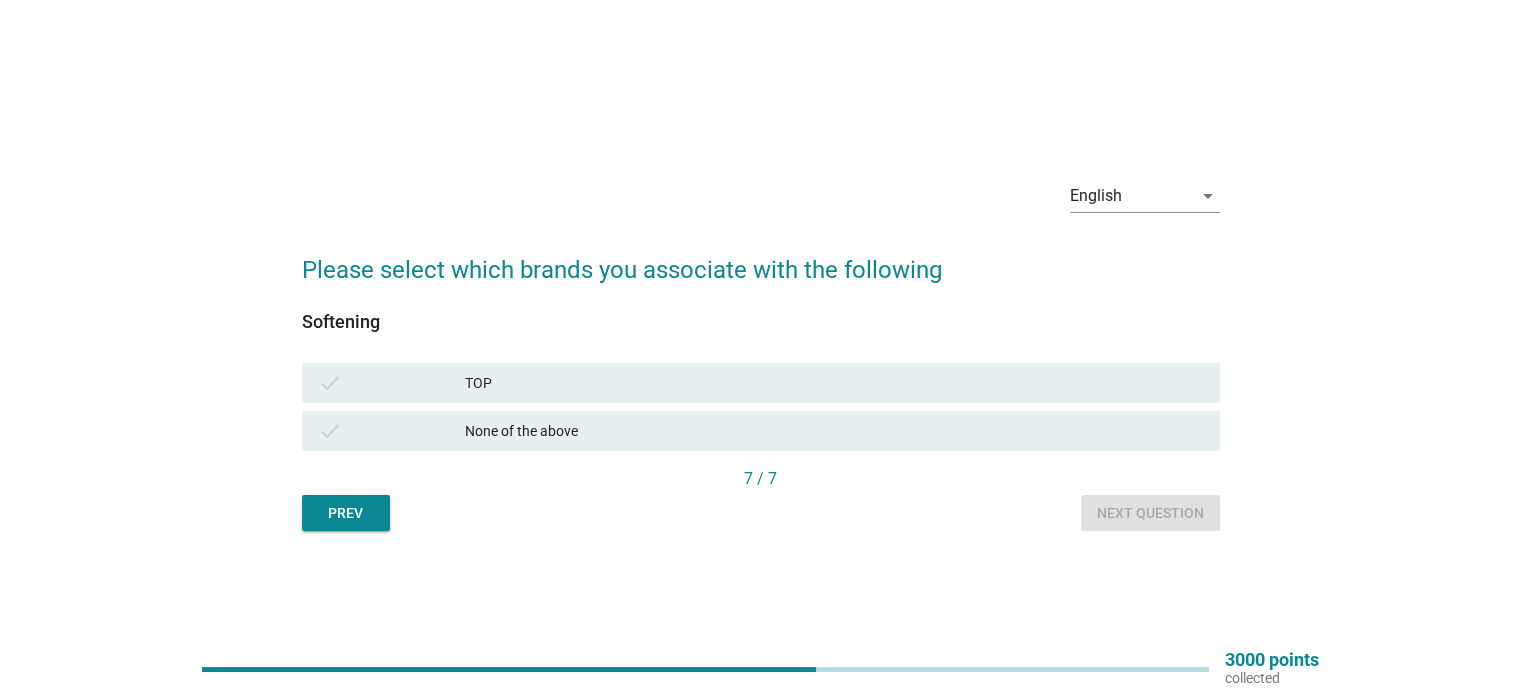 click on "TOP" at bounding box center [834, 383] 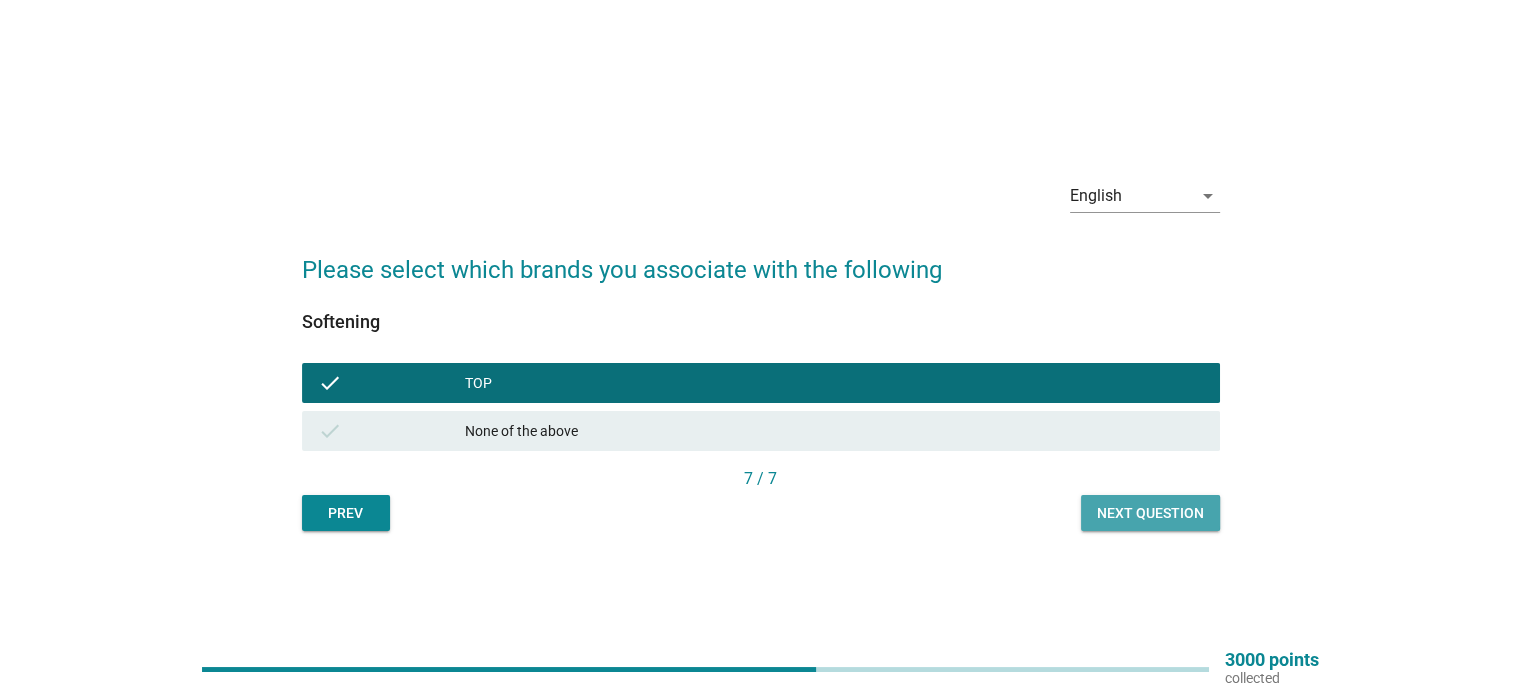 click on "Next question" at bounding box center (1150, 513) 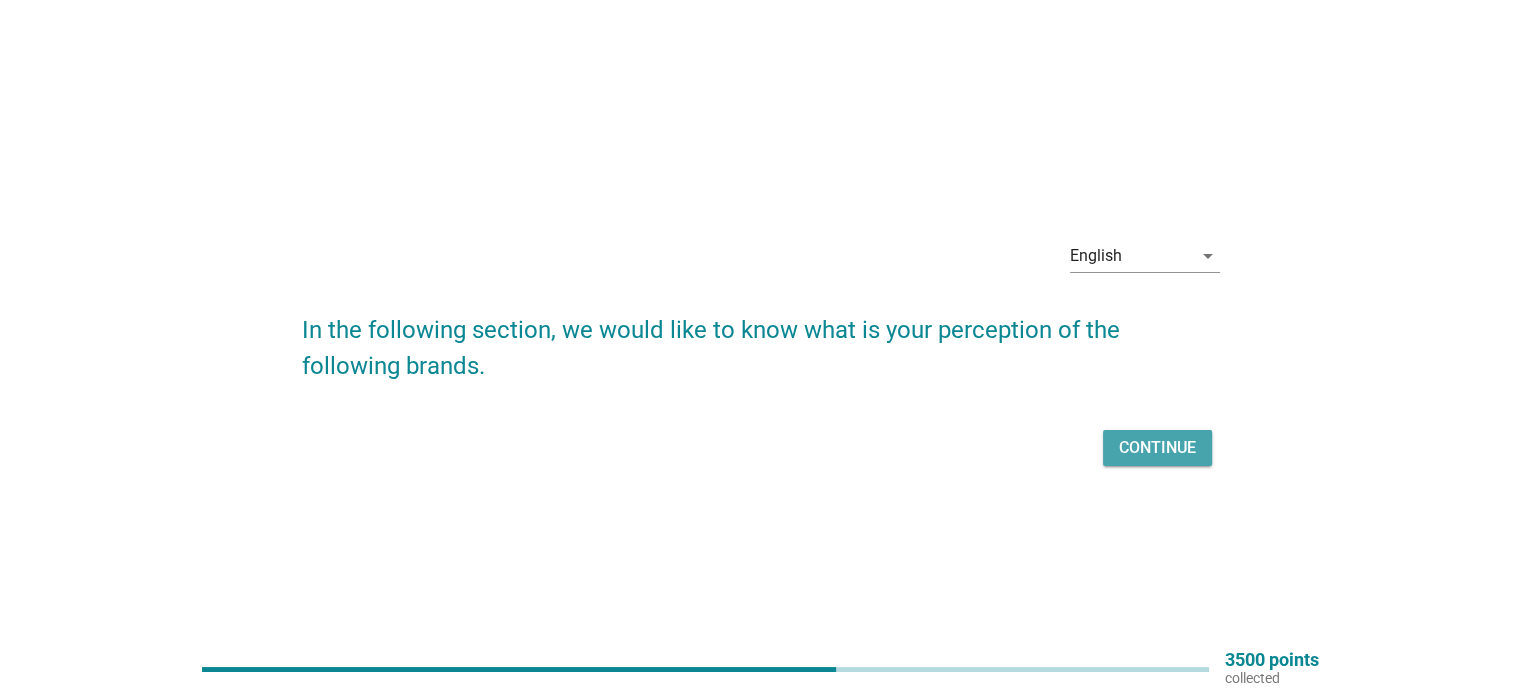 click on "Continue" at bounding box center (1157, 448) 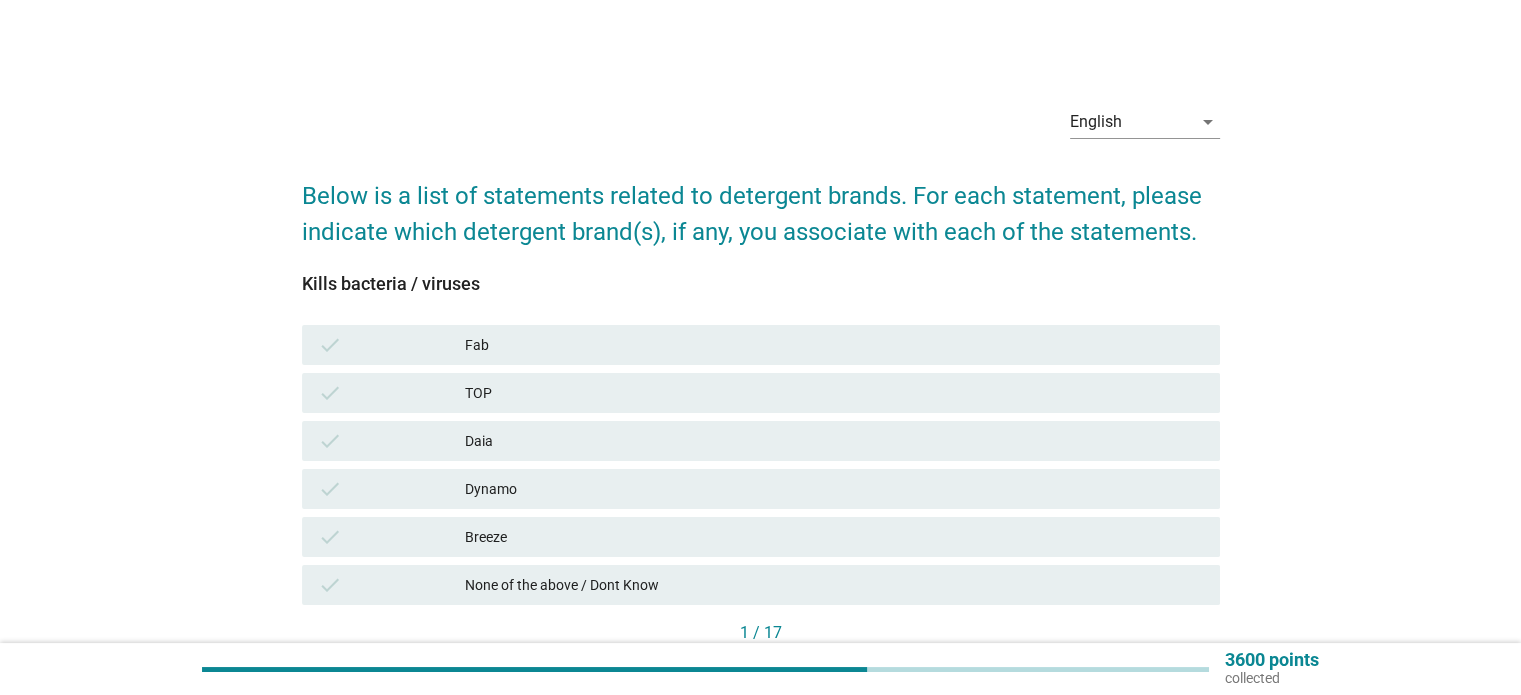 click on "Fab" at bounding box center (834, 345) 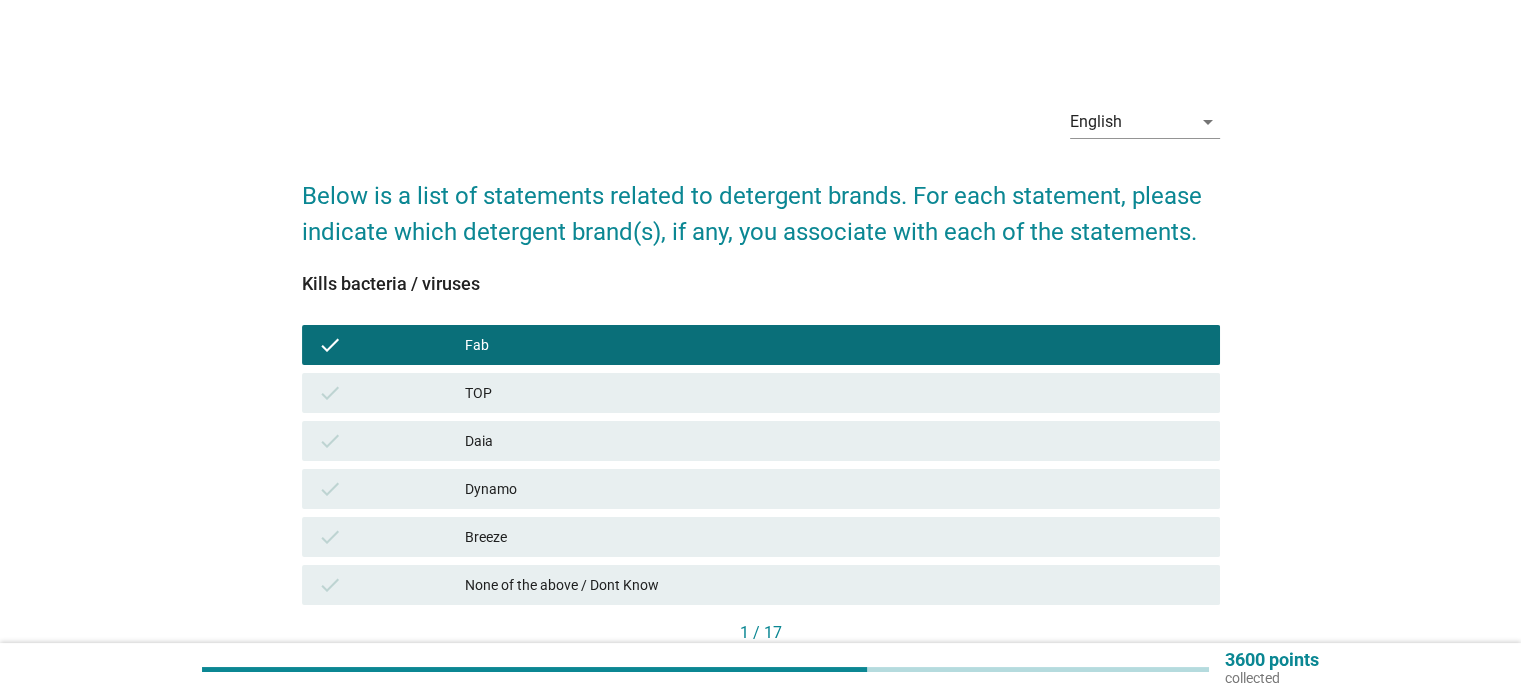 click on "TOP" at bounding box center (834, 393) 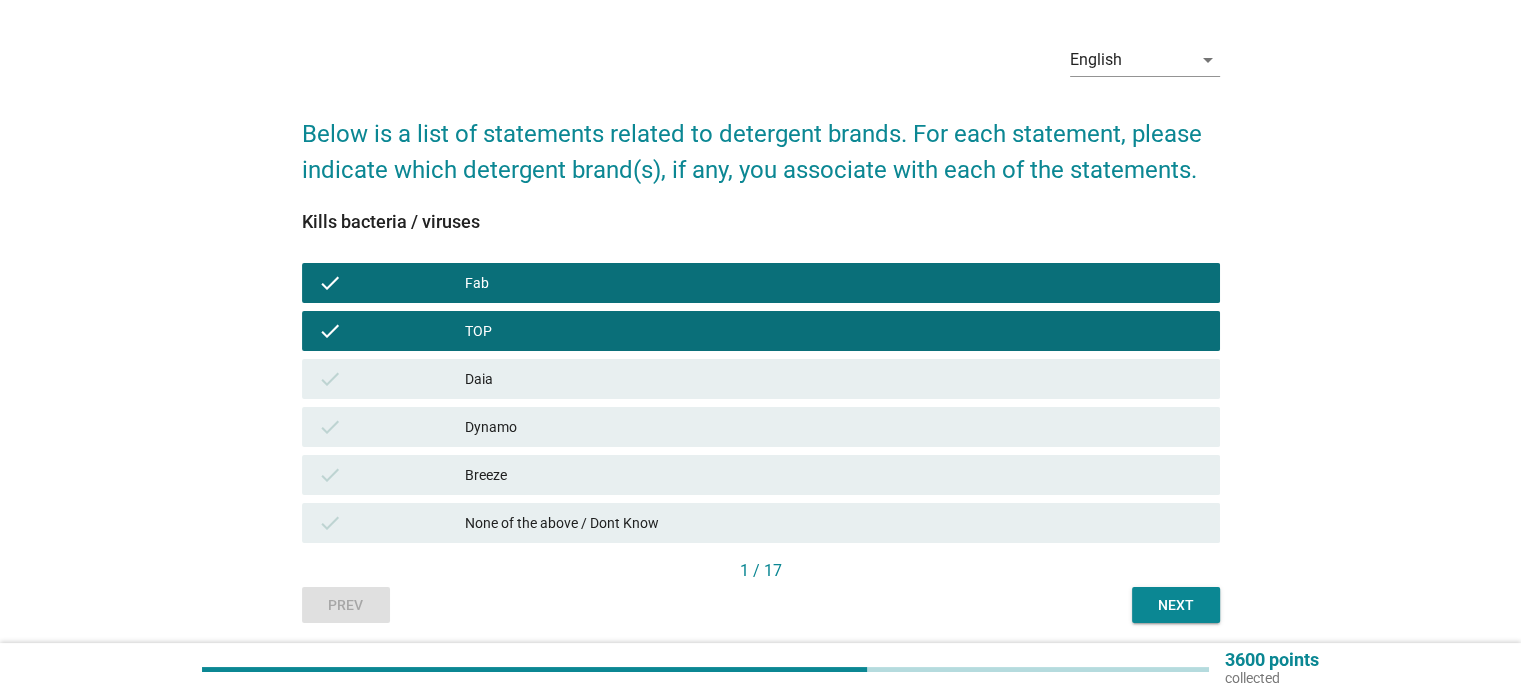 scroll, scrollTop: 132, scrollLeft: 0, axis: vertical 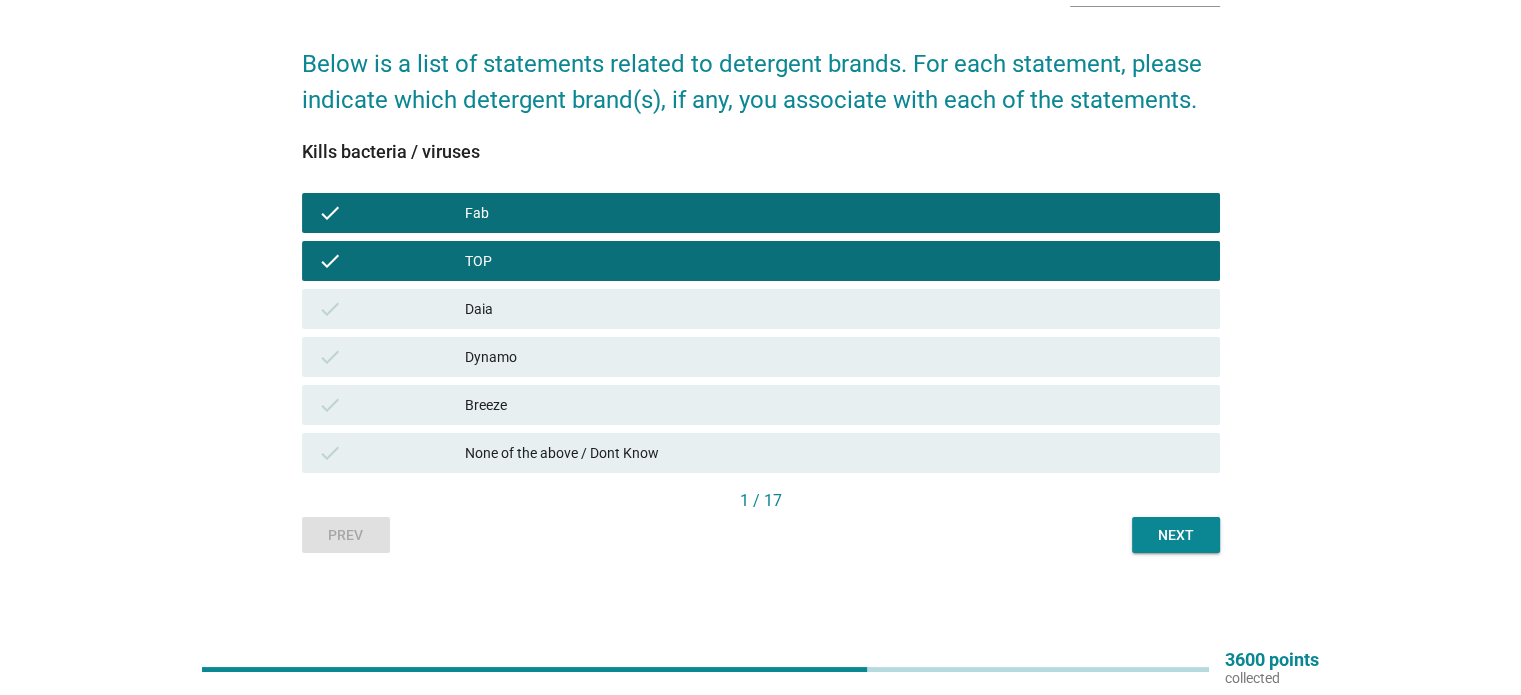click on "Next" at bounding box center (1176, 535) 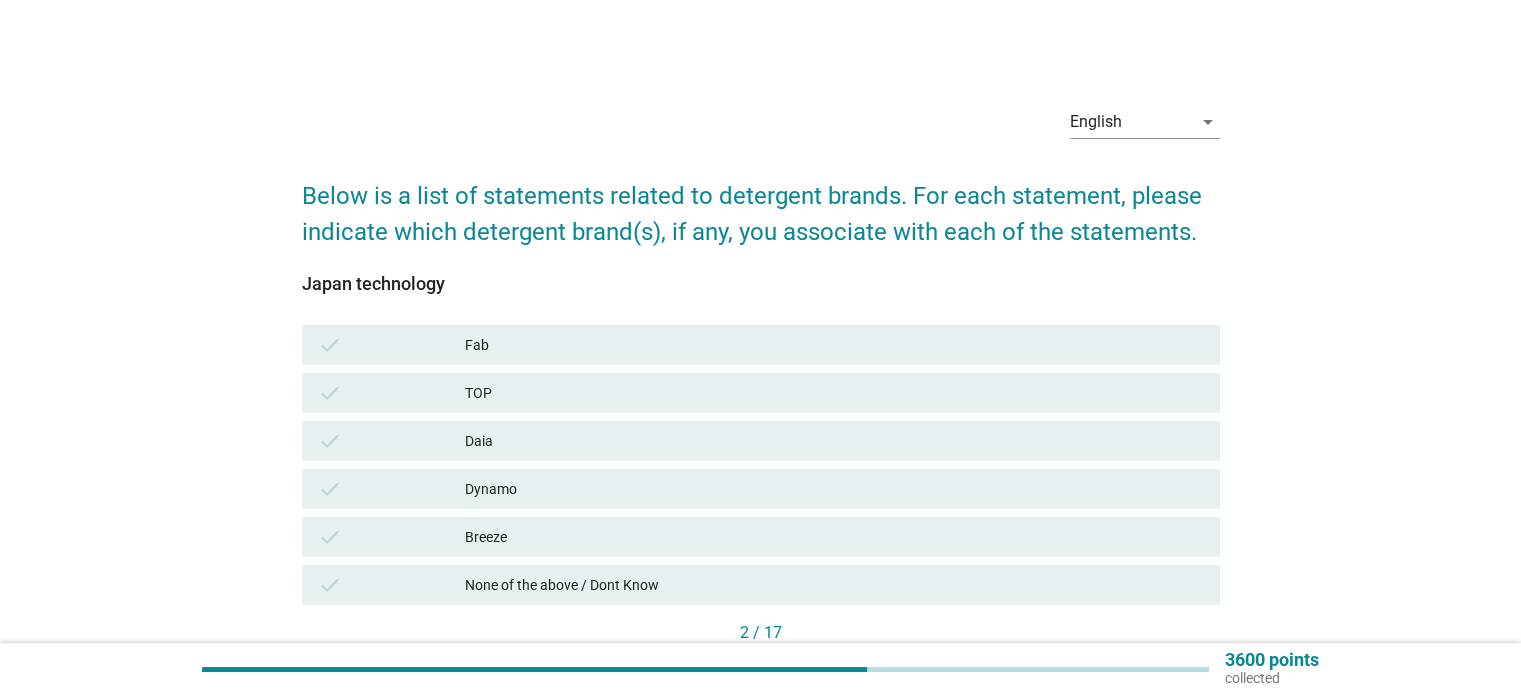 click on "Fab" at bounding box center (834, 345) 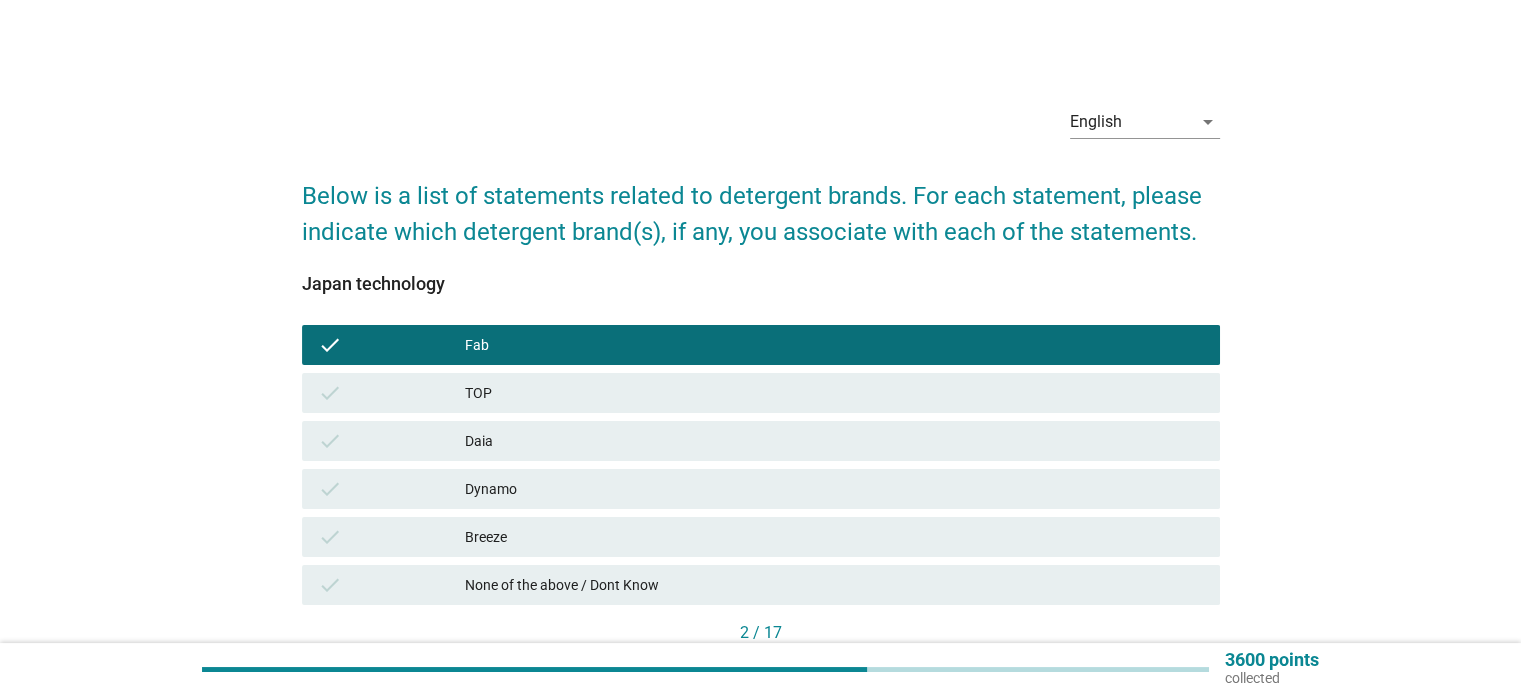 click on "TOP" at bounding box center (834, 393) 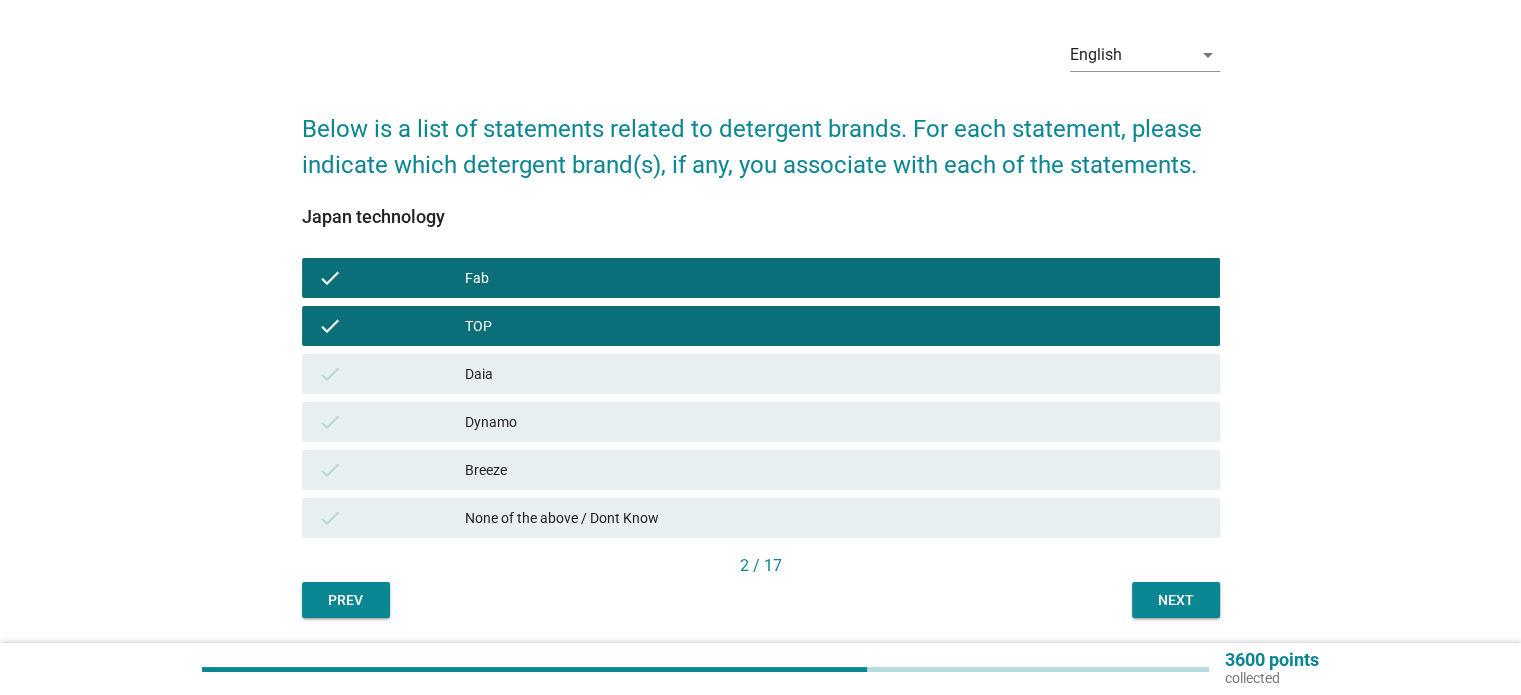 scroll, scrollTop: 132, scrollLeft: 0, axis: vertical 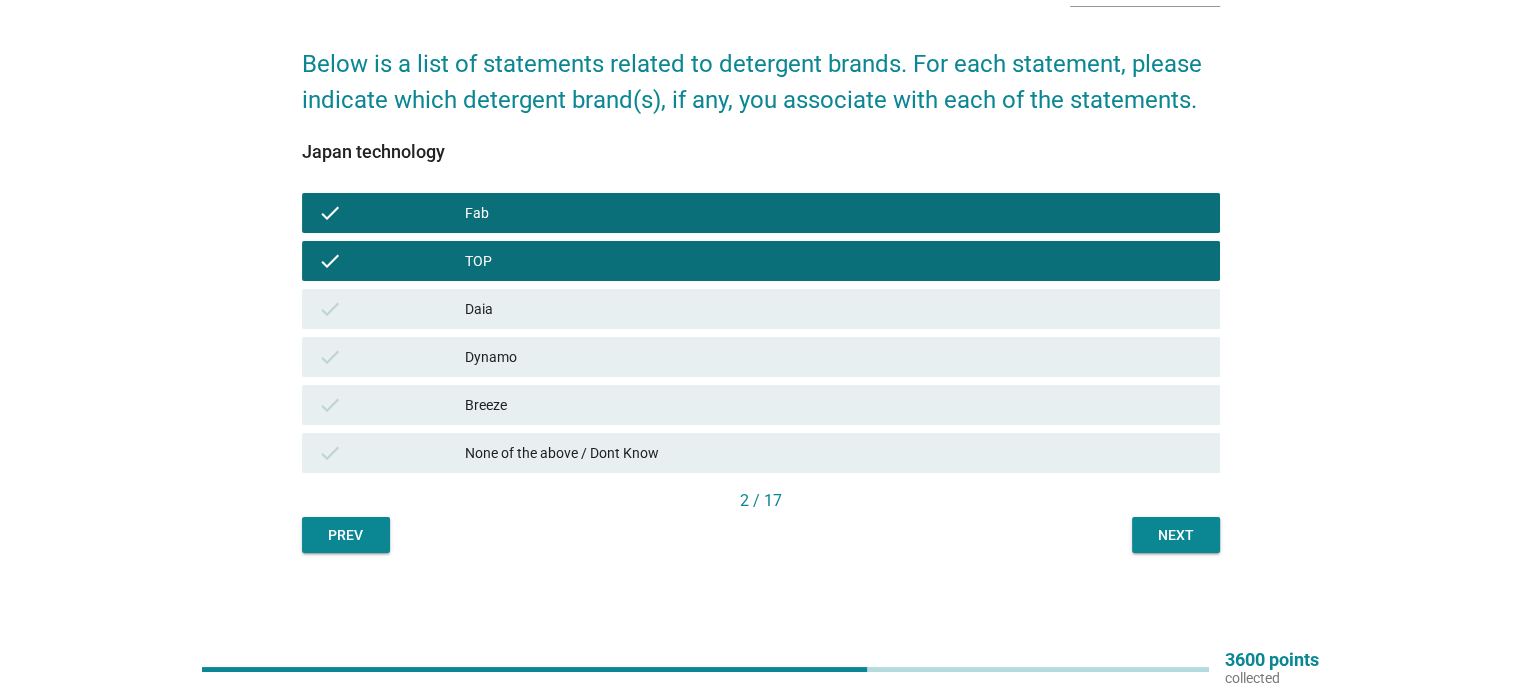 click on "Next" at bounding box center [1176, 535] 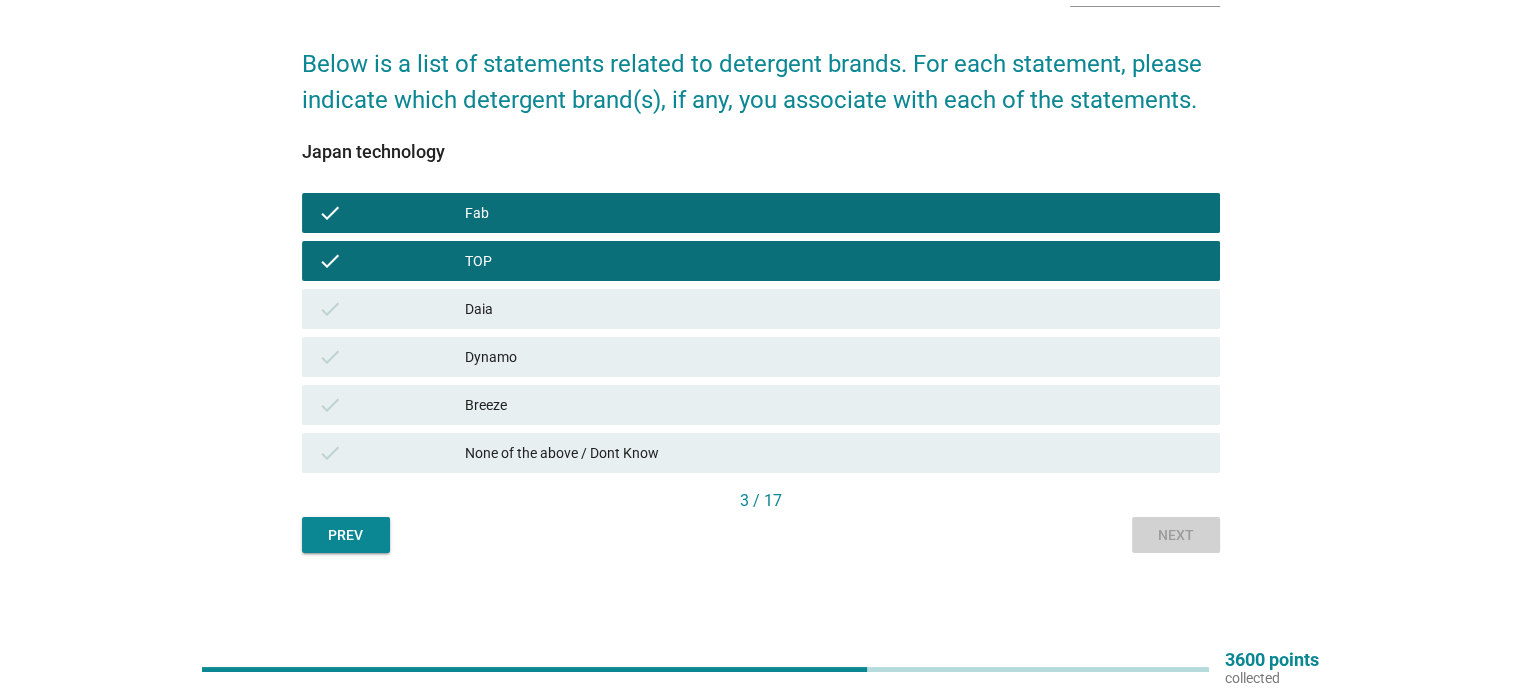 scroll, scrollTop: 0, scrollLeft: 0, axis: both 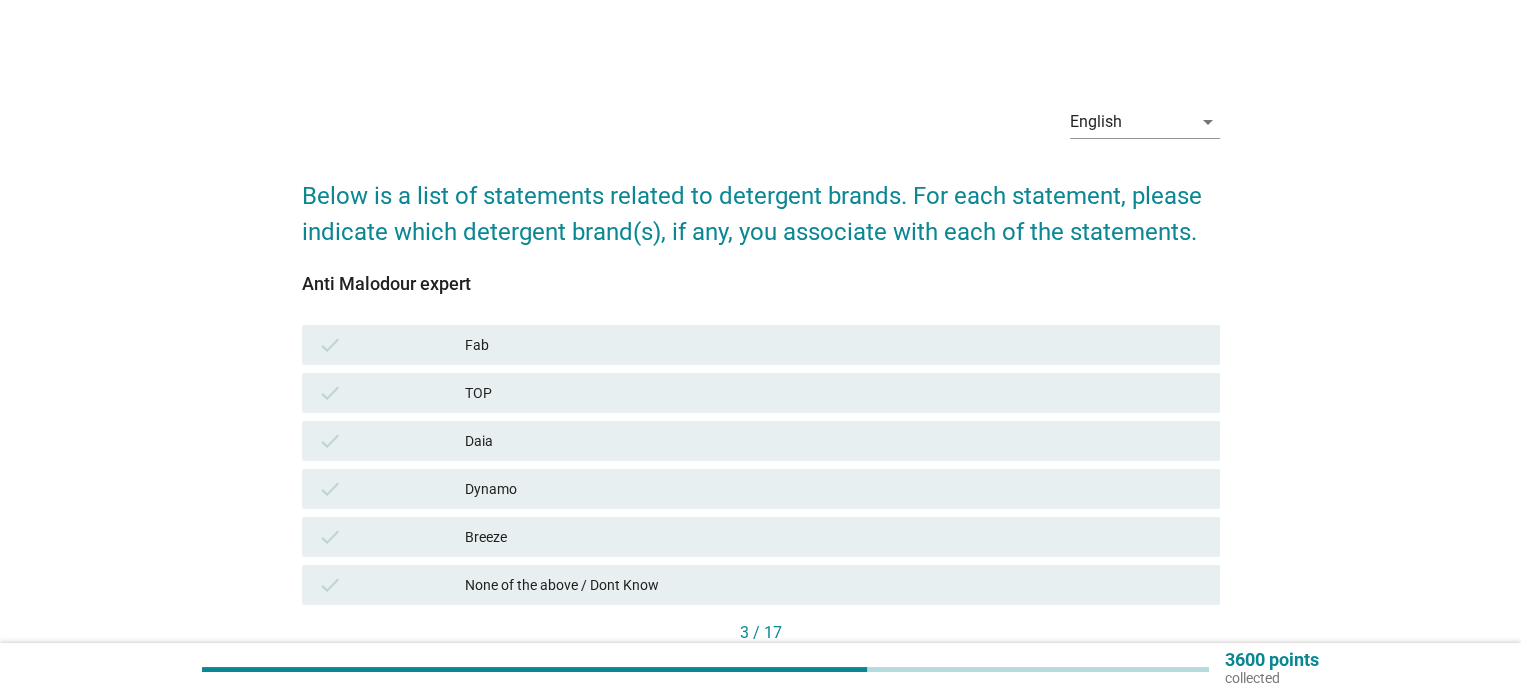 click on "Fab" at bounding box center [834, 345] 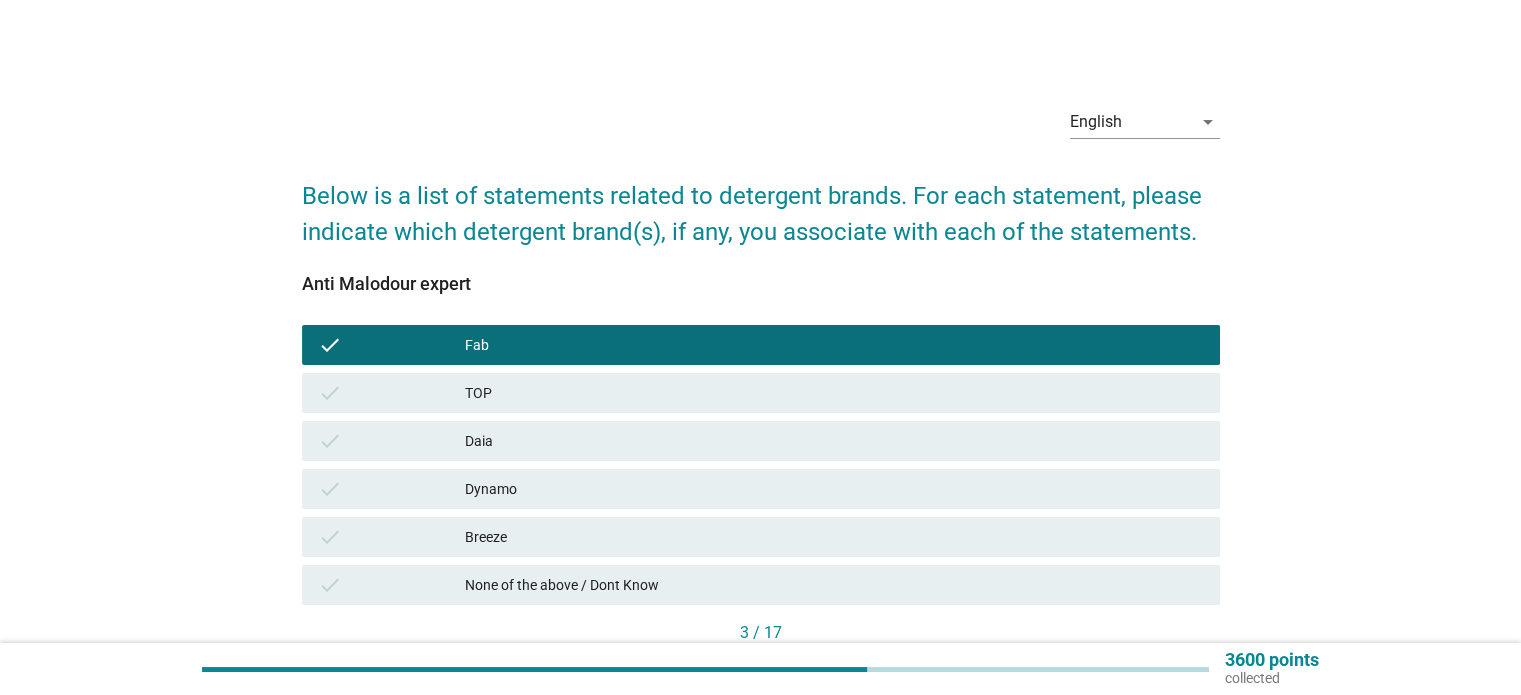 click on "TOP" at bounding box center (834, 393) 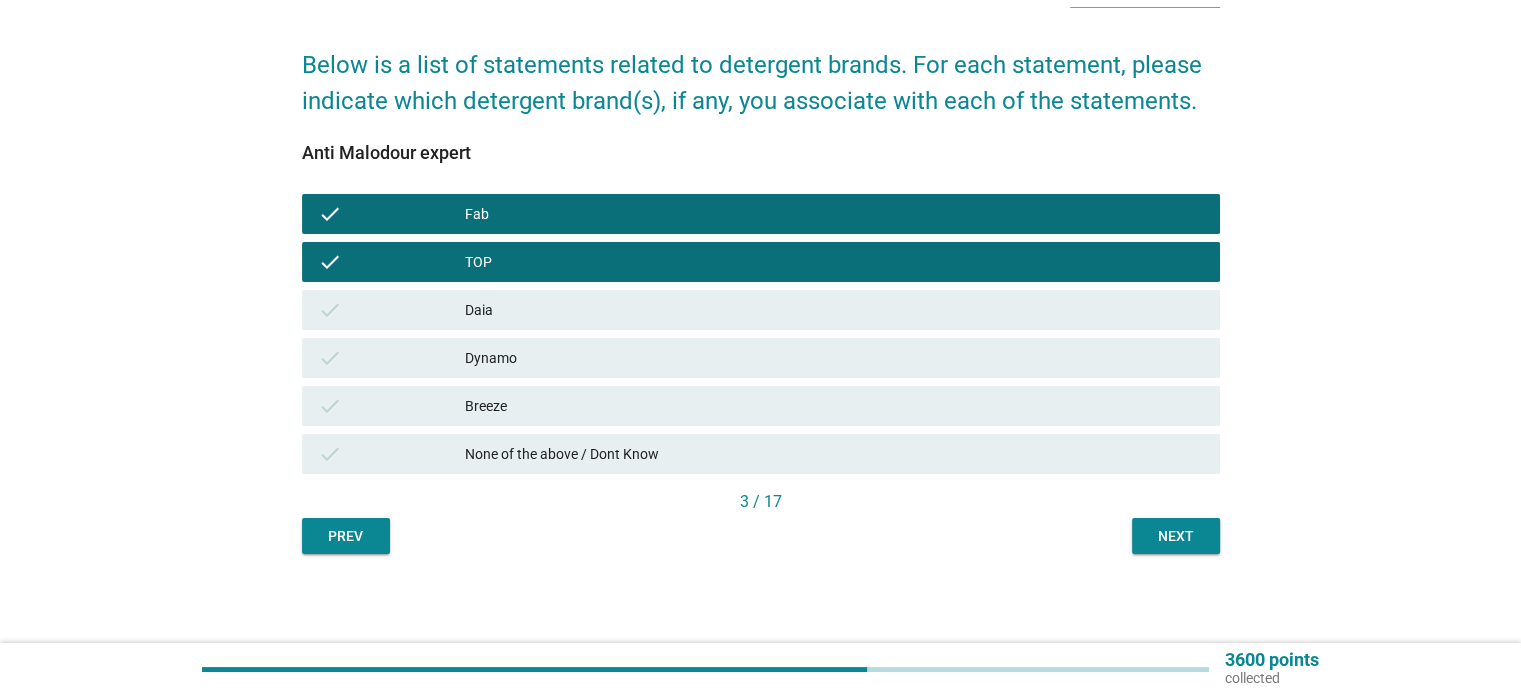 scroll, scrollTop: 132, scrollLeft: 0, axis: vertical 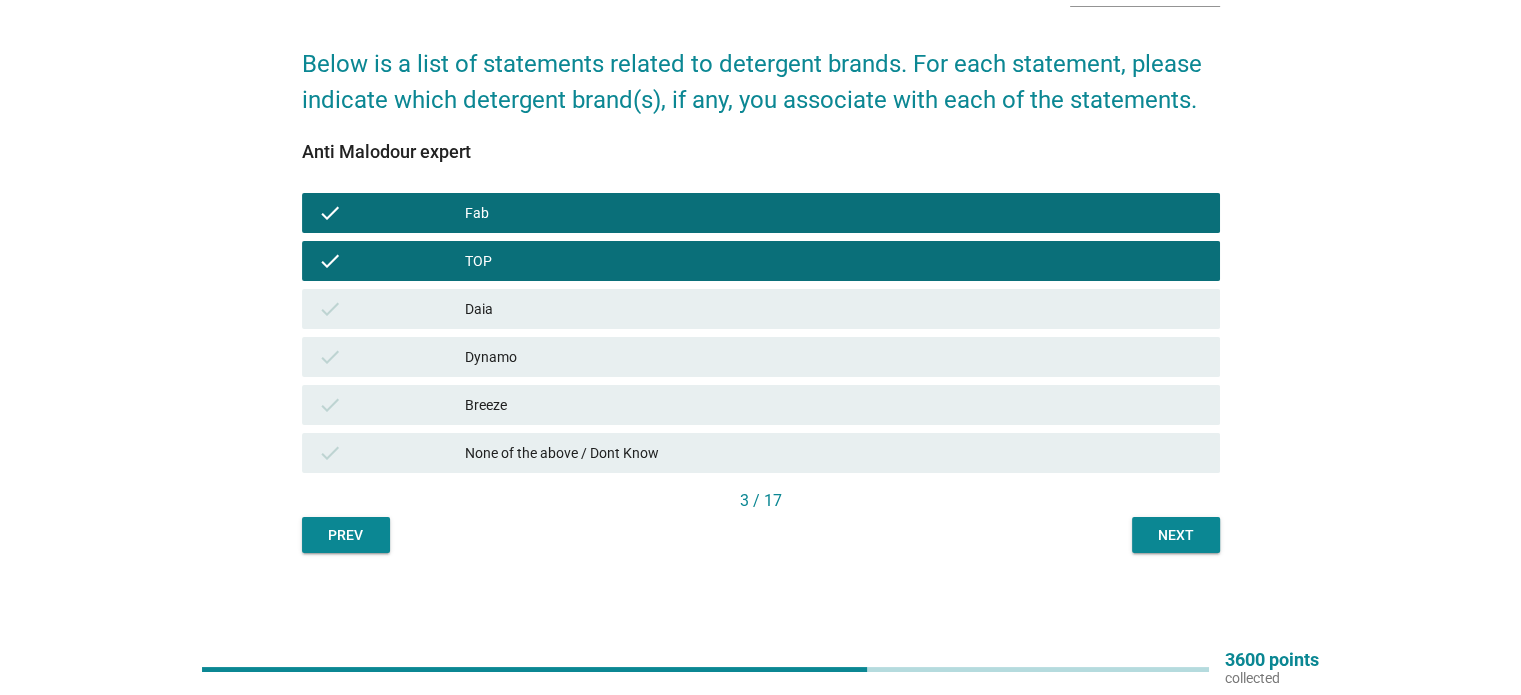 click on "Next" at bounding box center (1176, 535) 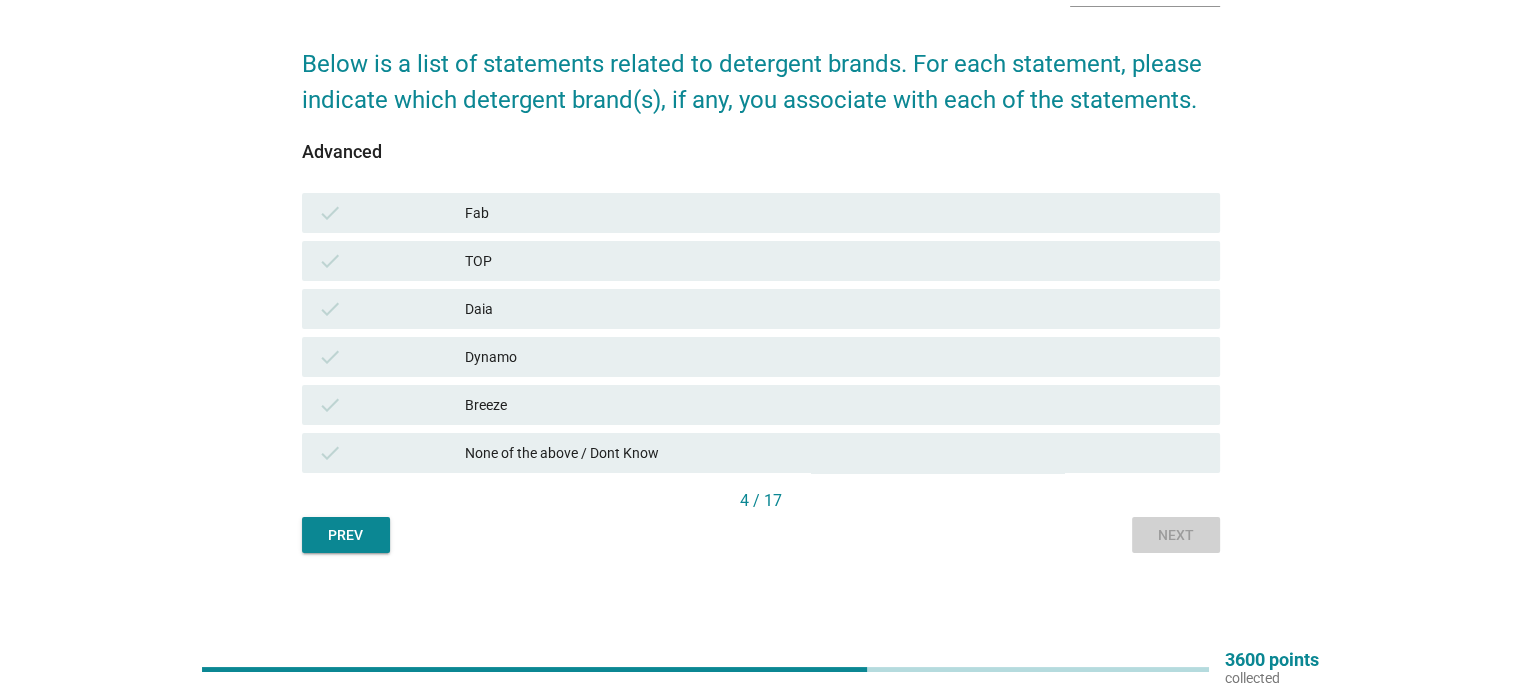 scroll, scrollTop: 0, scrollLeft: 0, axis: both 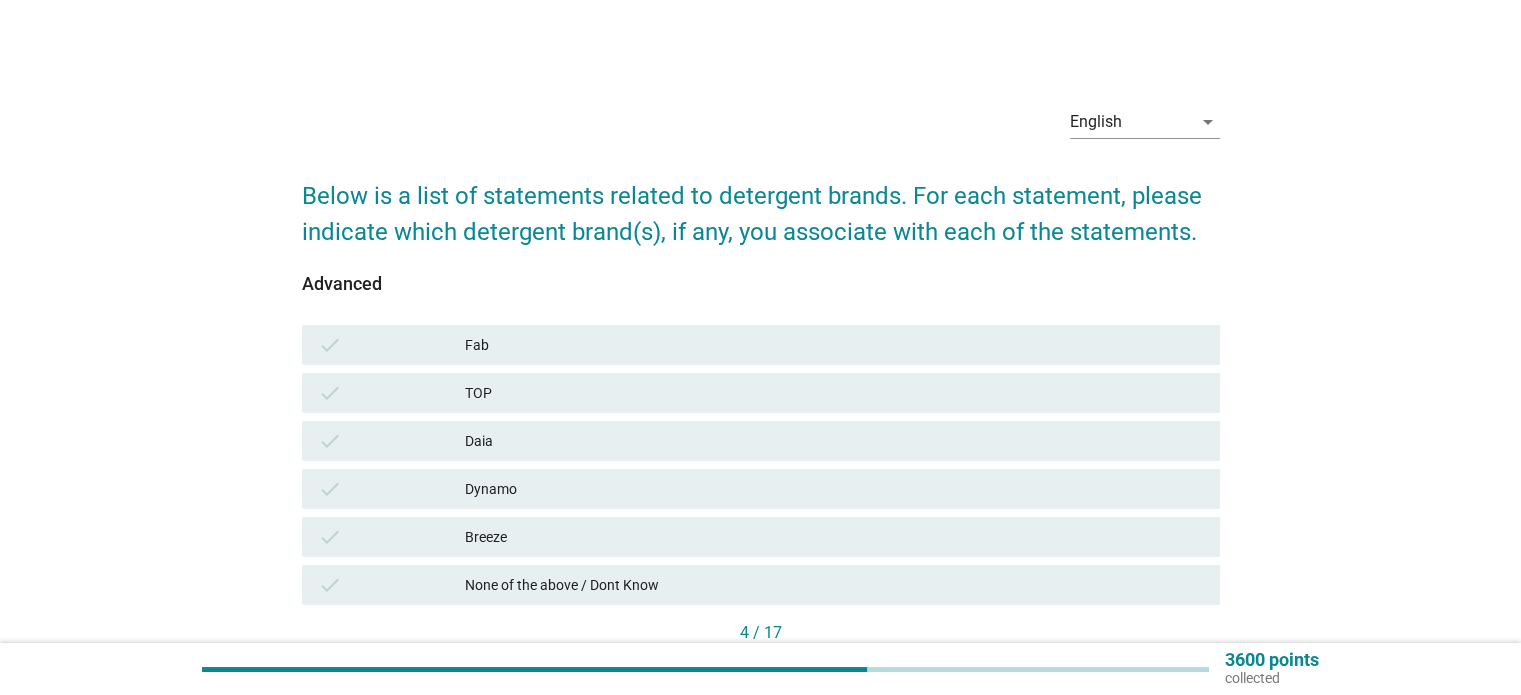 click on "Fab" at bounding box center (834, 345) 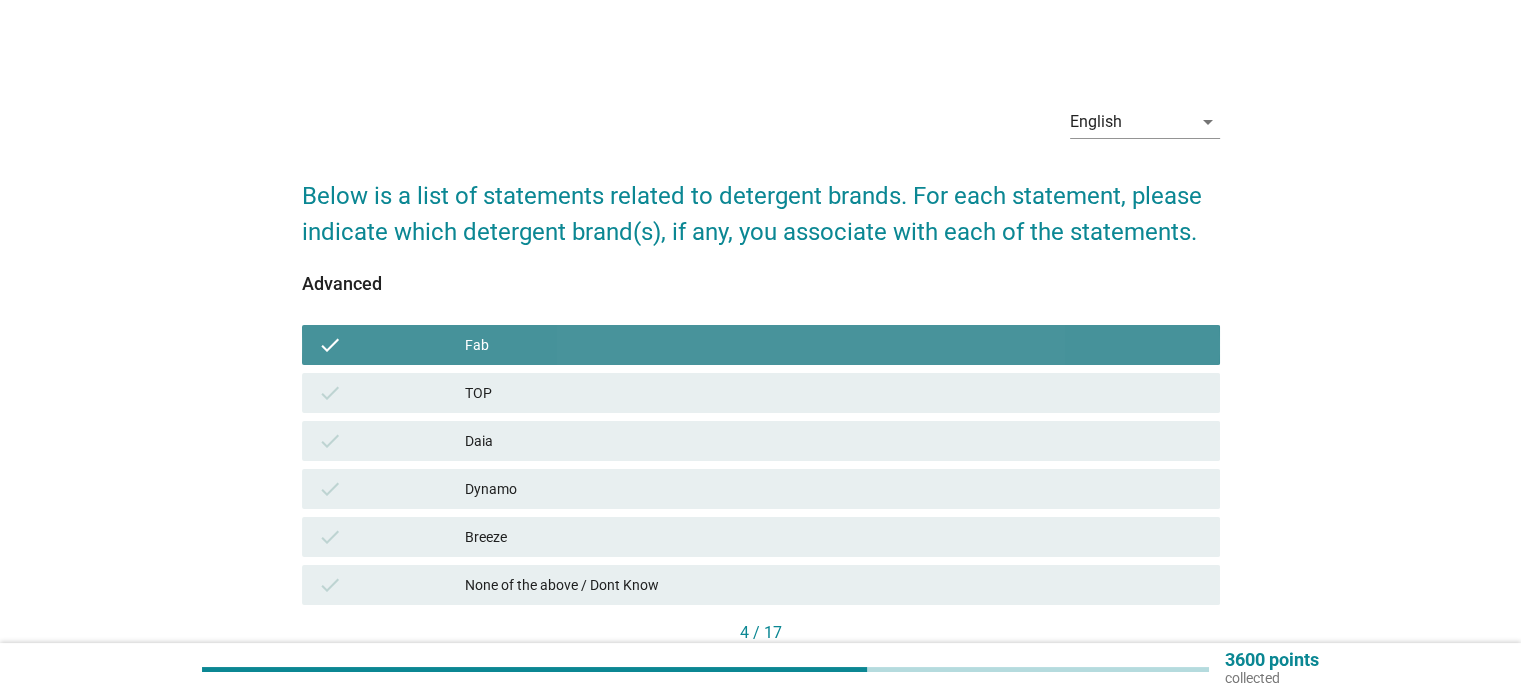 click on "TOP" at bounding box center (834, 393) 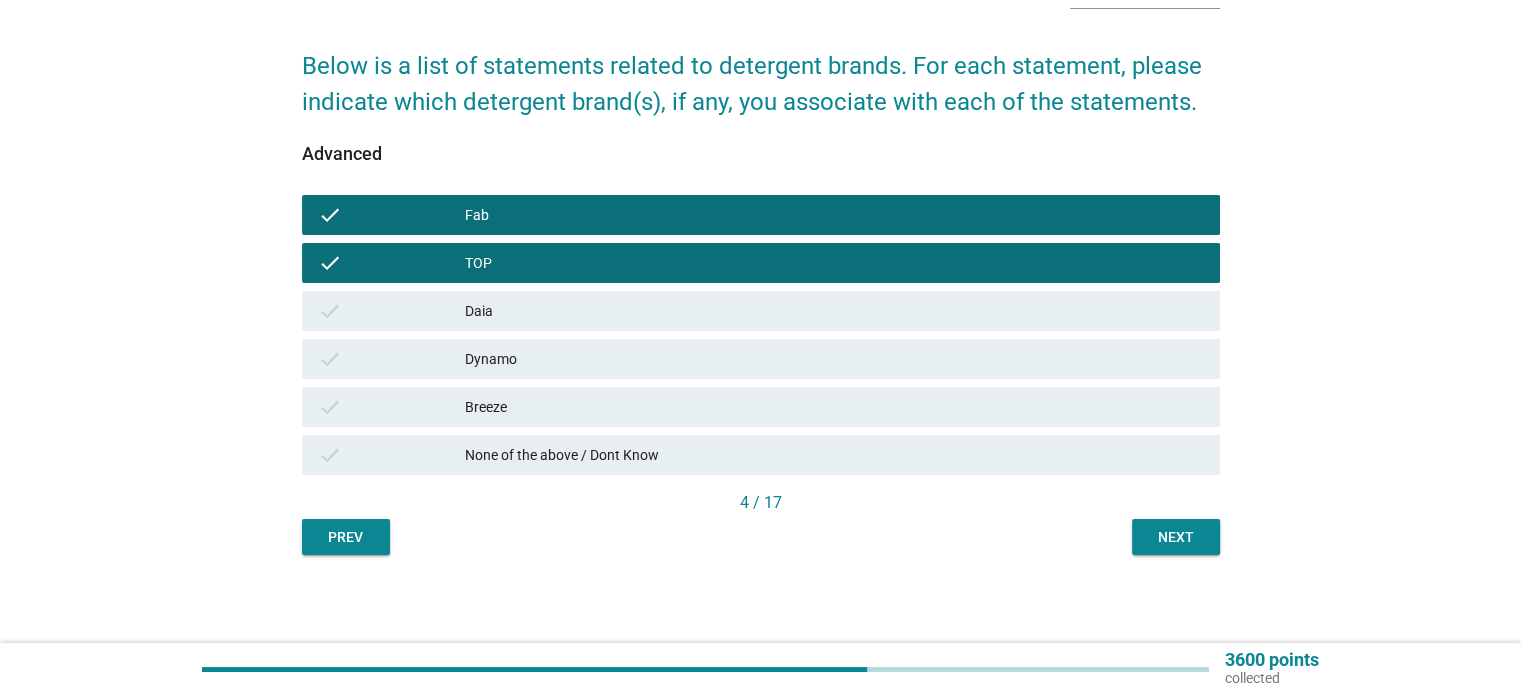 scroll, scrollTop: 132, scrollLeft: 0, axis: vertical 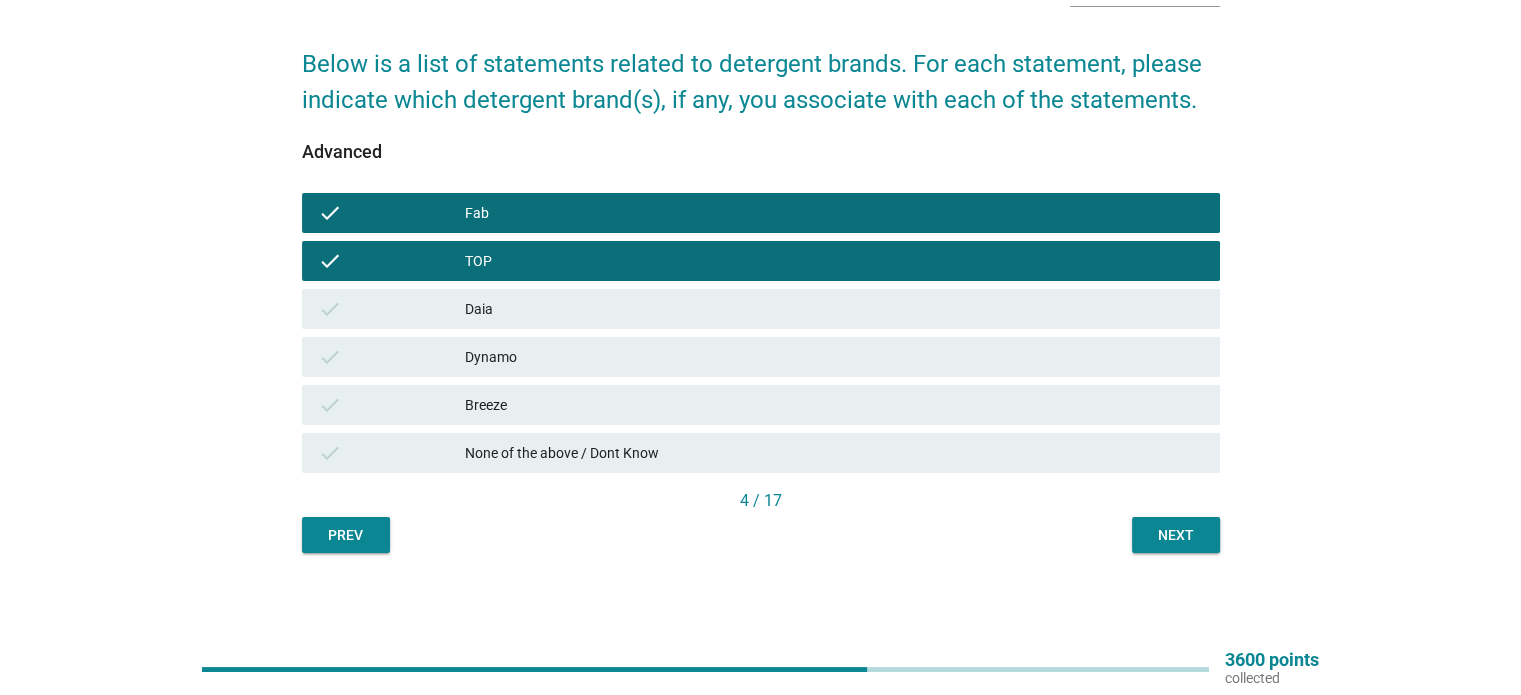 click on "Next" at bounding box center (1176, 535) 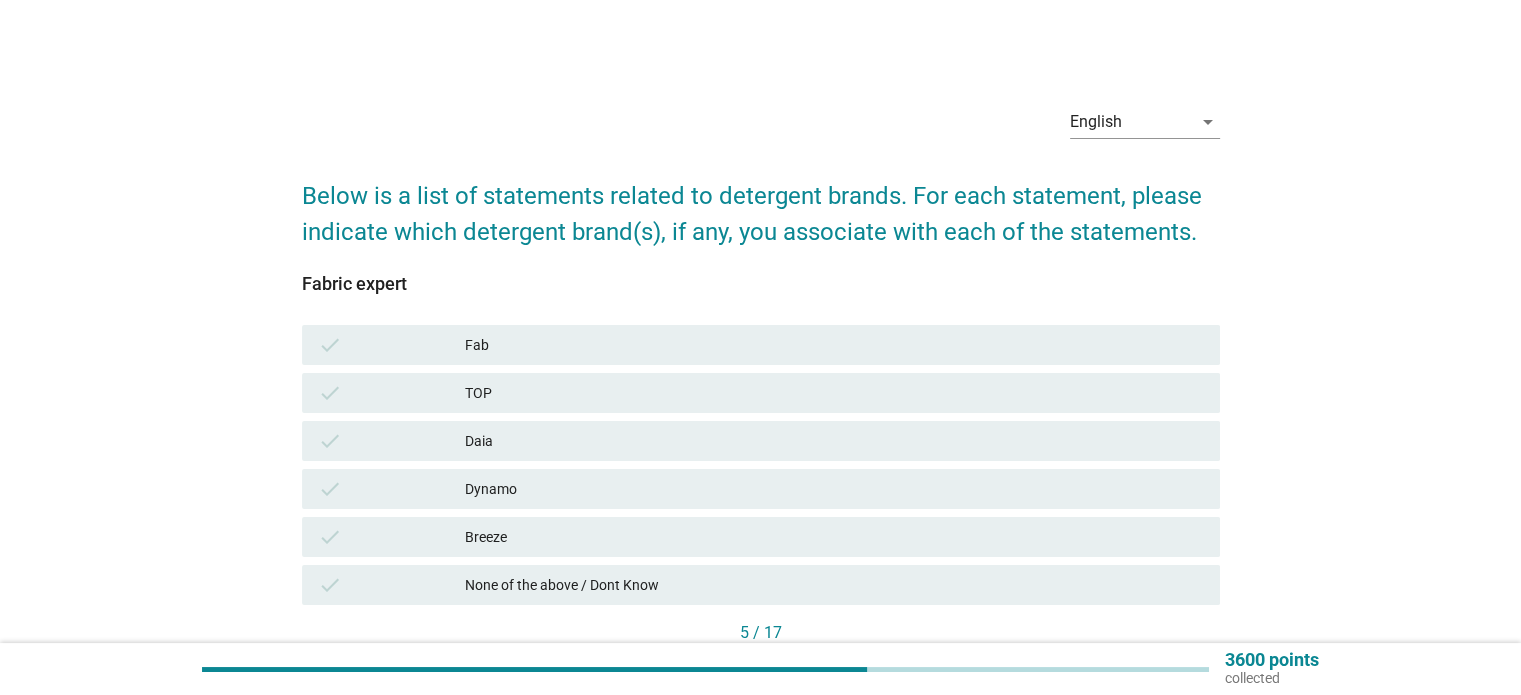 click on "Fab" at bounding box center [834, 345] 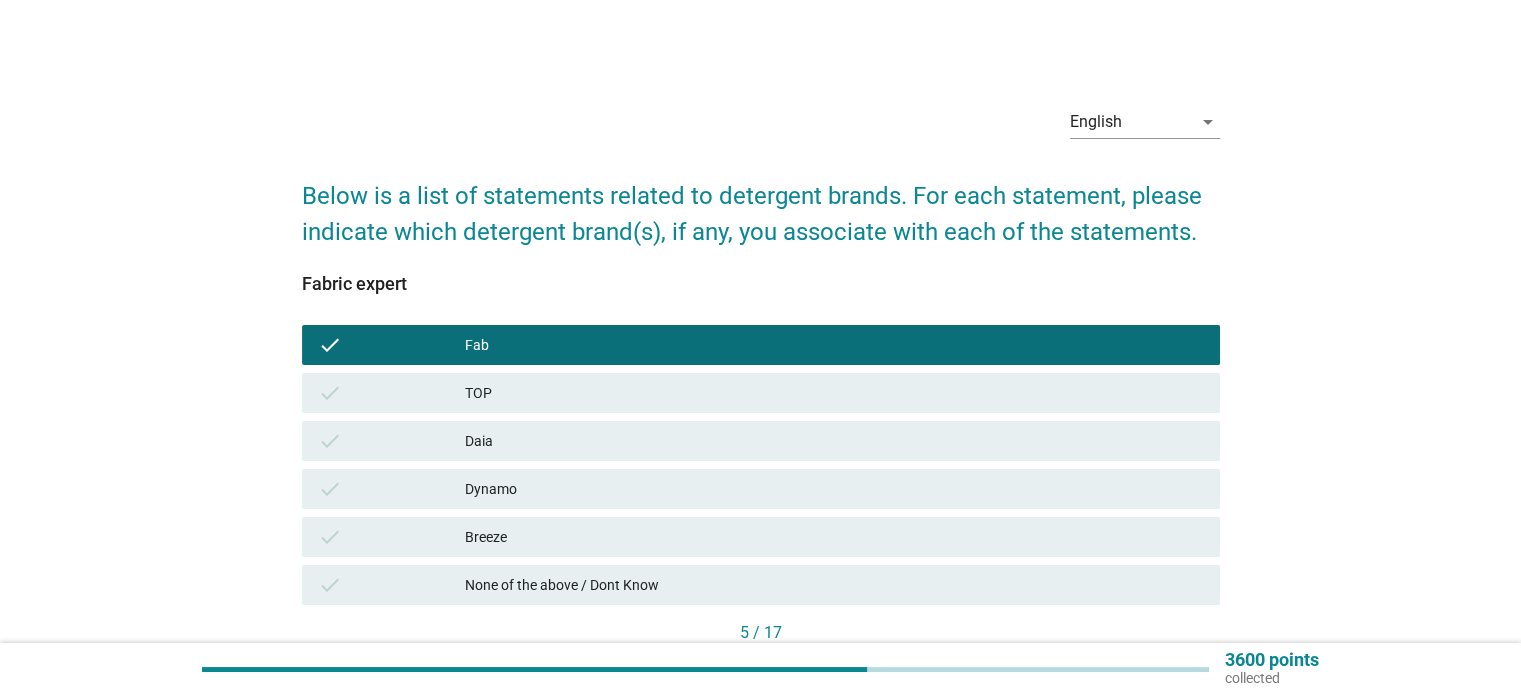 click on "TOP" at bounding box center [834, 393] 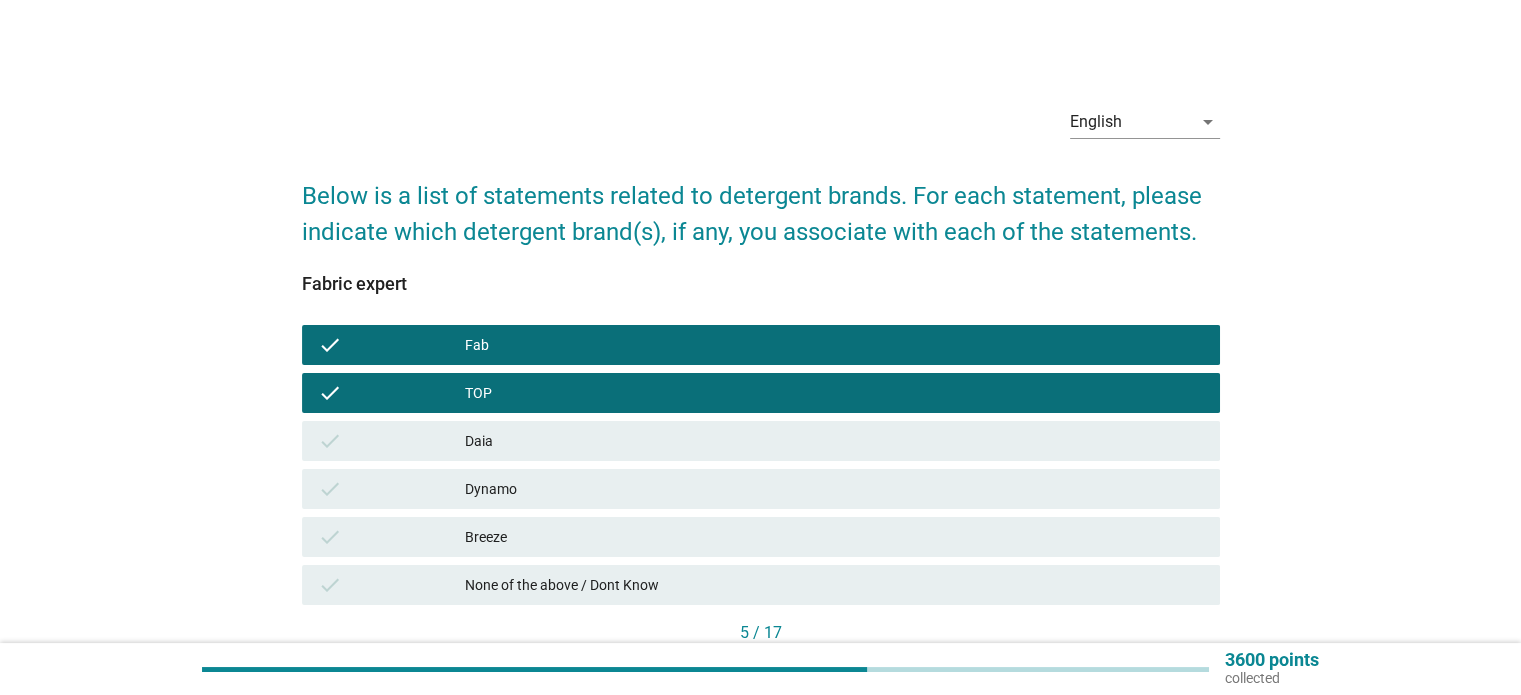 scroll, scrollTop: 132, scrollLeft: 0, axis: vertical 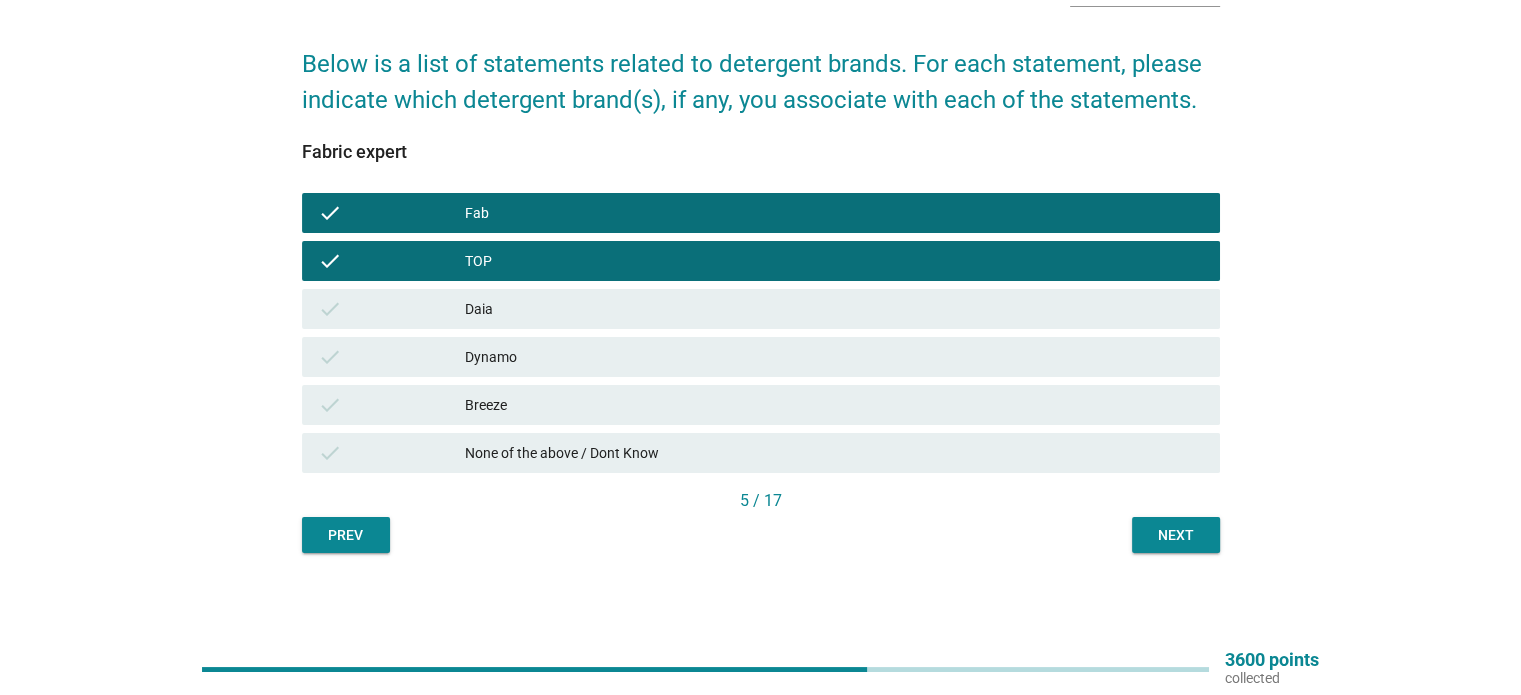 click on "Next" at bounding box center [1176, 535] 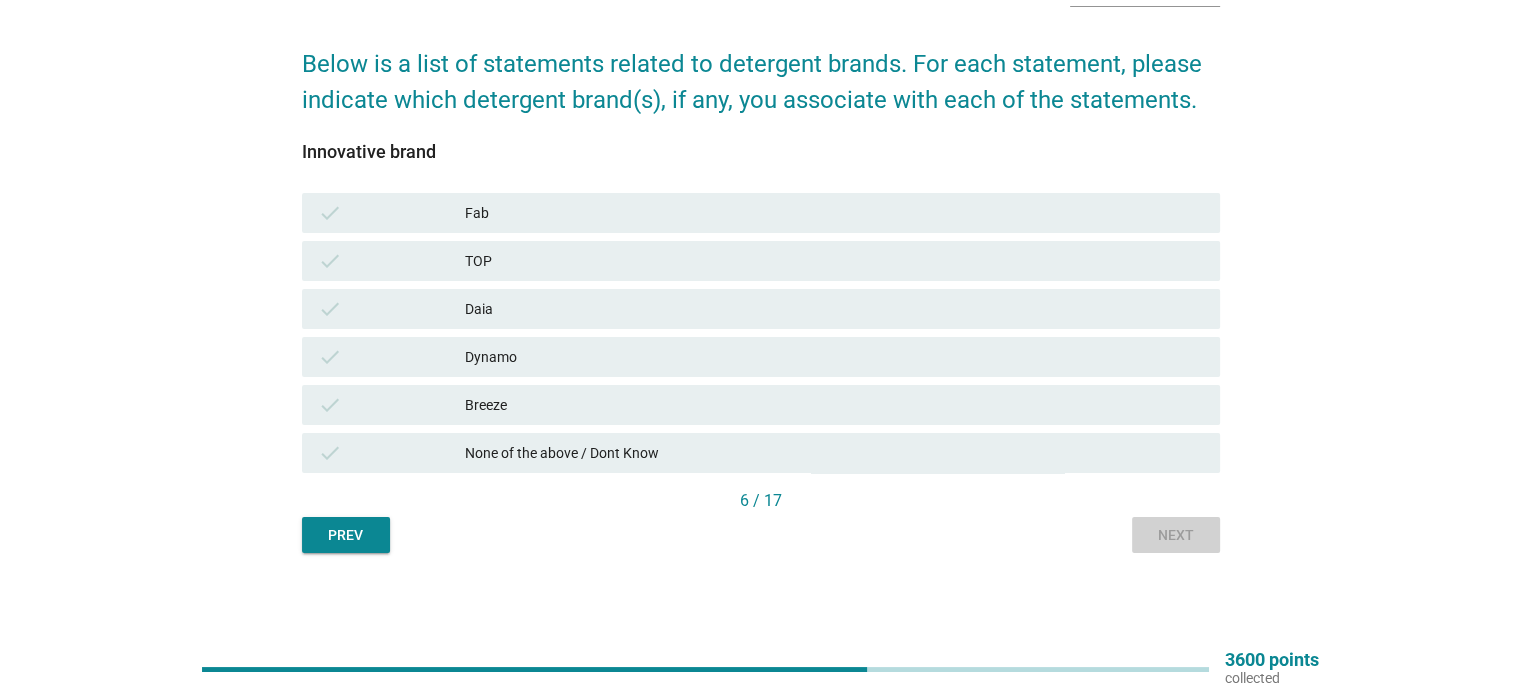 scroll, scrollTop: 0, scrollLeft: 0, axis: both 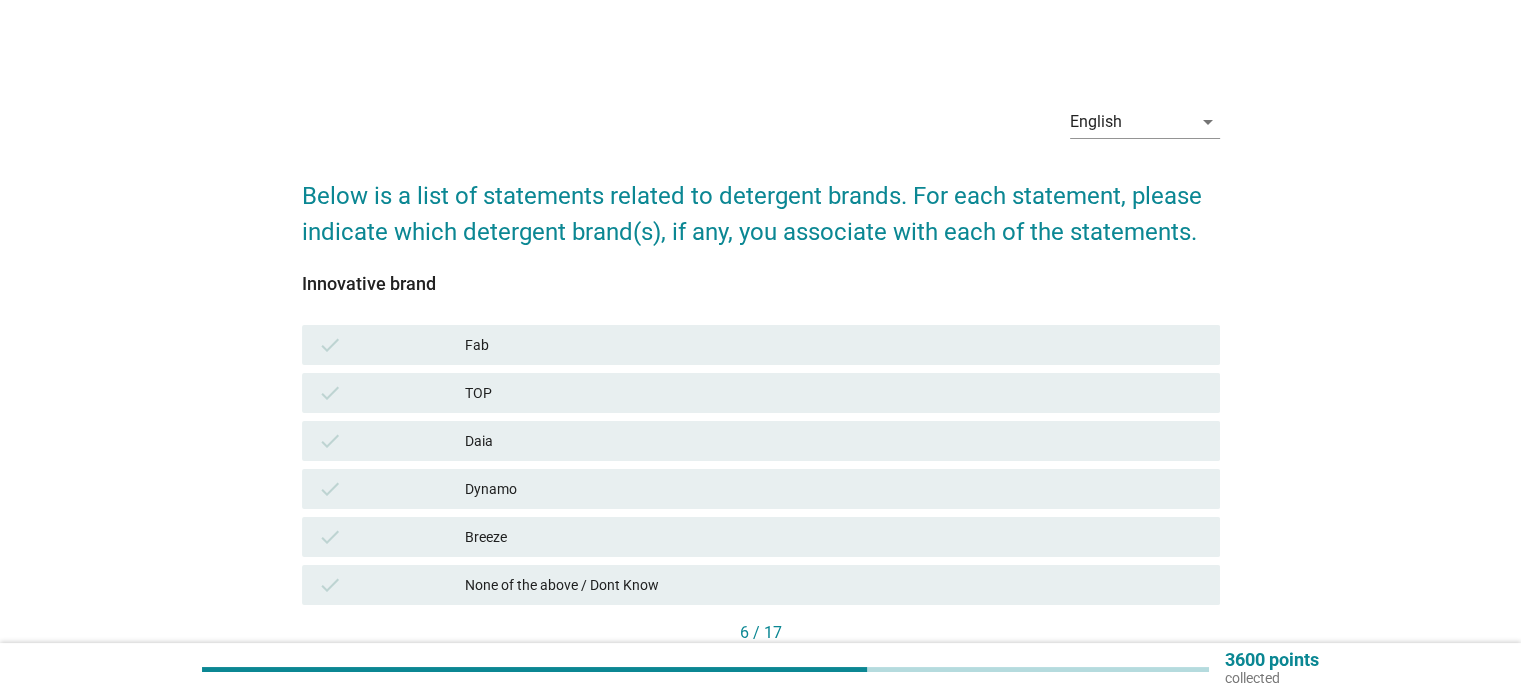 click on "Fab" at bounding box center [834, 345] 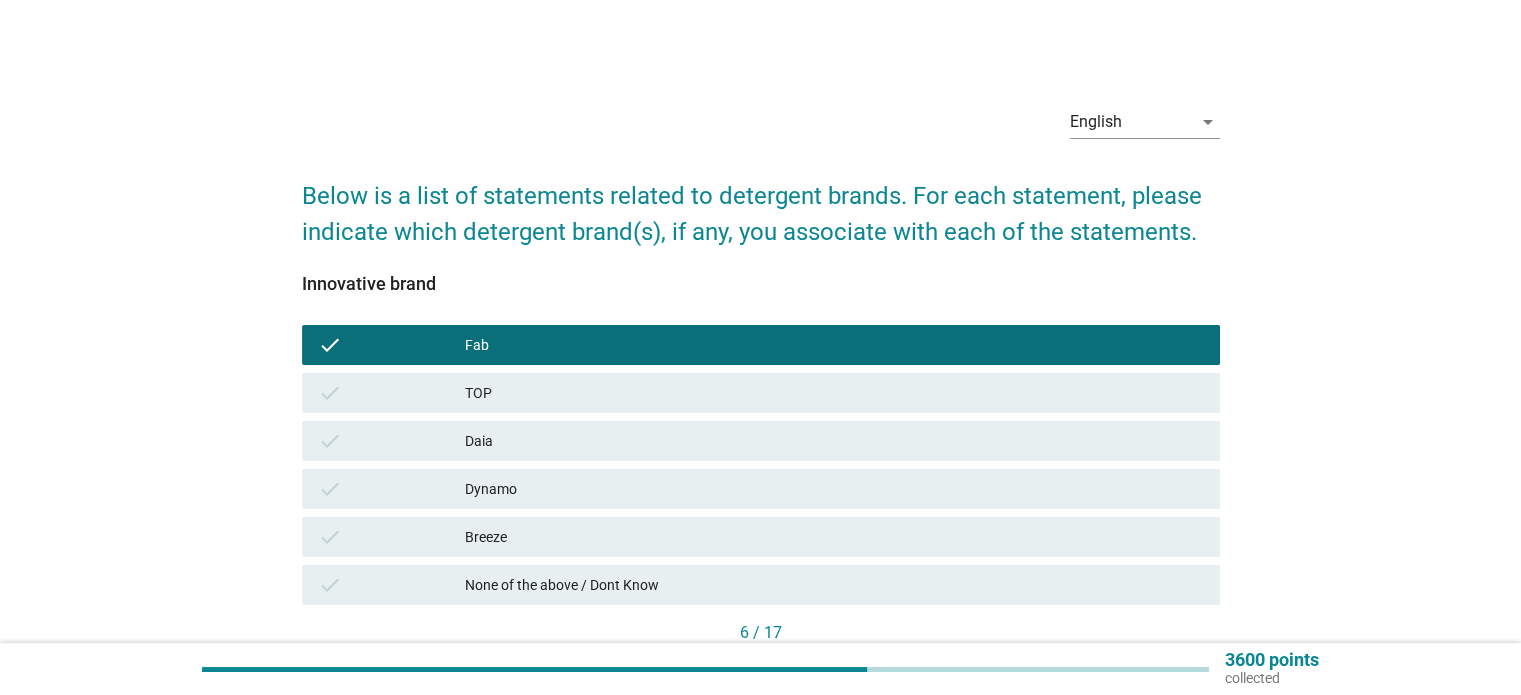 click on "TOP" at bounding box center (834, 393) 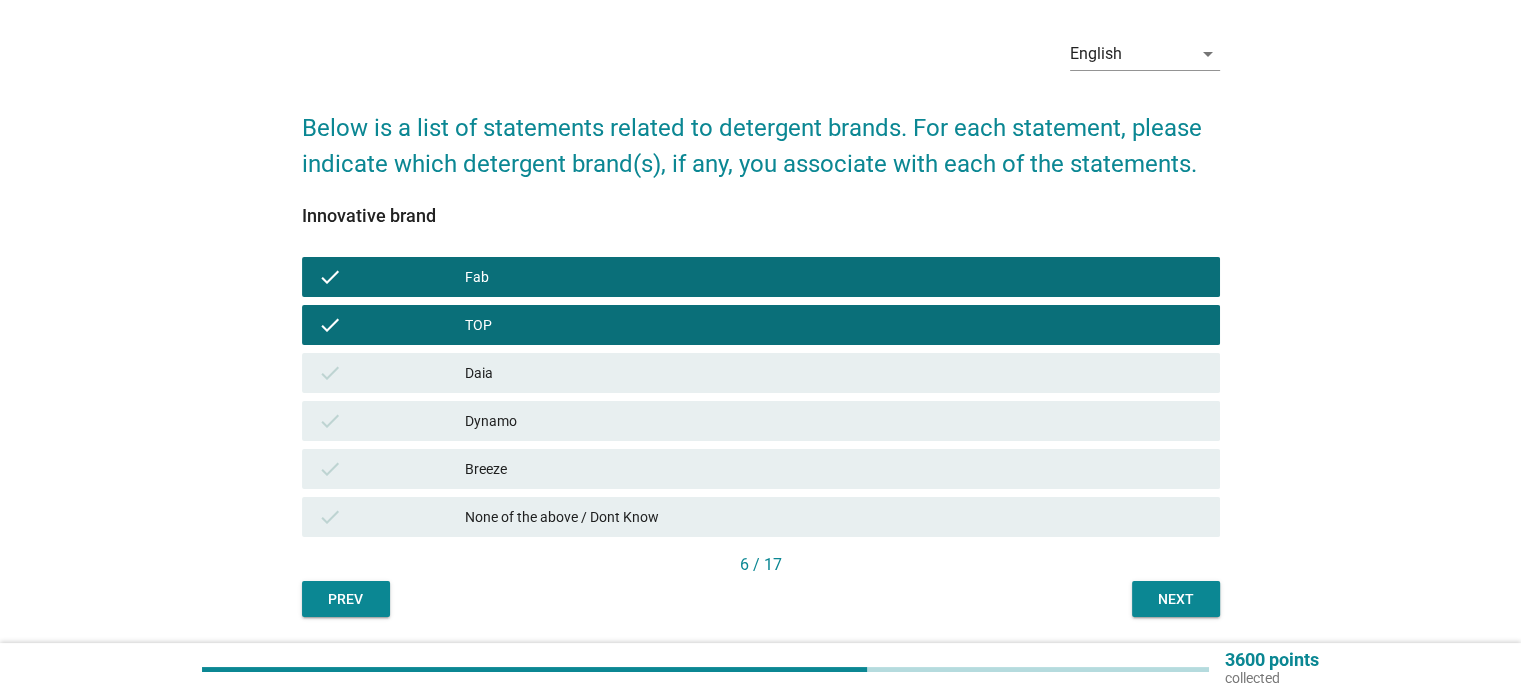 scroll, scrollTop: 132, scrollLeft: 0, axis: vertical 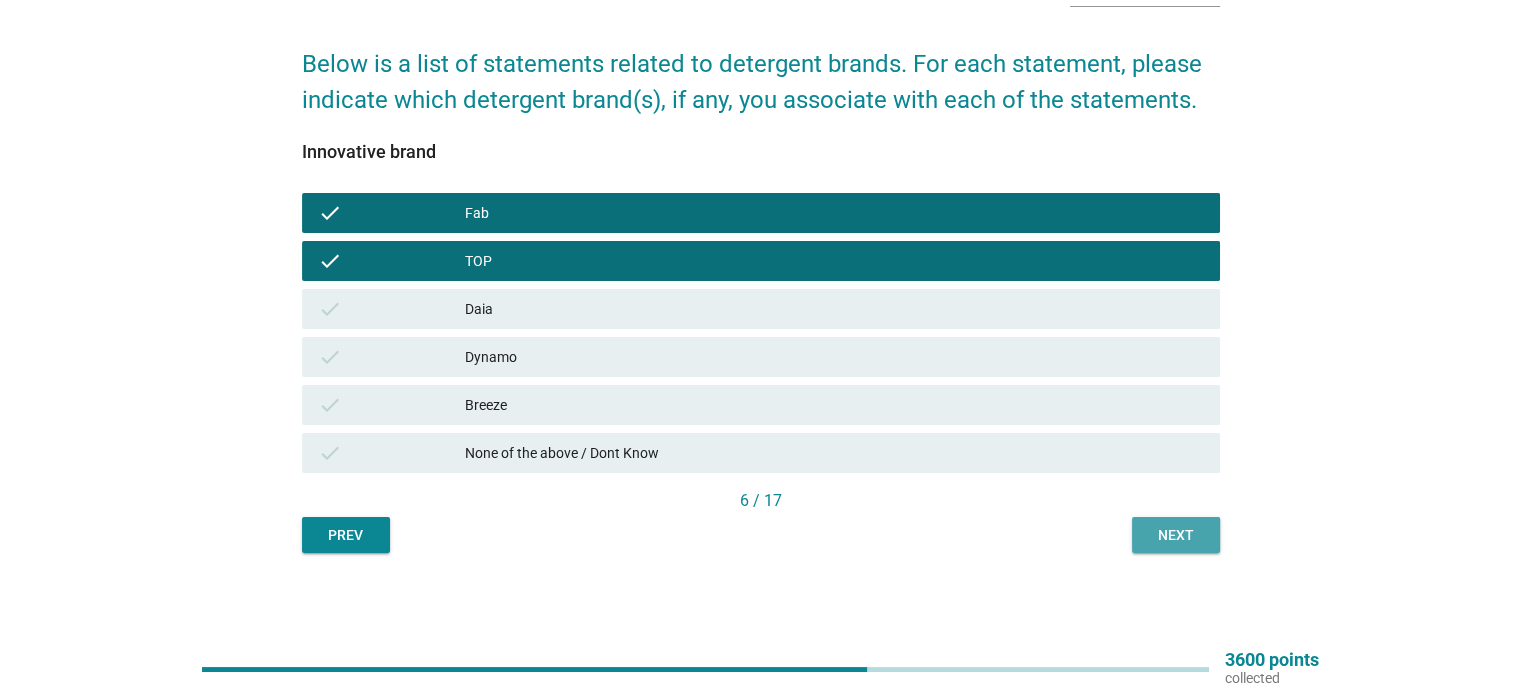 click on "Next" at bounding box center [1176, 535] 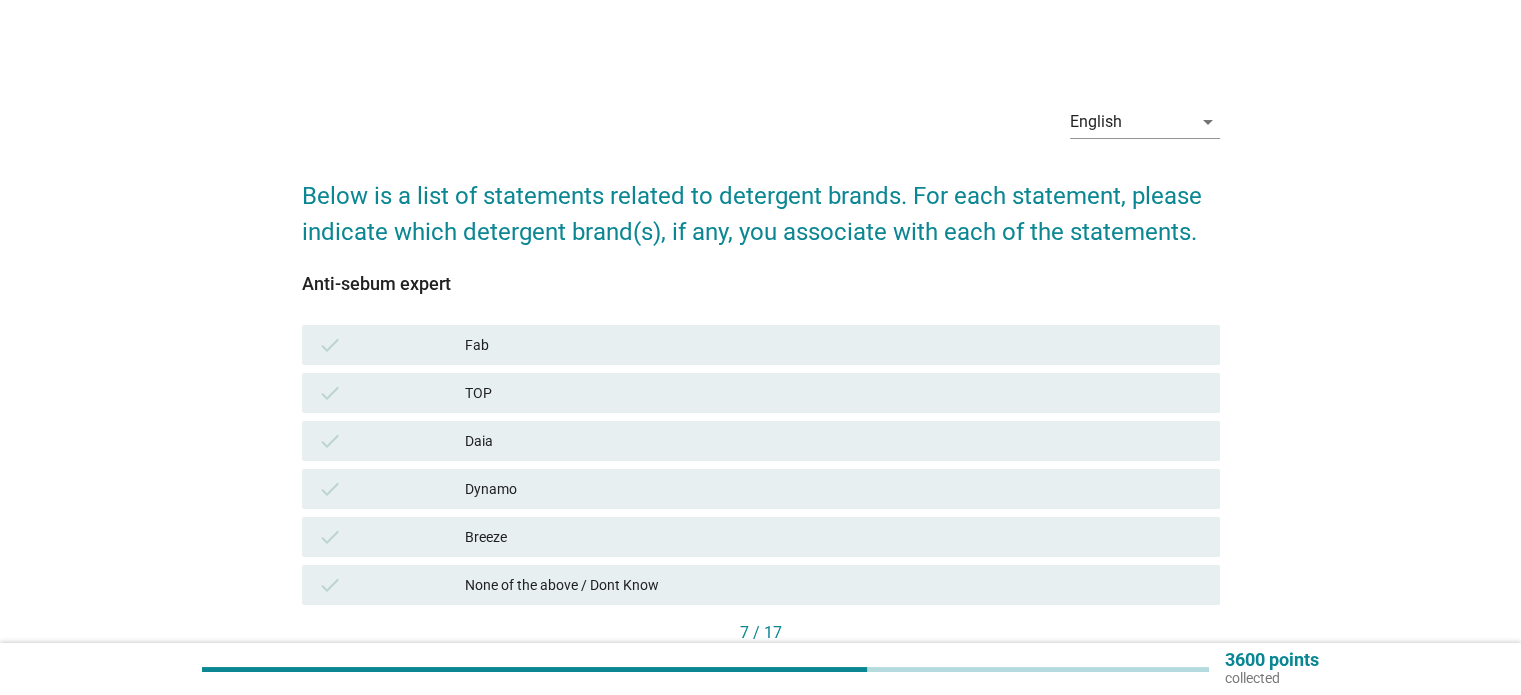 click on "check   Fab" at bounding box center [761, 345] 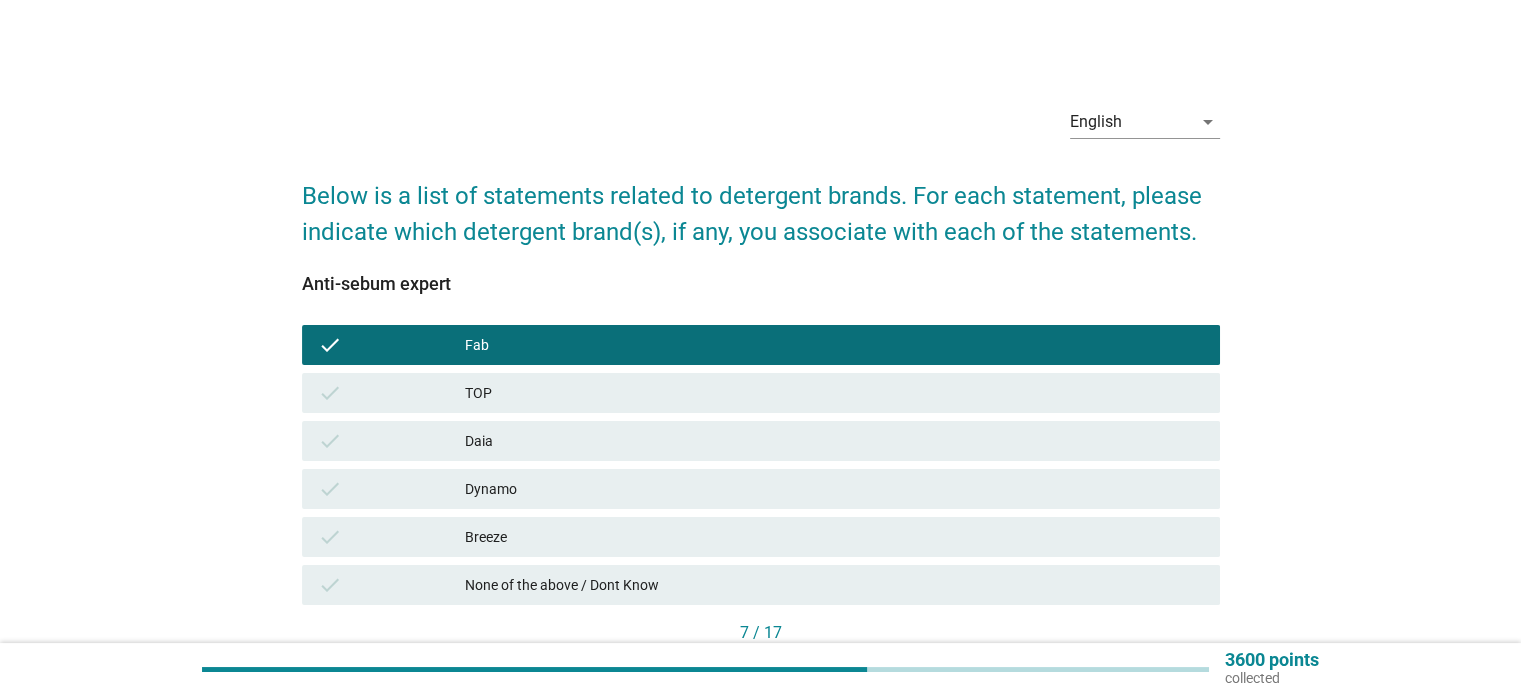 click on "TOP" at bounding box center (834, 393) 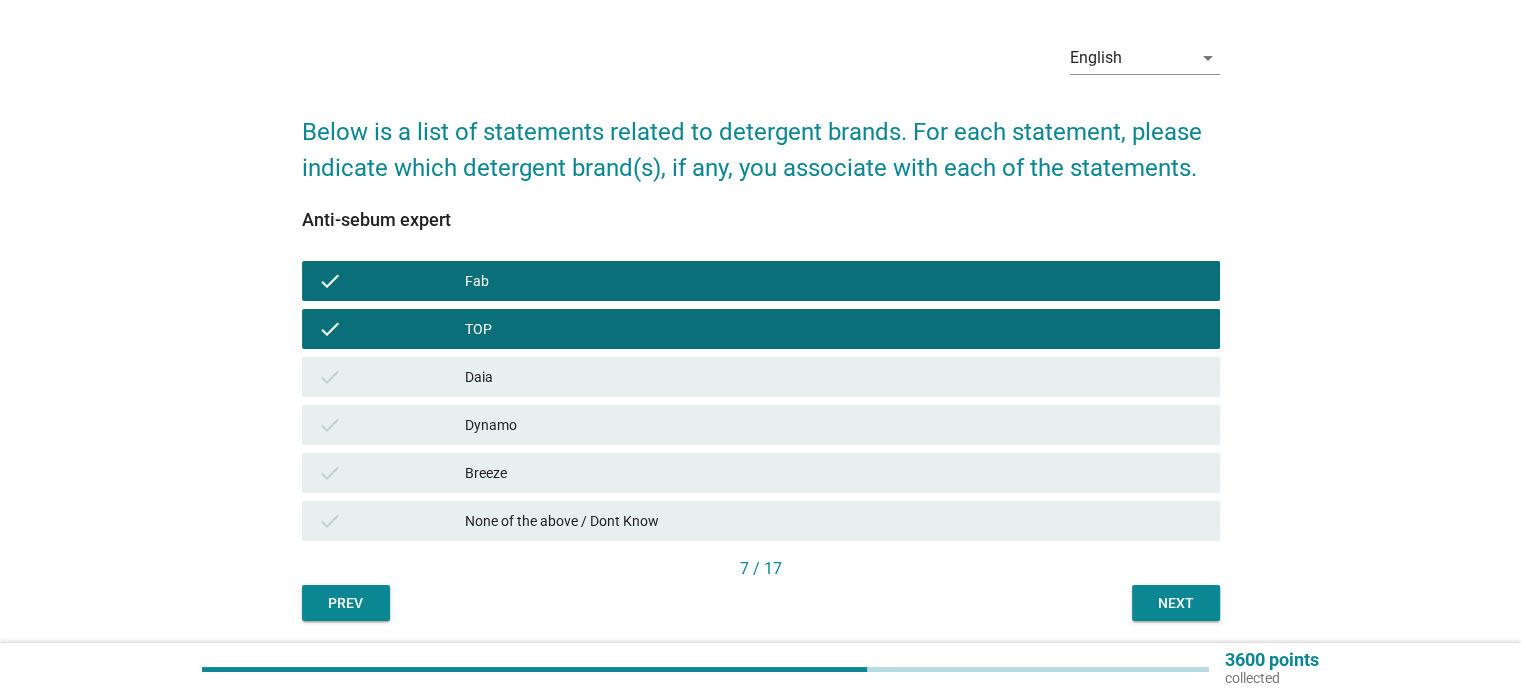 scroll, scrollTop: 132, scrollLeft: 0, axis: vertical 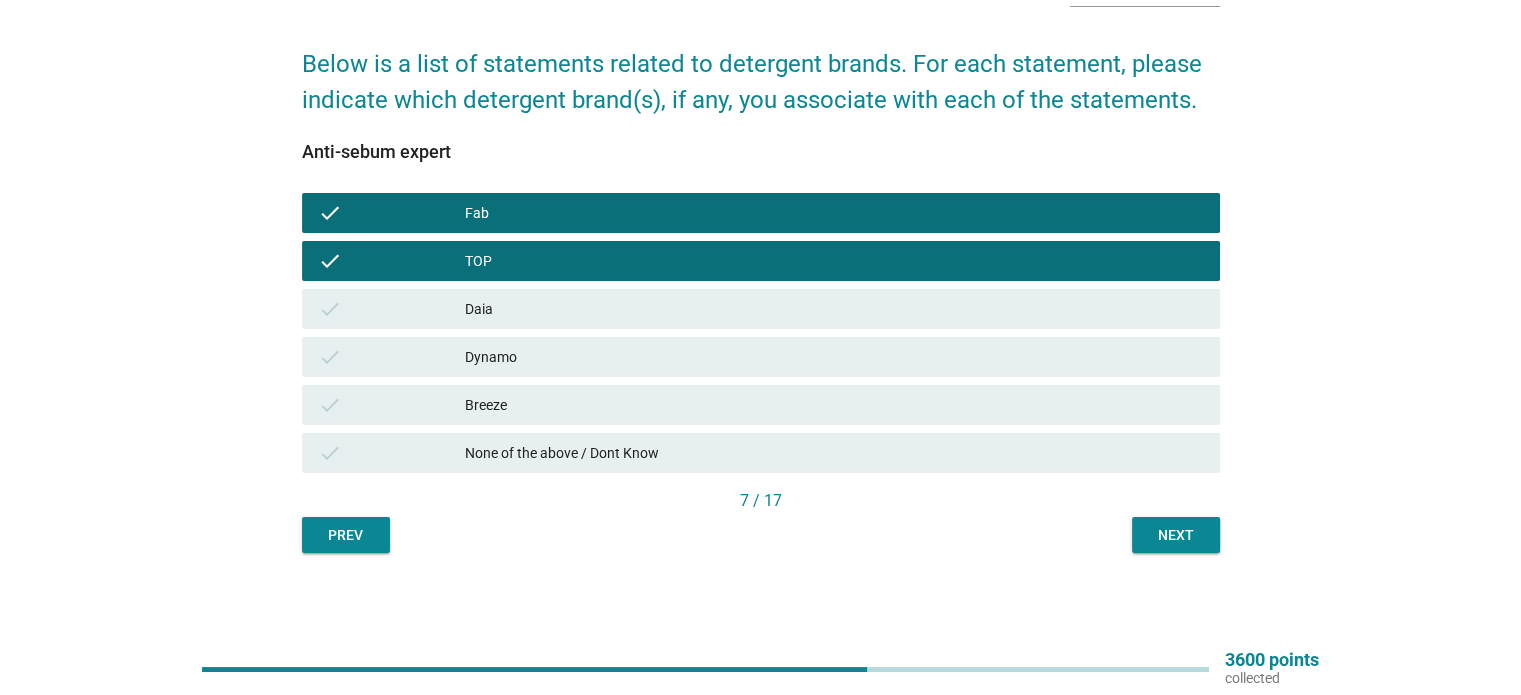 click on "Next" at bounding box center (1176, 535) 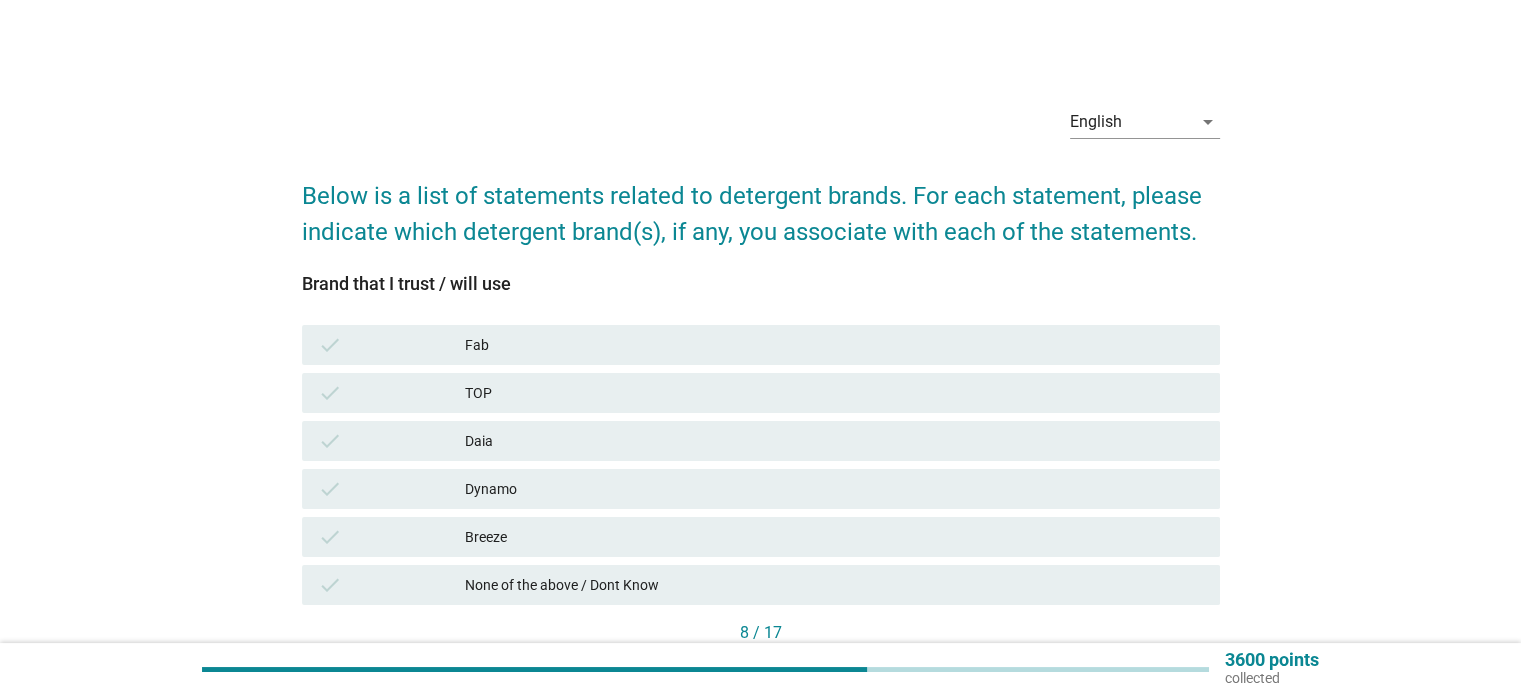 click on "Fab" at bounding box center [834, 345] 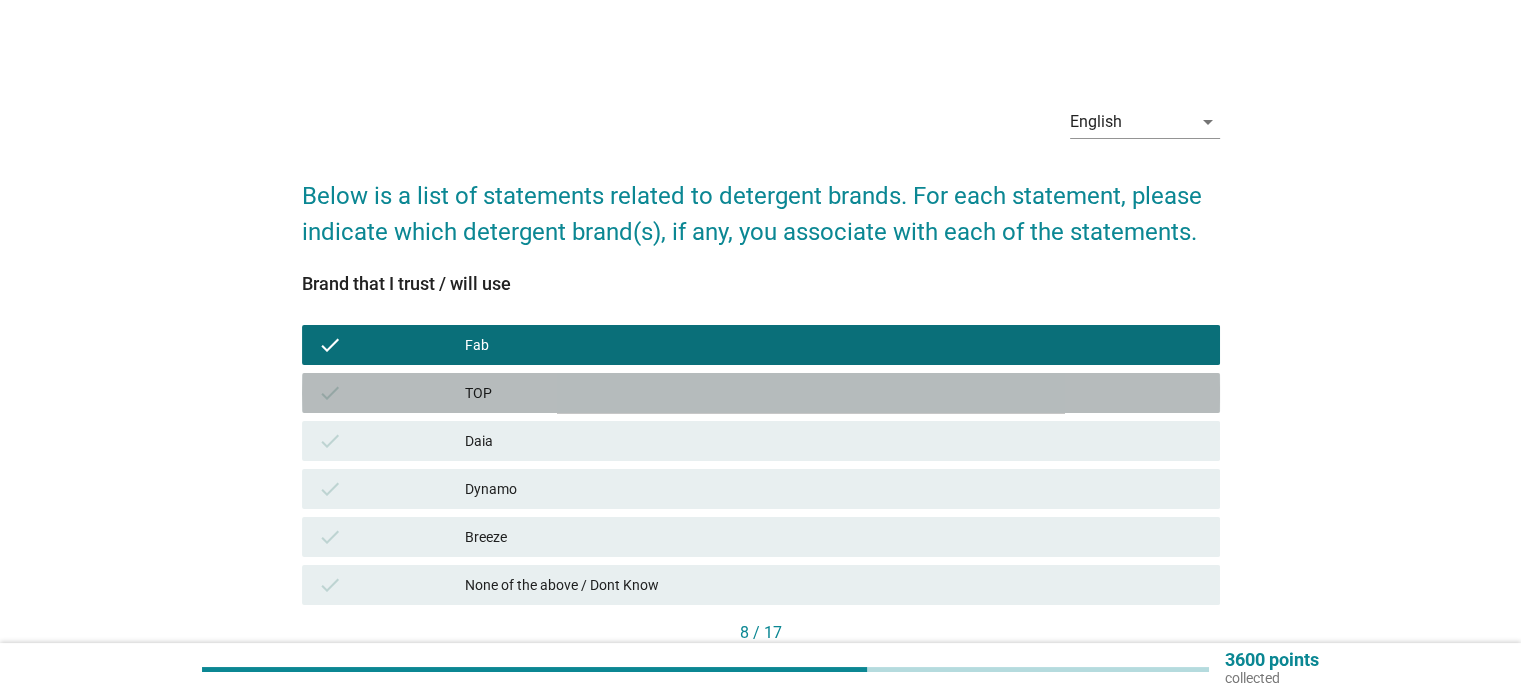 click on "TOP" at bounding box center (834, 393) 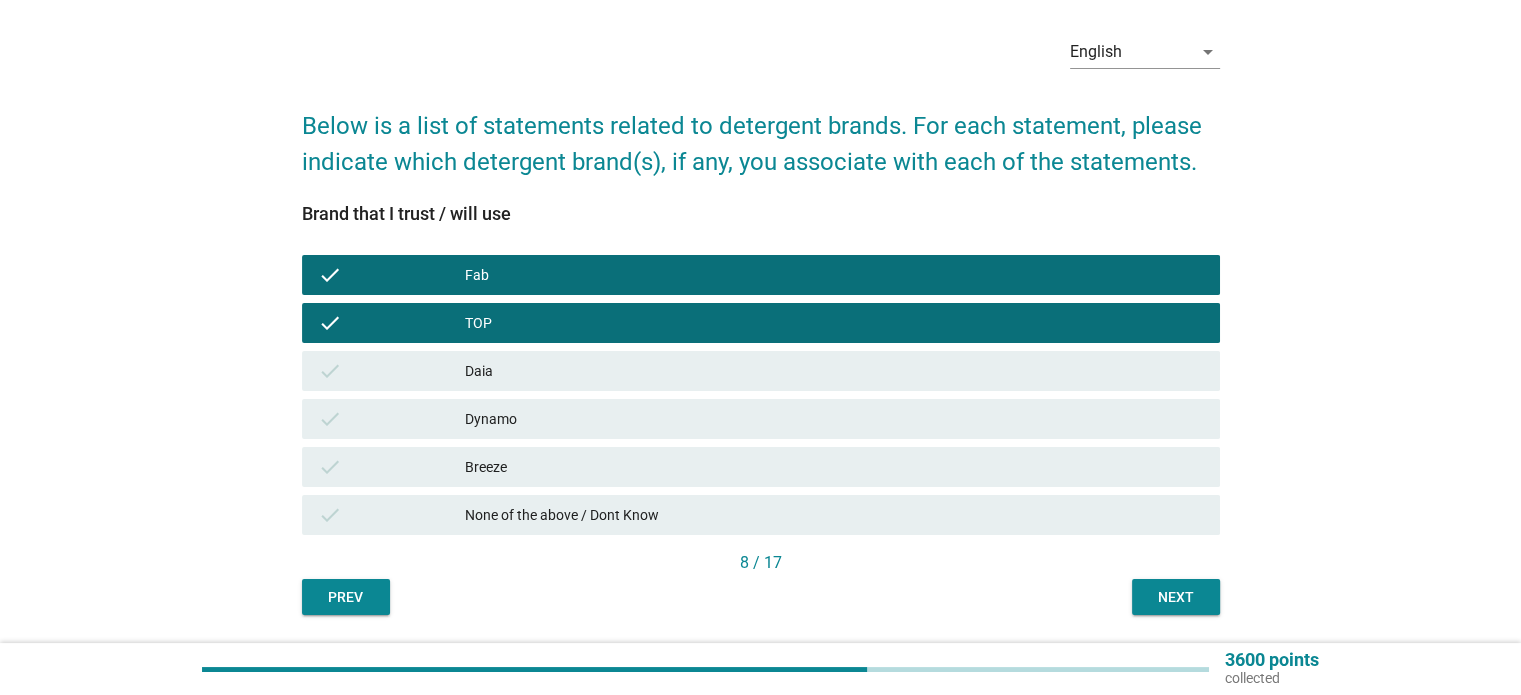 scroll, scrollTop: 132, scrollLeft: 0, axis: vertical 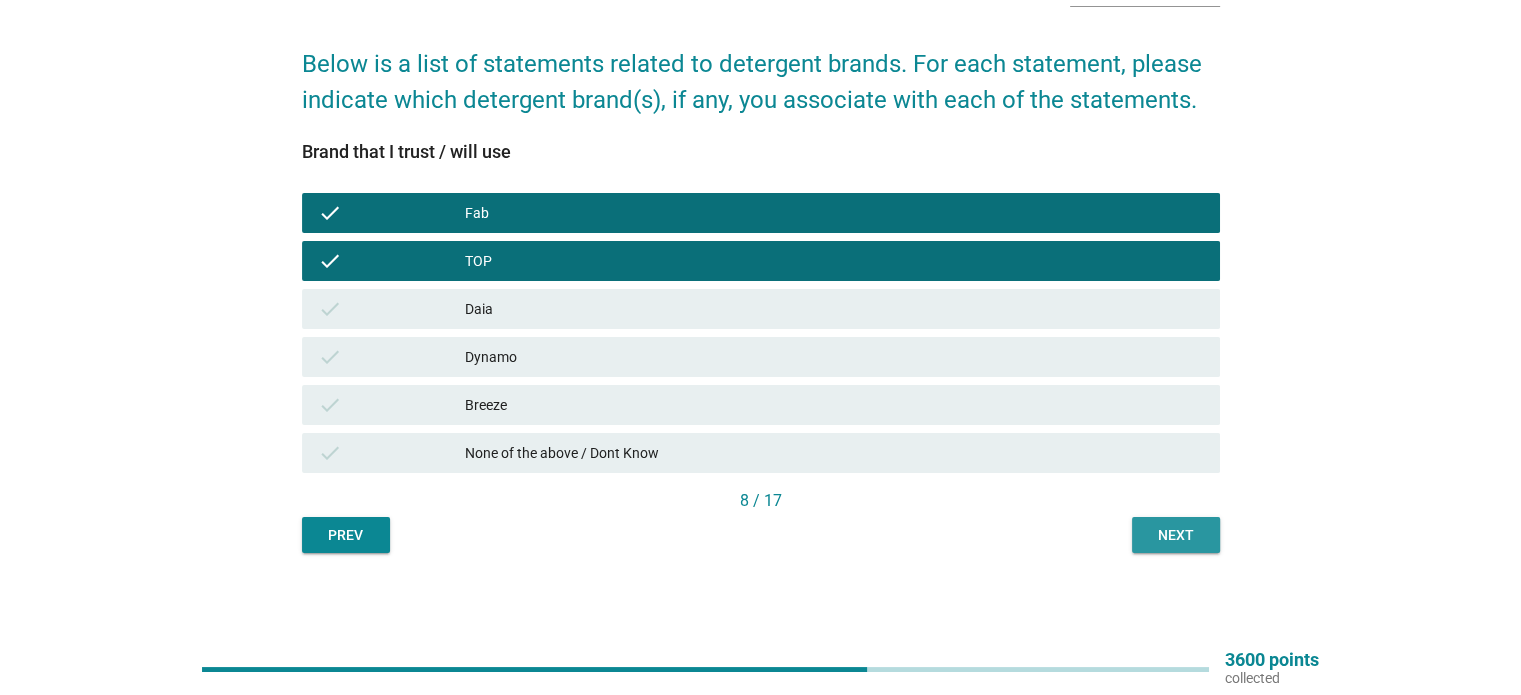 click on "Next" at bounding box center [1176, 535] 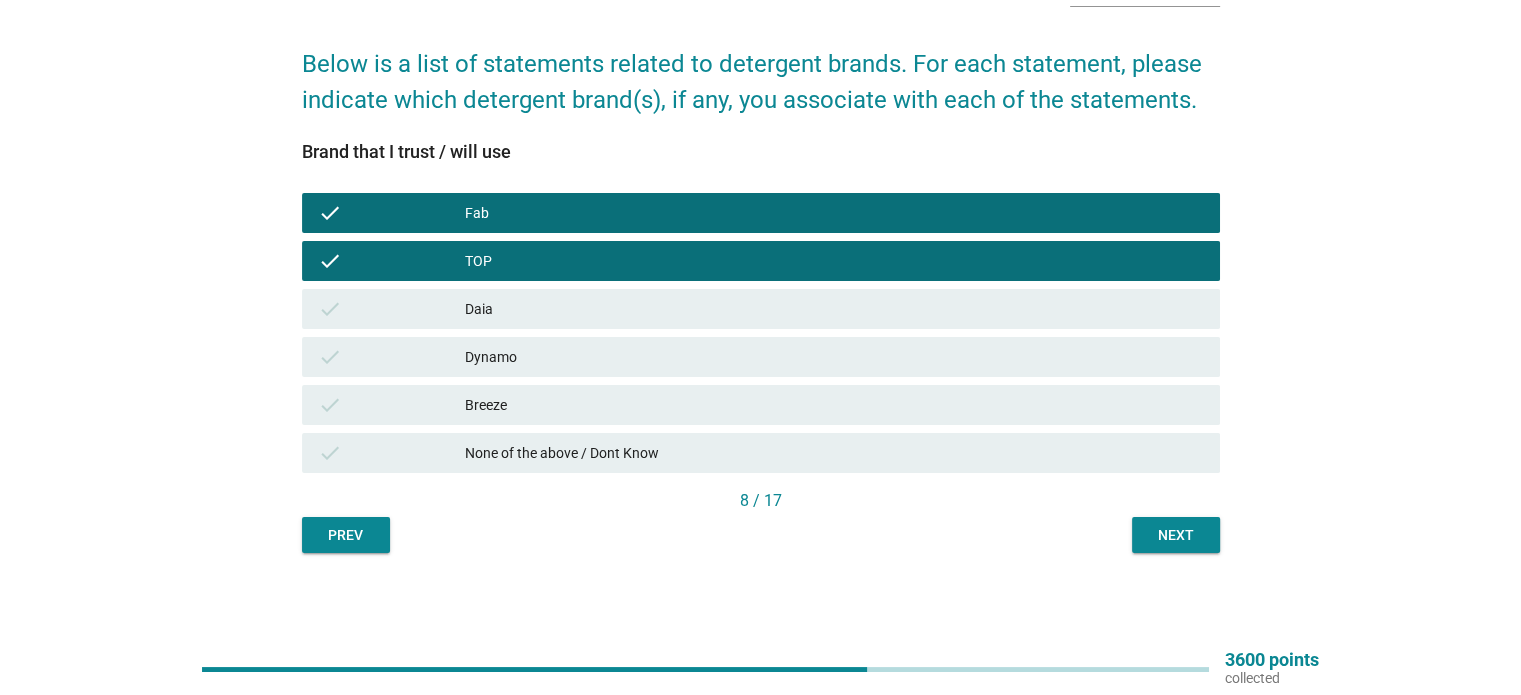scroll, scrollTop: 0, scrollLeft: 0, axis: both 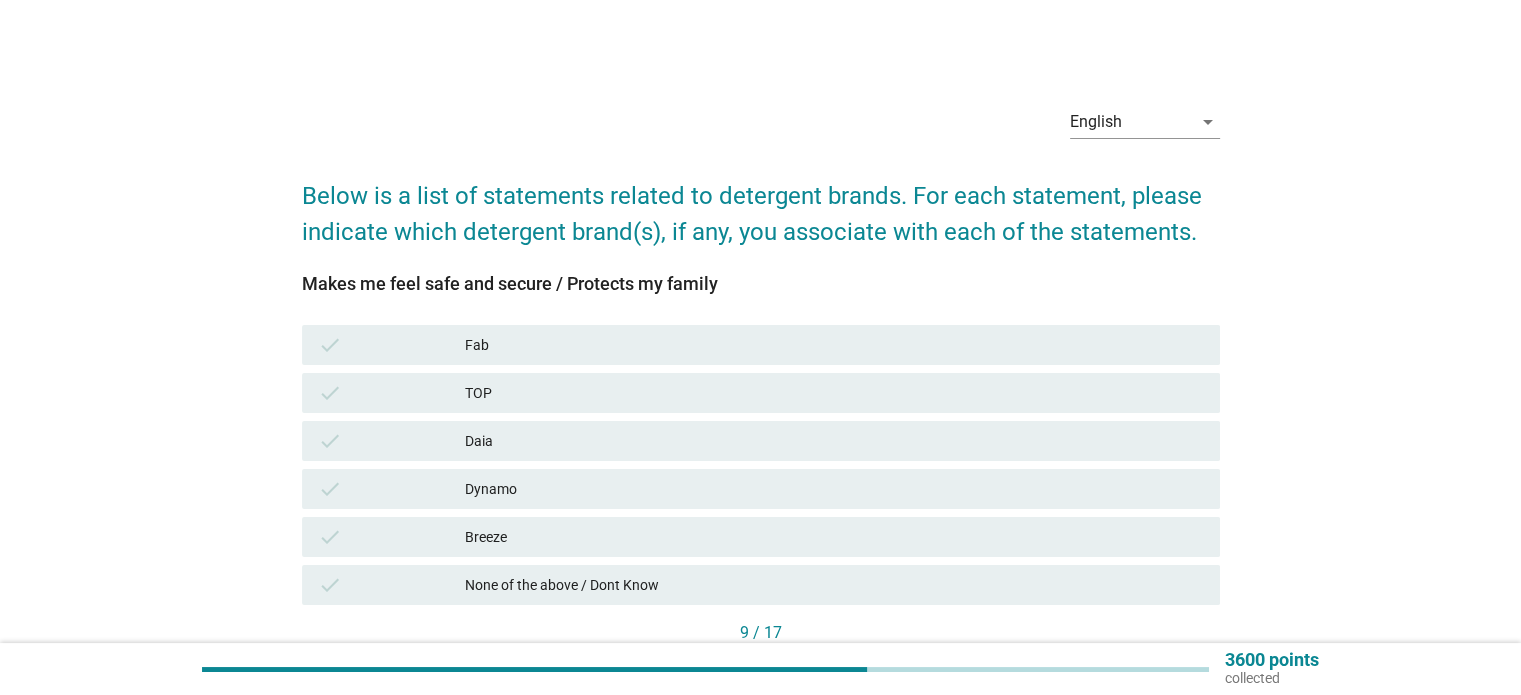 drag, startPoint x: 741, startPoint y: 338, endPoint x: 739, endPoint y: 381, distance: 43.046486 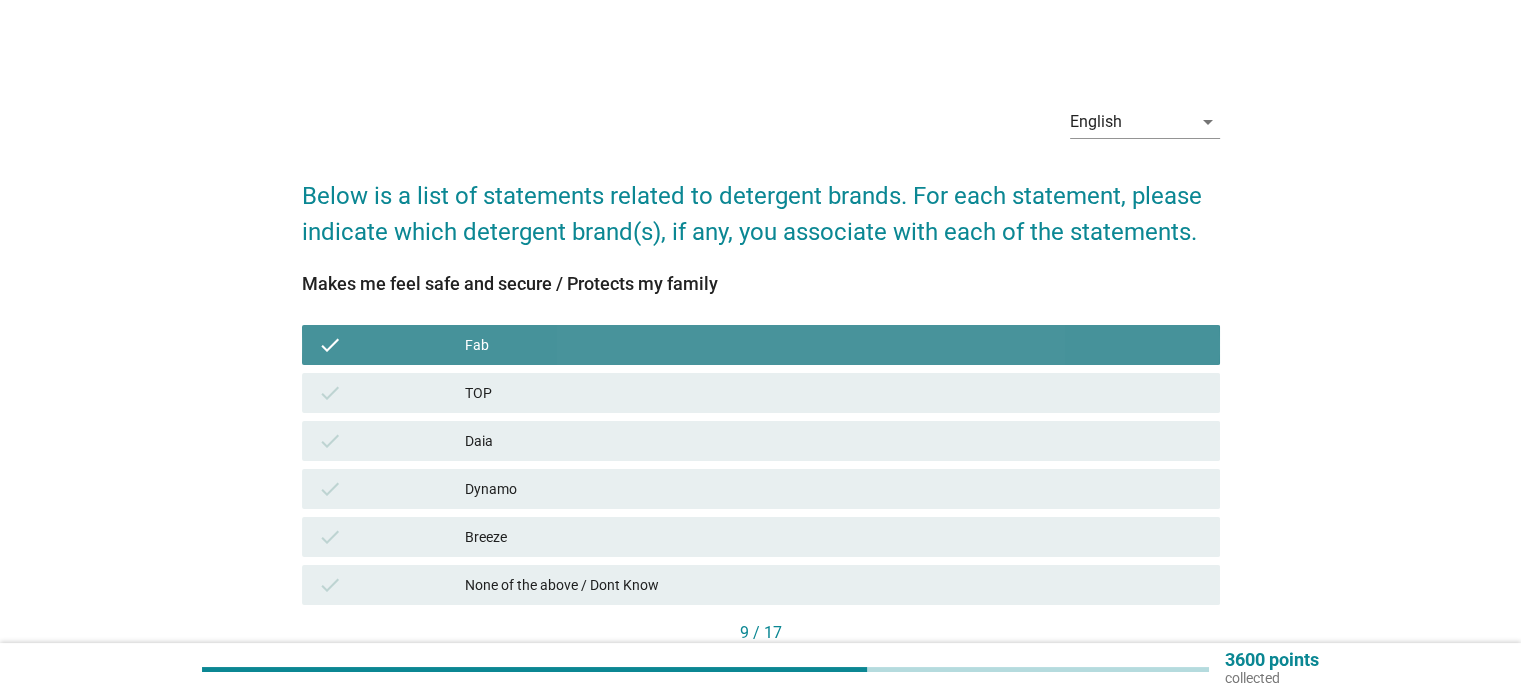 click on "TOP" at bounding box center (834, 393) 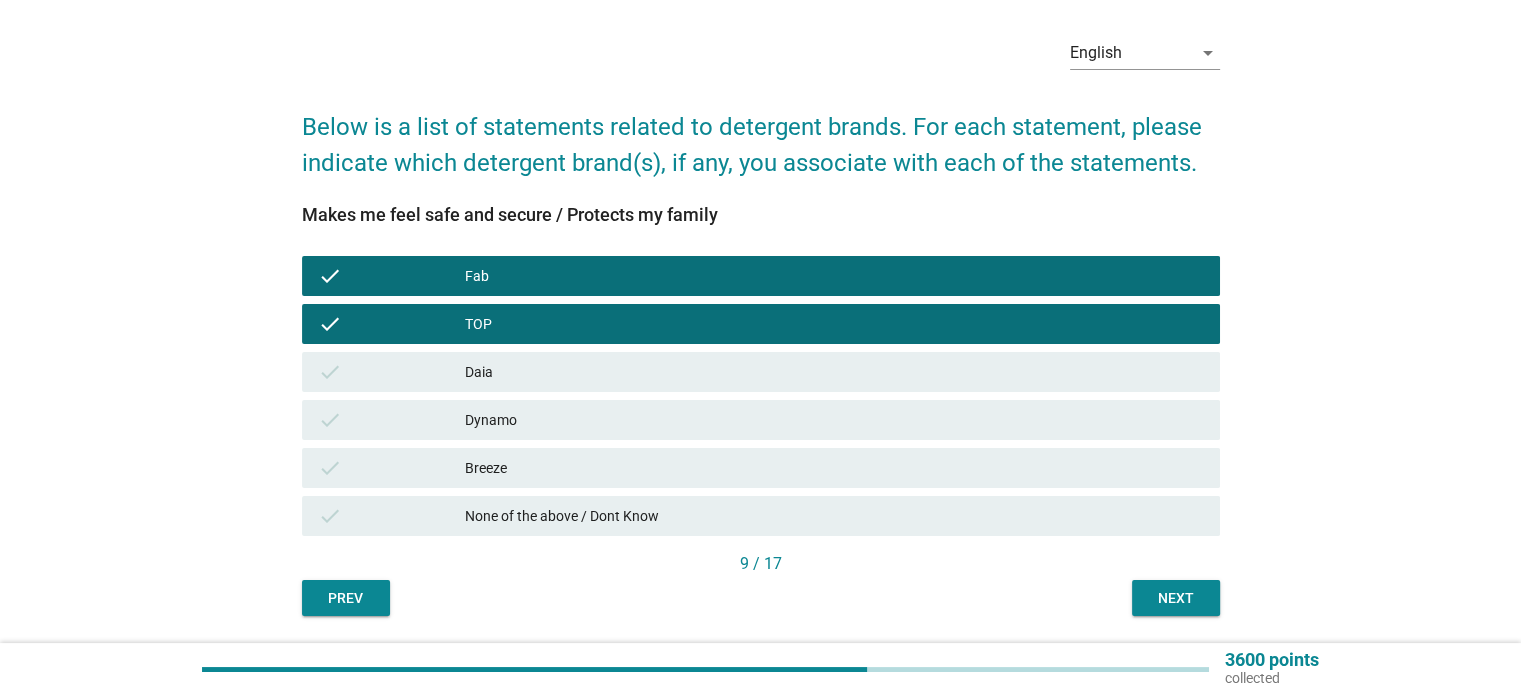 scroll, scrollTop: 132, scrollLeft: 0, axis: vertical 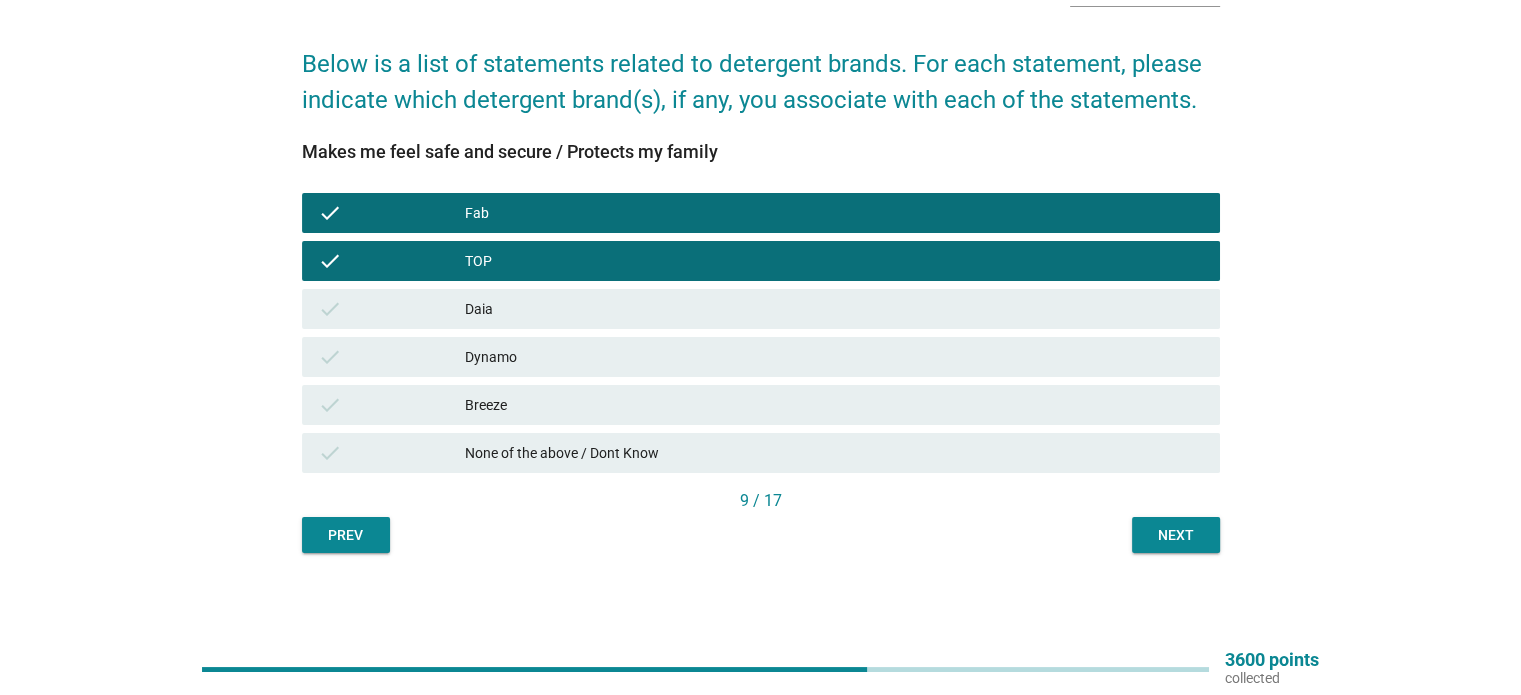 drag, startPoint x: 1171, startPoint y: 538, endPoint x: 1166, endPoint y: 527, distance: 12.083046 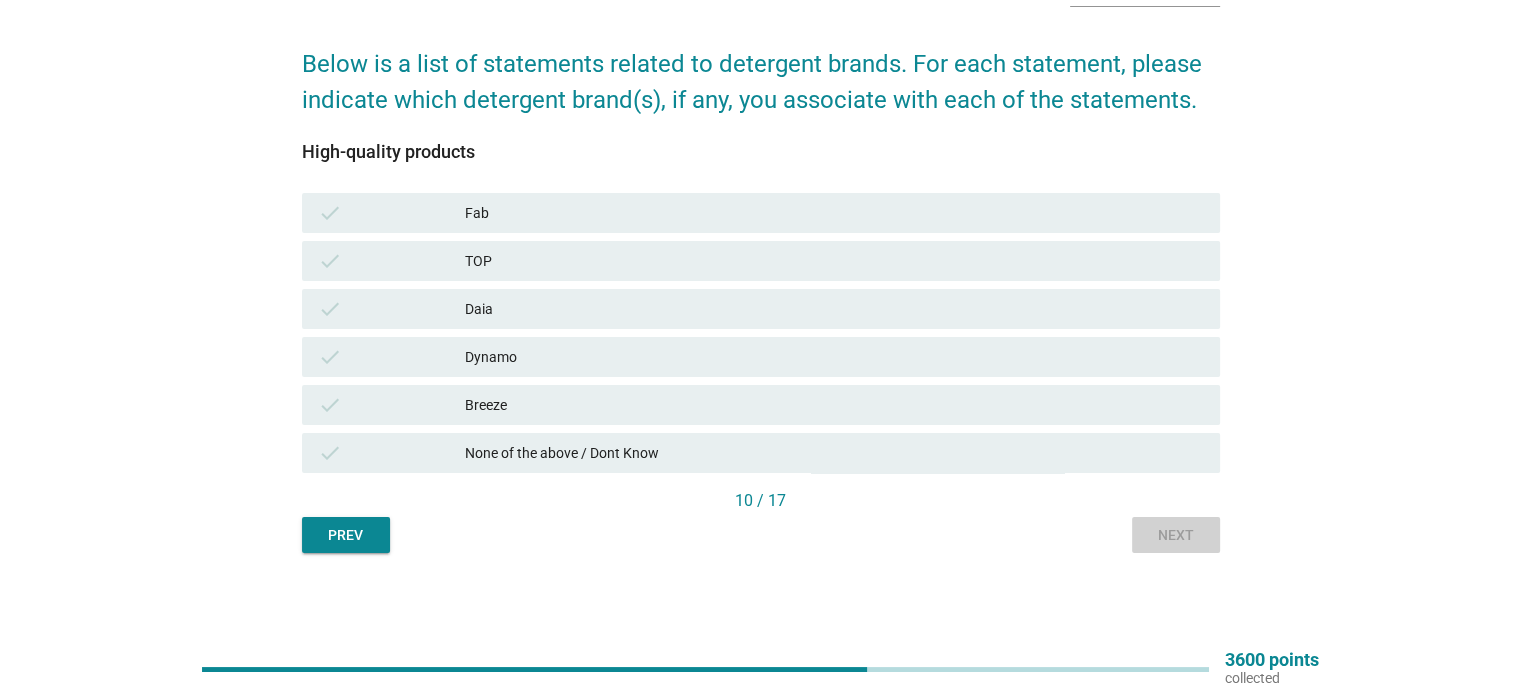 scroll, scrollTop: 0, scrollLeft: 0, axis: both 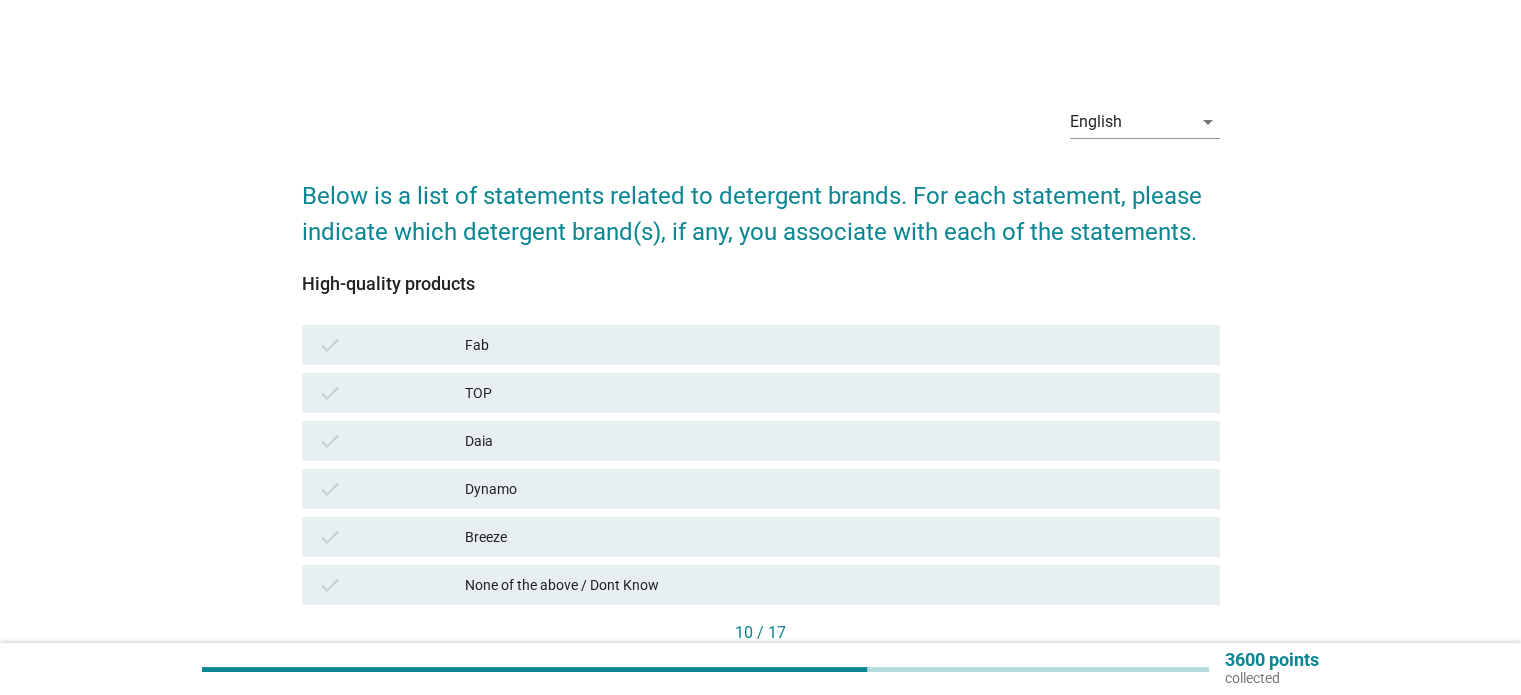 click on "Fab" at bounding box center [834, 345] 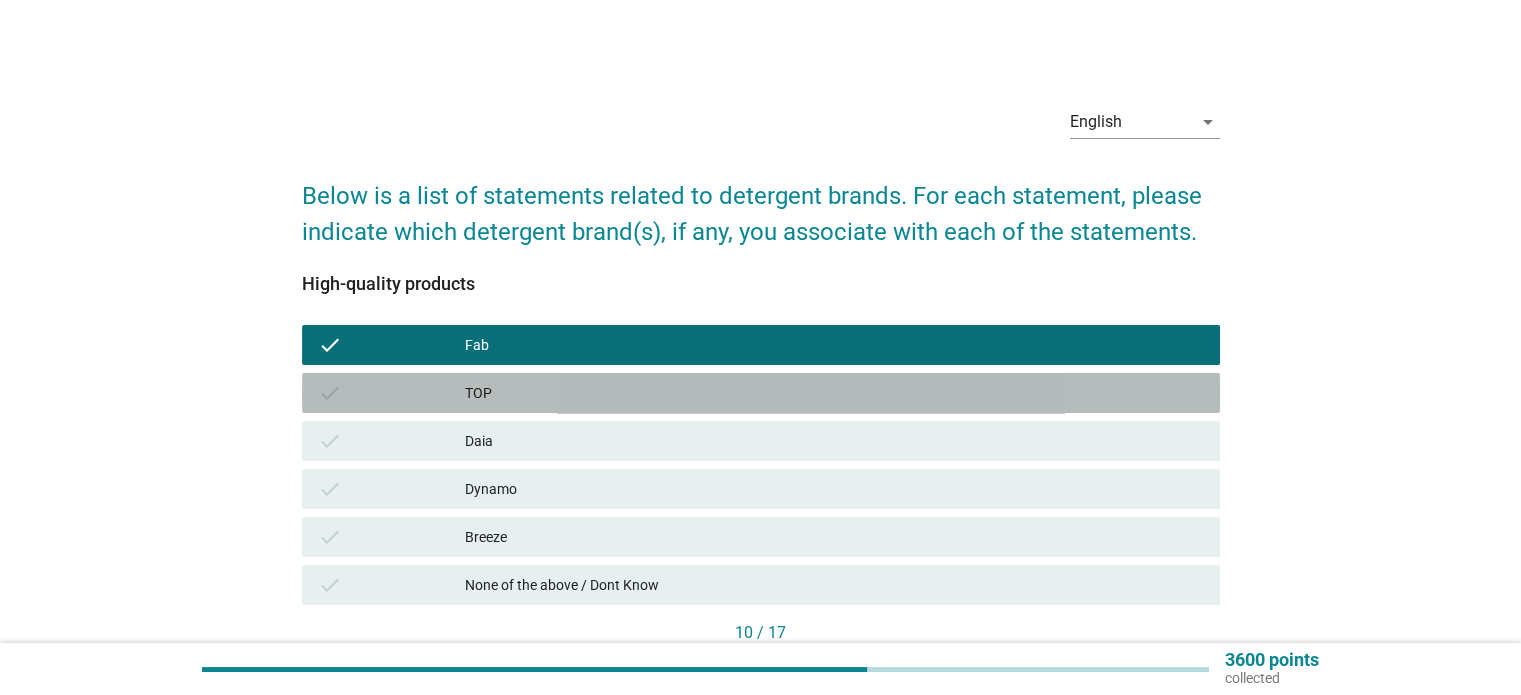 click on "check   TOP" at bounding box center [761, 393] 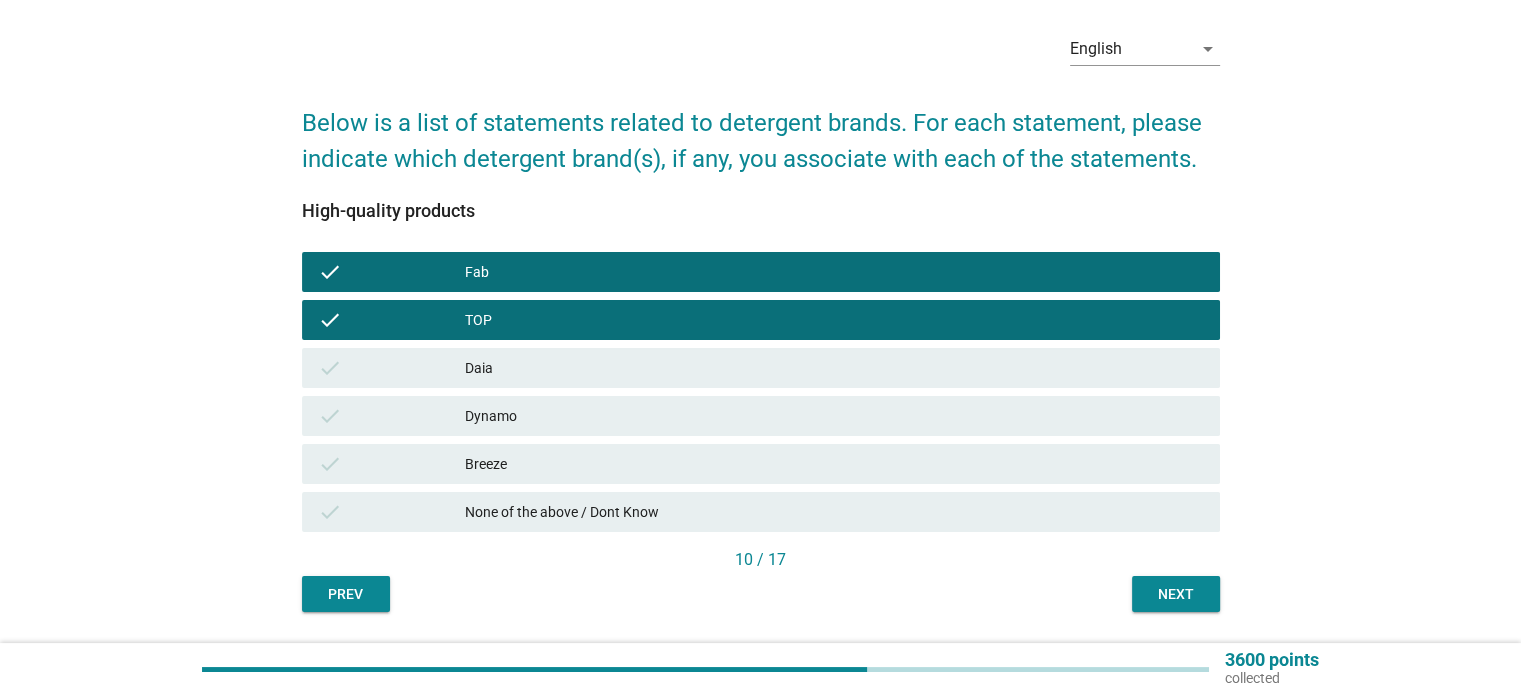 scroll, scrollTop: 132, scrollLeft: 0, axis: vertical 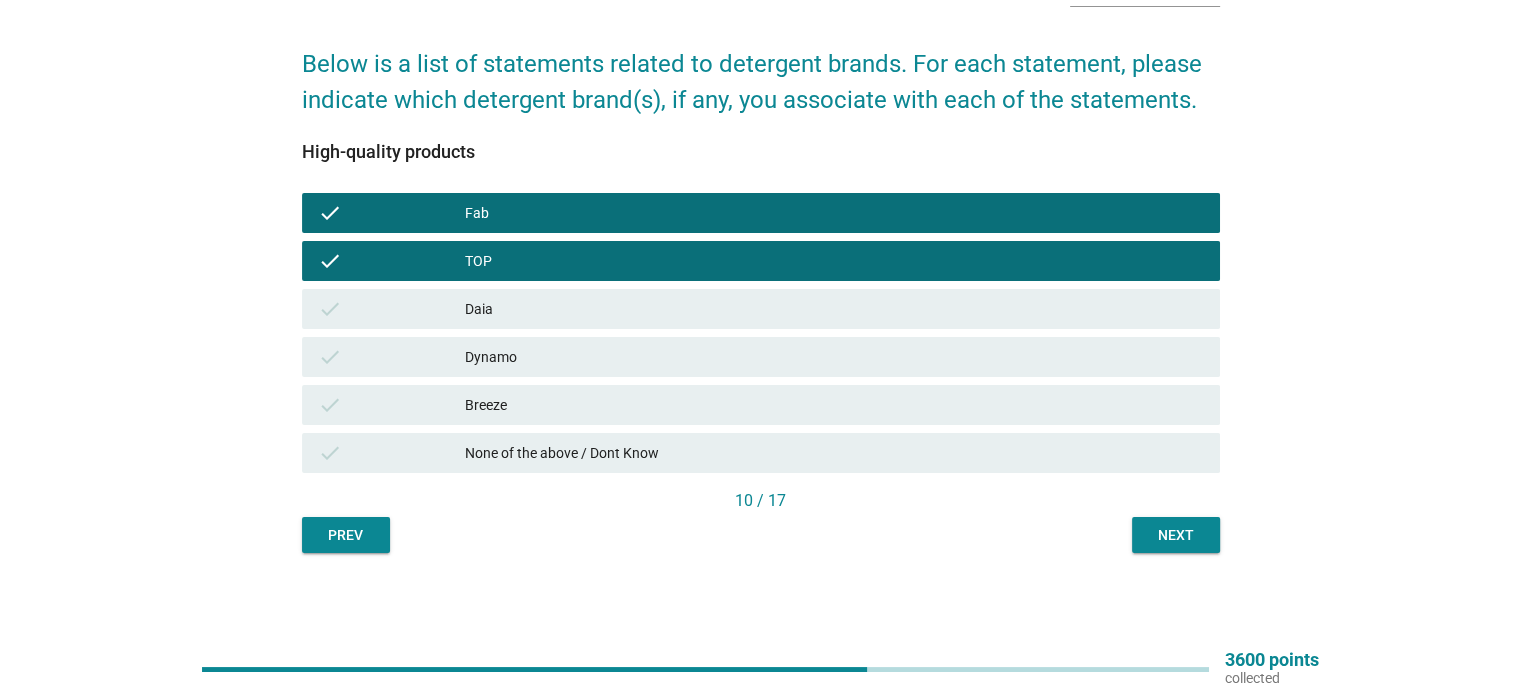 click on "Next" at bounding box center (1176, 535) 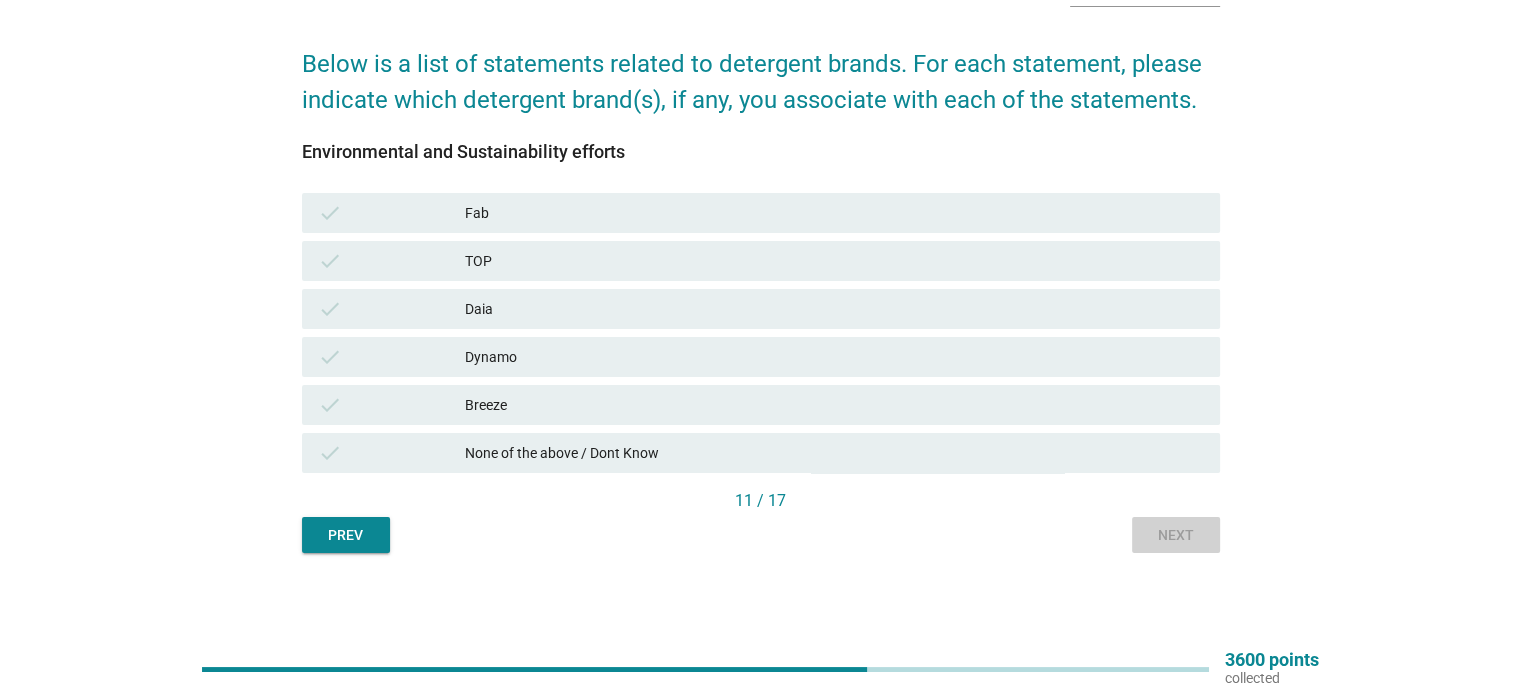 scroll, scrollTop: 0, scrollLeft: 0, axis: both 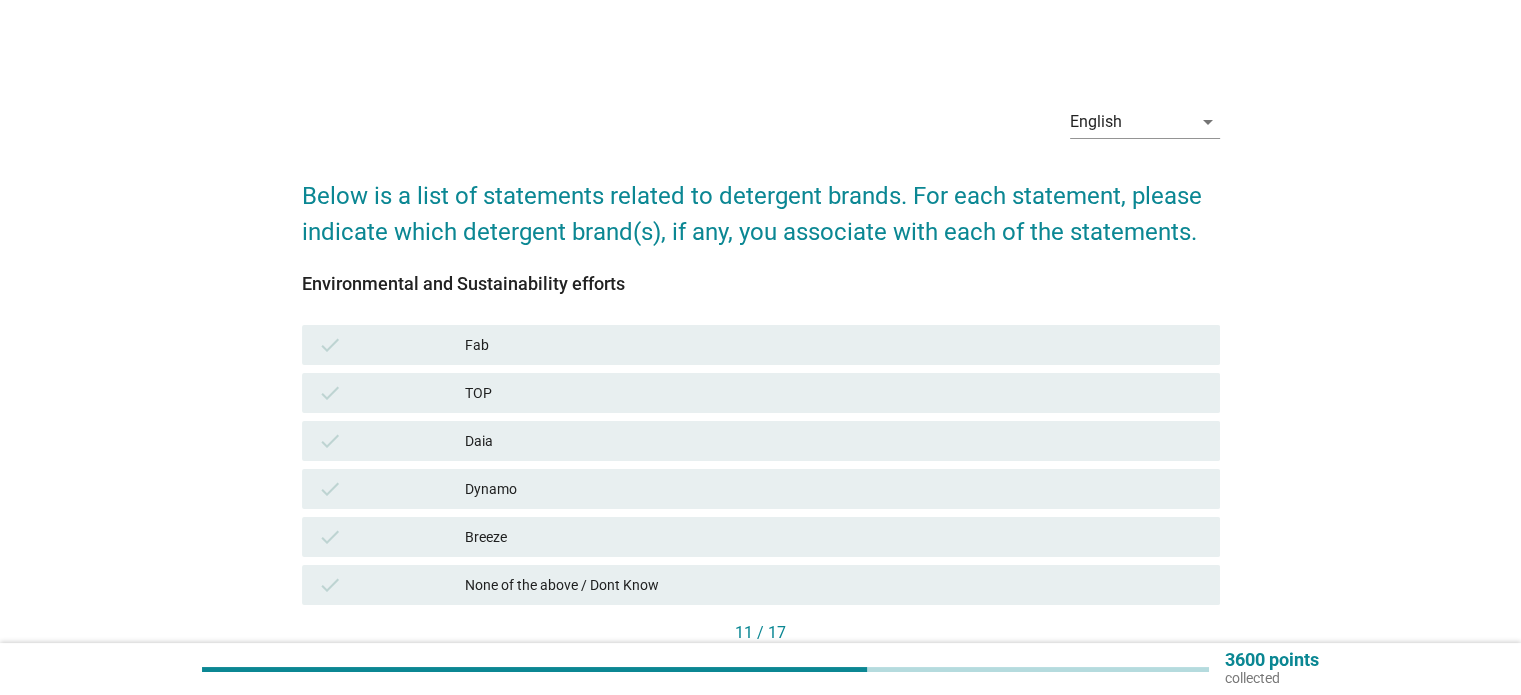 drag, startPoint x: 584, startPoint y: 362, endPoint x: 576, endPoint y: 407, distance: 45.705578 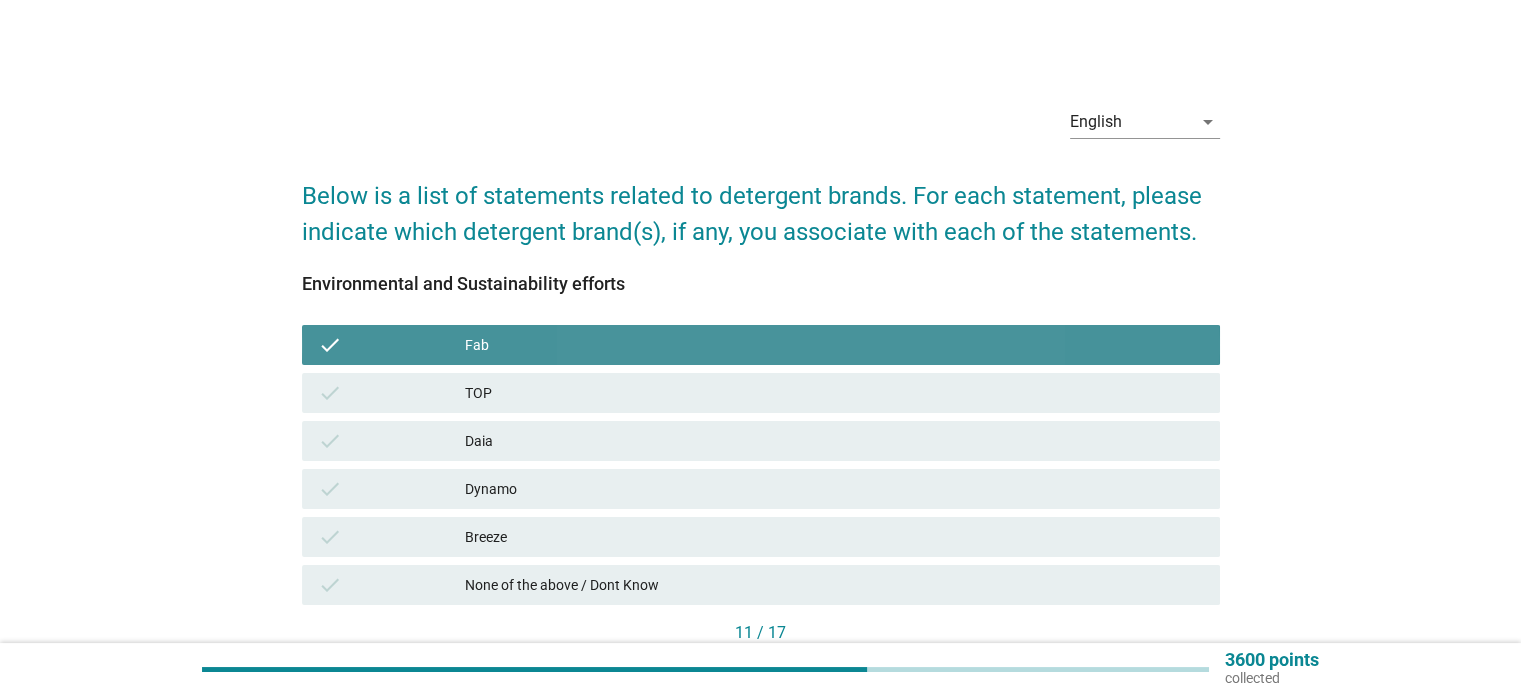 click on "check   TOP" at bounding box center (761, 393) 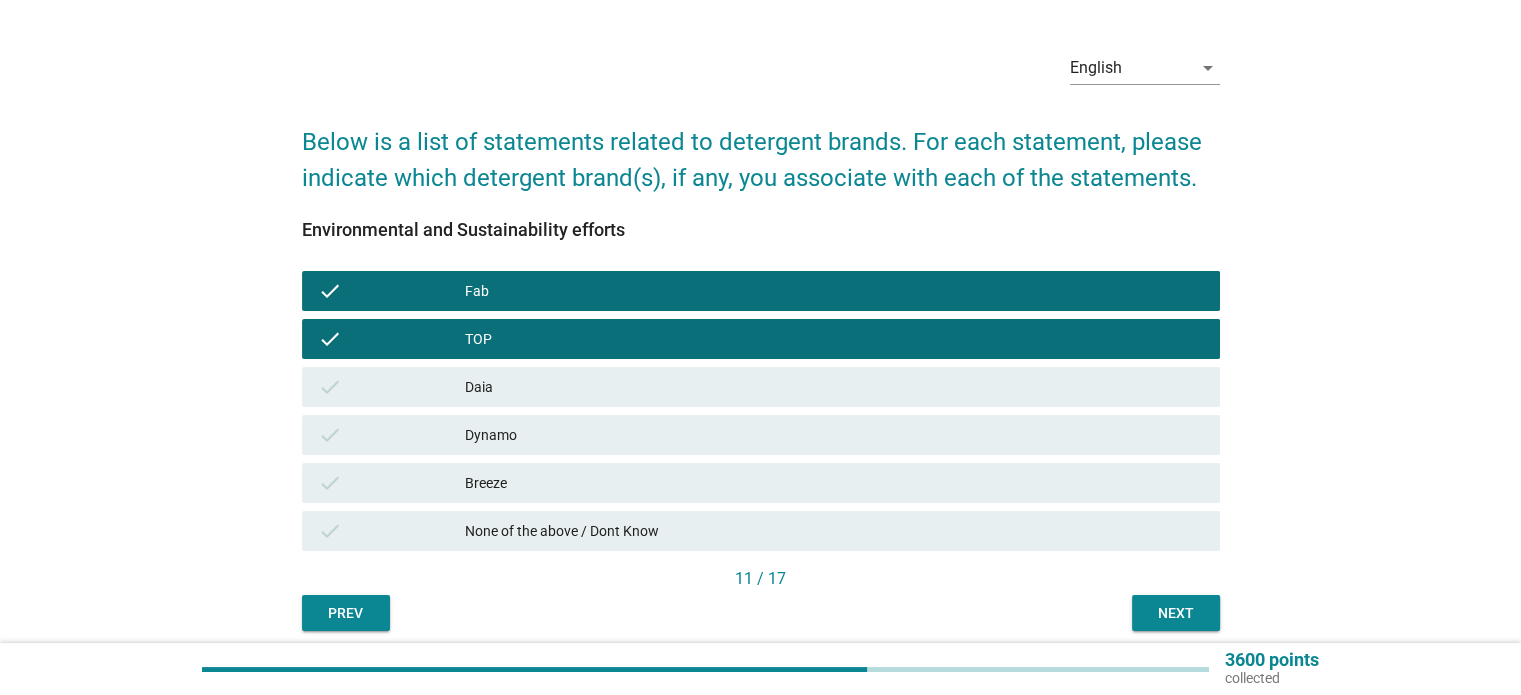 scroll, scrollTop: 132, scrollLeft: 0, axis: vertical 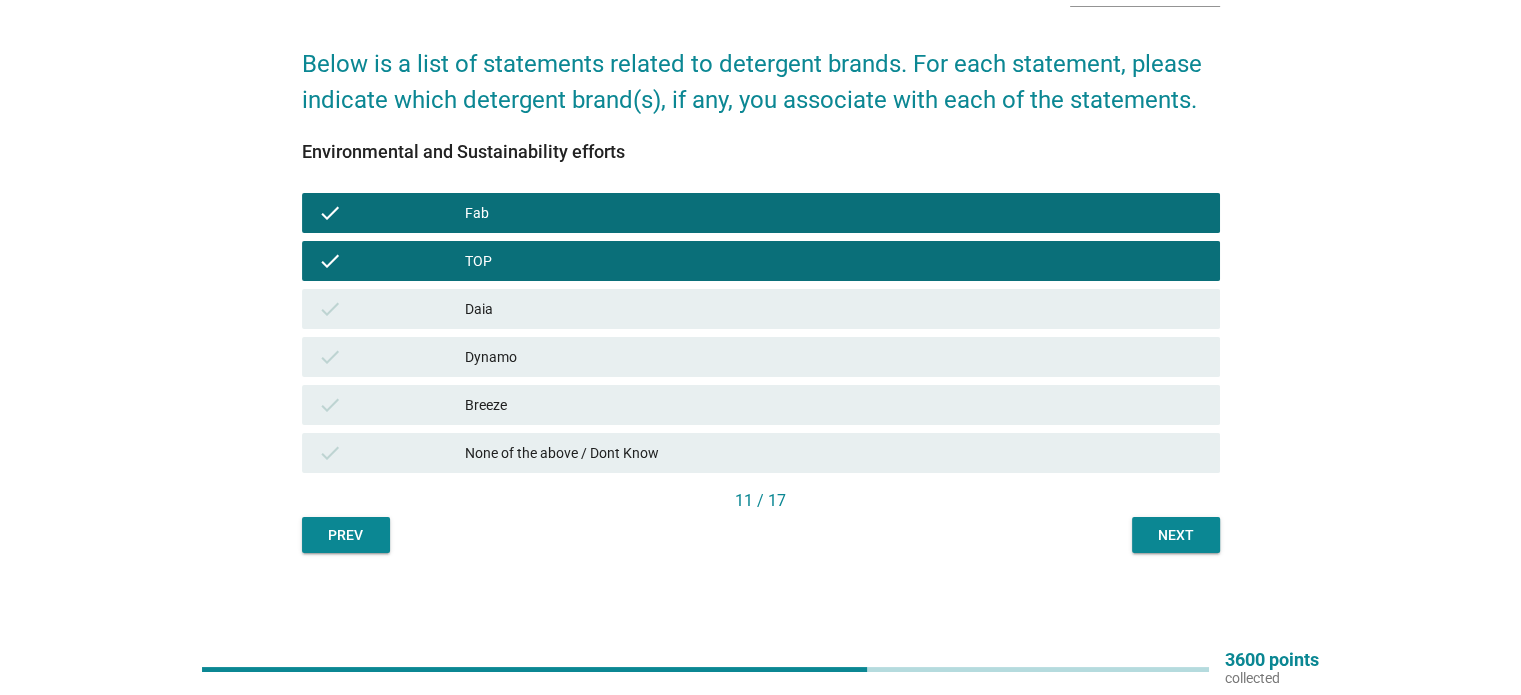 click on "Next" at bounding box center (1176, 535) 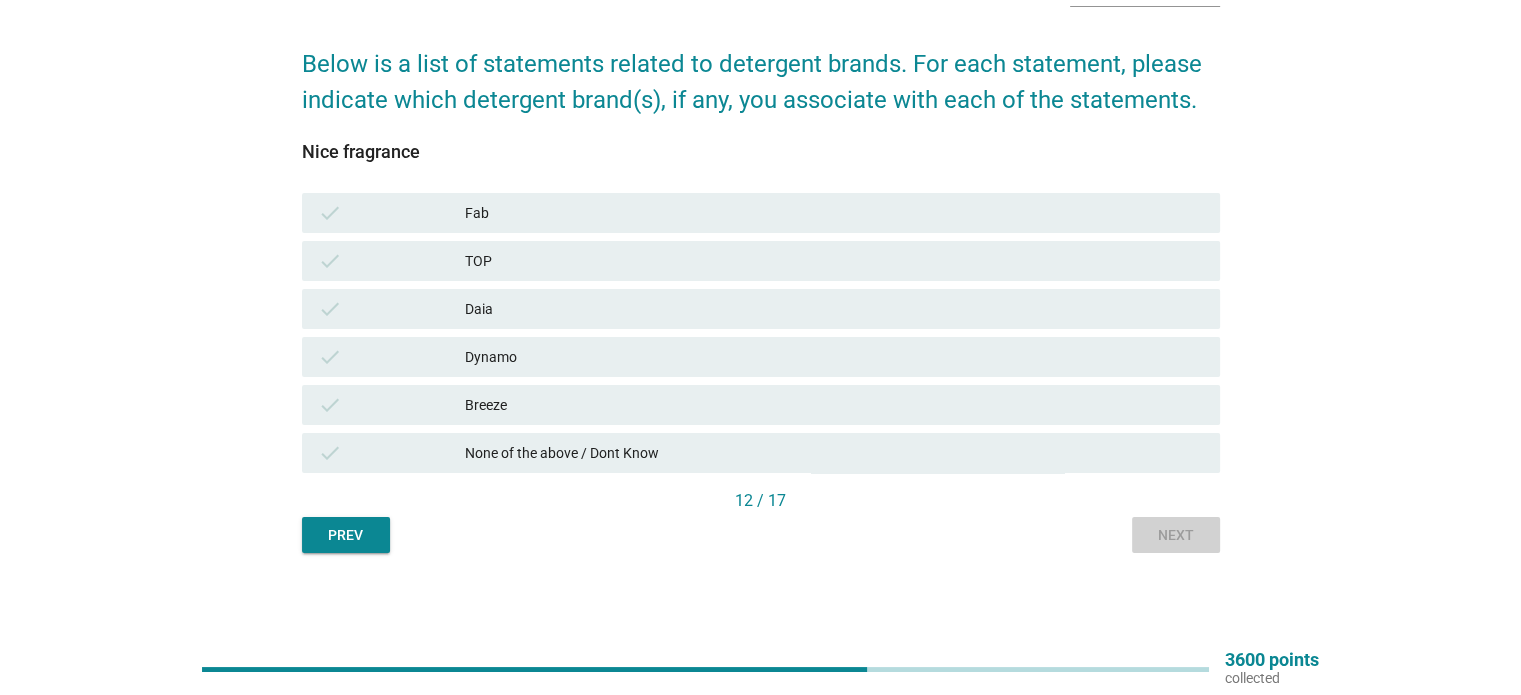 scroll, scrollTop: 0, scrollLeft: 0, axis: both 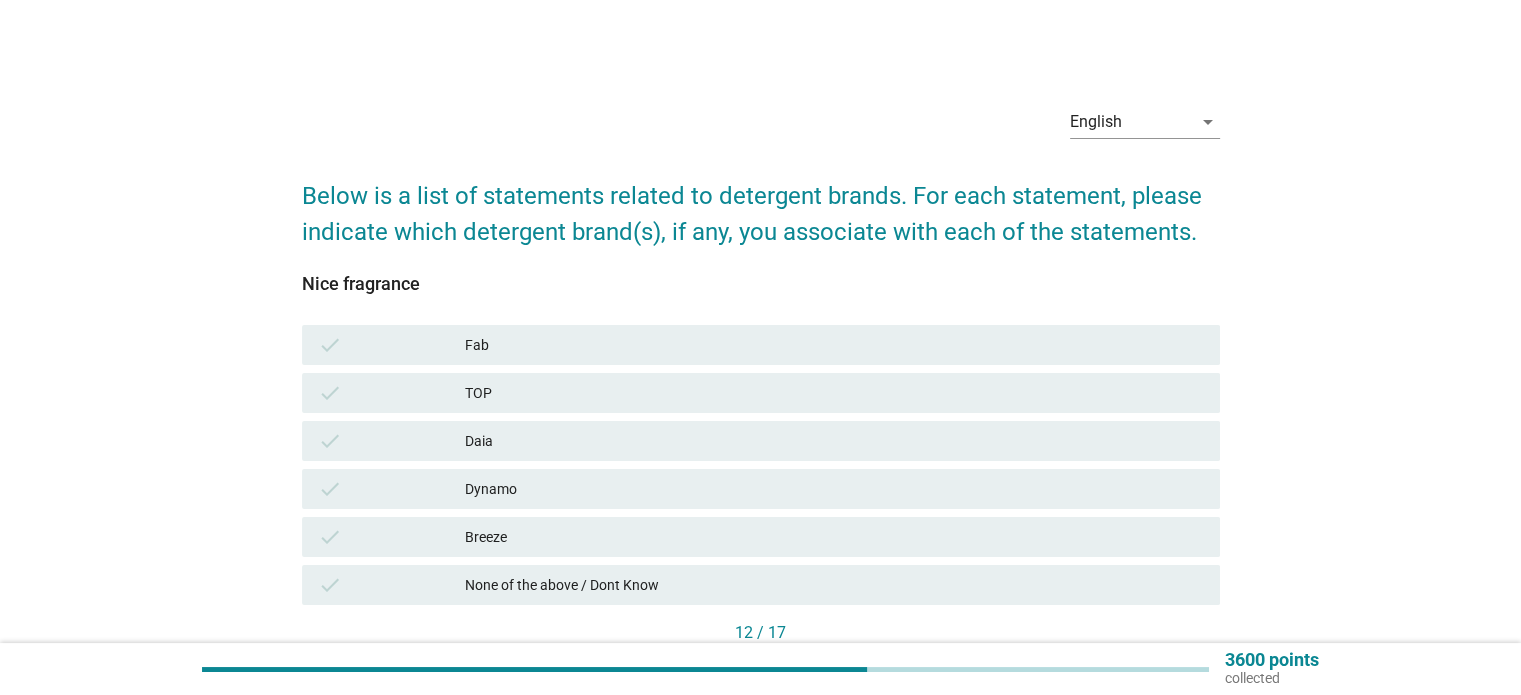 drag, startPoint x: 684, startPoint y: 353, endPoint x: 669, endPoint y: 407, distance: 56.044624 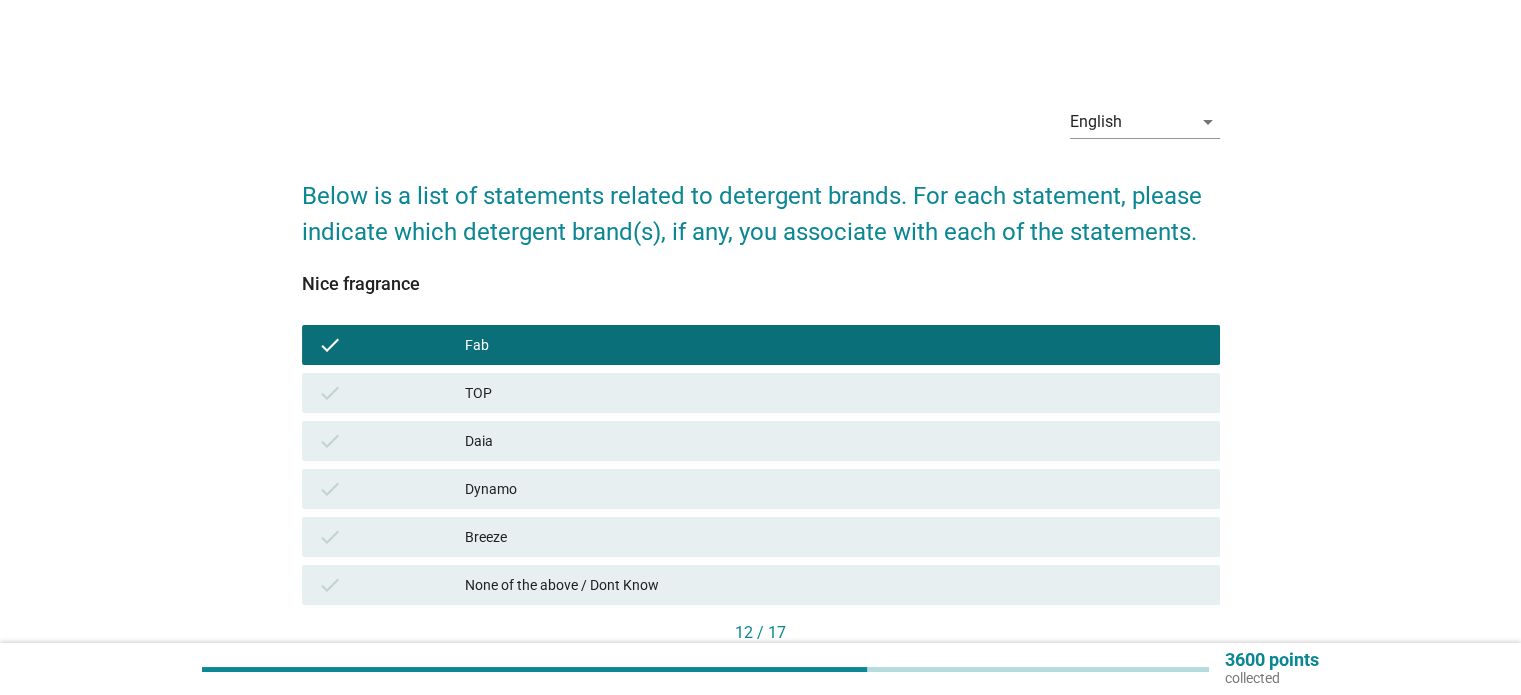 click on "TOP" at bounding box center [834, 393] 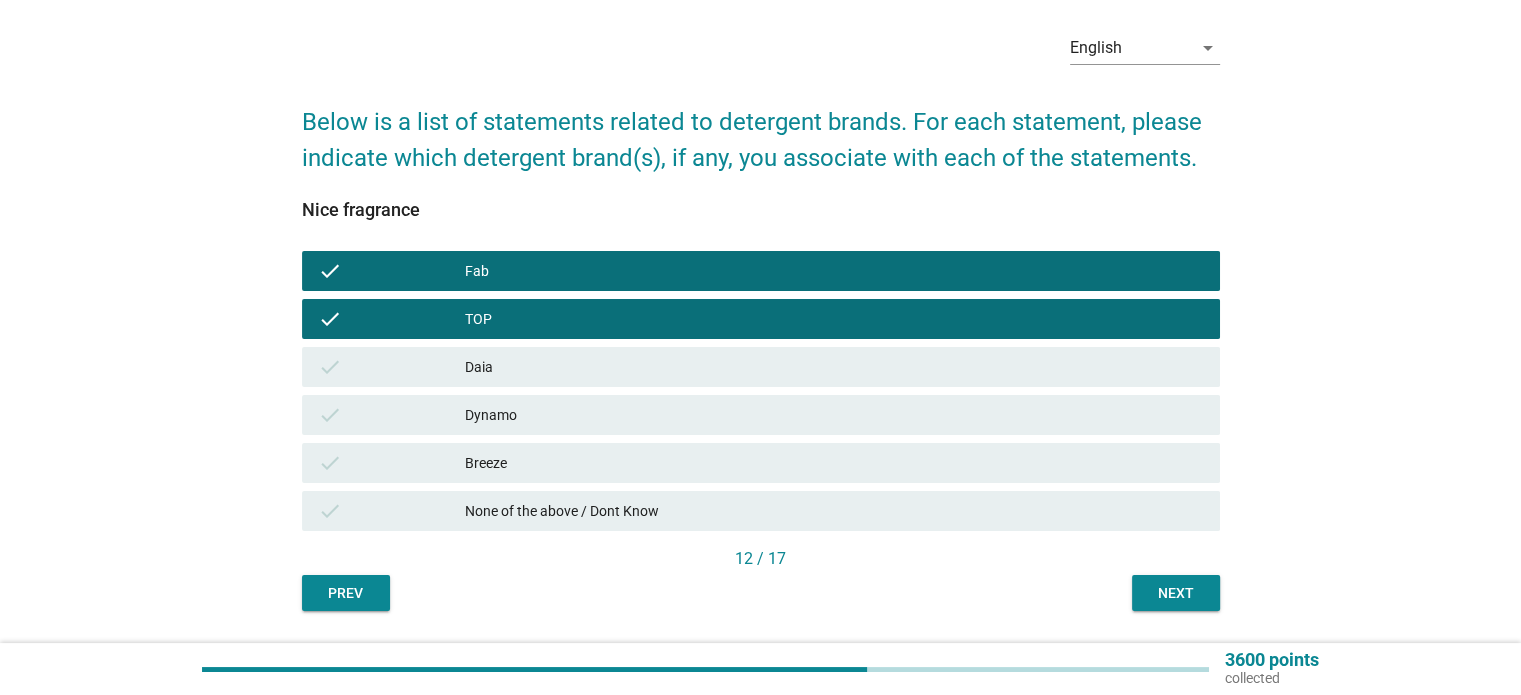 scroll, scrollTop: 132, scrollLeft: 0, axis: vertical 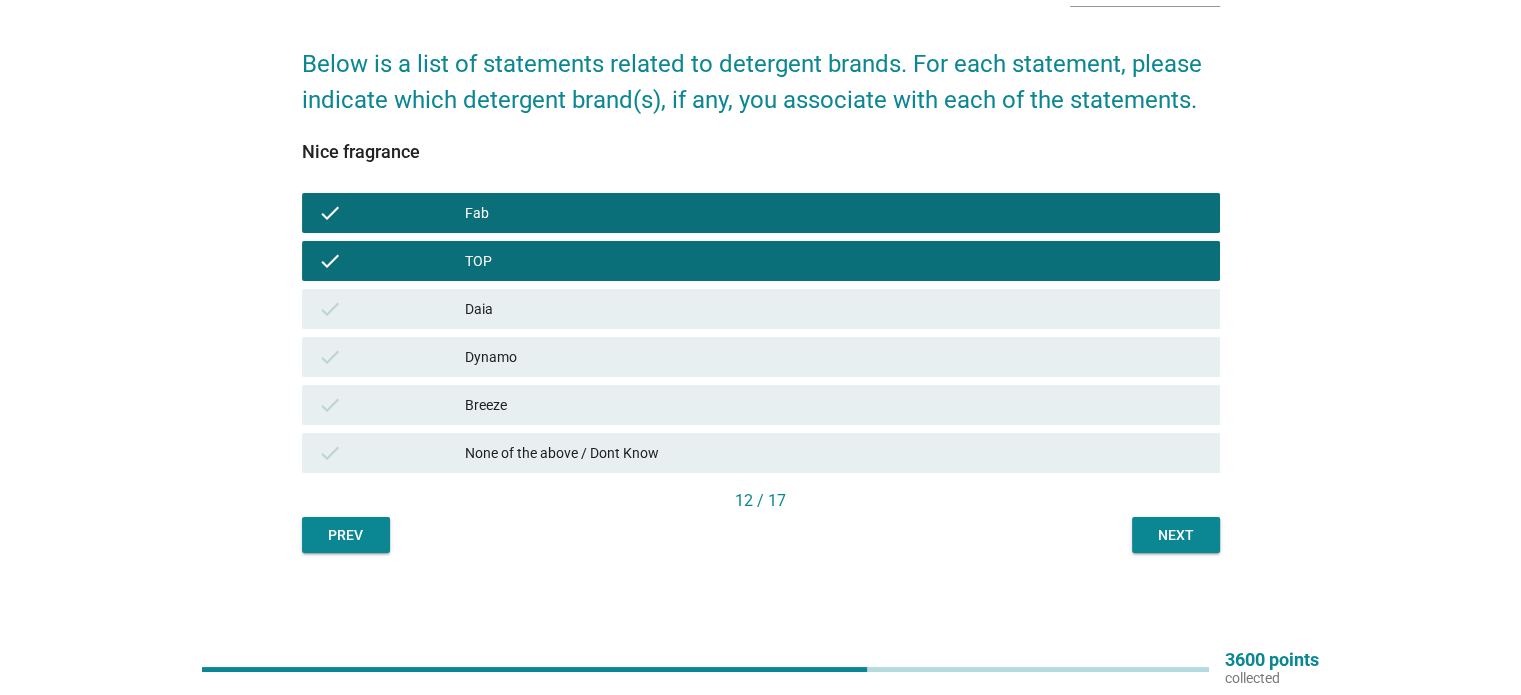 click on "Next" at bounding box center (1176, 535) 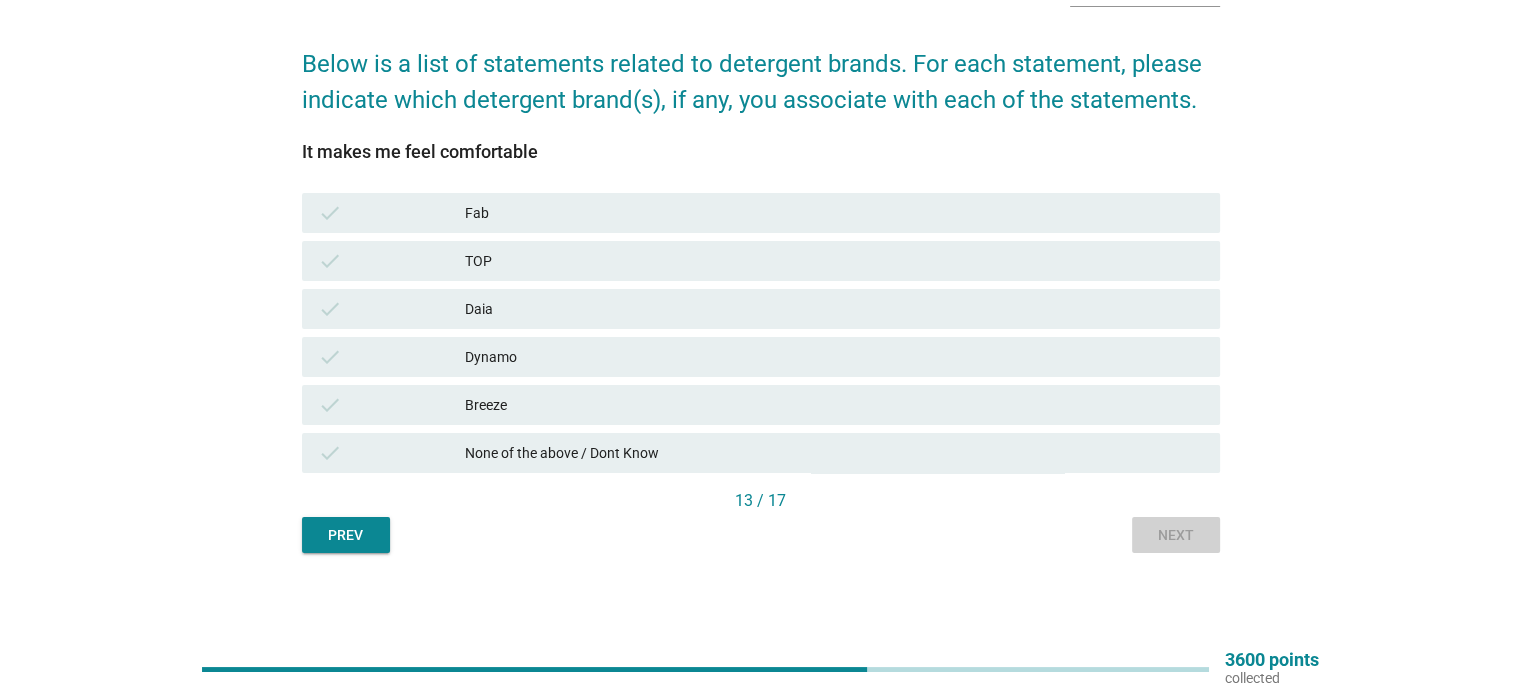 scroll, scrollTop: 0, scrollLeft: 0, axis: both 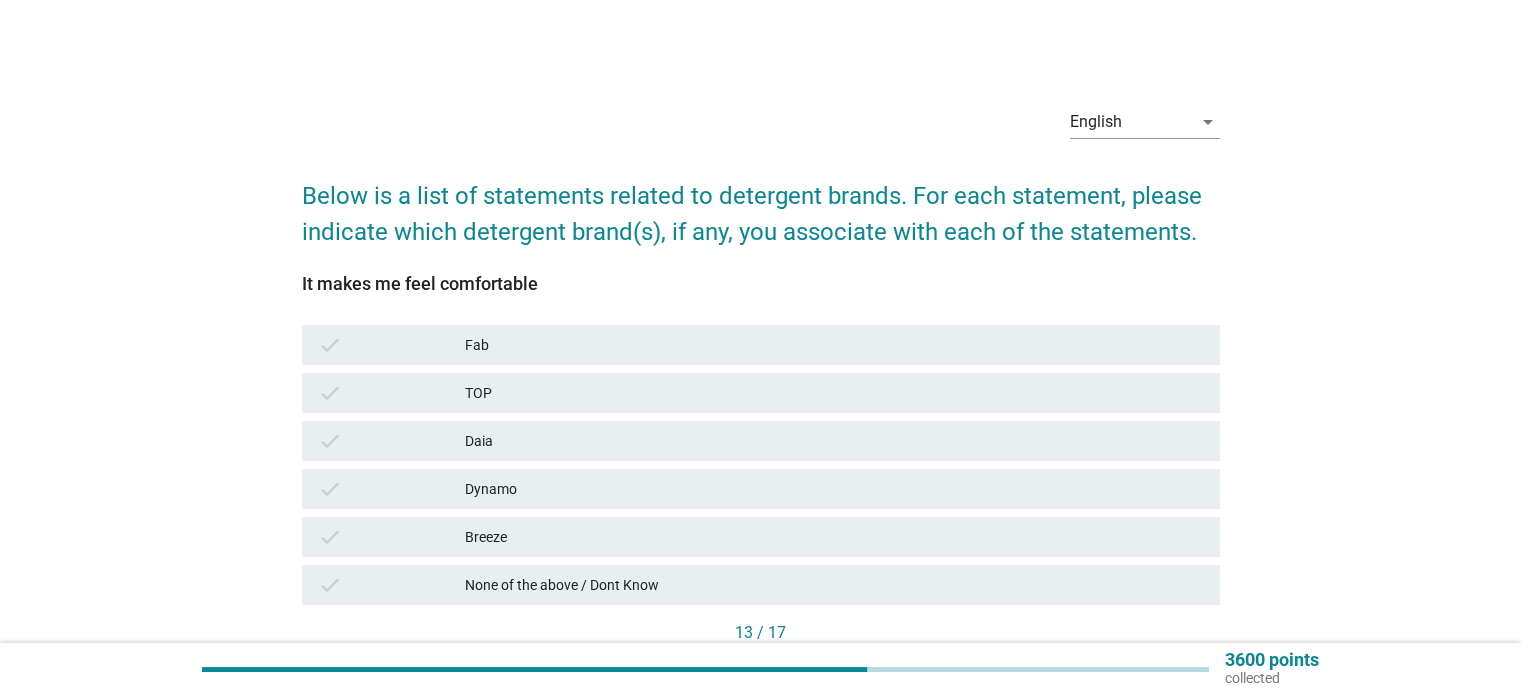 click on "Fab" at bounding box center [834, 345] 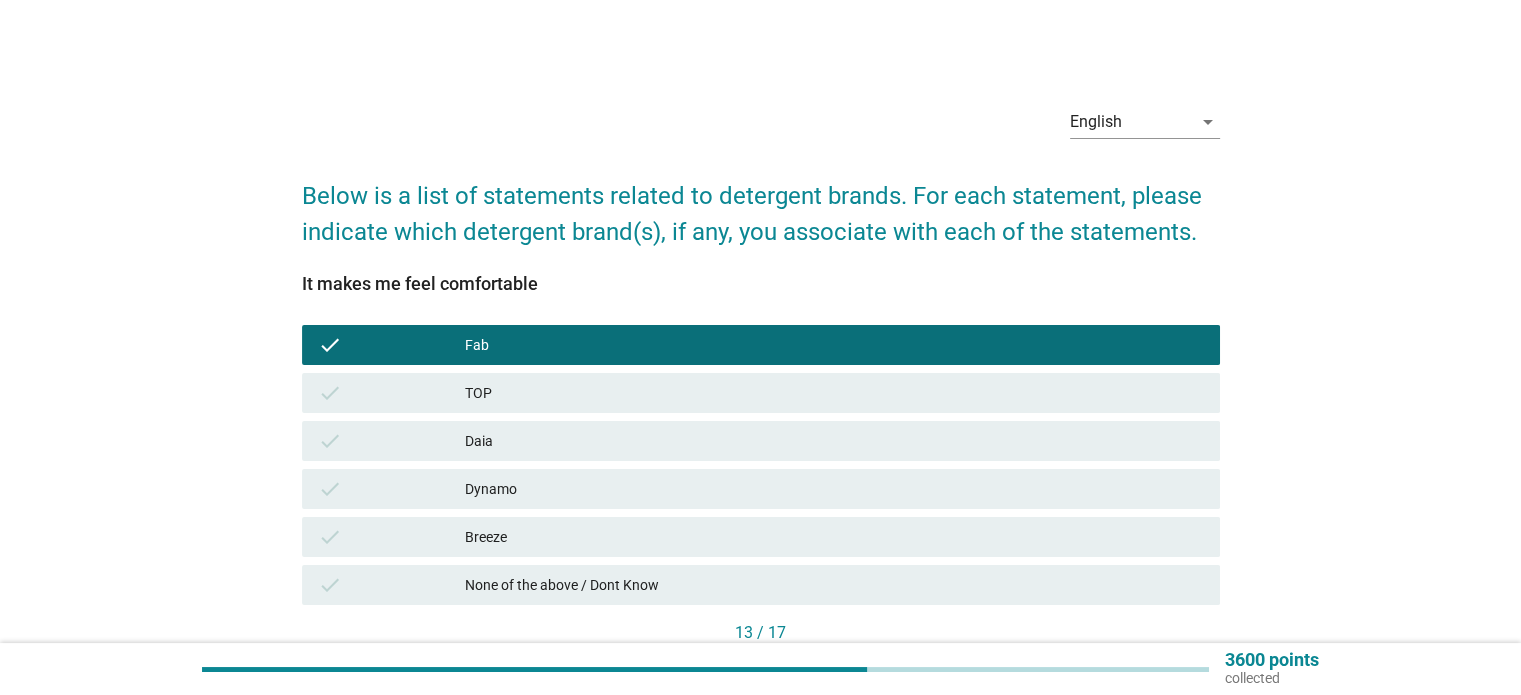 click on "check   TOP" at bounding box center [761, 393] 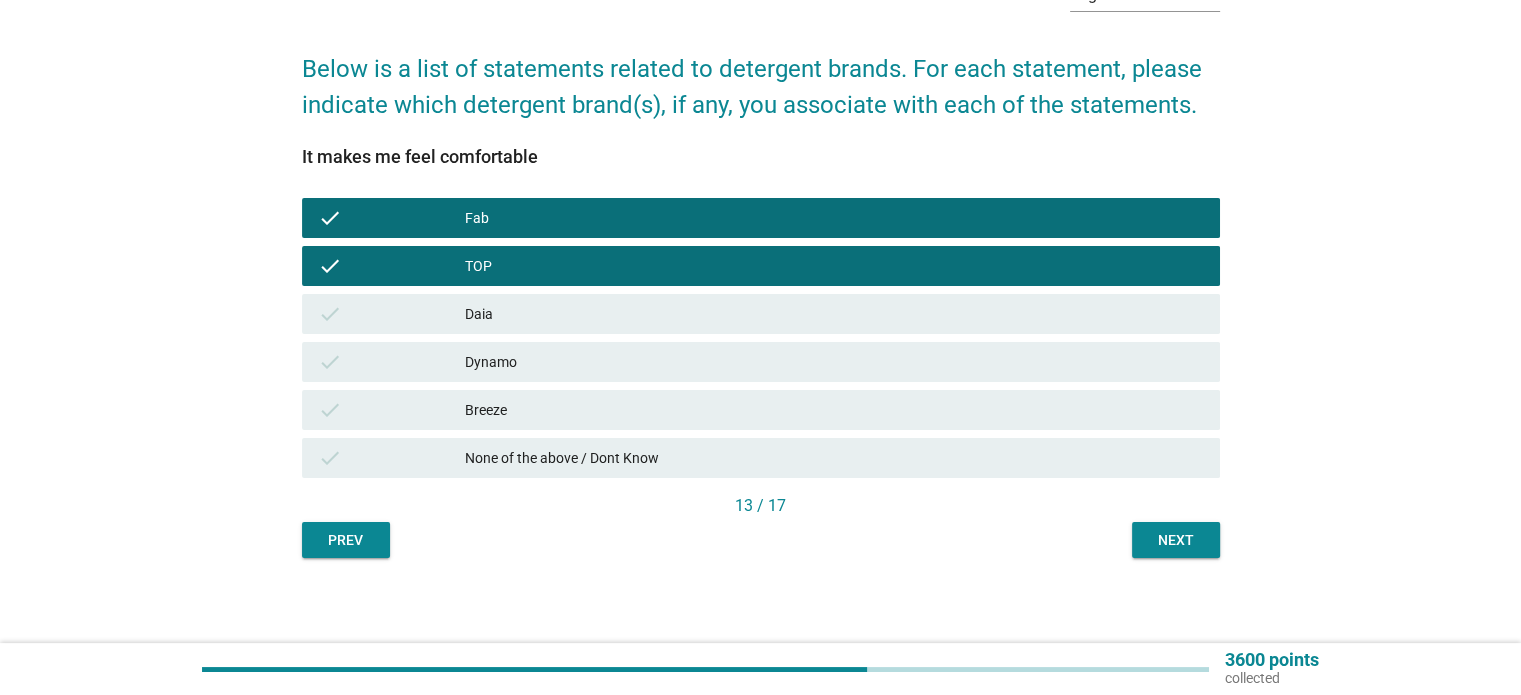 scroll, scrollTop: 132, scrollLeft: 0, axis: vertical 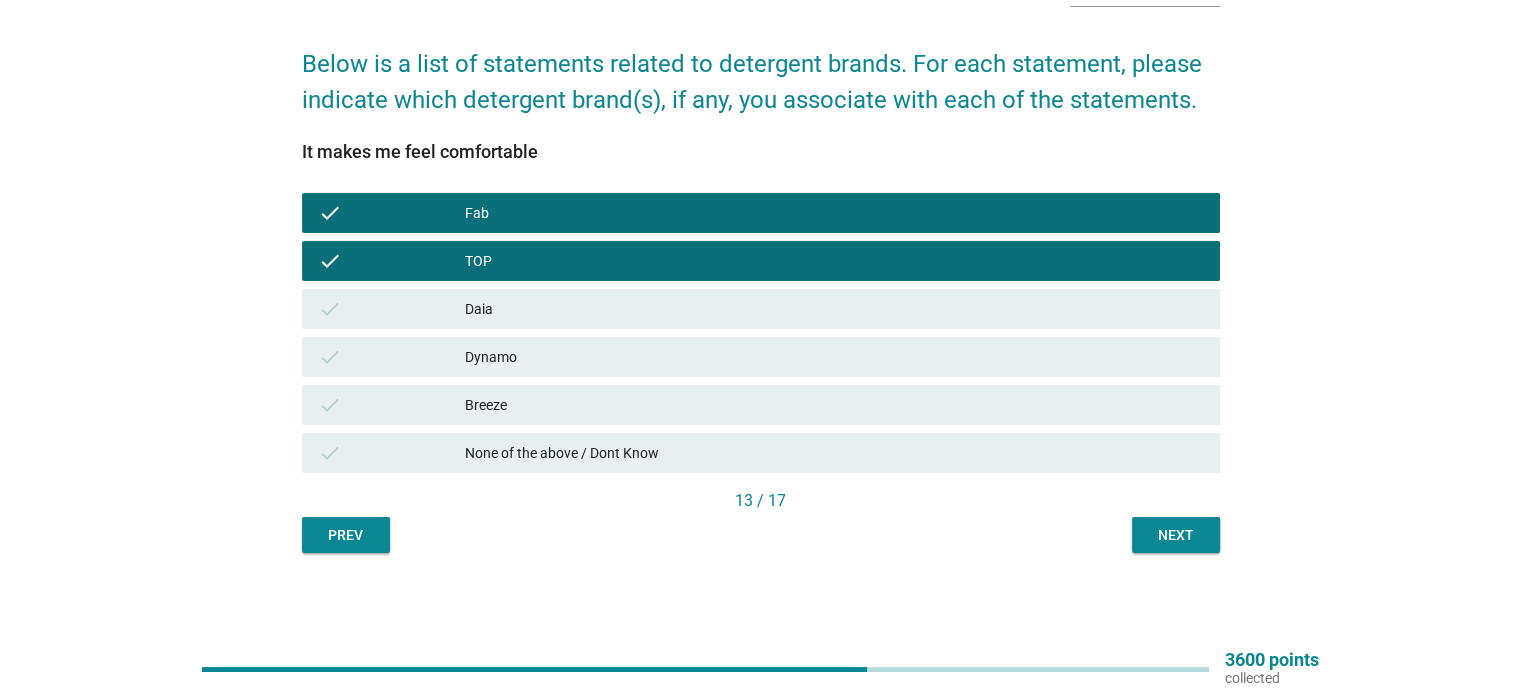 click on "Next" at bounding box center [1176, 535] 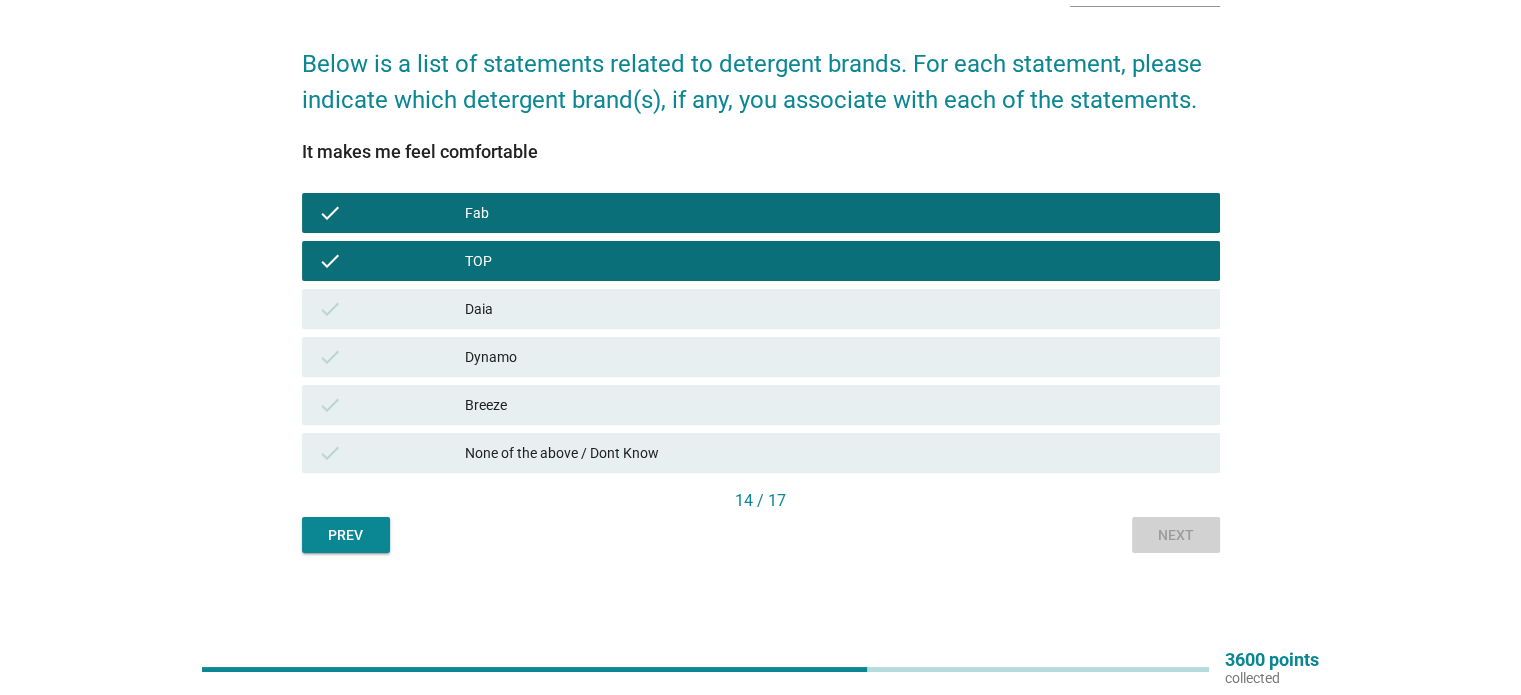 scroll, scrollTop: 0, scrollLeft: 0, axis: both 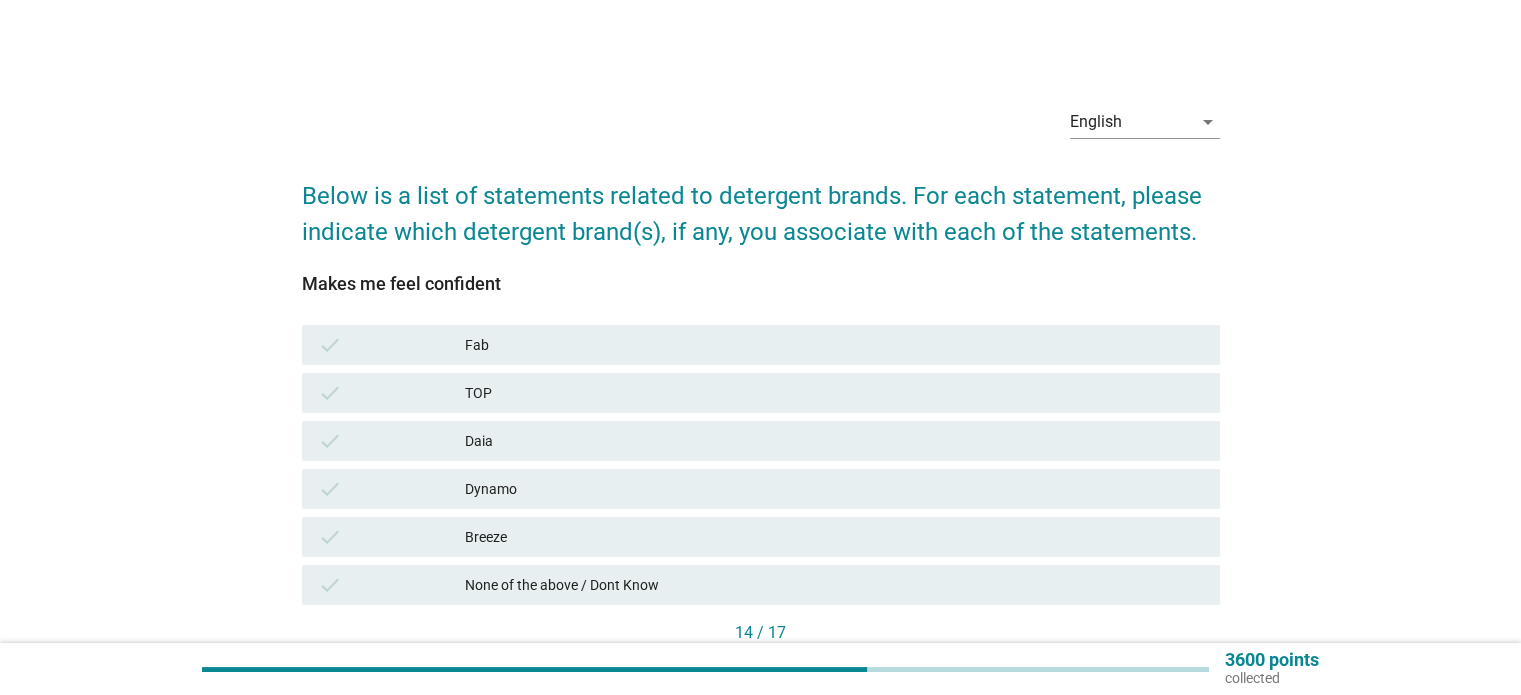 click on "Fab" at bounding box center [834, 345] 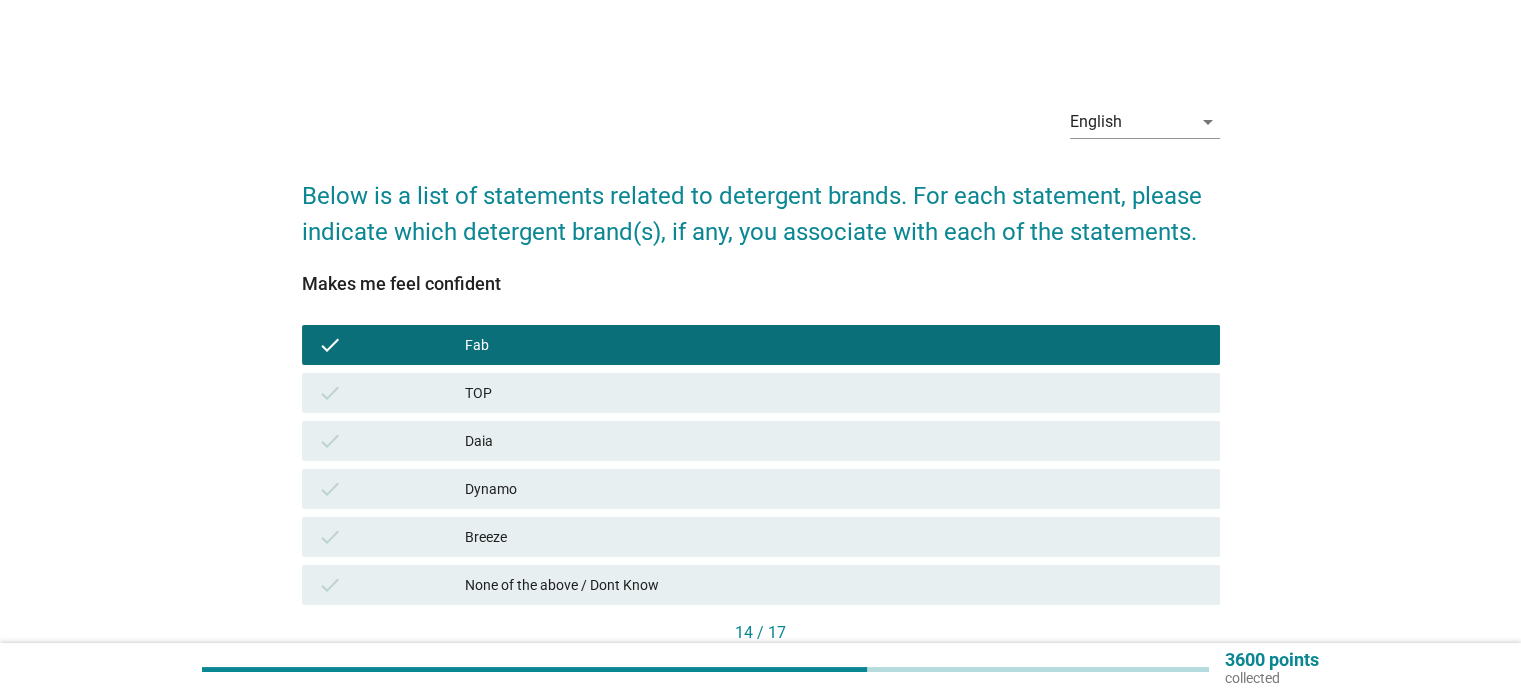 click on "TOP" at bounding box center (834, 393) 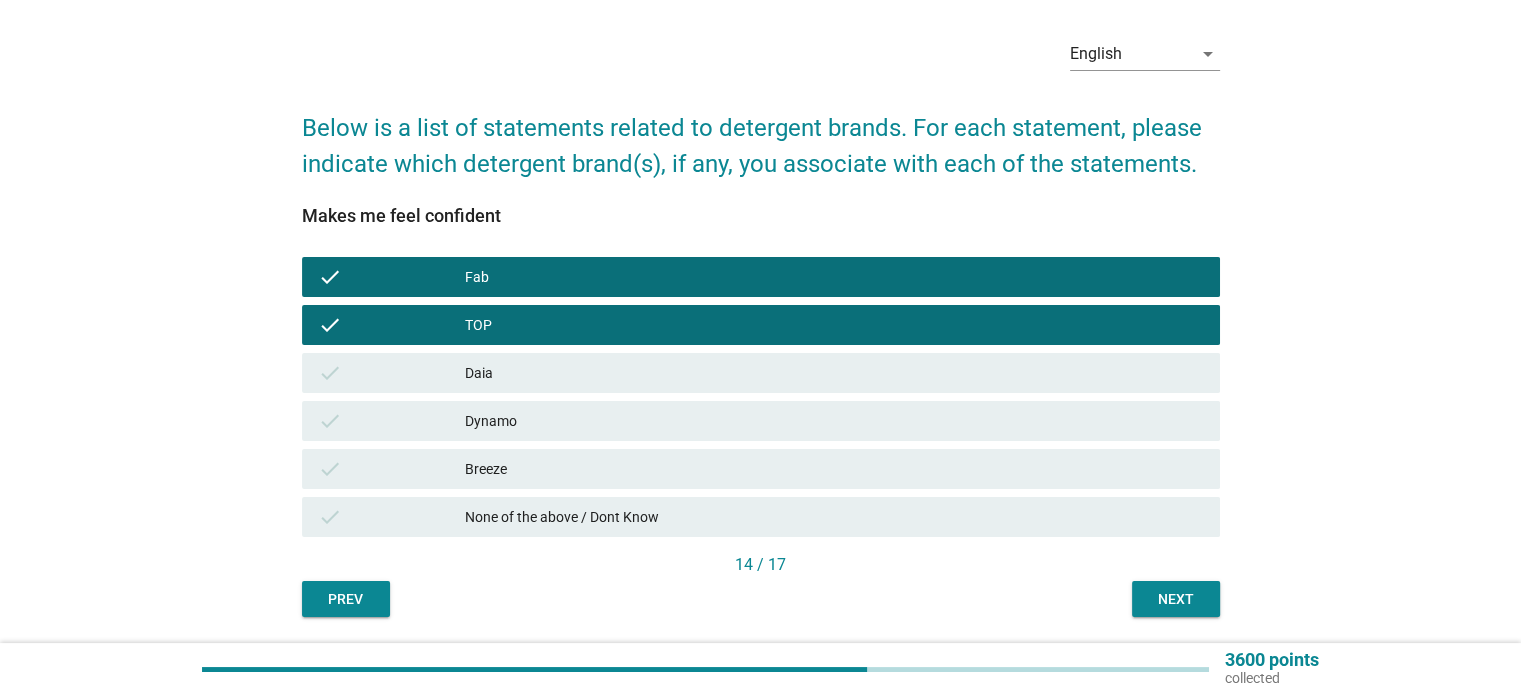 scroll, scrollTop: 132, scrollLeft: 0, axis: vertical 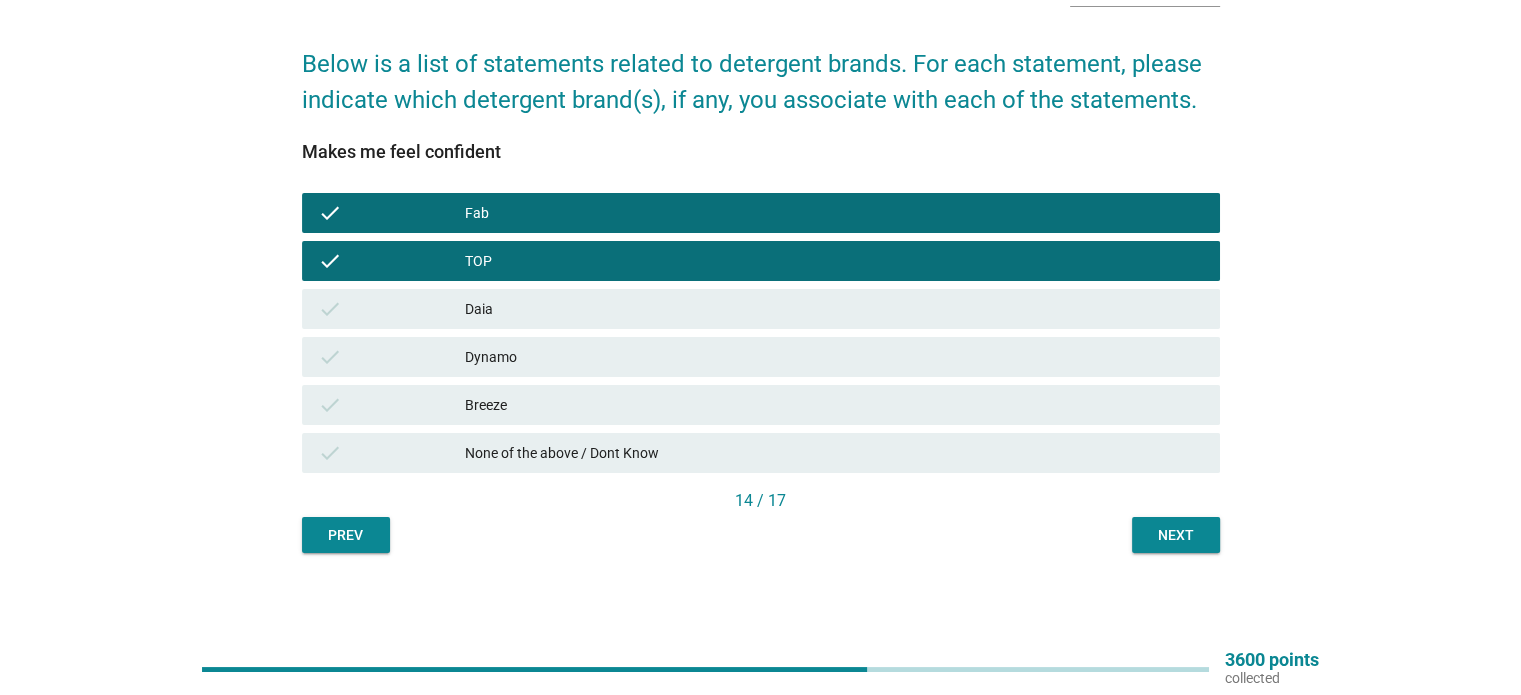 click on "Next" at bounding box center (1176, 535) 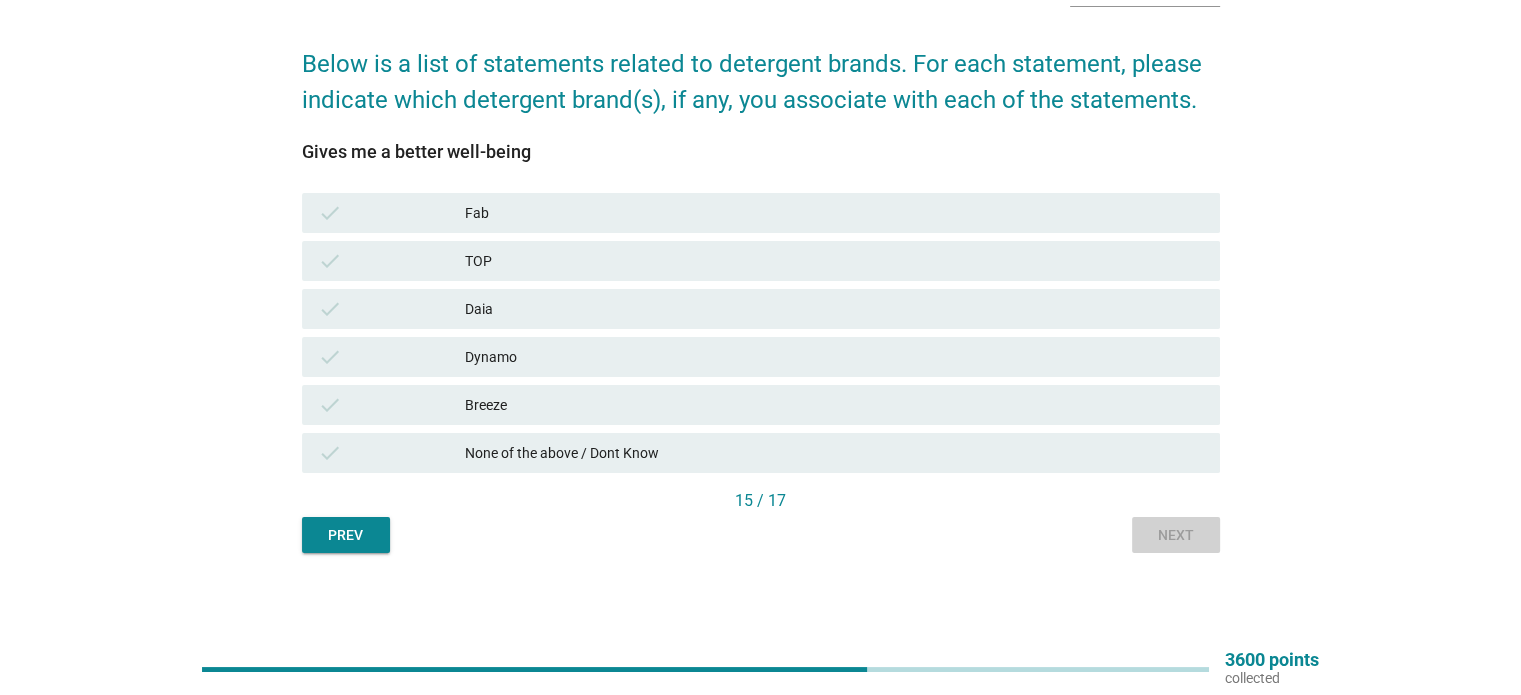 scroll, scrollTop: 0, scrollLeft: 0, axis: both 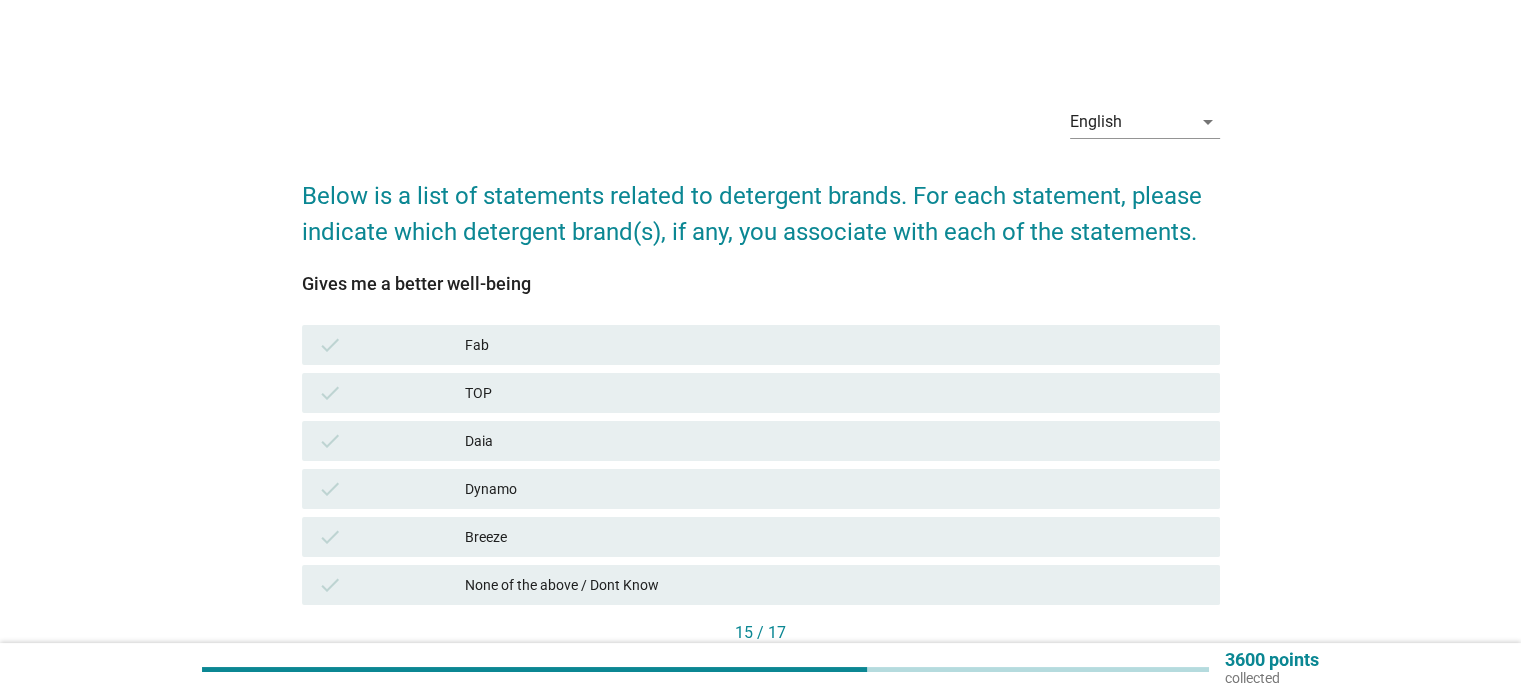 click on "Fab" at bounding box center [834, 345] 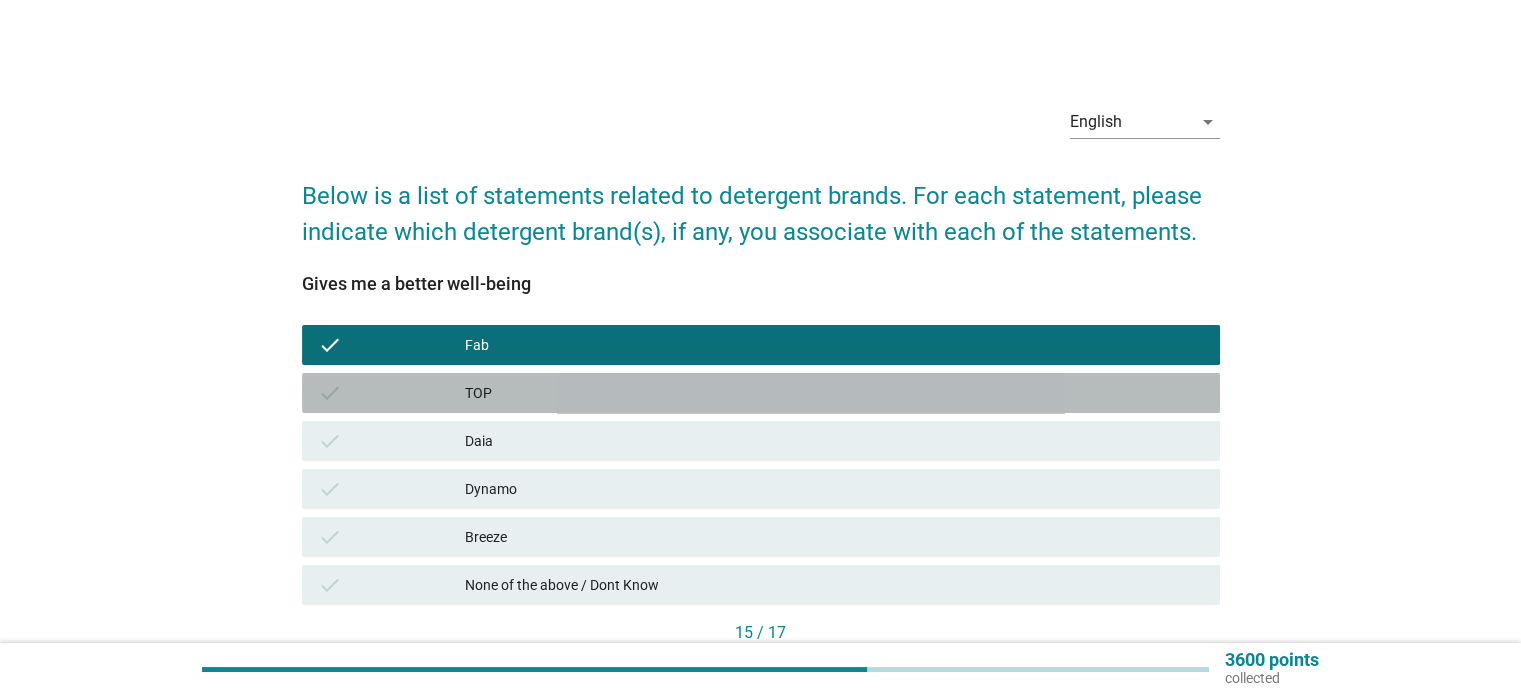 click on "TOP" at bounding box center (834, 393) 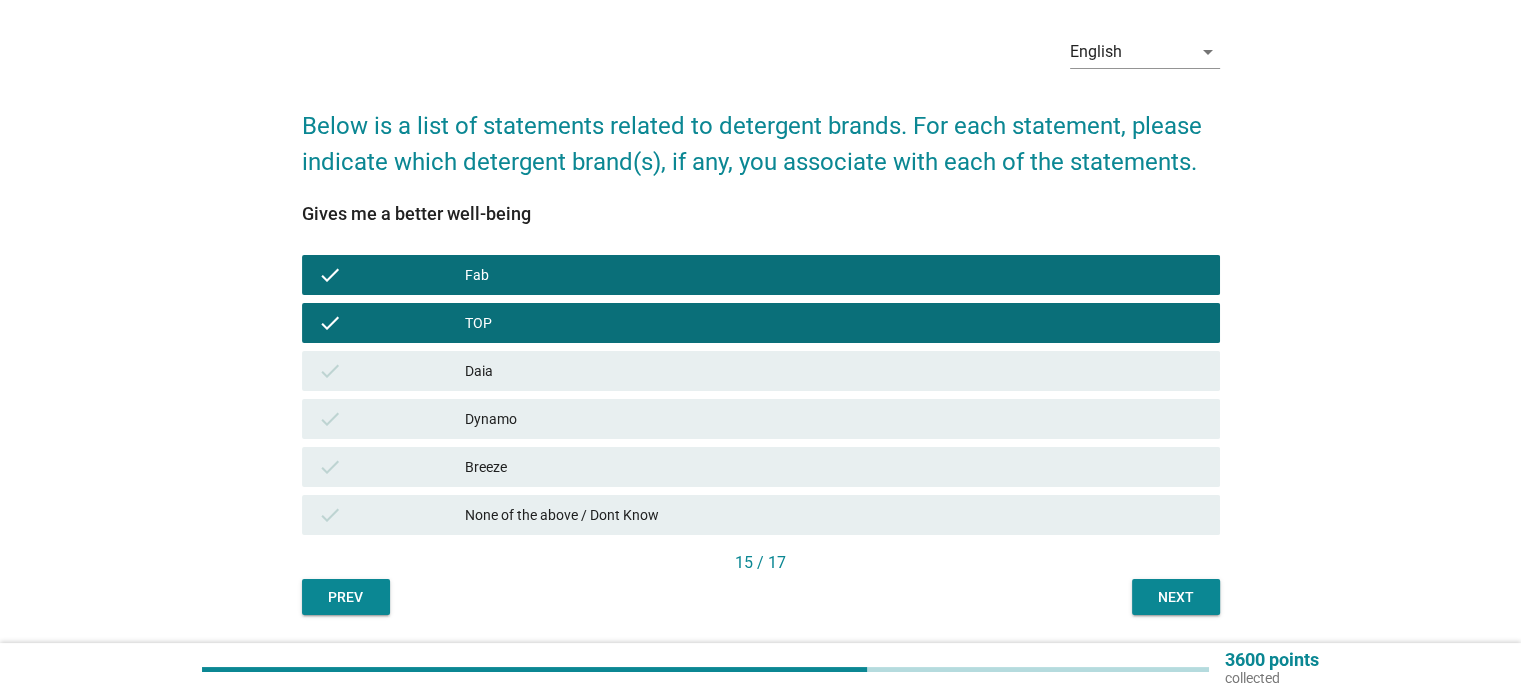 scroll, scrollTop: 132, scrollLeft: 0, axis: vertical 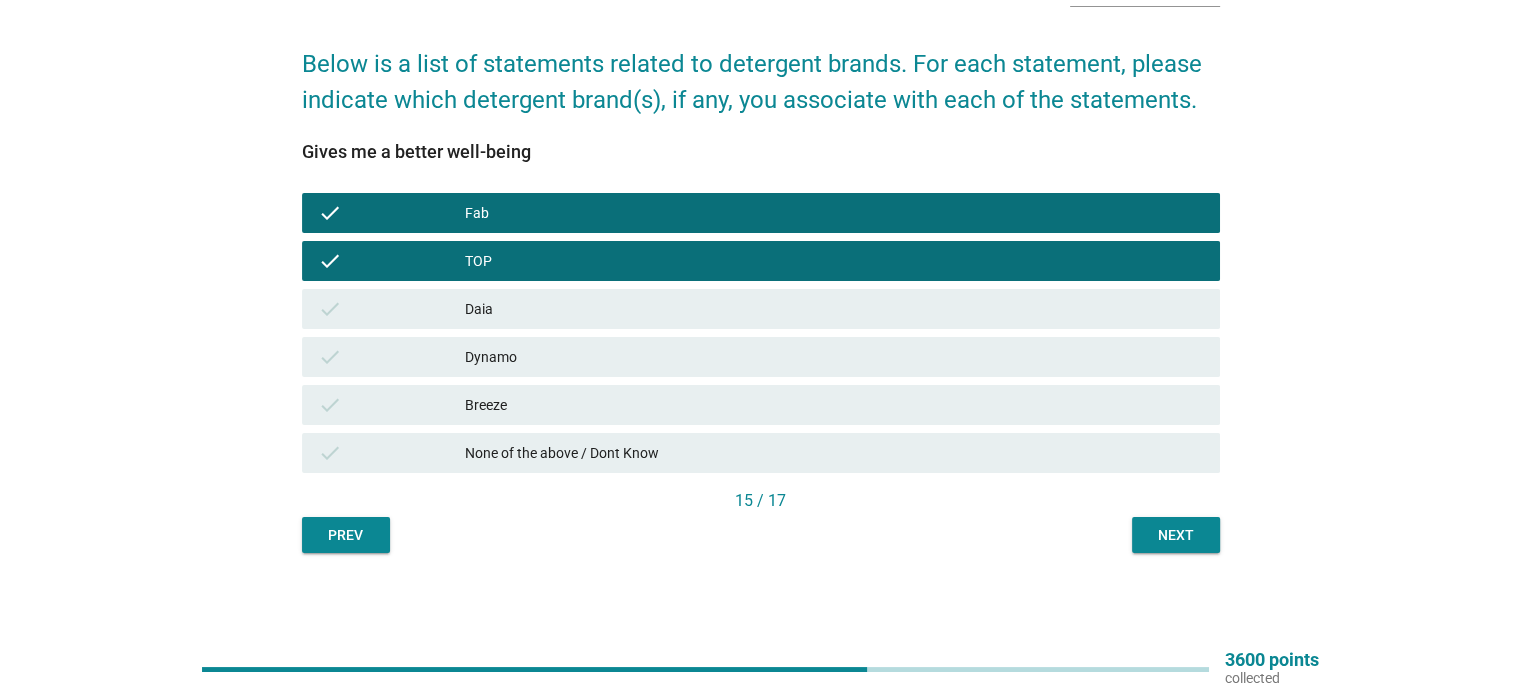 click on "Next" at bounding box center [1176, 535] 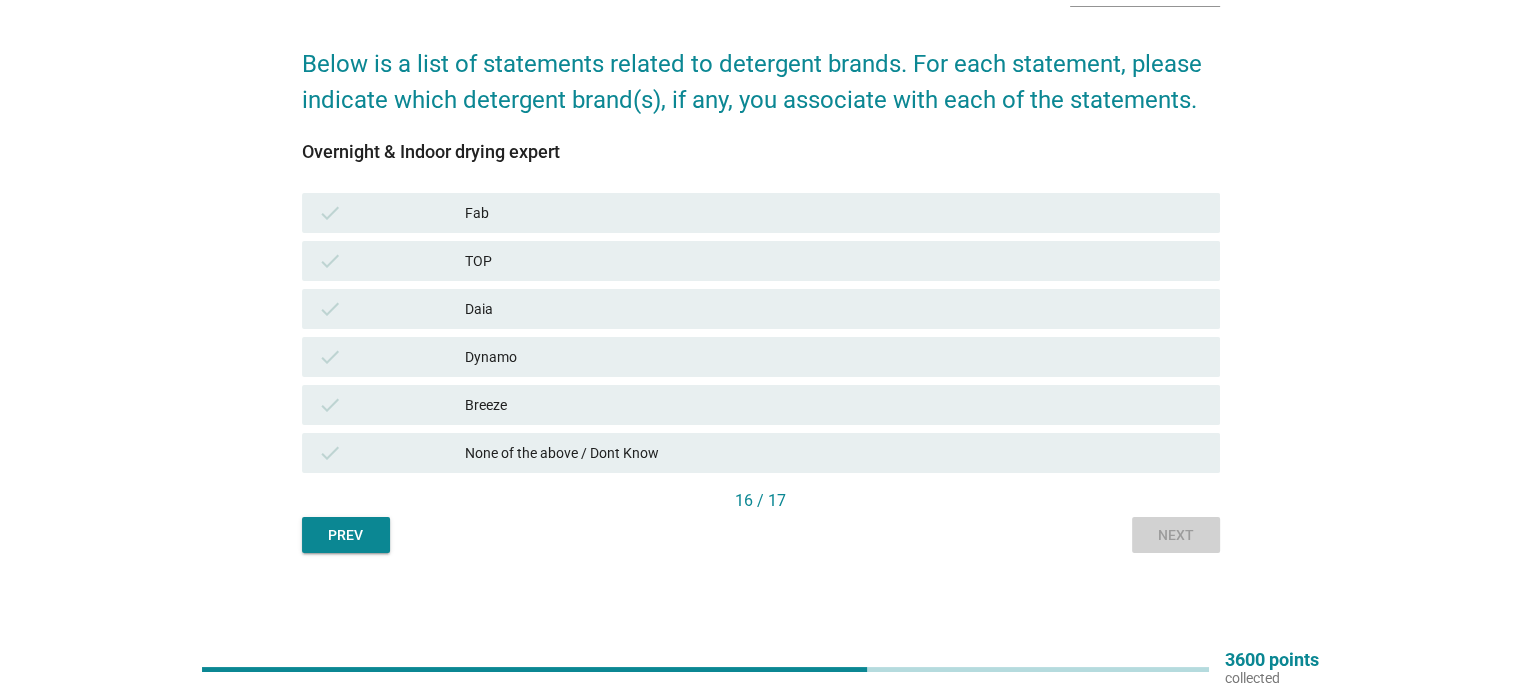 scroll, scrollTop: 0, scrollLeft: 0, axis: both 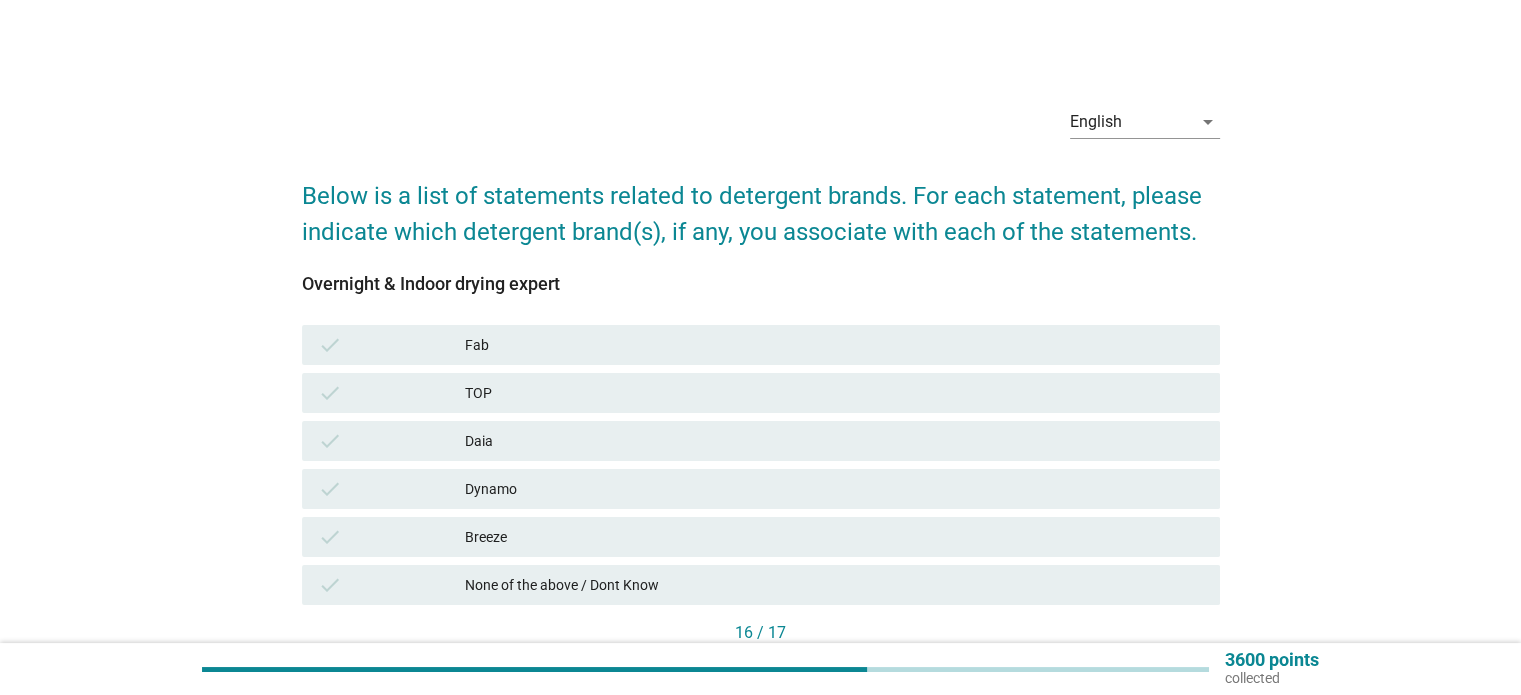 click on "Fab" at bounding box center [834, 345] 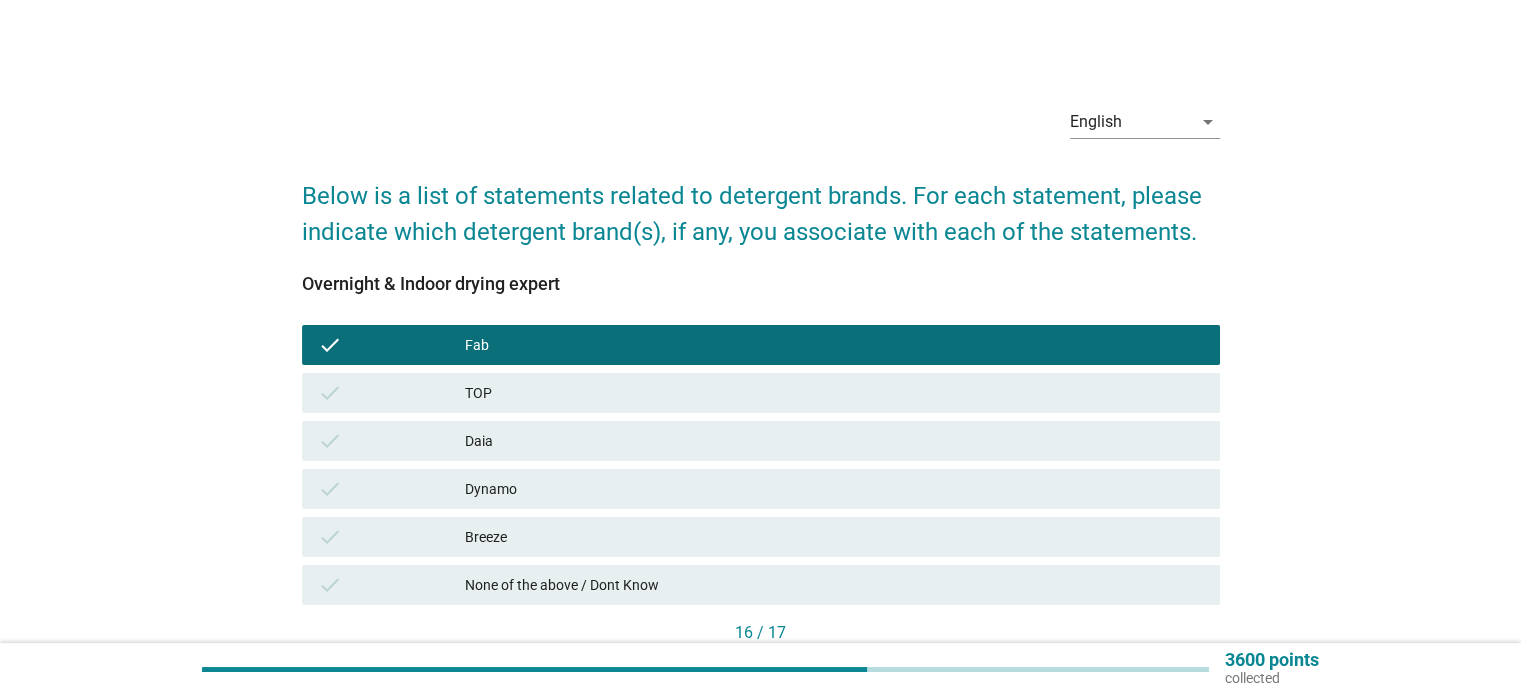 click on "check   TOP" at bounding box center (761, 393) 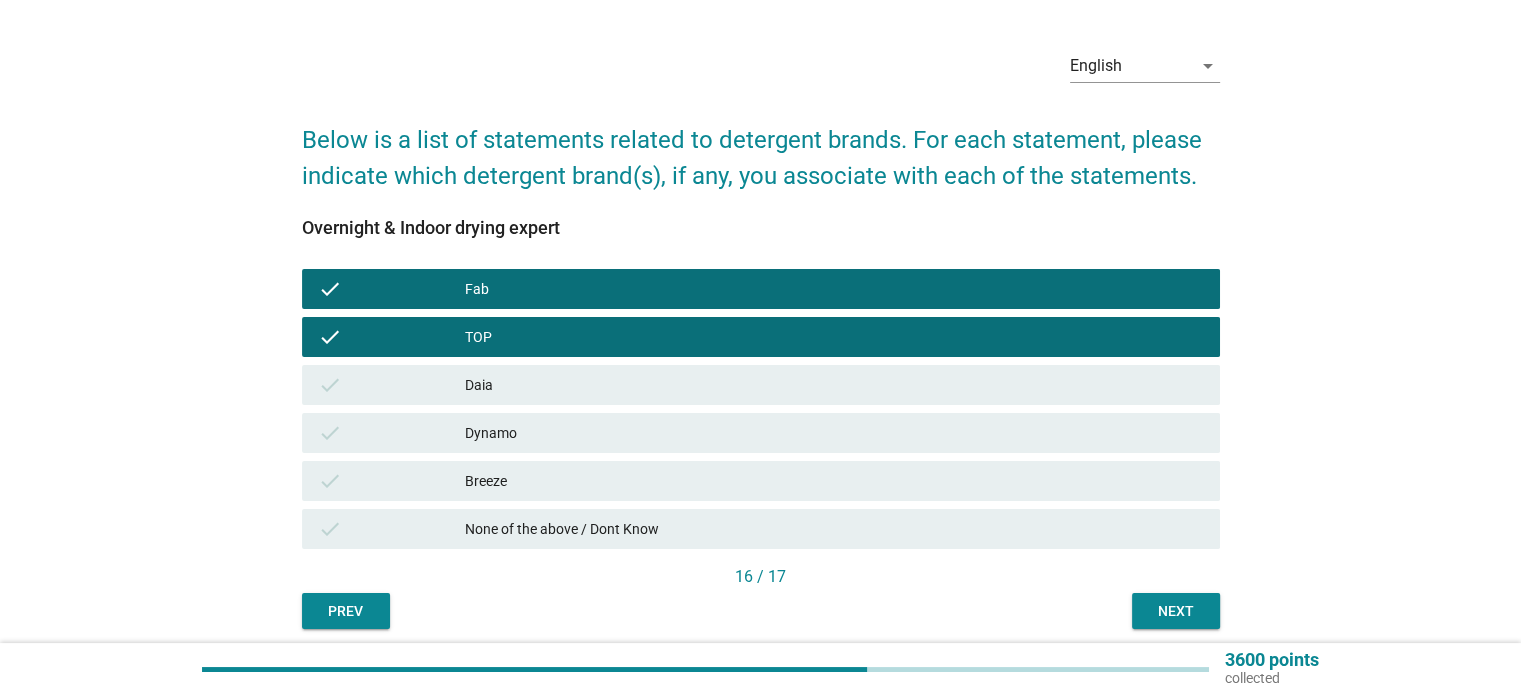 scroll 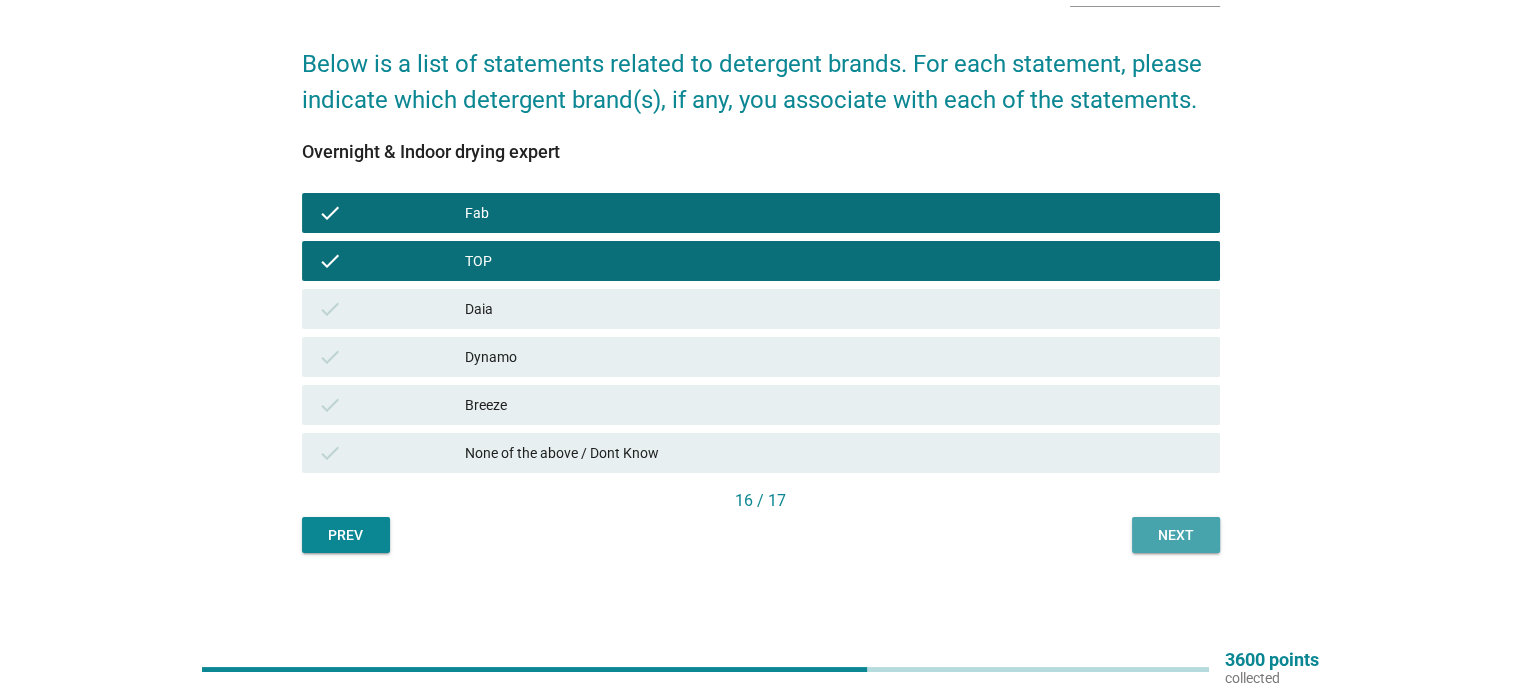 click on "Next" at bounding box center (1176, 535) 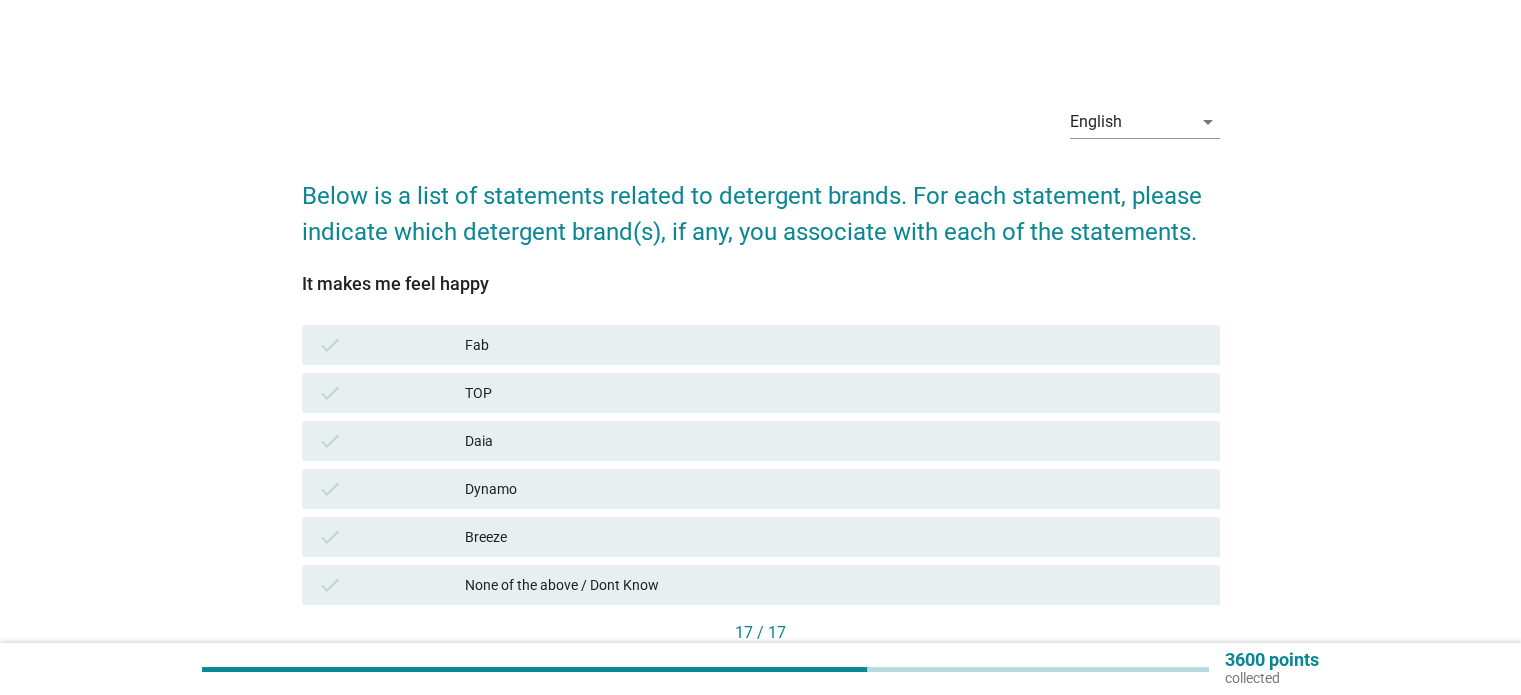 click on "check   Fab" at bounding box center [761, 345] 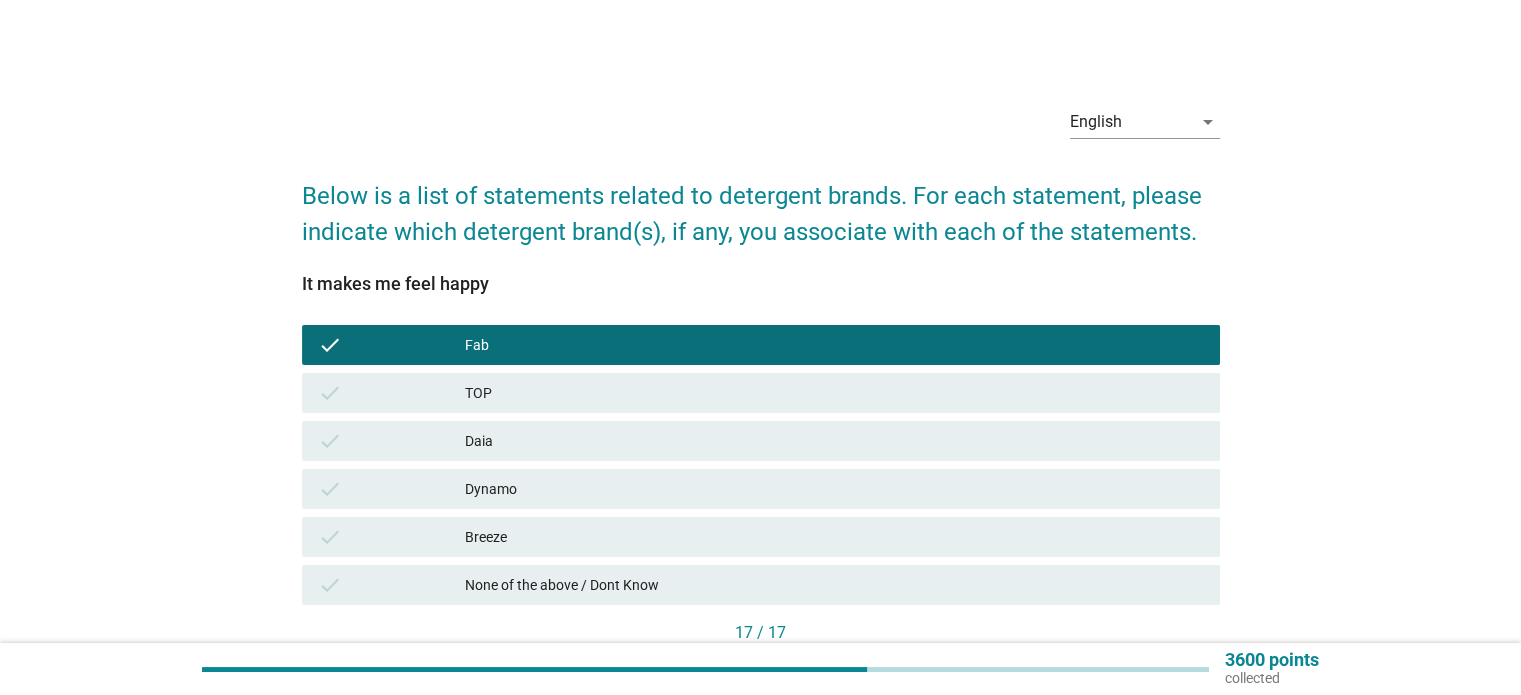 click on "check   TOP" at bounding box center [761, 393] 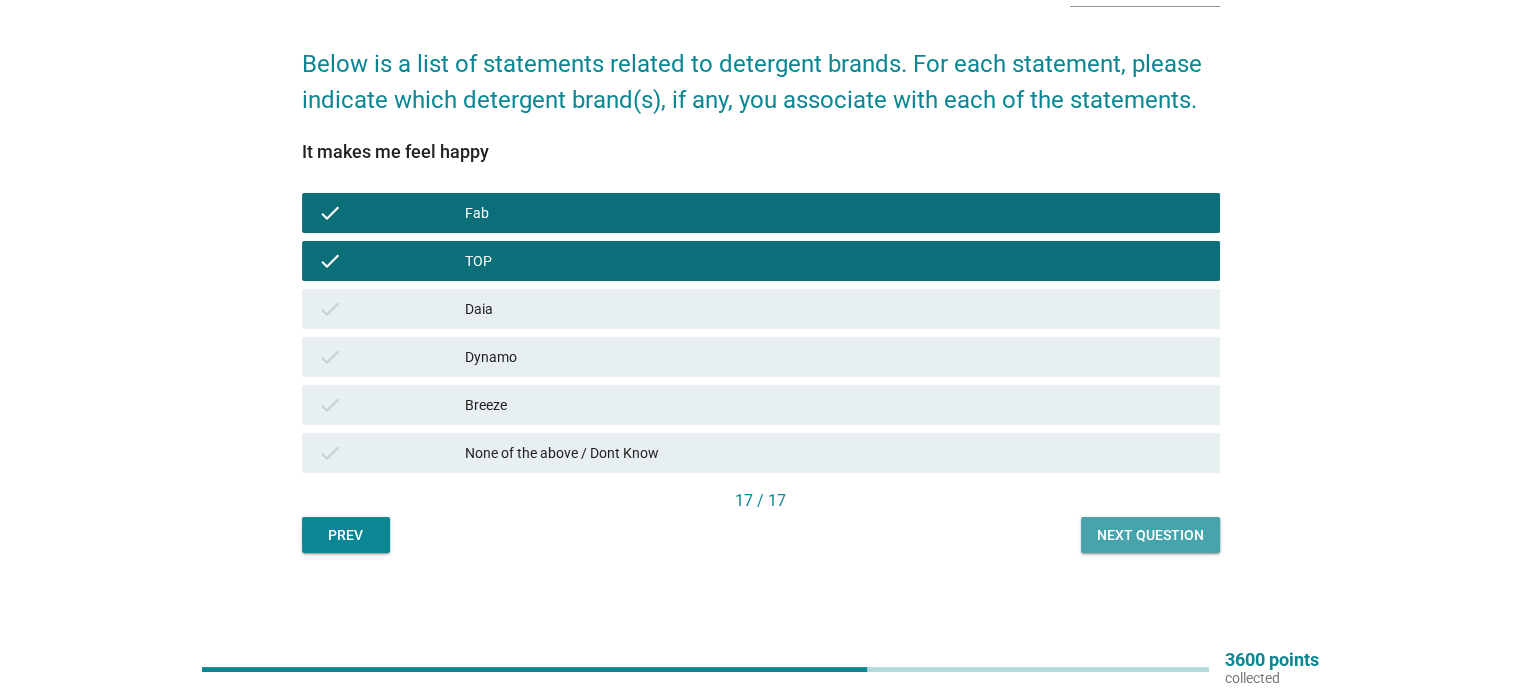 click on "Next question" at bounding box center (1150, 535) 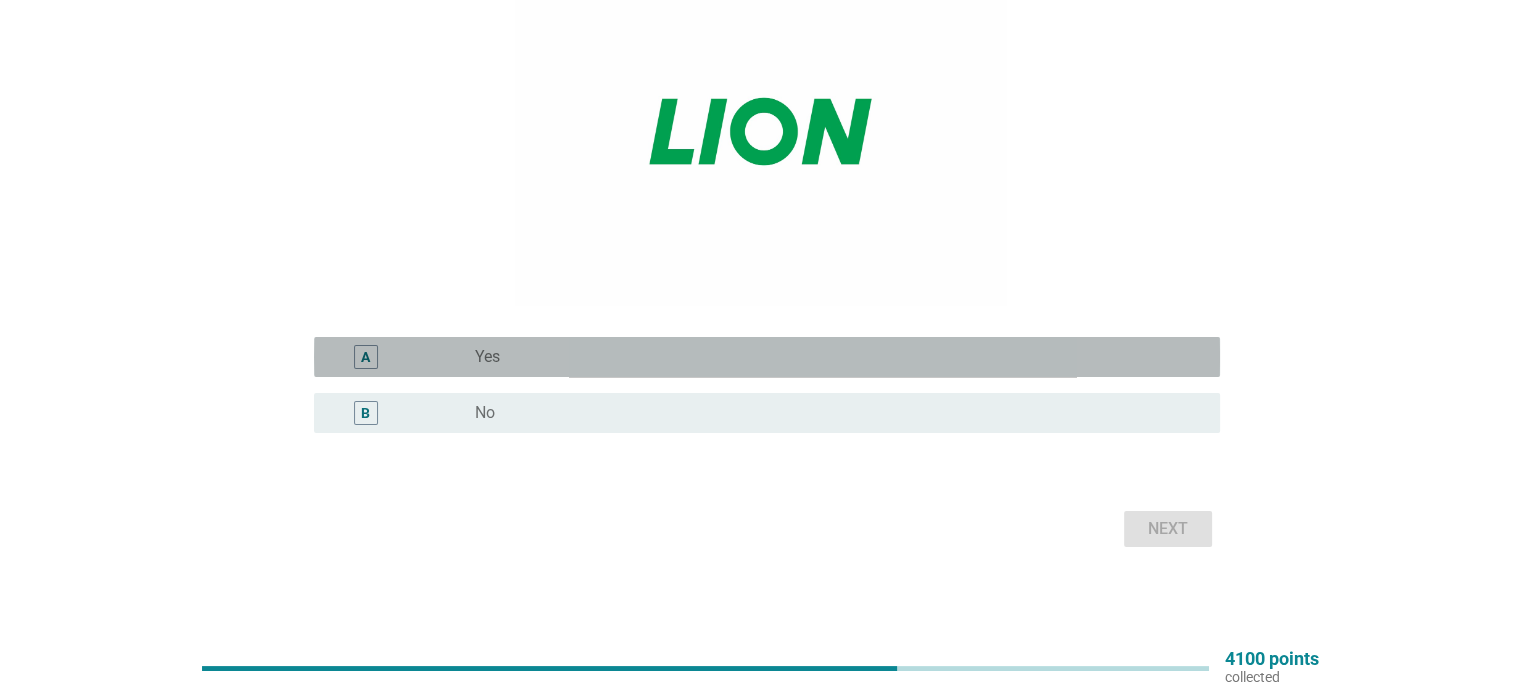 click on "radio_button_unchecked Yes" at bounding box center (831, 357) 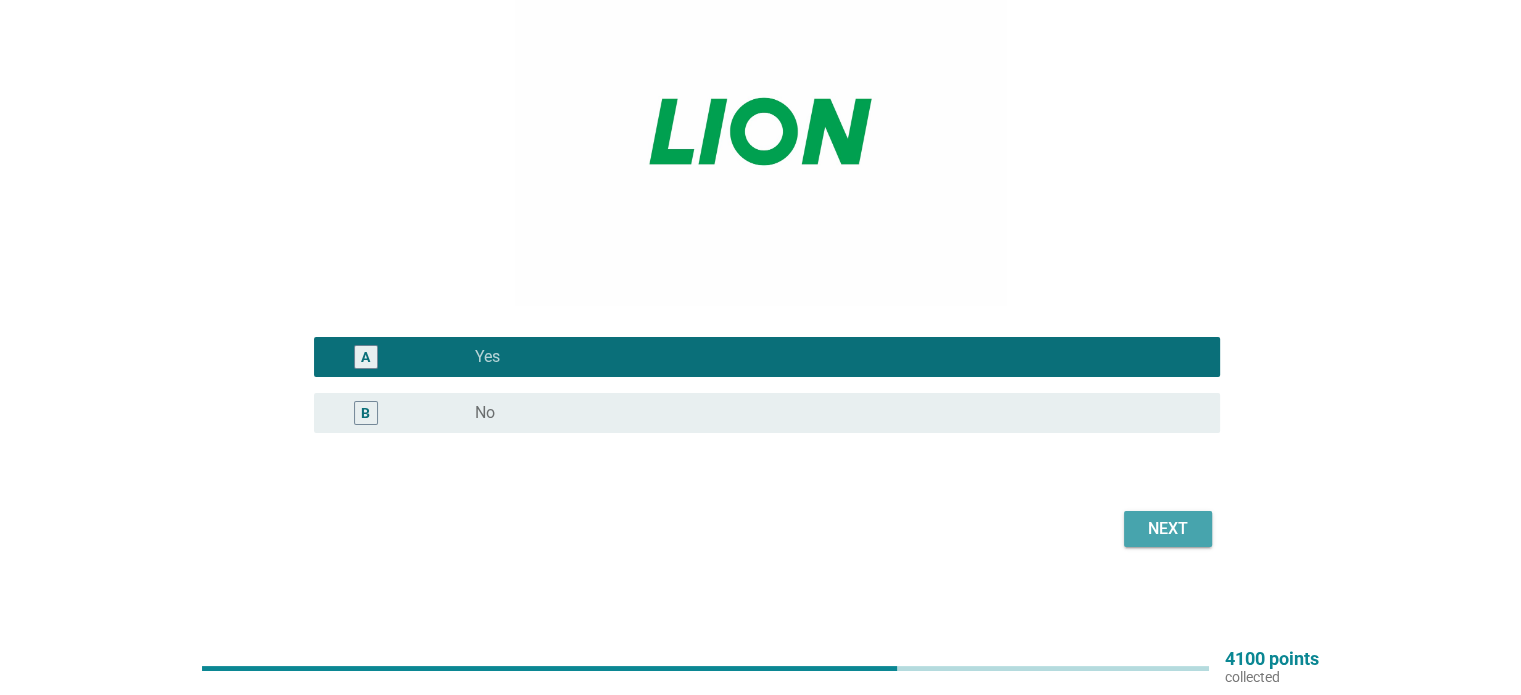 click on "Next" at bounding box center [1168, 529] 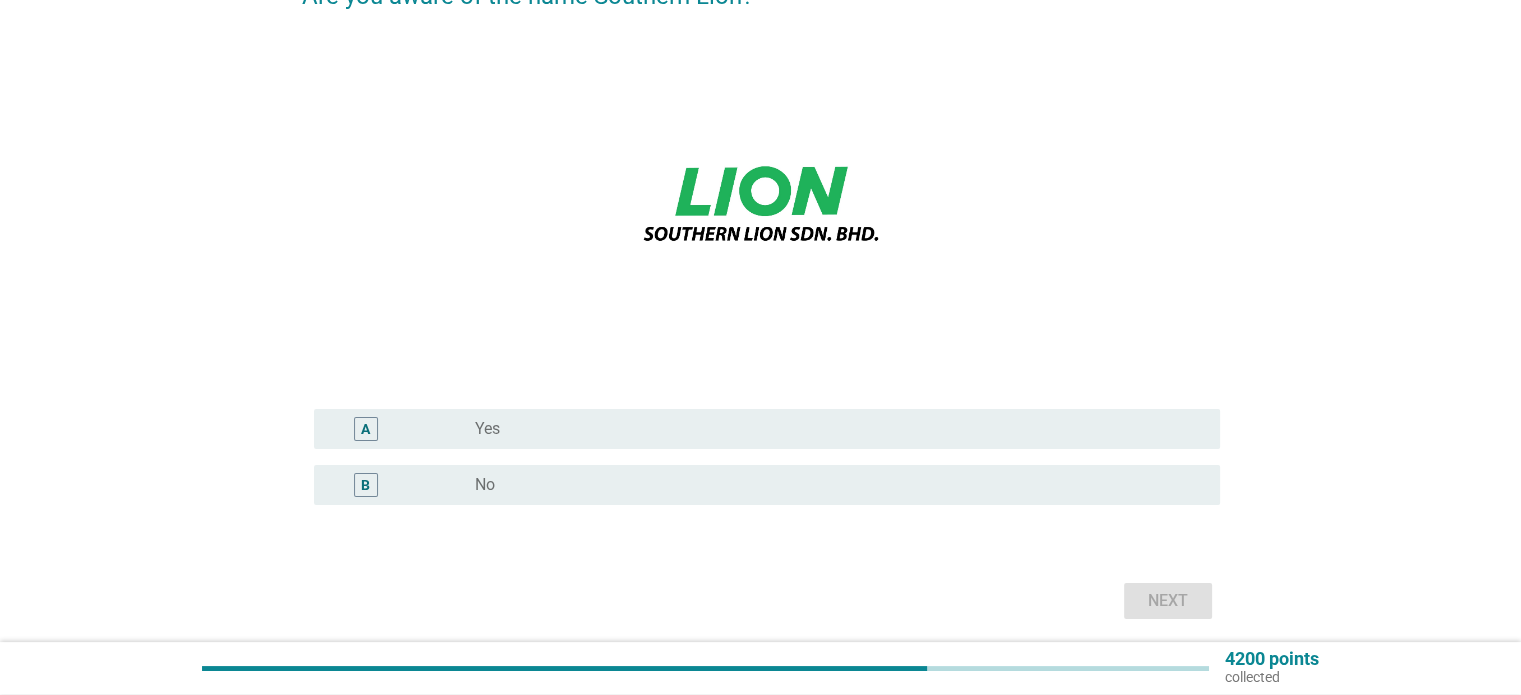 click on "radio_button_unchecked Yes" at bounding box center (831, 429) 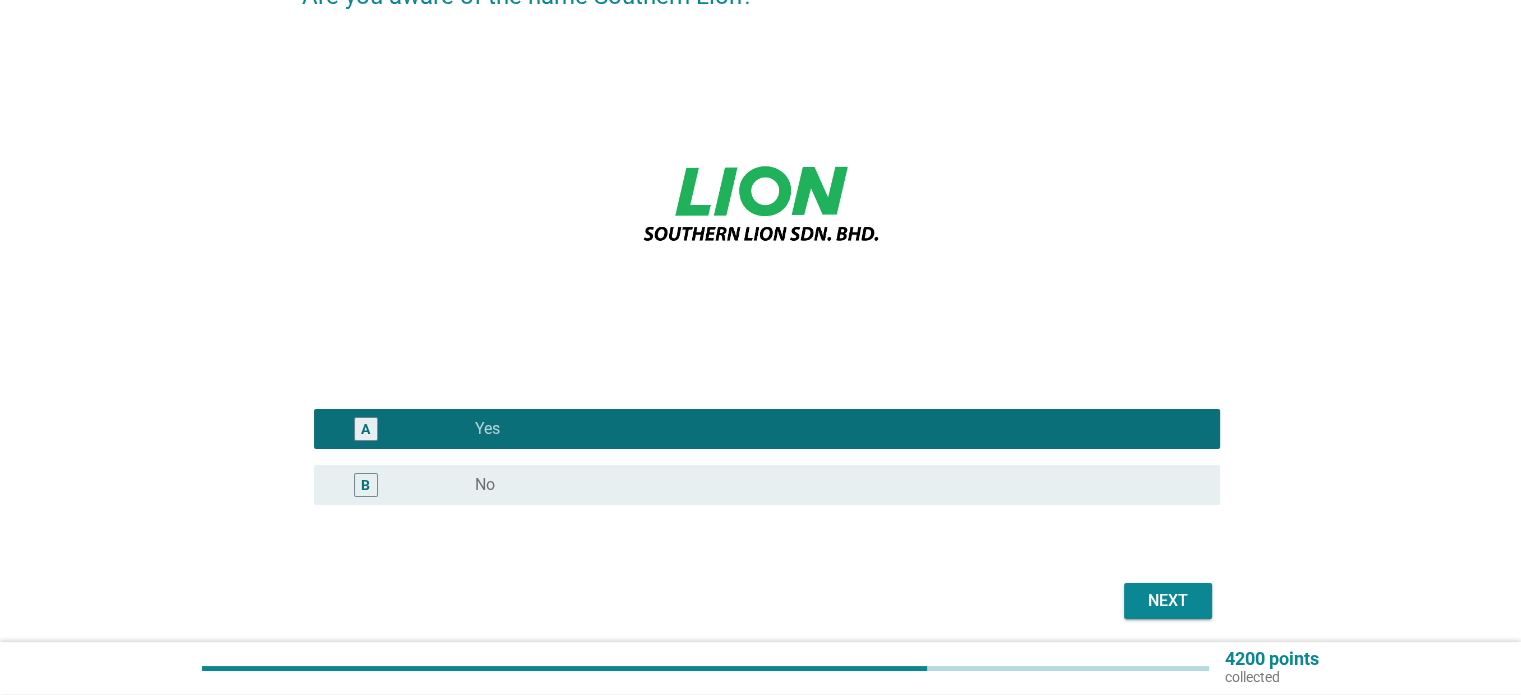 click on "Next" at bounding box center (1168, 601) 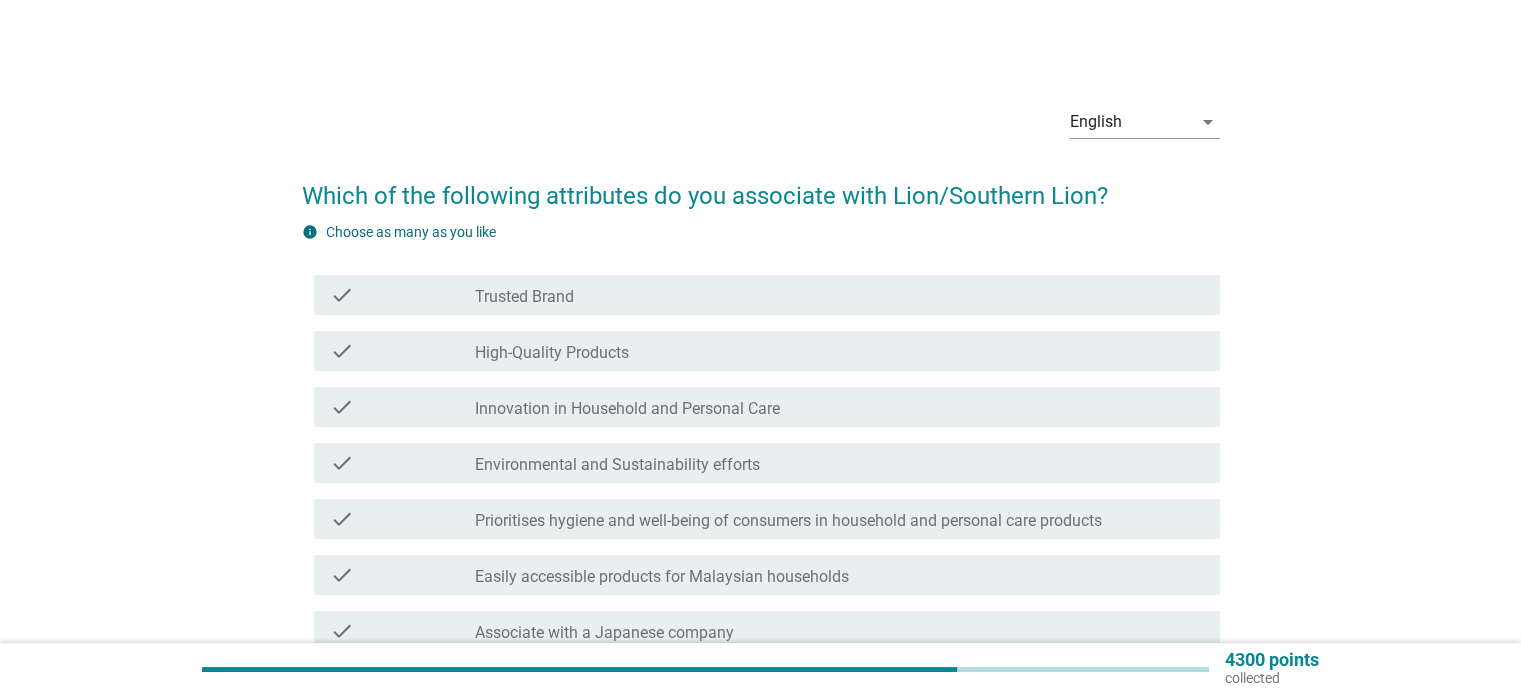 click on "check_box_outline_blank Trusted Brand" at bounding box center [839, 295] 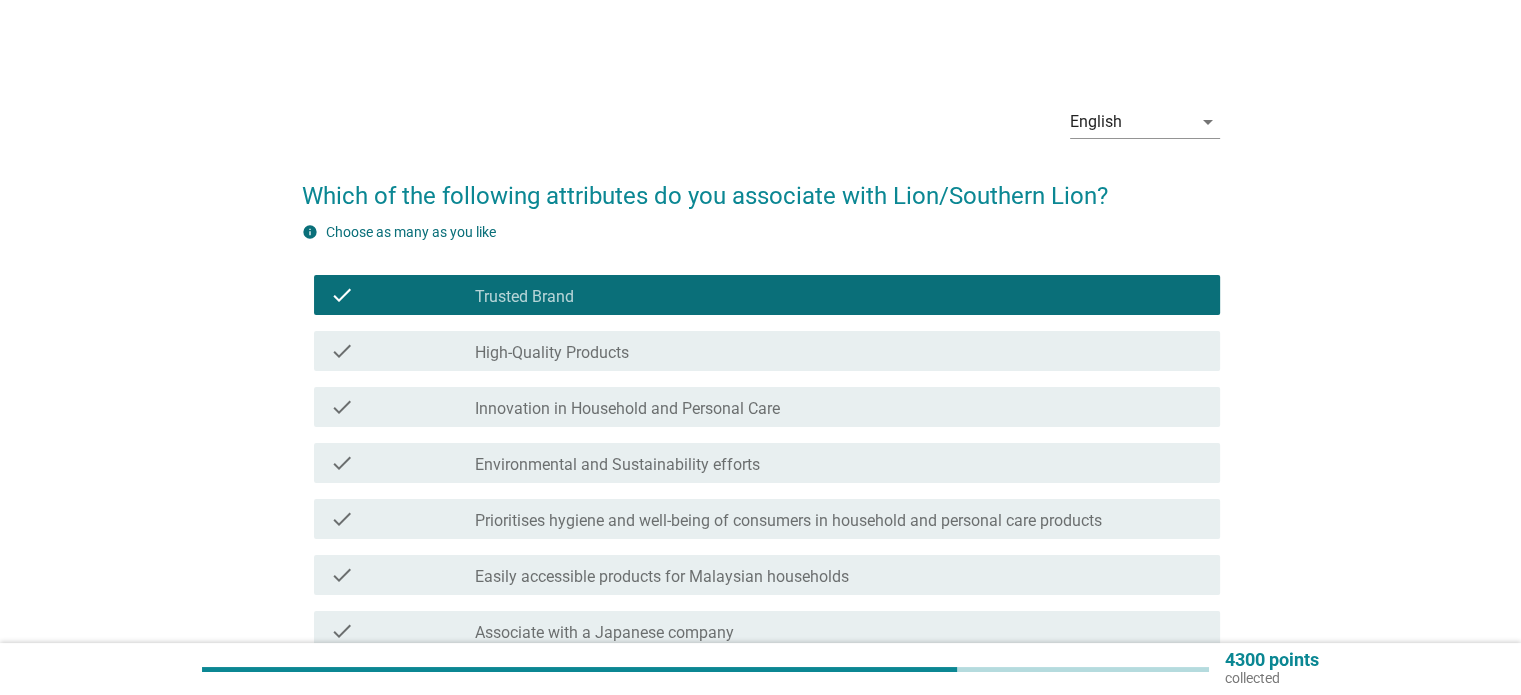 click on "check_box_outline_blank High-Quality Products" at bounding box center [839, 351] 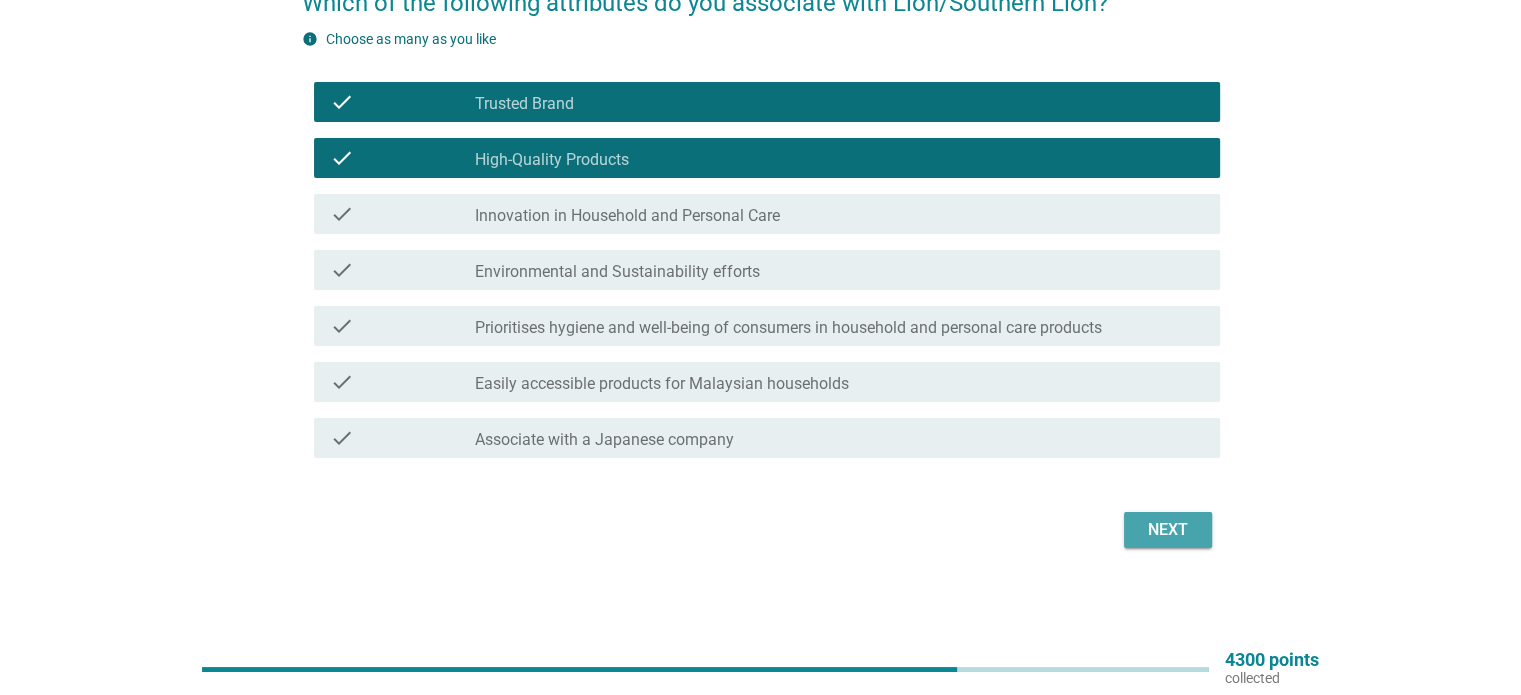 click on "Next" at bounding box center [1168, 530] 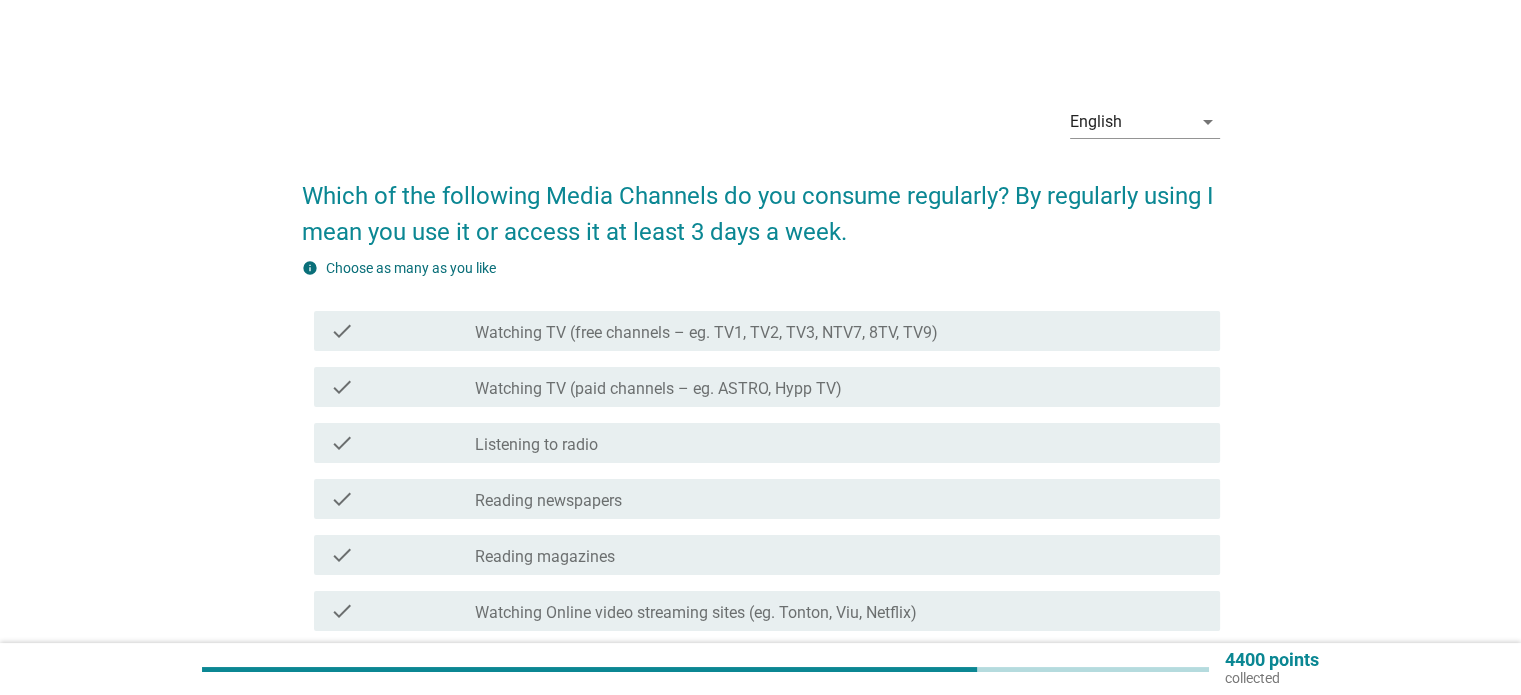 click on "check_box_outline_blank Watching TV (free channels – eg. TV1, TV2, TV3, NTV7, 8TV, TV9)" at bounding box center (839, 331) 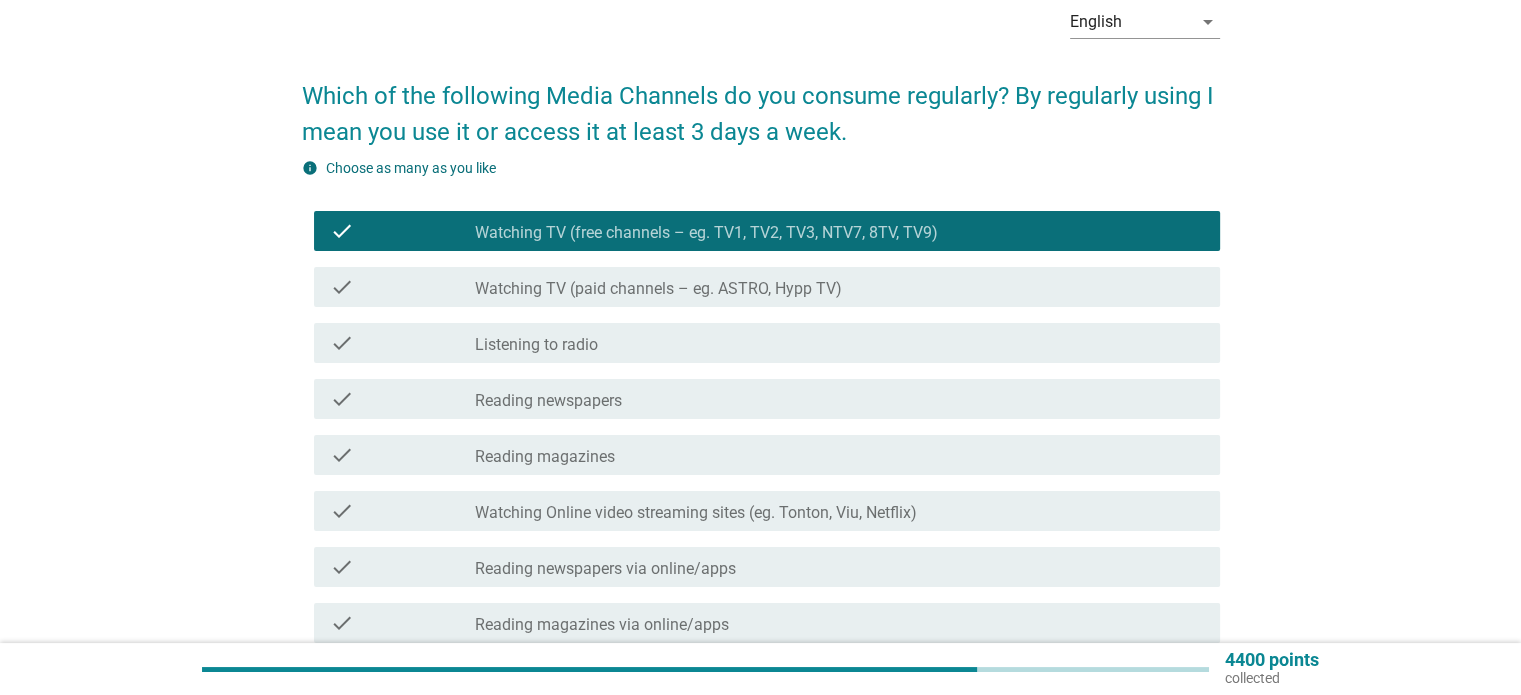 click on "check_box_outline_blank Watching TV (paid channels – eg. ASTRO, Hypp TV)" at bounding box center [839, 287] 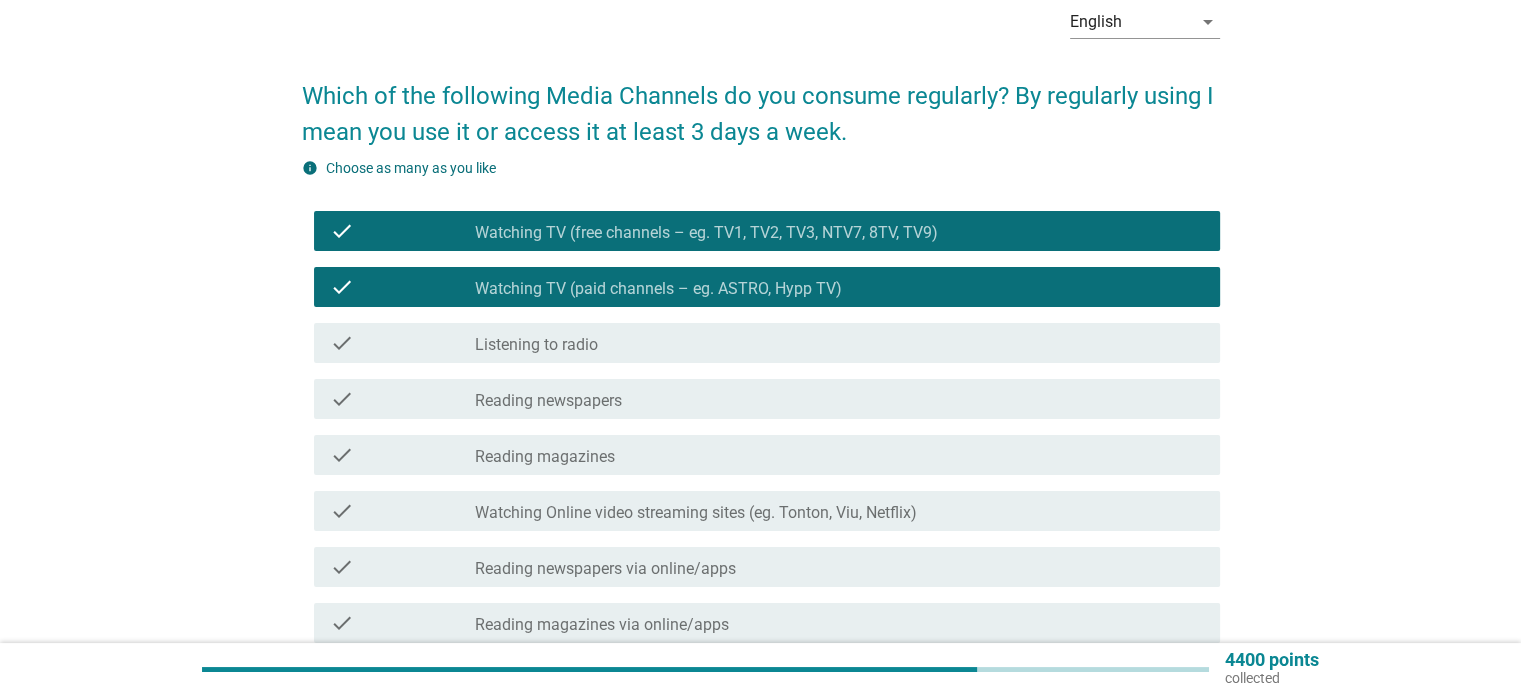 click on "check_box_outline_blank Listening to radio" at bounding box center [839, 343] 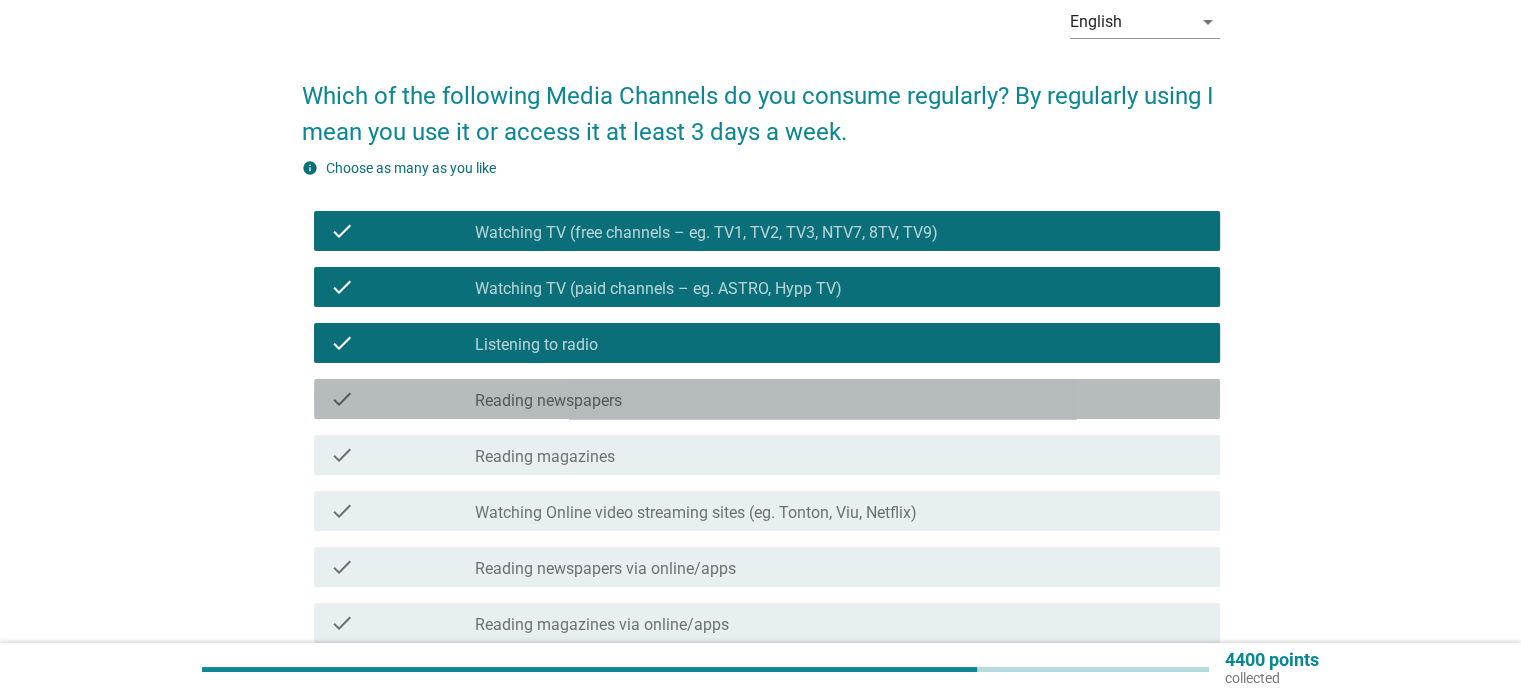 click on "check_box_outline_blank Reading newspapers" at bounding box center (839, 399) 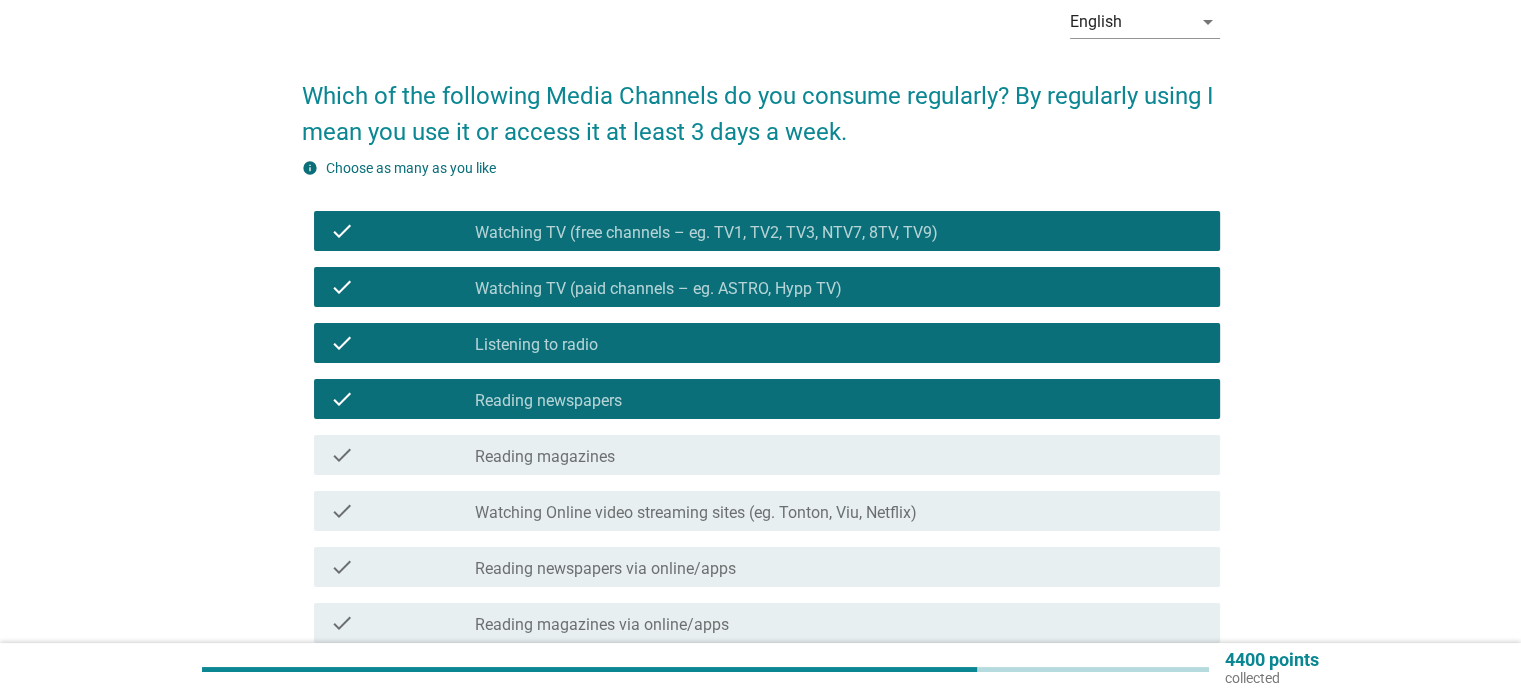 click on "check_box_outline_blank Reading magazines" at bounding box center (839, 455) 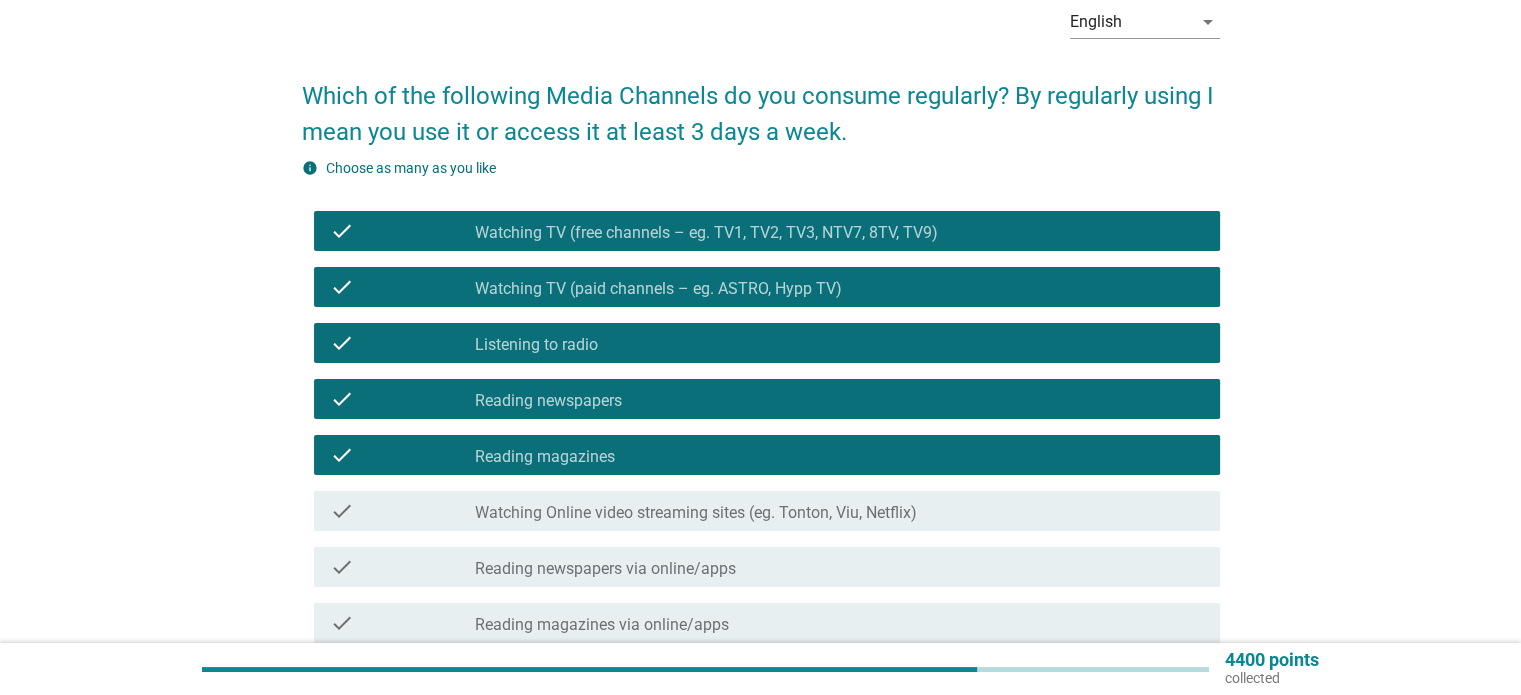 click on "check     check_box_outline_blank Reading newspapers via online/apps" at bounding box center [761, 567] 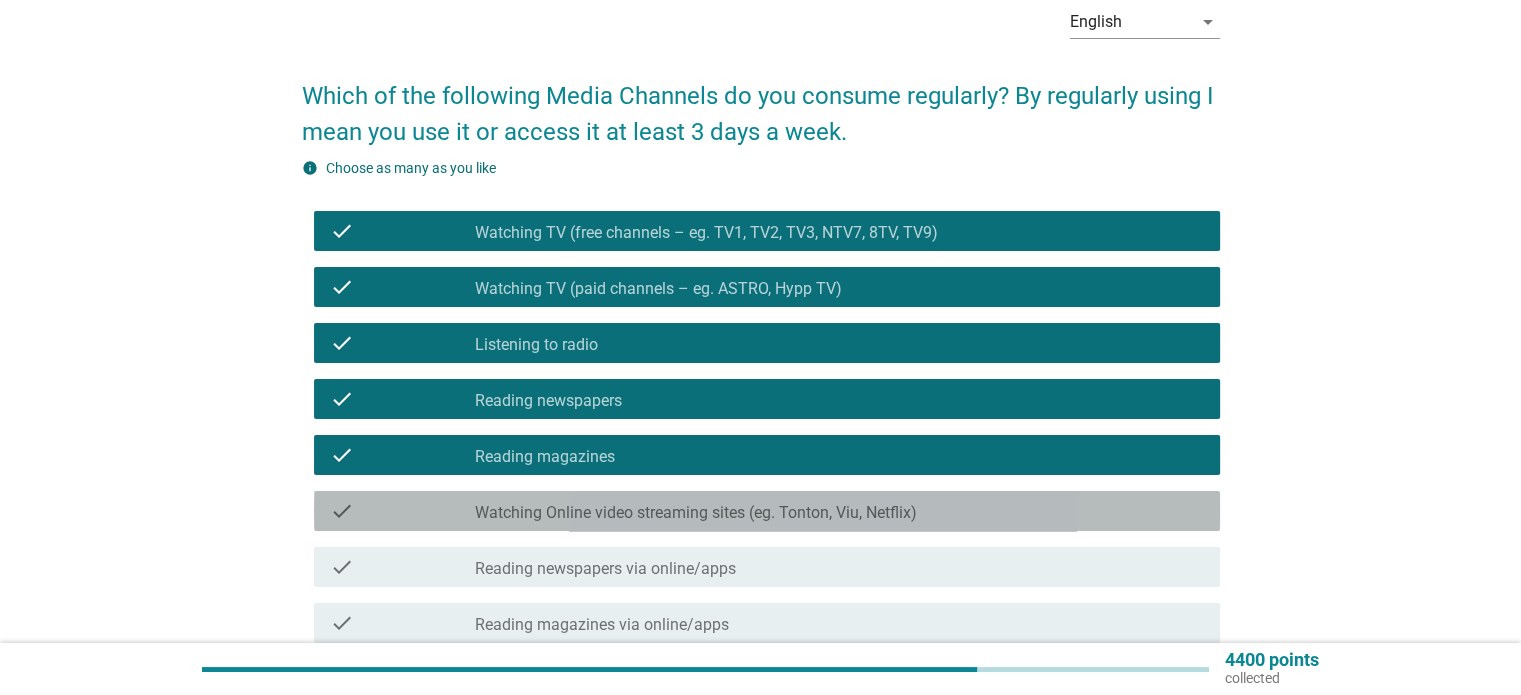 click on "check_box_outline_blank Watching Online video streaming sites (eg. Tonton, Viu, Netflix)" at bounding box center (839, 511) 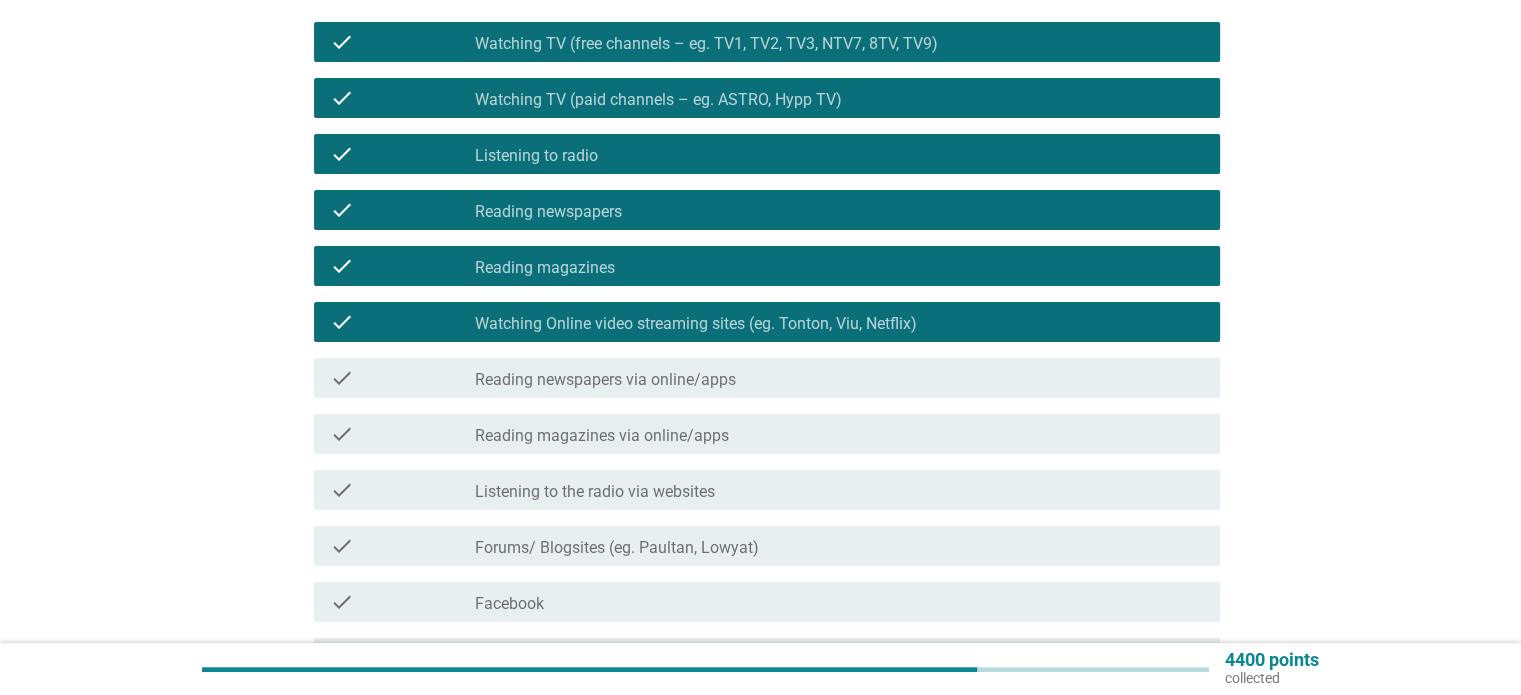 scroll, scrollTop: 300, scrollLeft: 0, axis: vertical 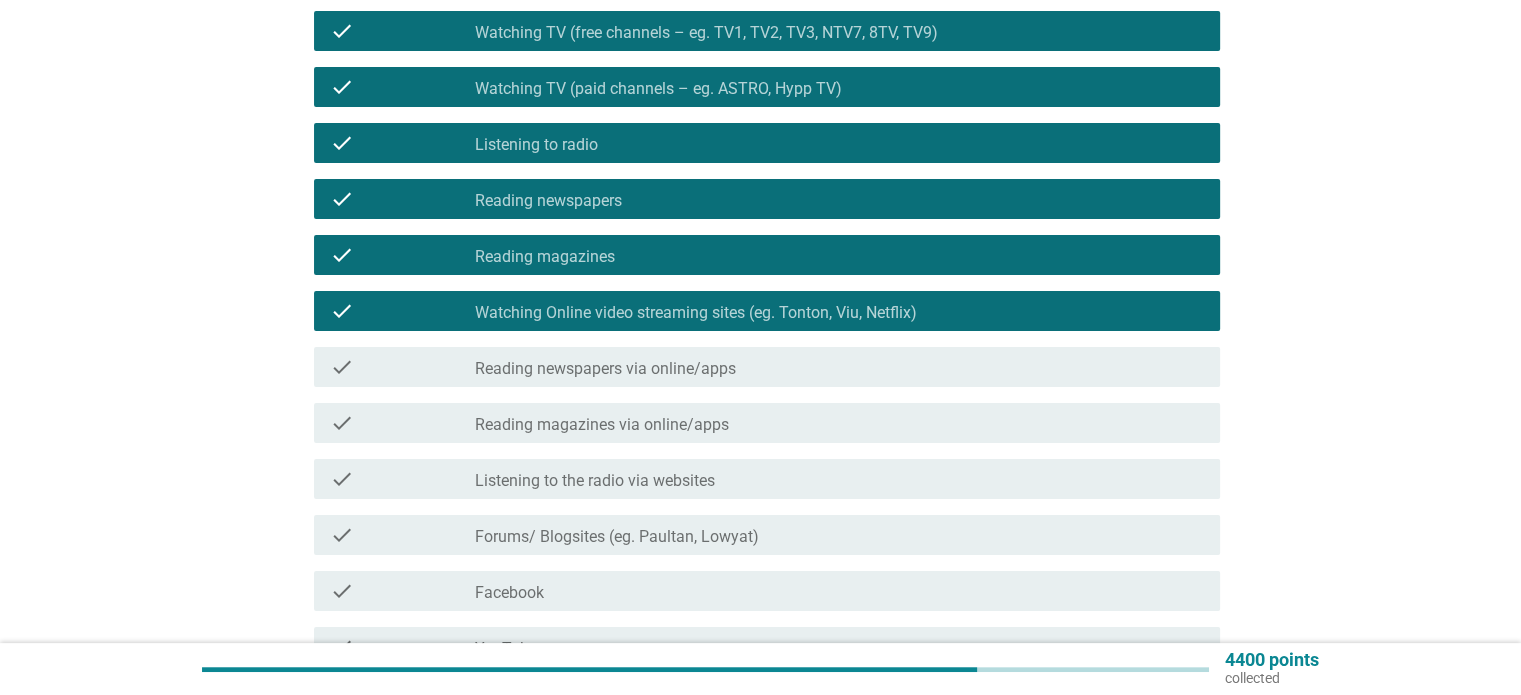 click on "check_box_outline_blank Reading newspapers via online/apps" at bounding box center [839, 367] 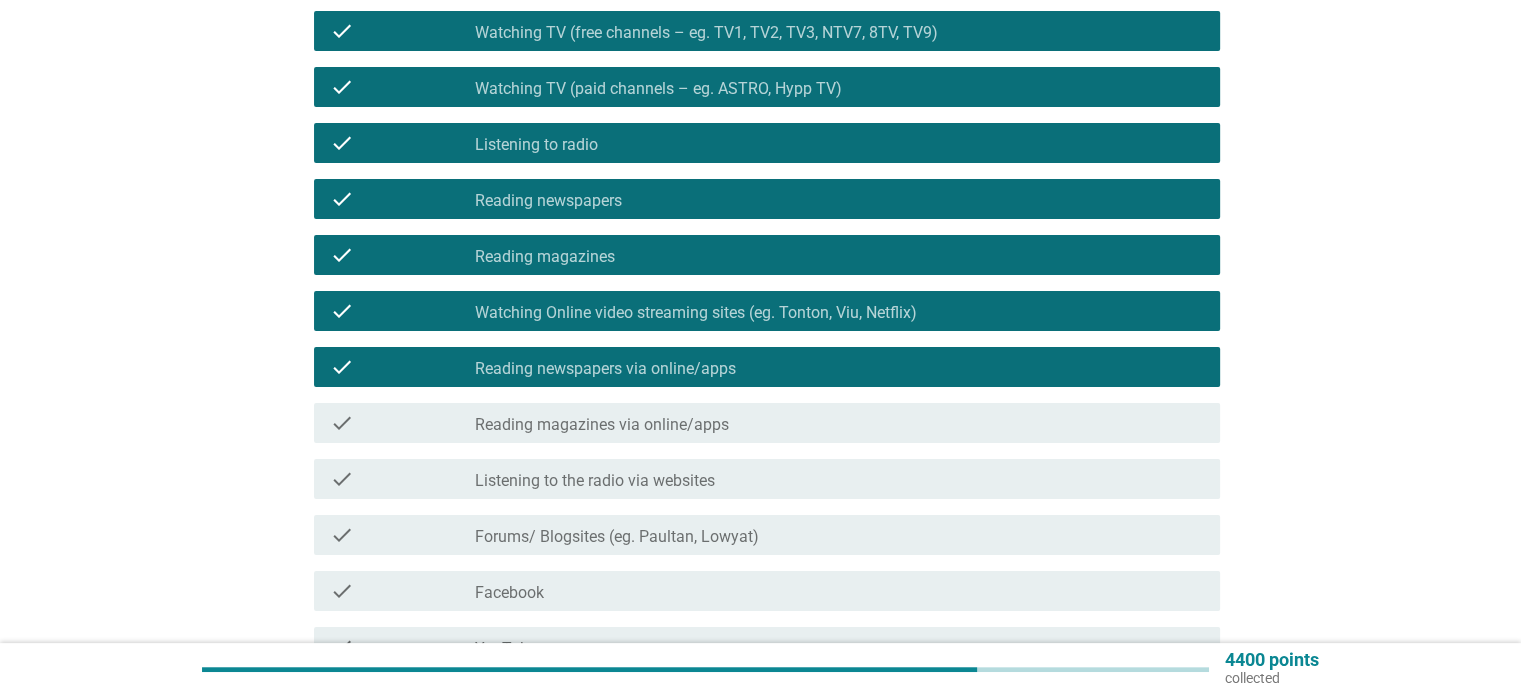 click on "check_box_outline_blank Reading magazines via online/apps" at bounding box center (839, 423) 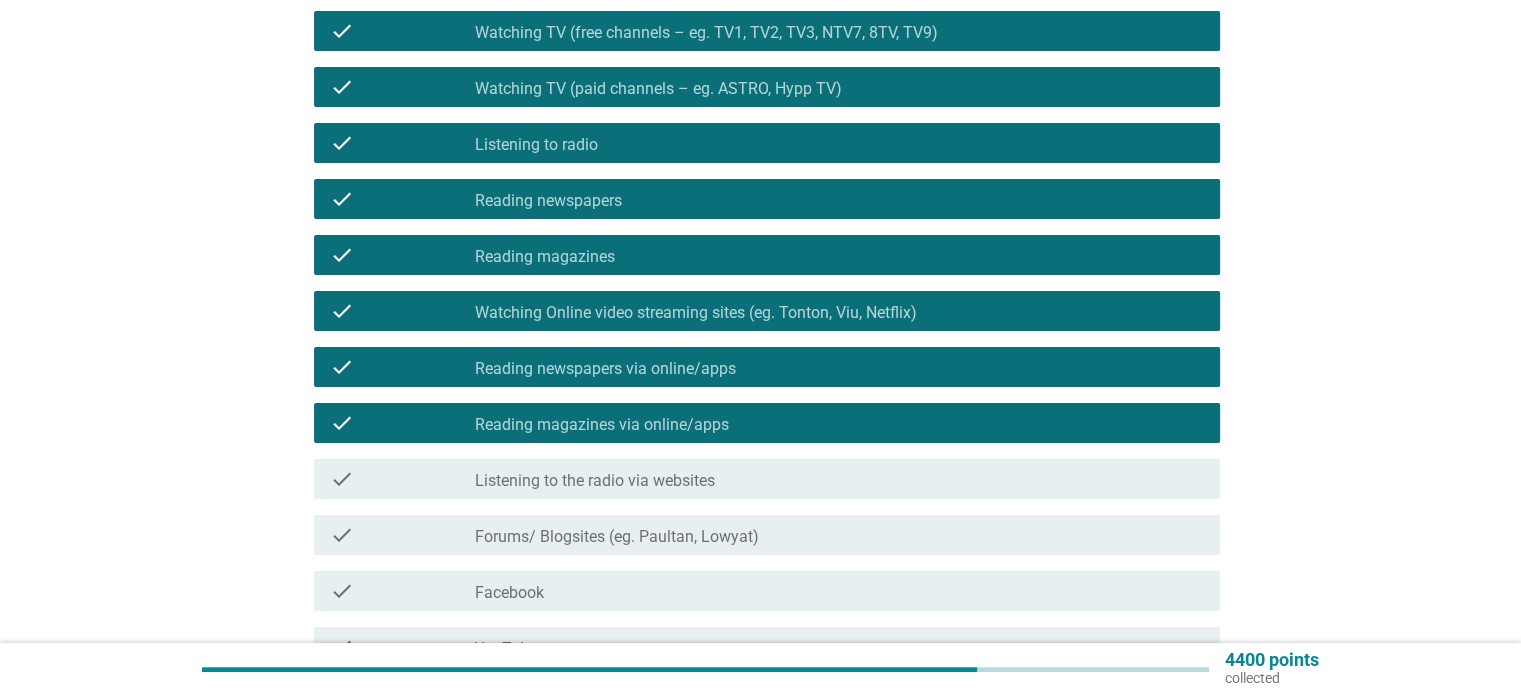 click on "check     check_box_outline_blank Listening to the radio via websites" at bounding box center (767, 479) 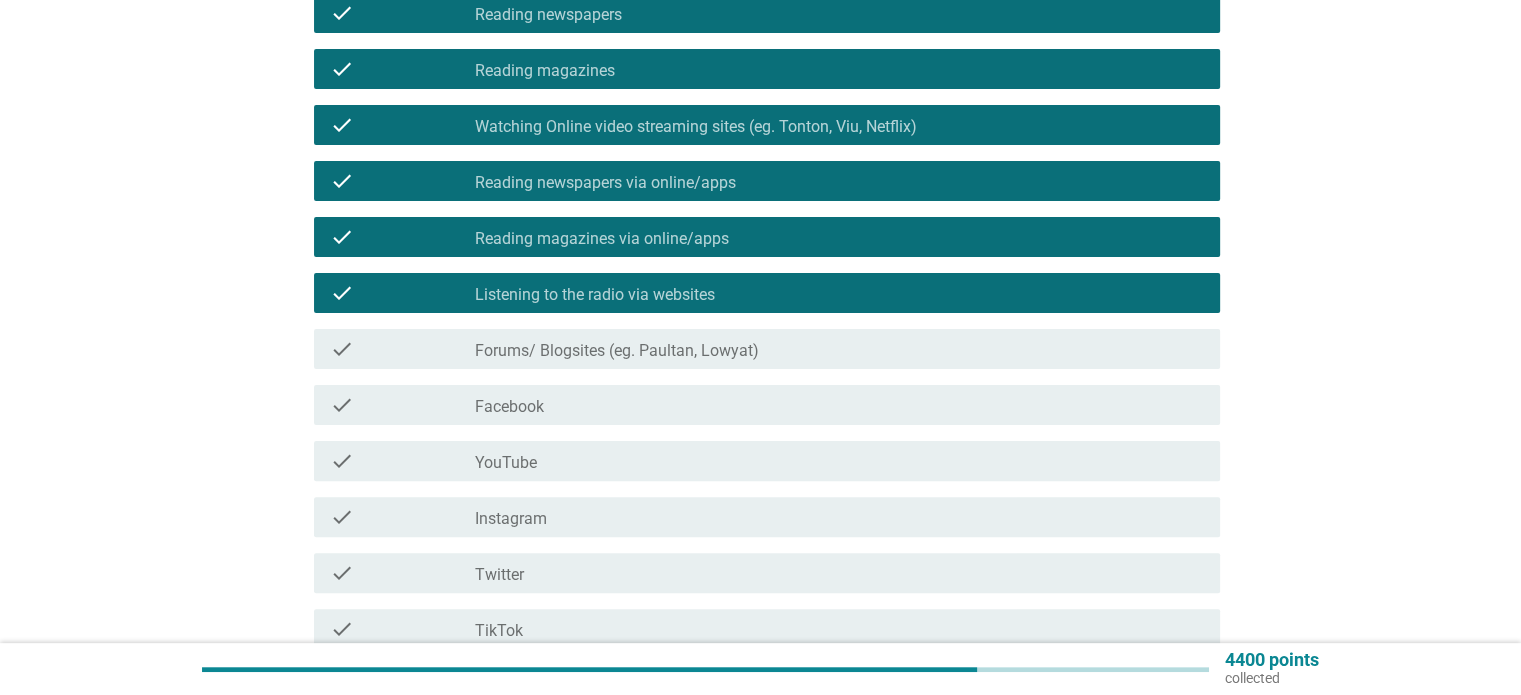 scroll, scrollTop: 700, scrollLeft: 0, axis: vertical 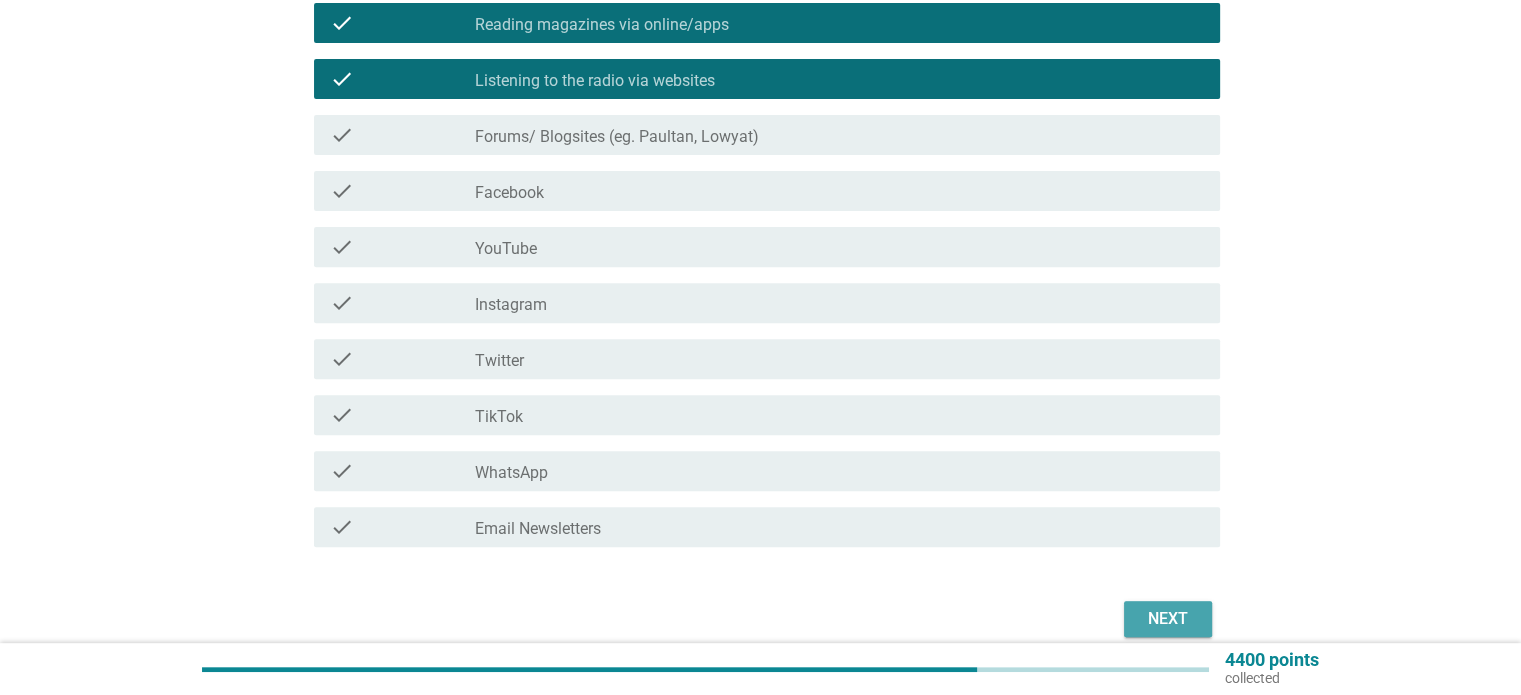 click on "Next" at bounding box center (1168, 619) 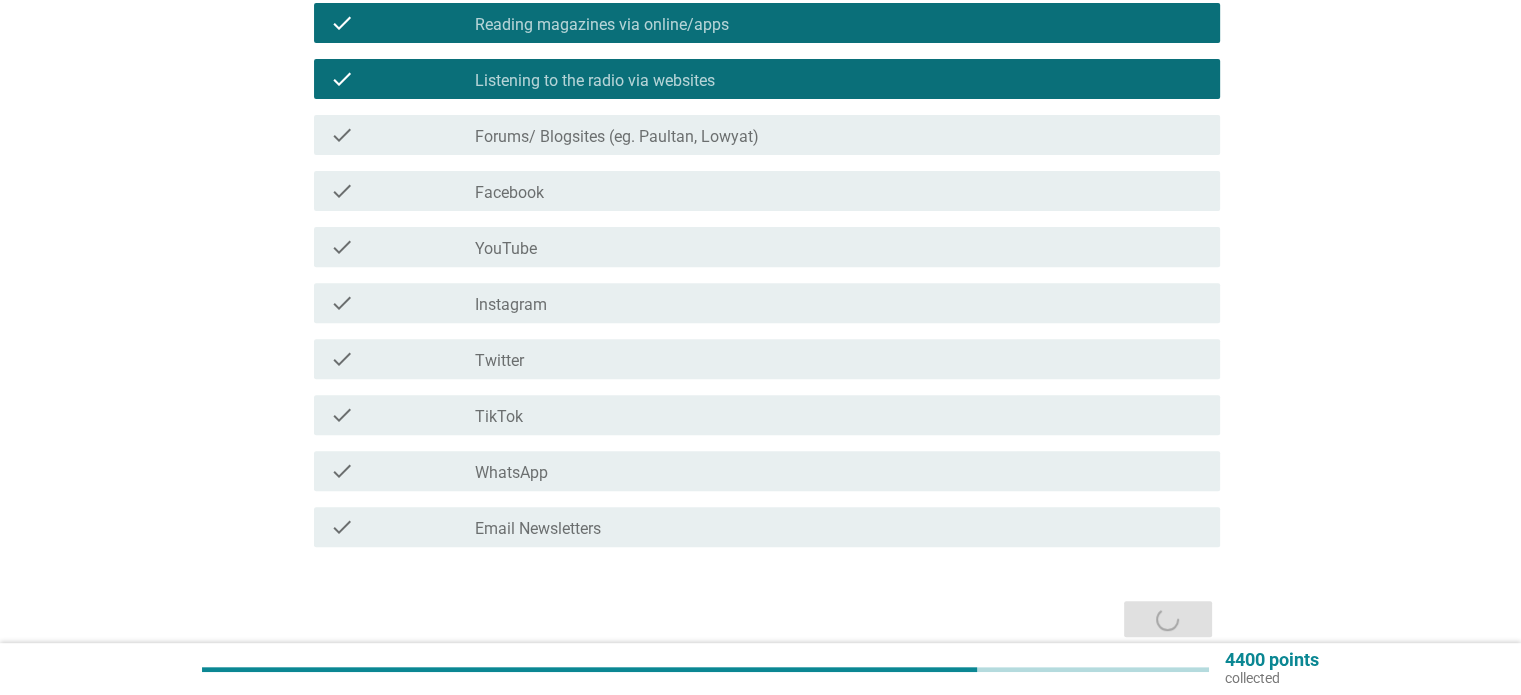 scroll, scrollTop: 0, scrollLeft: 0, axis: both 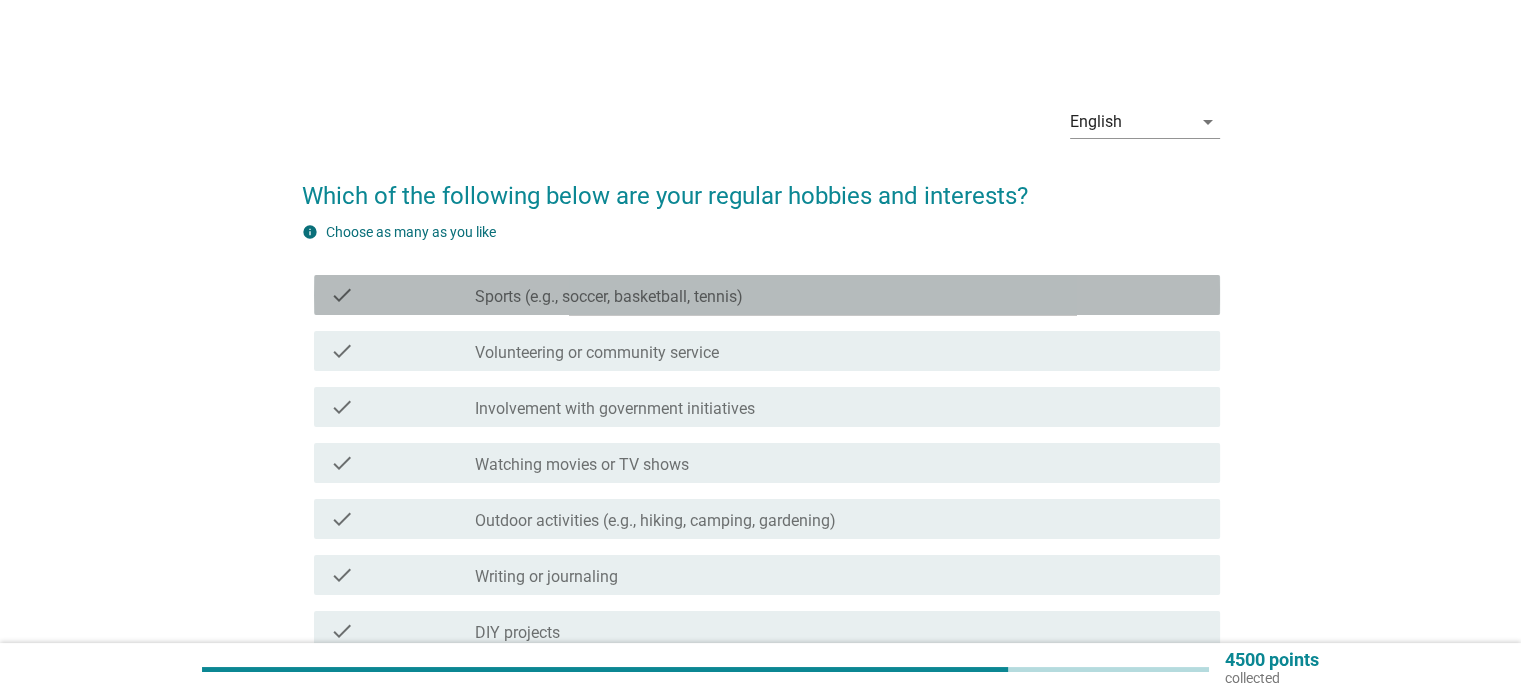 click on "Sports (e.g., soccer, basketball, tennis)" at bounding box center [609, 297] 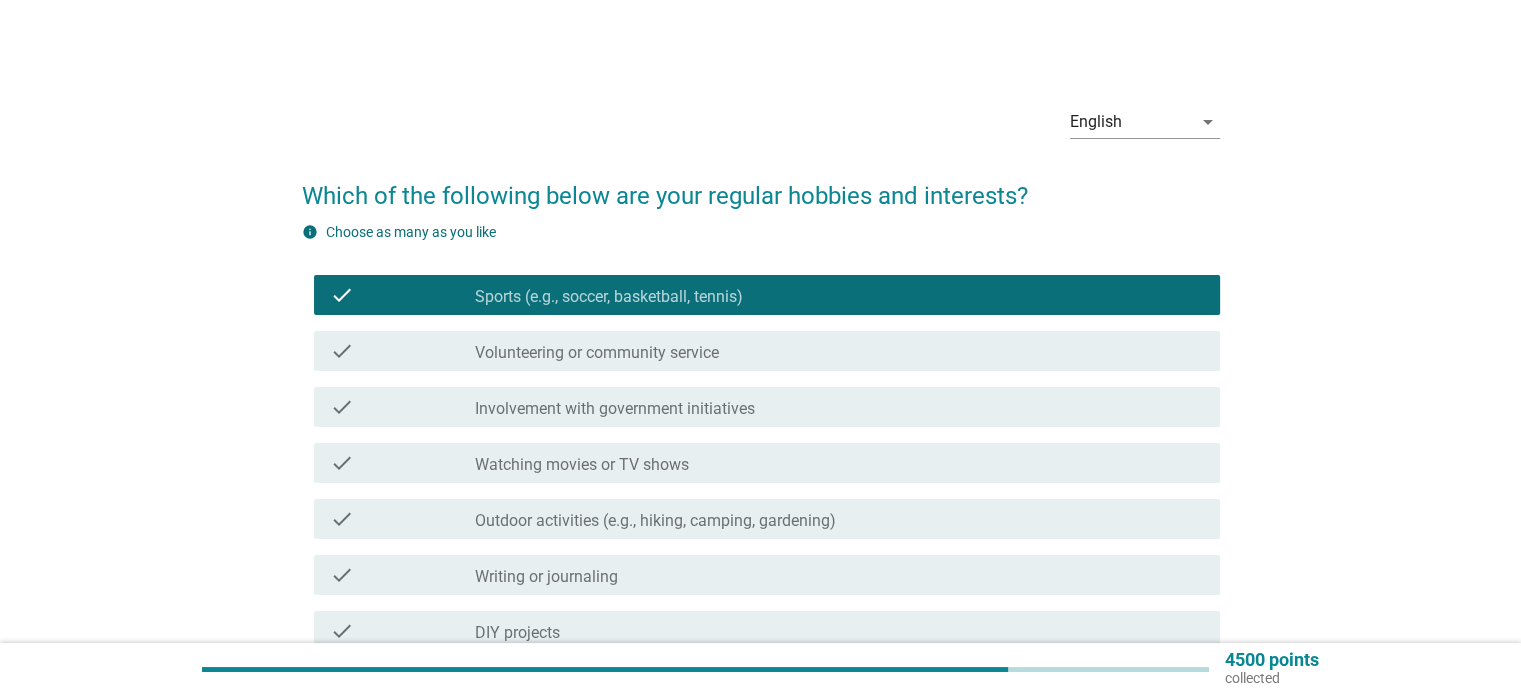 click on "check     check_box_outline_blank Volunteering or community service" at bounding box center (767, 351) 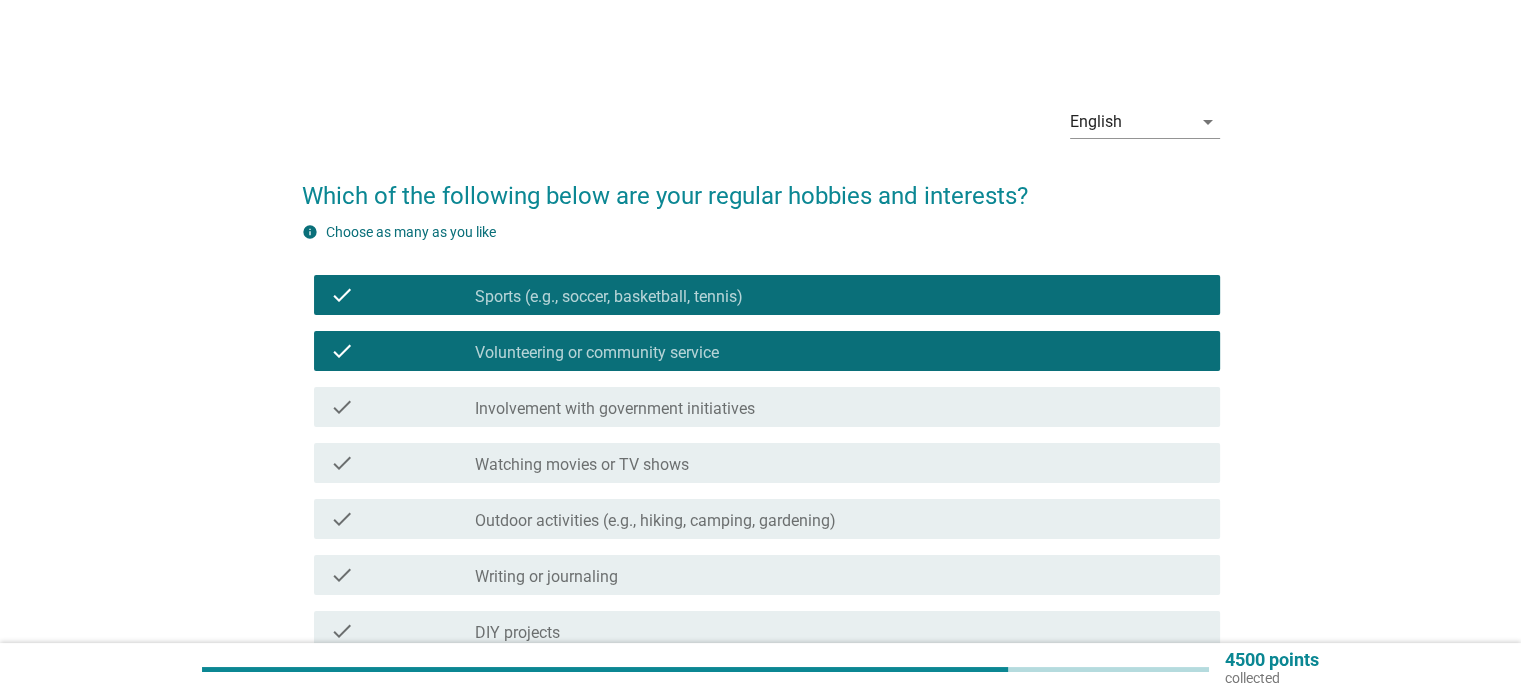 click on "check_box_outline_blank Involvement with government initiatives" at bounding box center [839, 407] 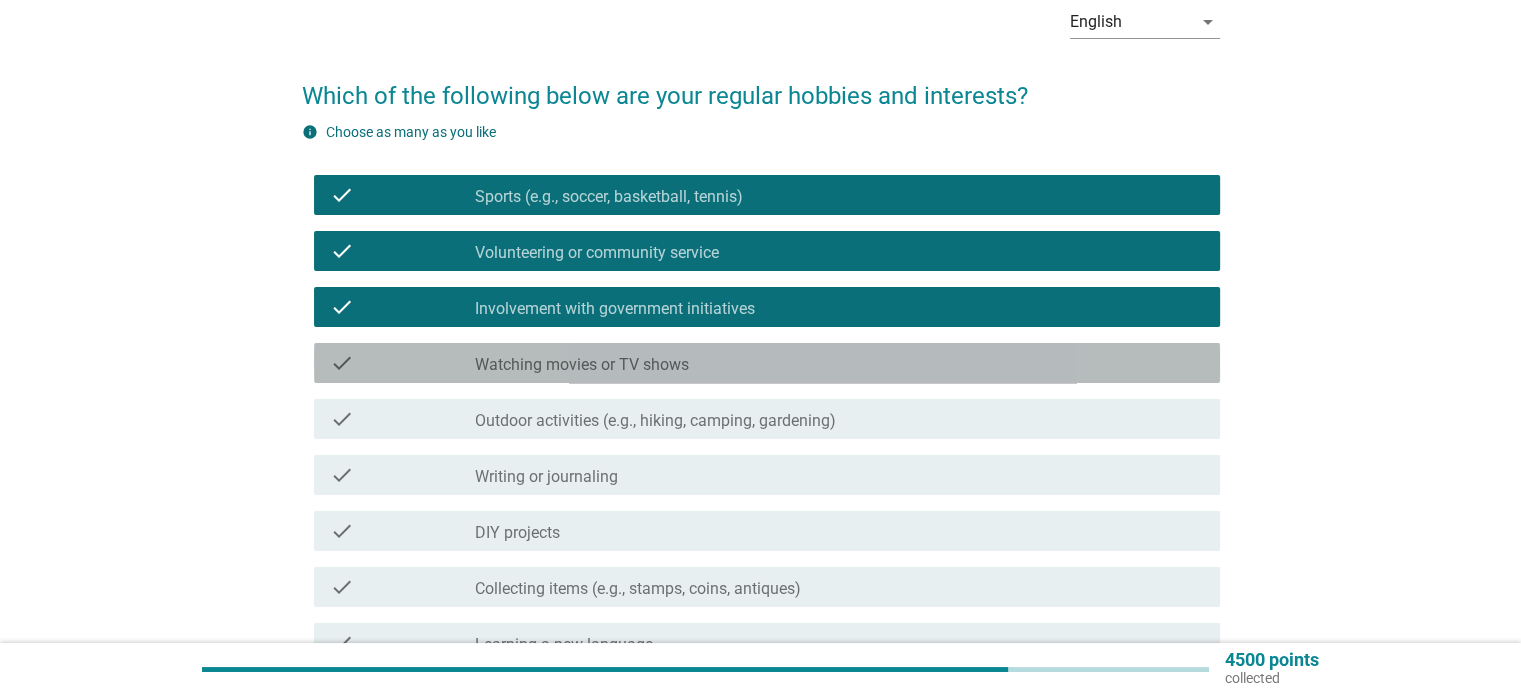 click on "check_box_outline_blank Watching movies or TV shows" at bounding box center (839, 363) 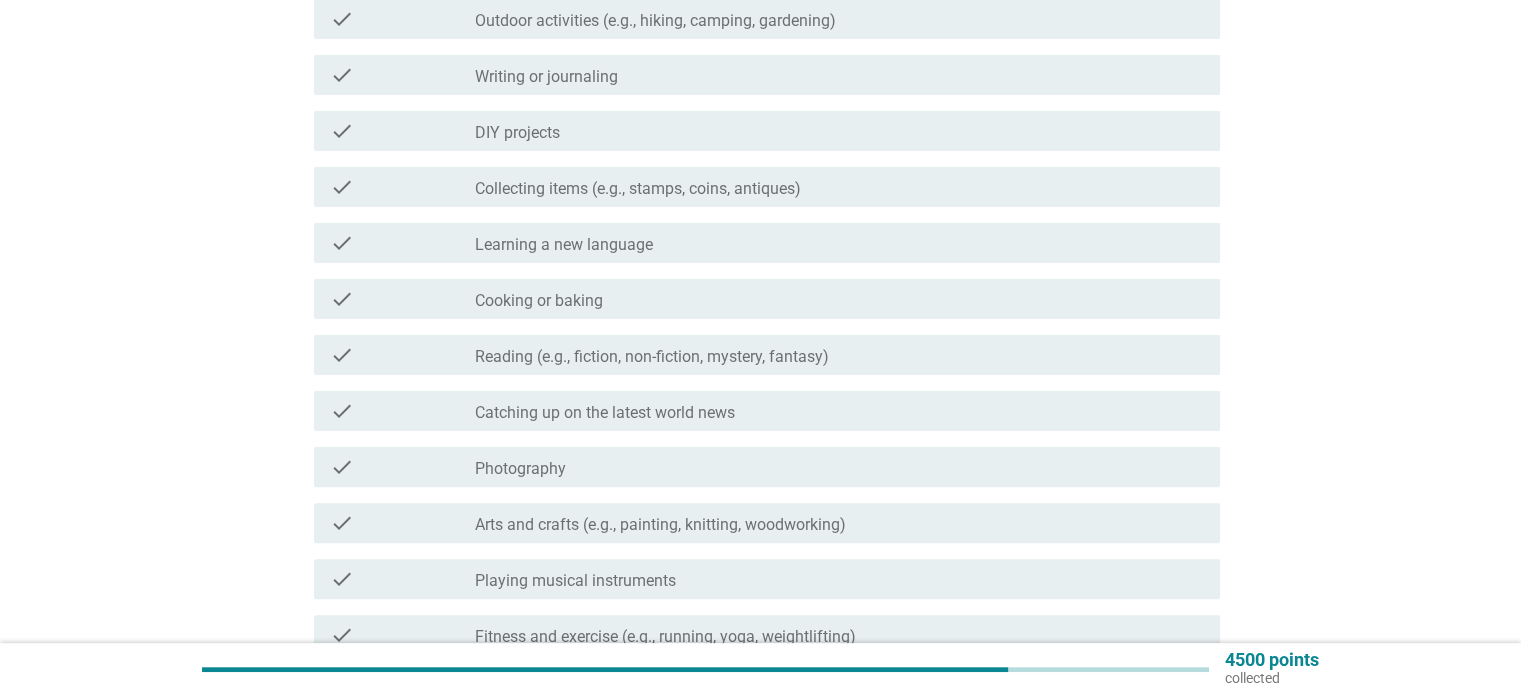 scroll, scrollTop: 400, scrollLeft: 0, axis: vertical 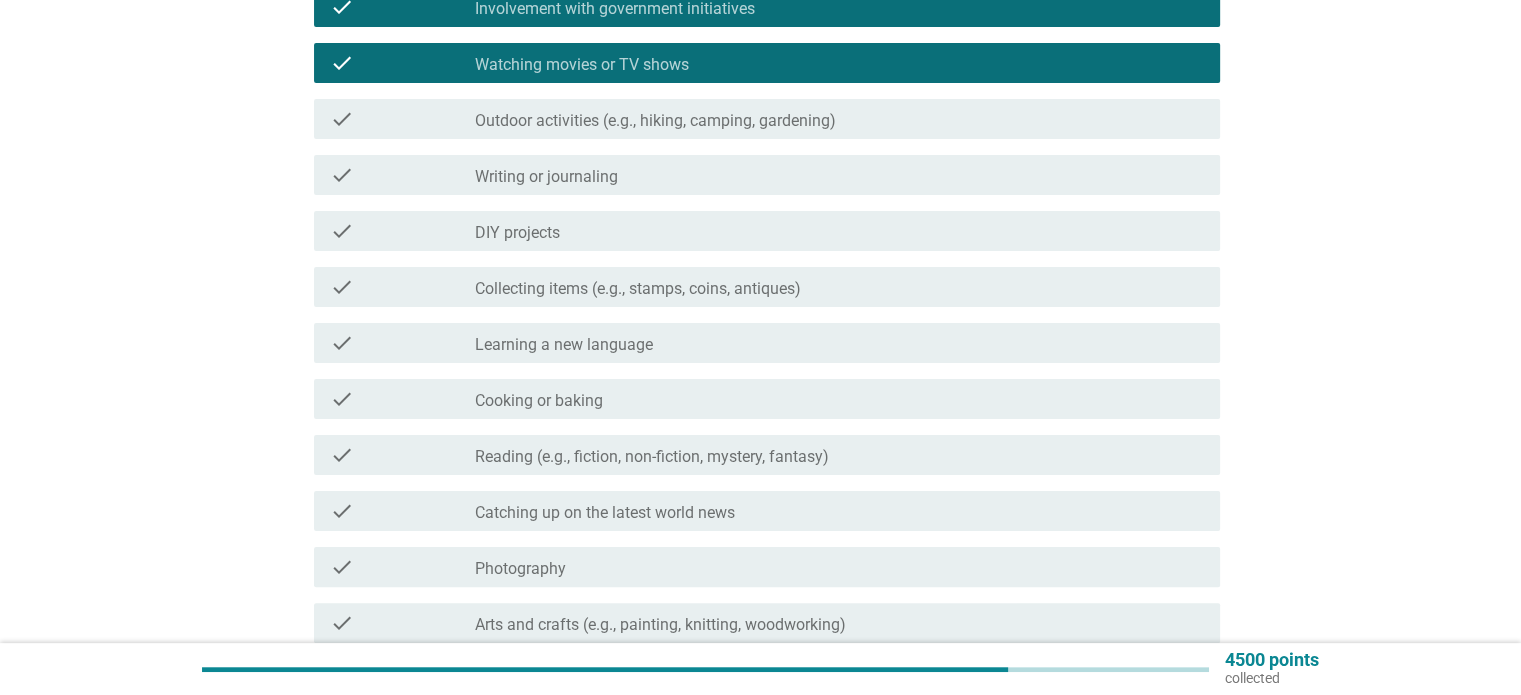 click on "Outdoor activities (e.g., hiking, camping, gardening)" at bounding box center (655, 121) 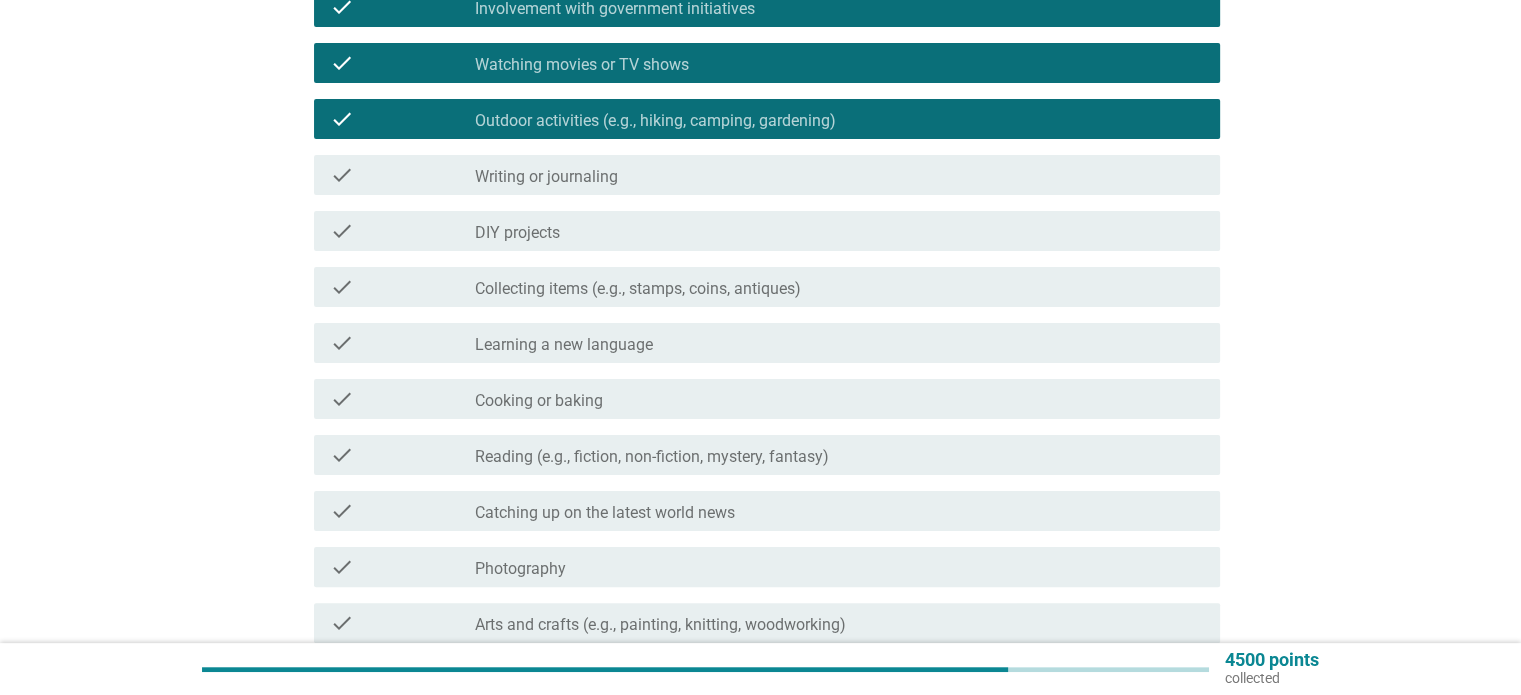 click on "check_box_outline_blank Writing or journaling" at bounding box center (839, 175) 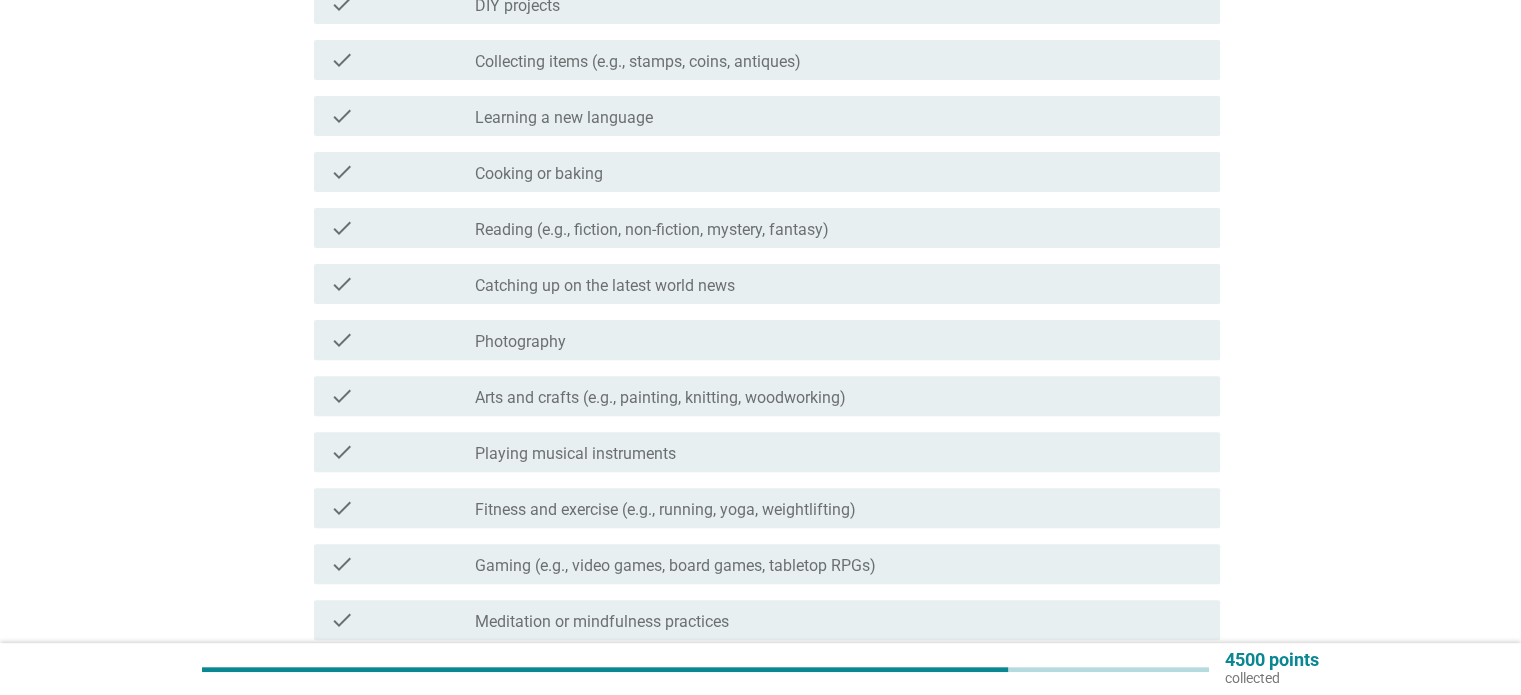scroll, scrollTop: 900, scrollLeft: 0, axis: vertical 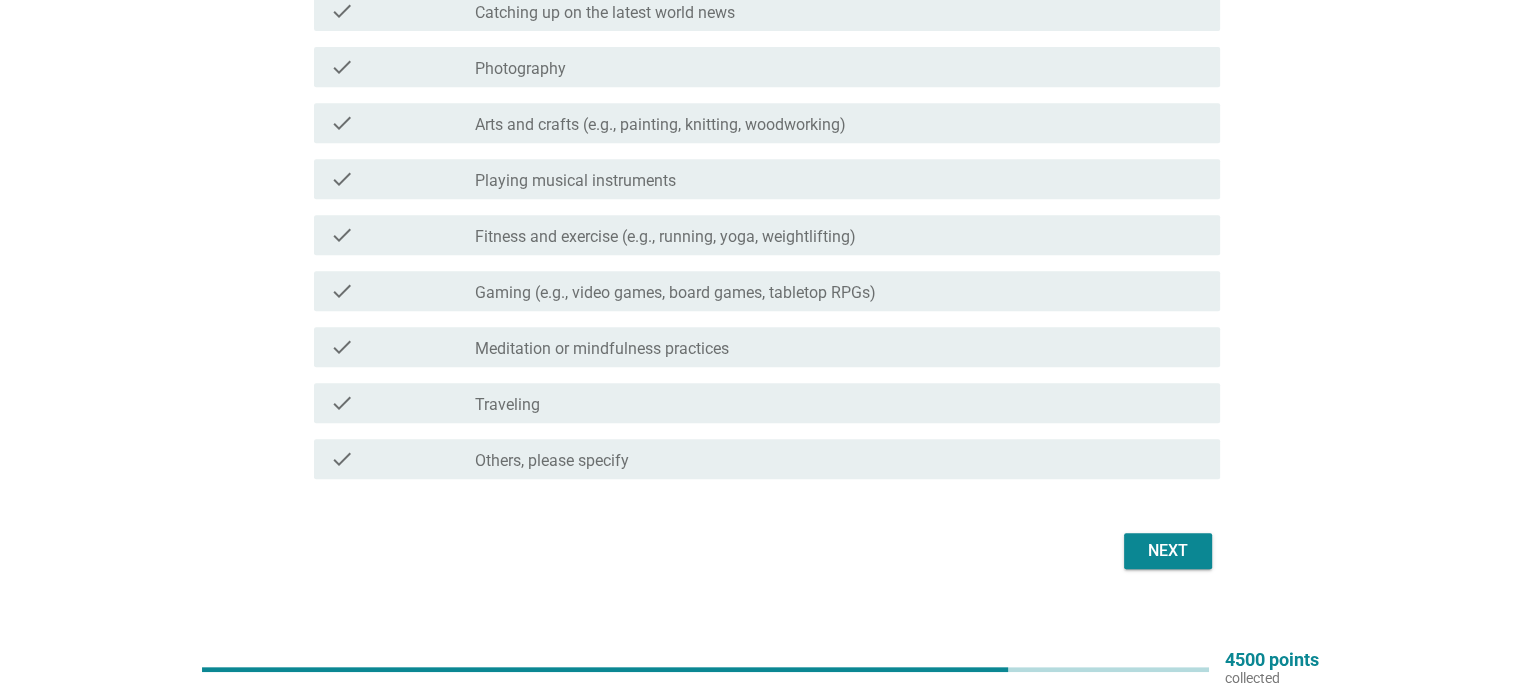 click on "Next" at bounding box center [1168, 551] 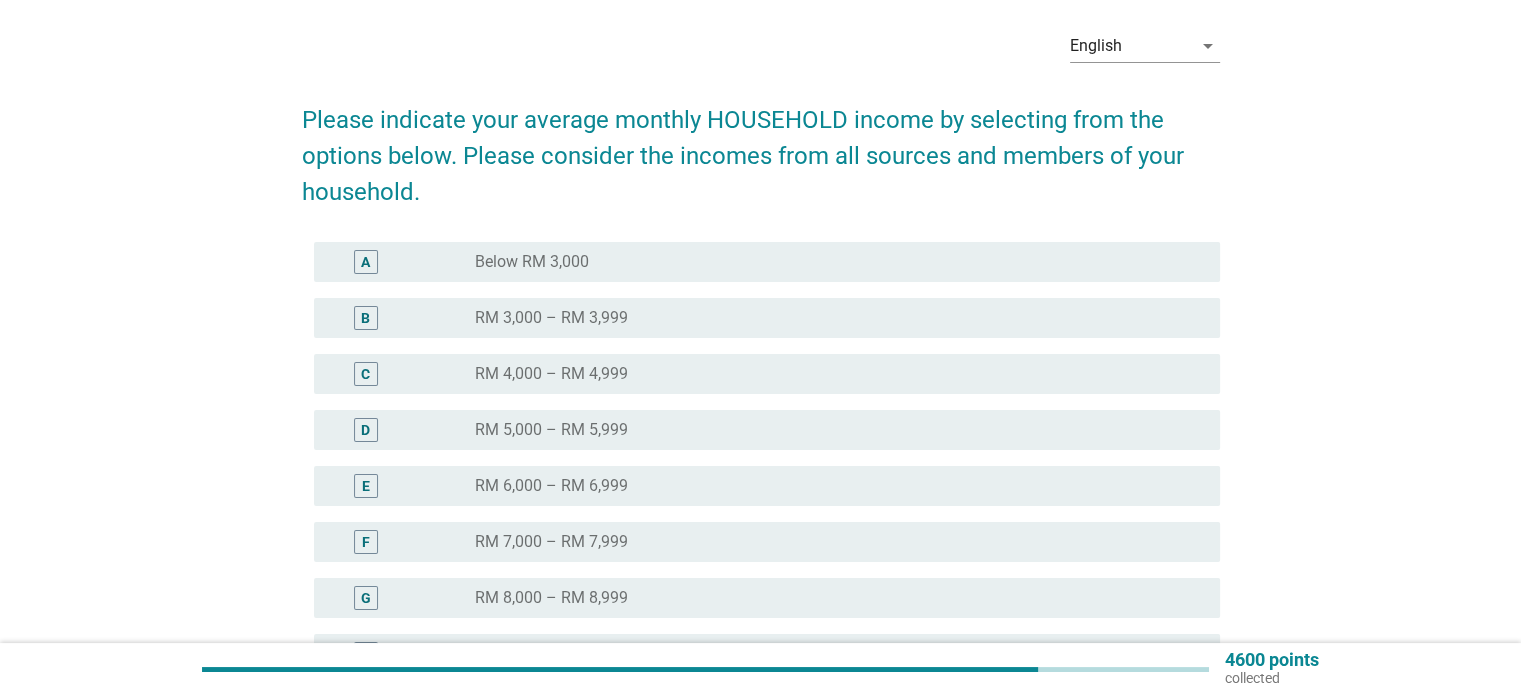 scroll, scrollTop: 200, scrollLeft: 0, axis: vertical 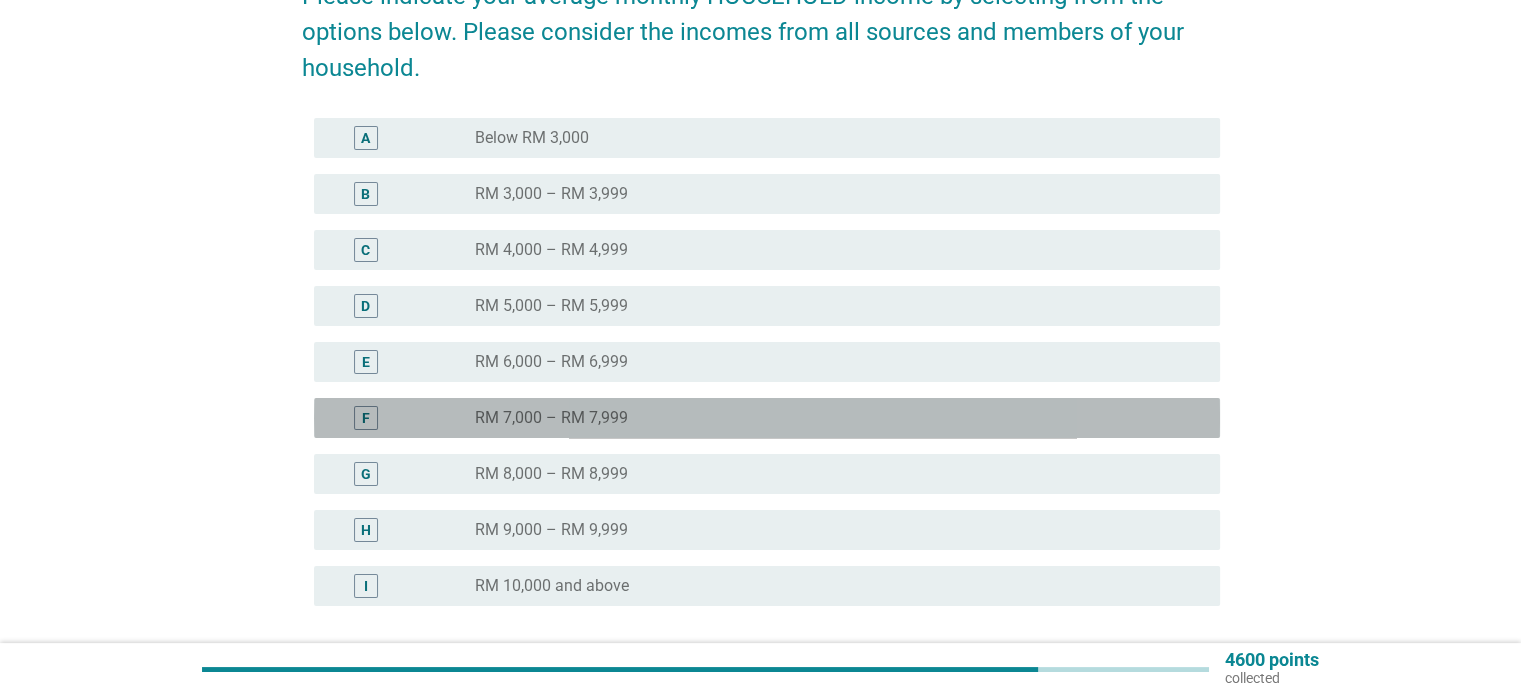 click on "radio_button_unchecked RM 7,000 – RM 7,999" at bounding box center (831, 418) 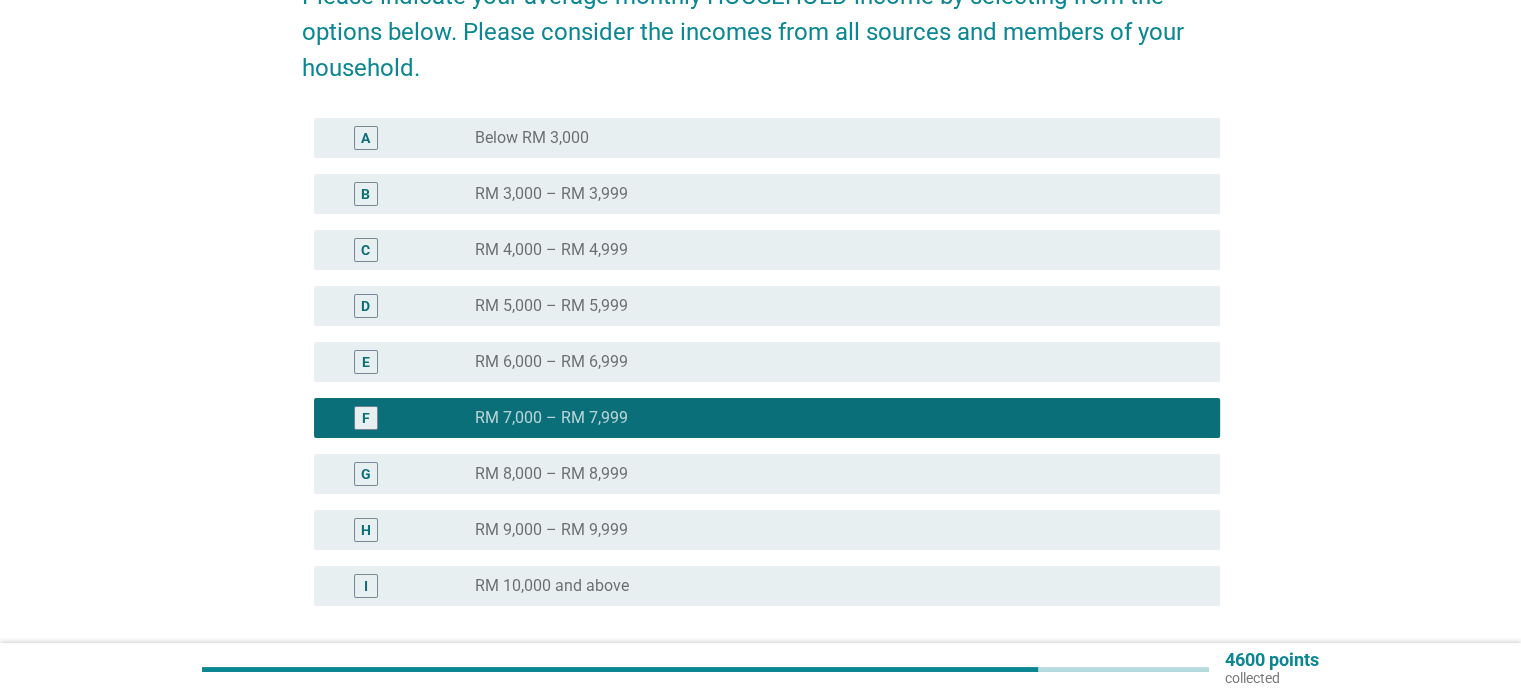 click on "radio_button_unchecked RM 8,000 – RM 8,999" at bounding box center (831, 474) 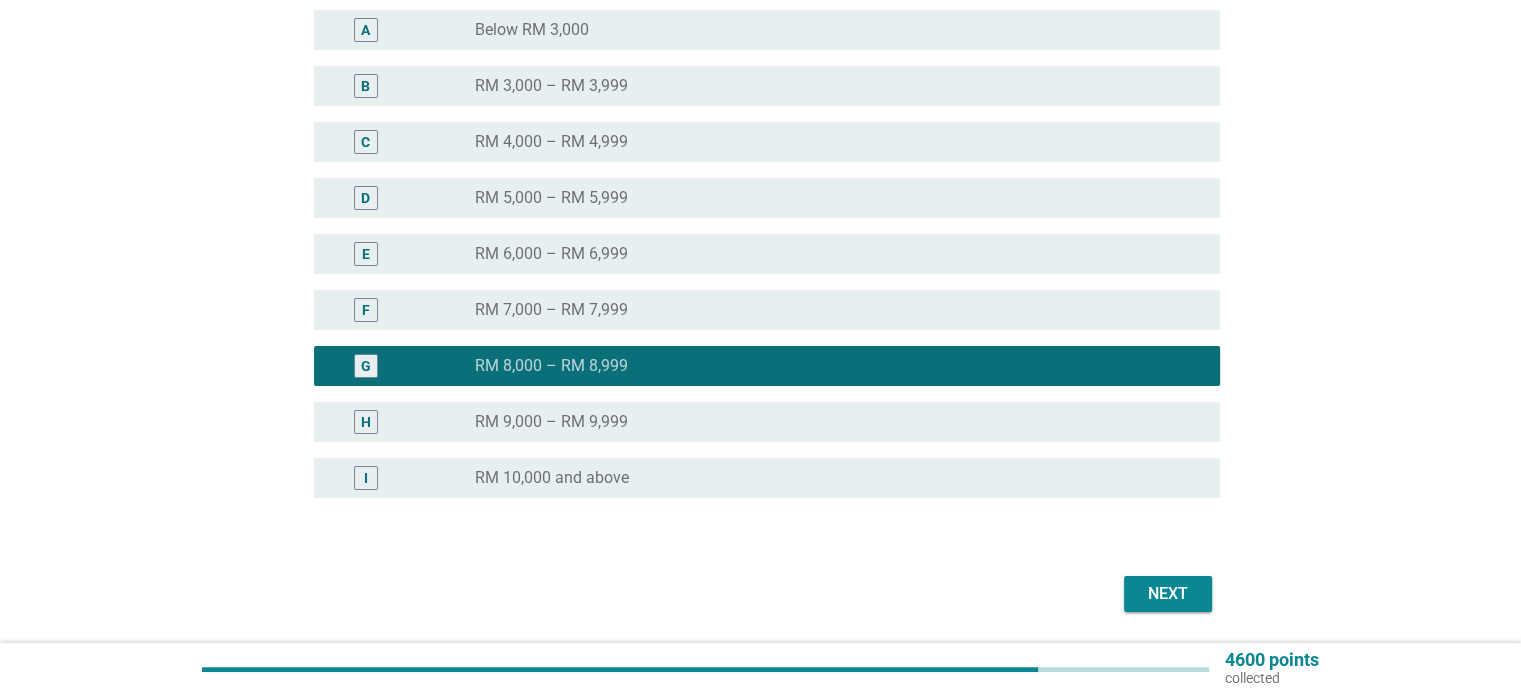 scroll, scrollTop: 372, scrollLeft: 0, axis: vertical 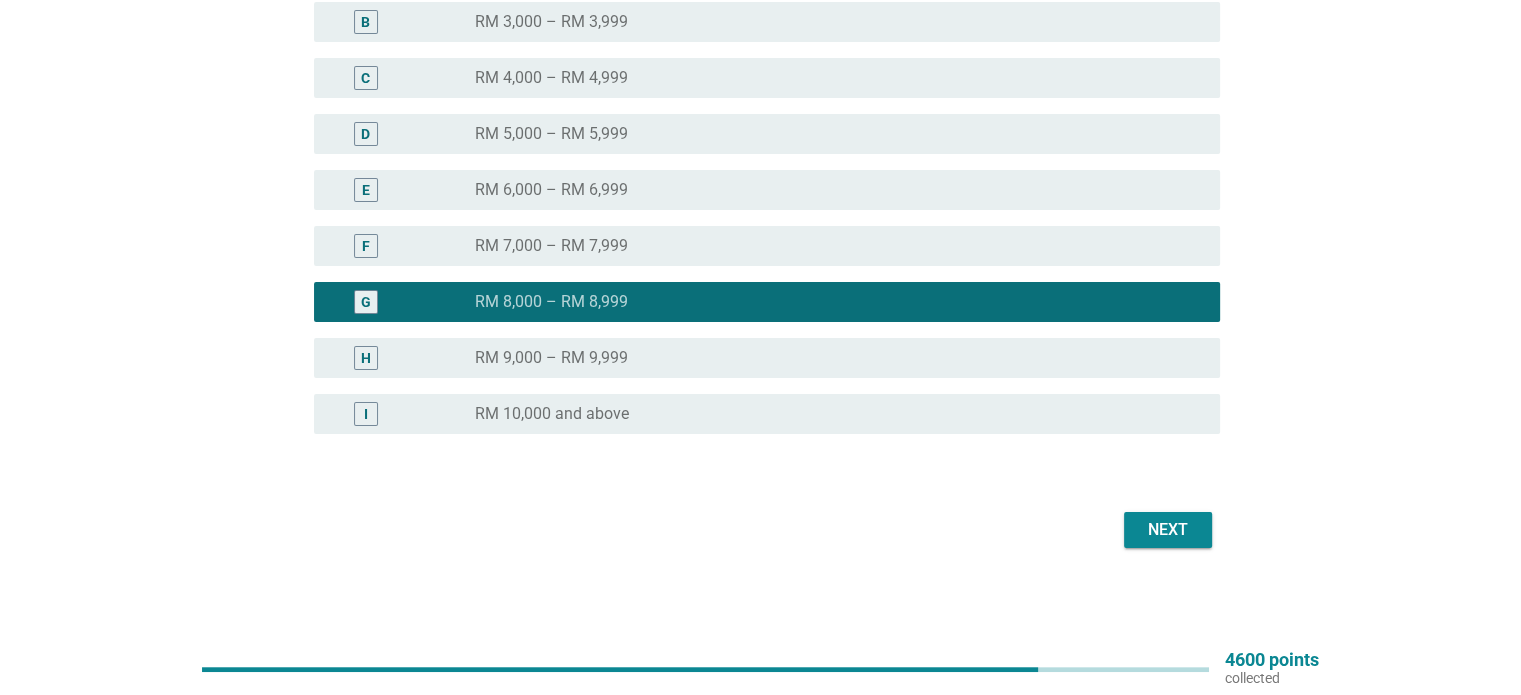 click on "Next" at bounding box center (1168, 530) 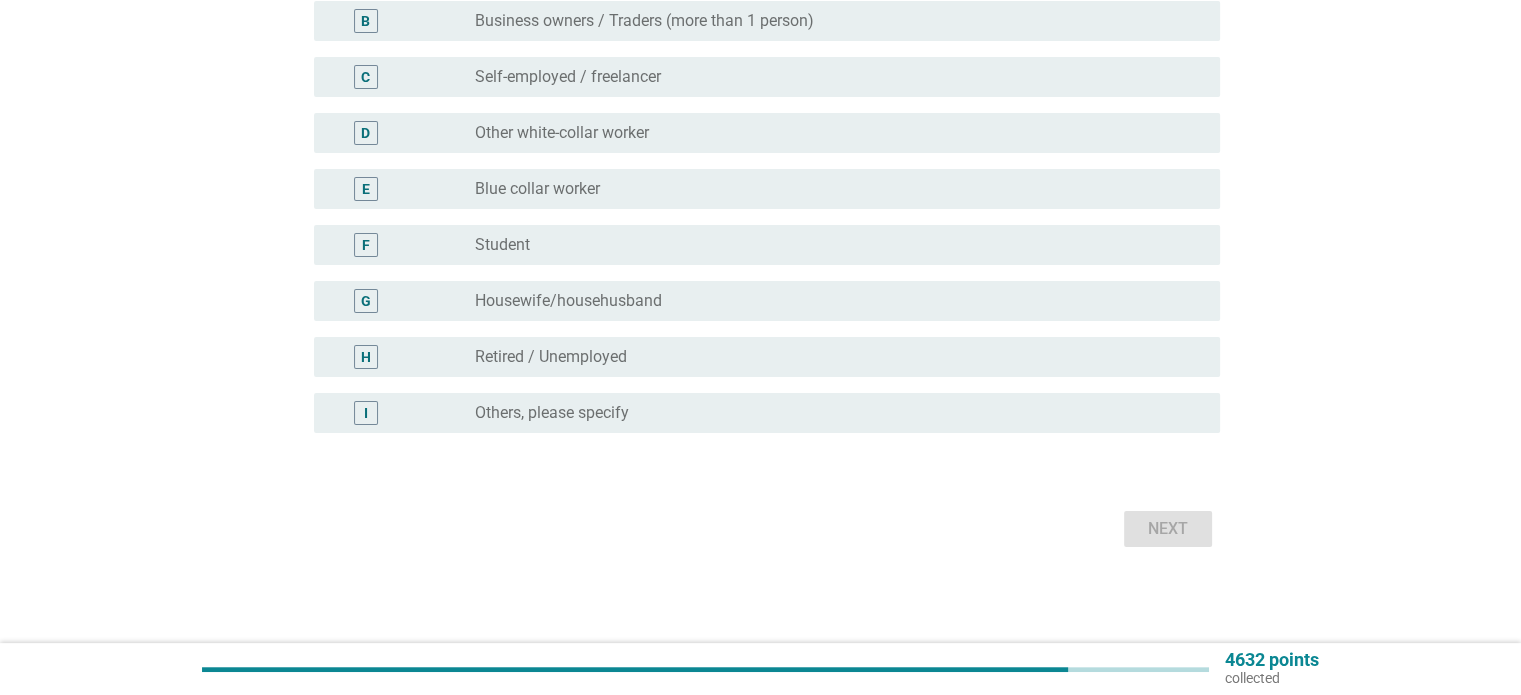 scroll, scrollTop: 0, scrollLeft: 0, axis: both 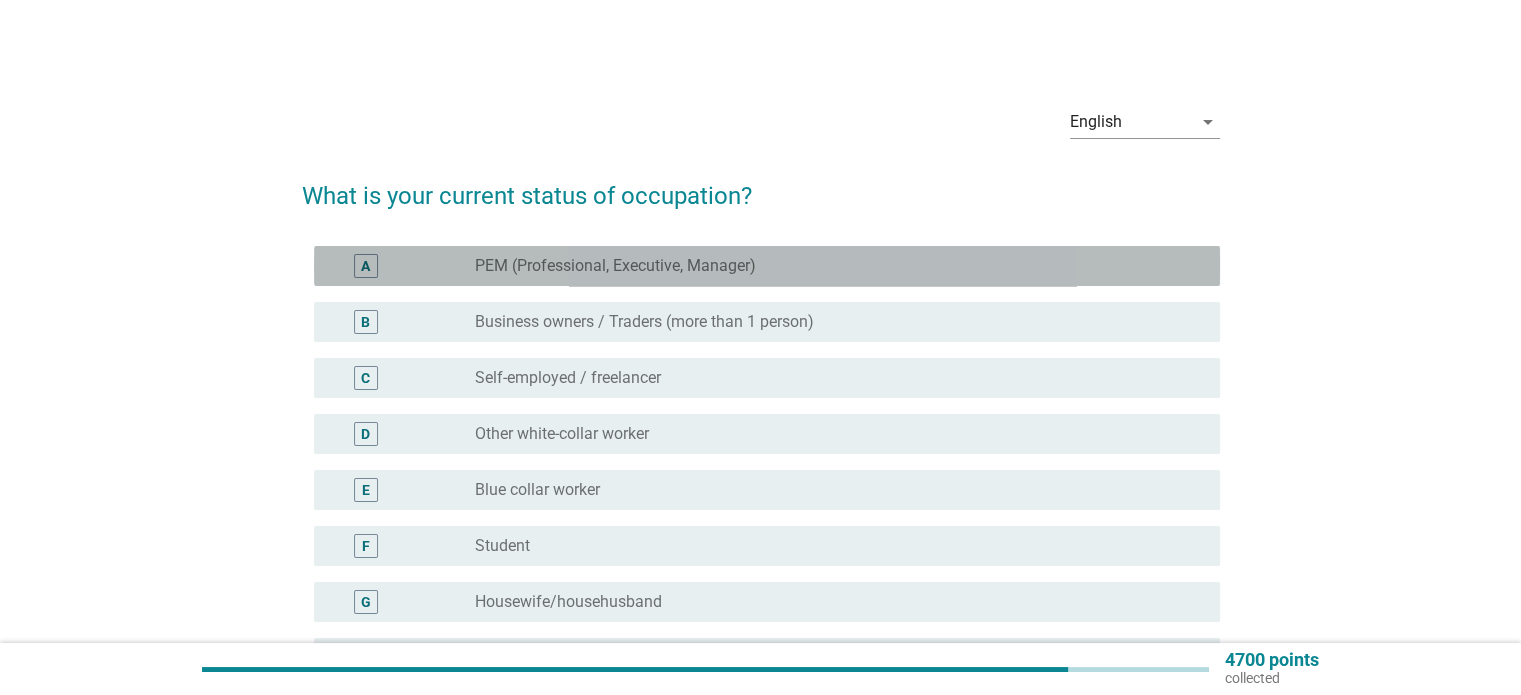 click on "radio_button_unchecked PEM (Professional, Executive, Manager)" at bounding box center (831, 266) 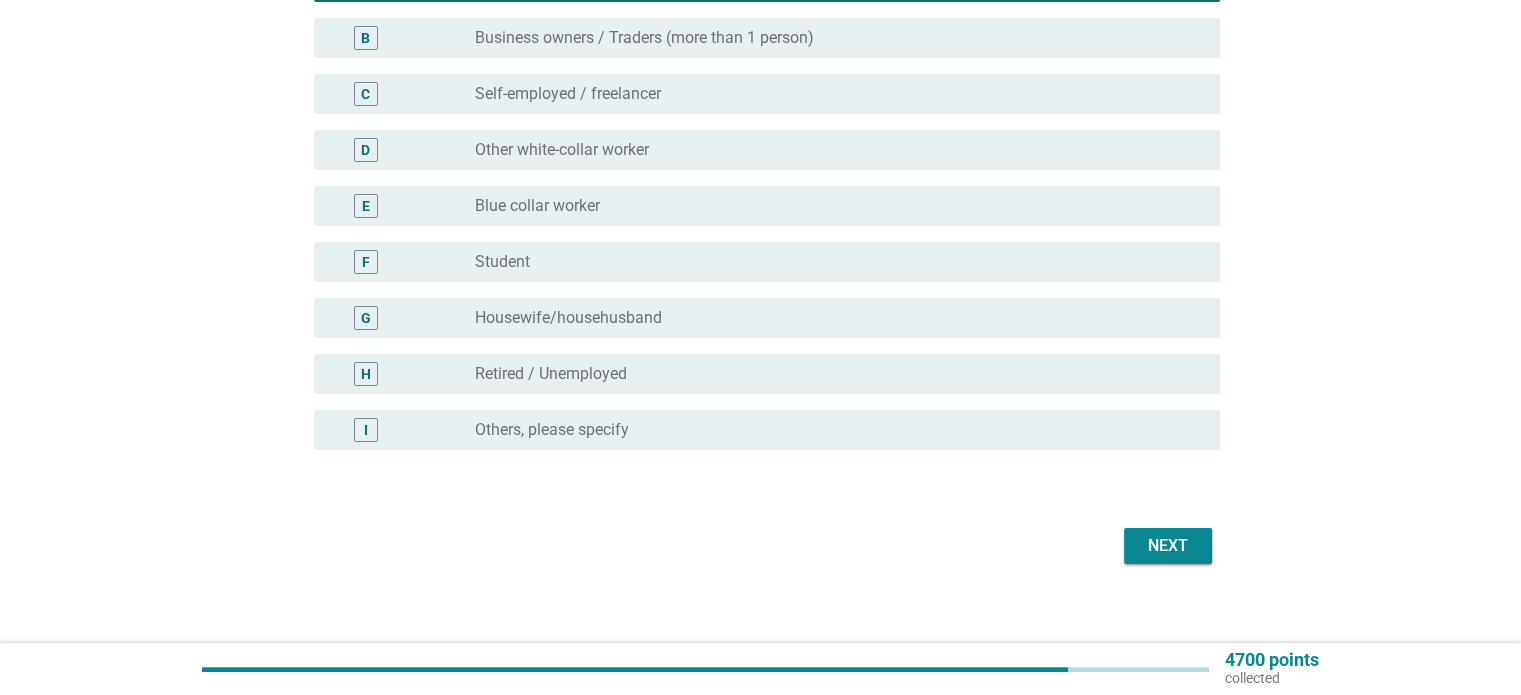 scroll, scrollTop: 300, scrollLeft: 0, axis: vertical 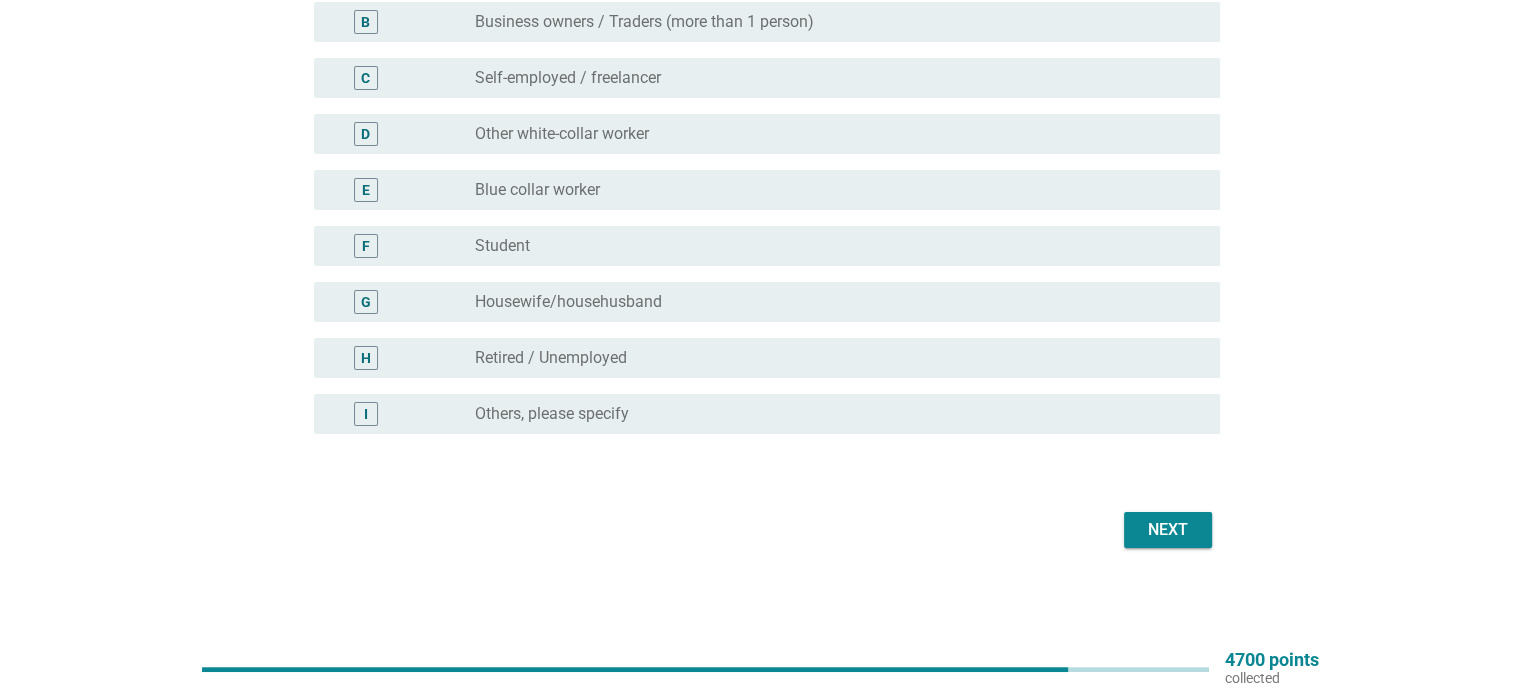click on "Next" at bounding box center [1168, 530] 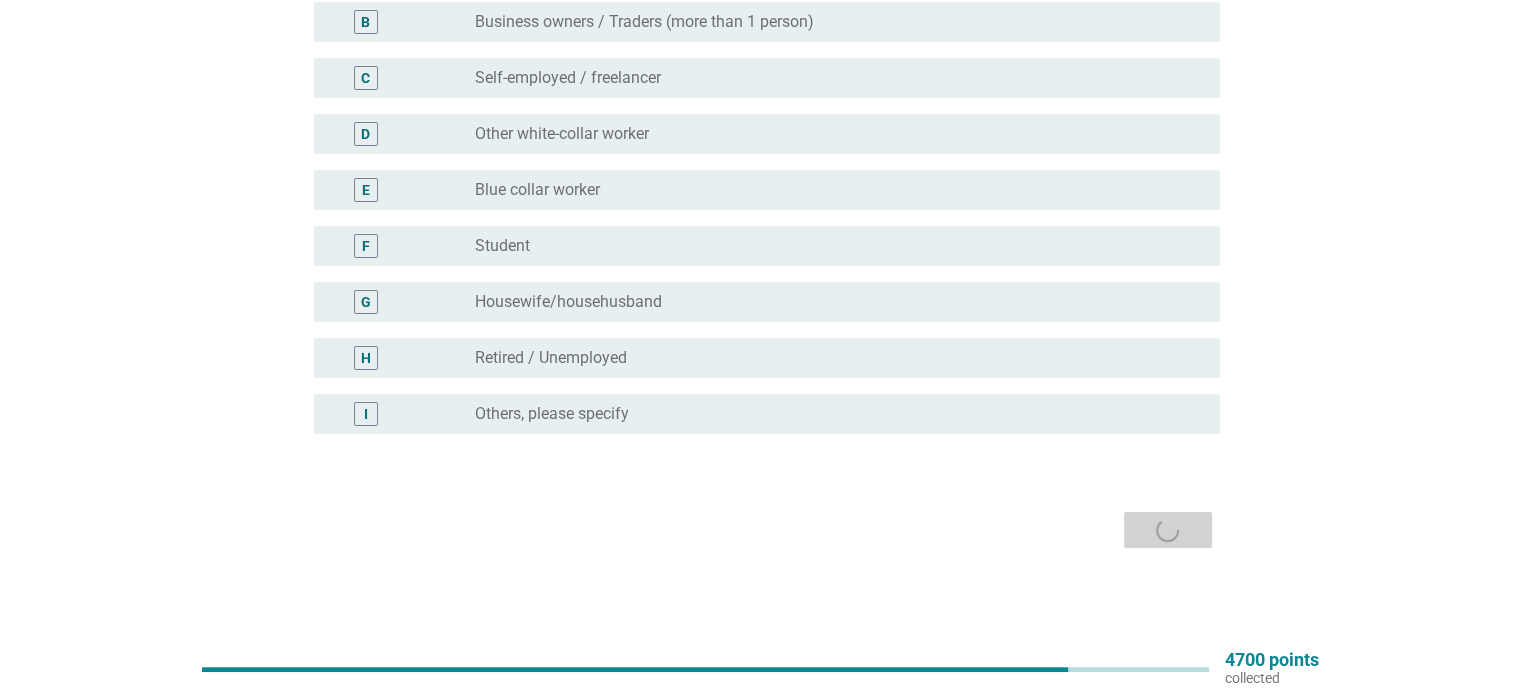 scroll, scrollTop: 0, scrollLeft: 0, axis: both 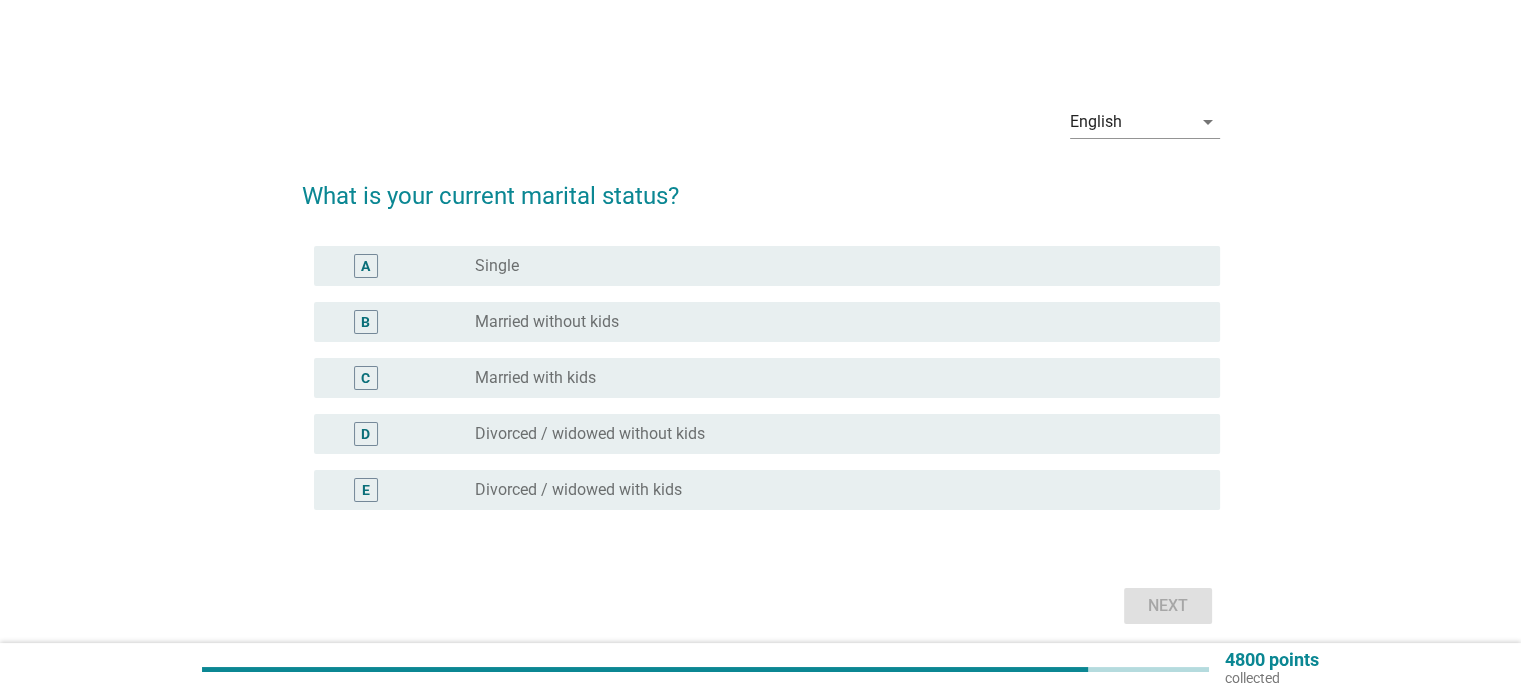 click on "radio_button_unchecked Married without kids" at bounding box center (831, 322) 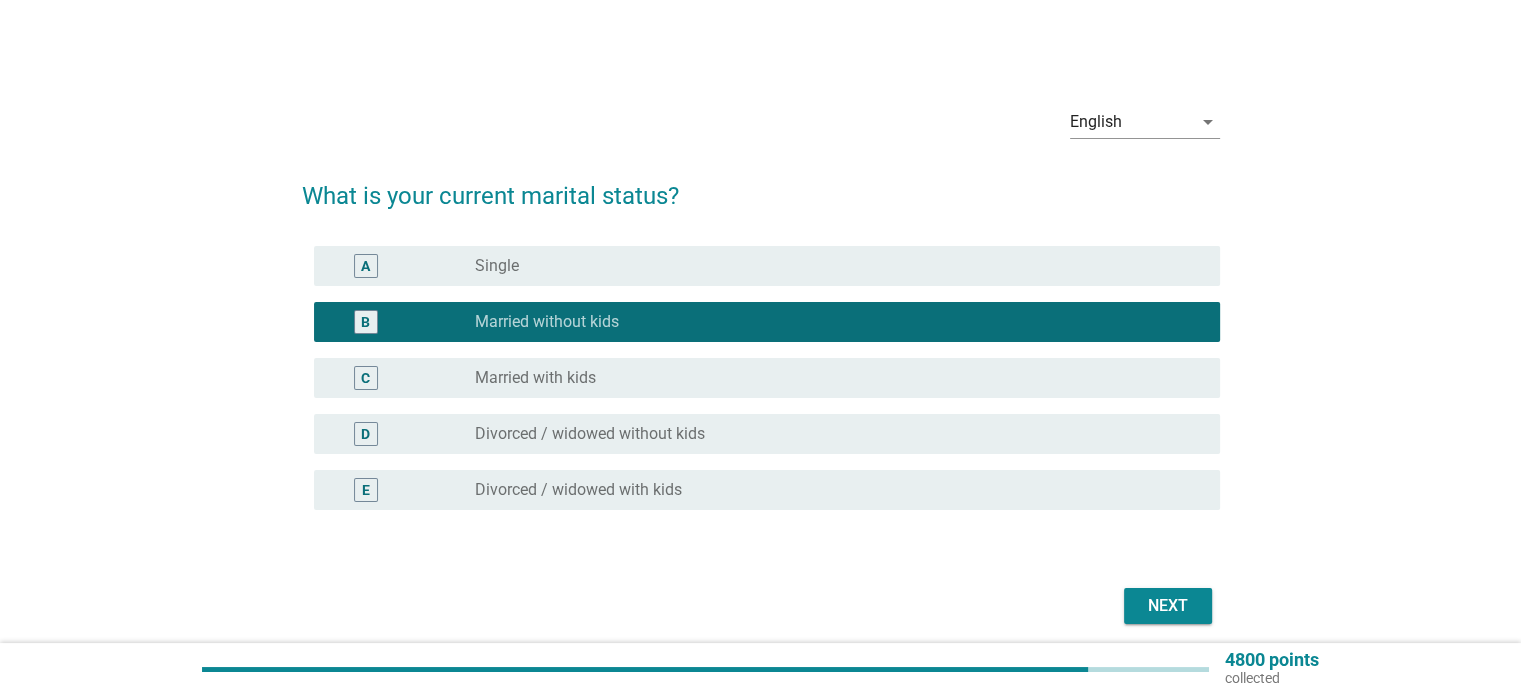 click on "radio_button_unchecked Married with kids" at bounding box center (831, 378) 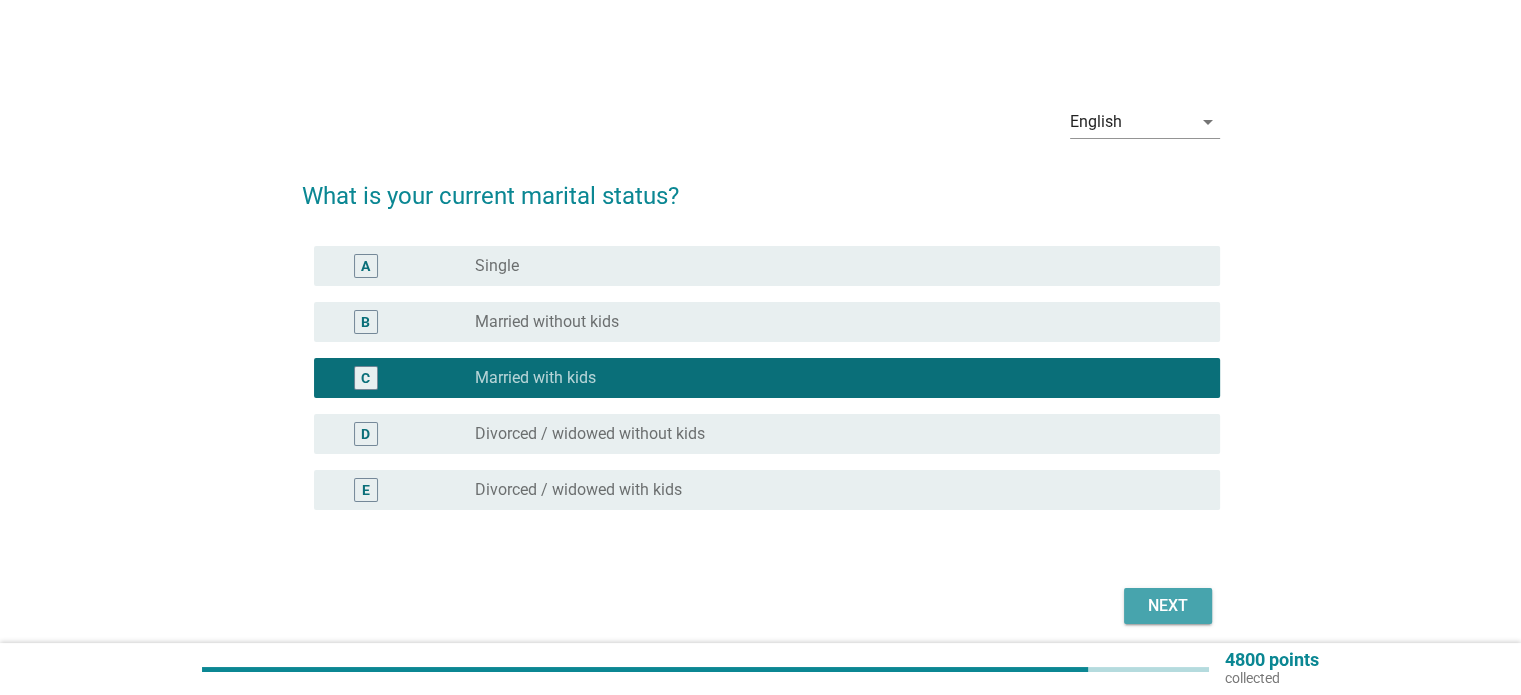 click on "Next" at bounding box center [1168, 606] 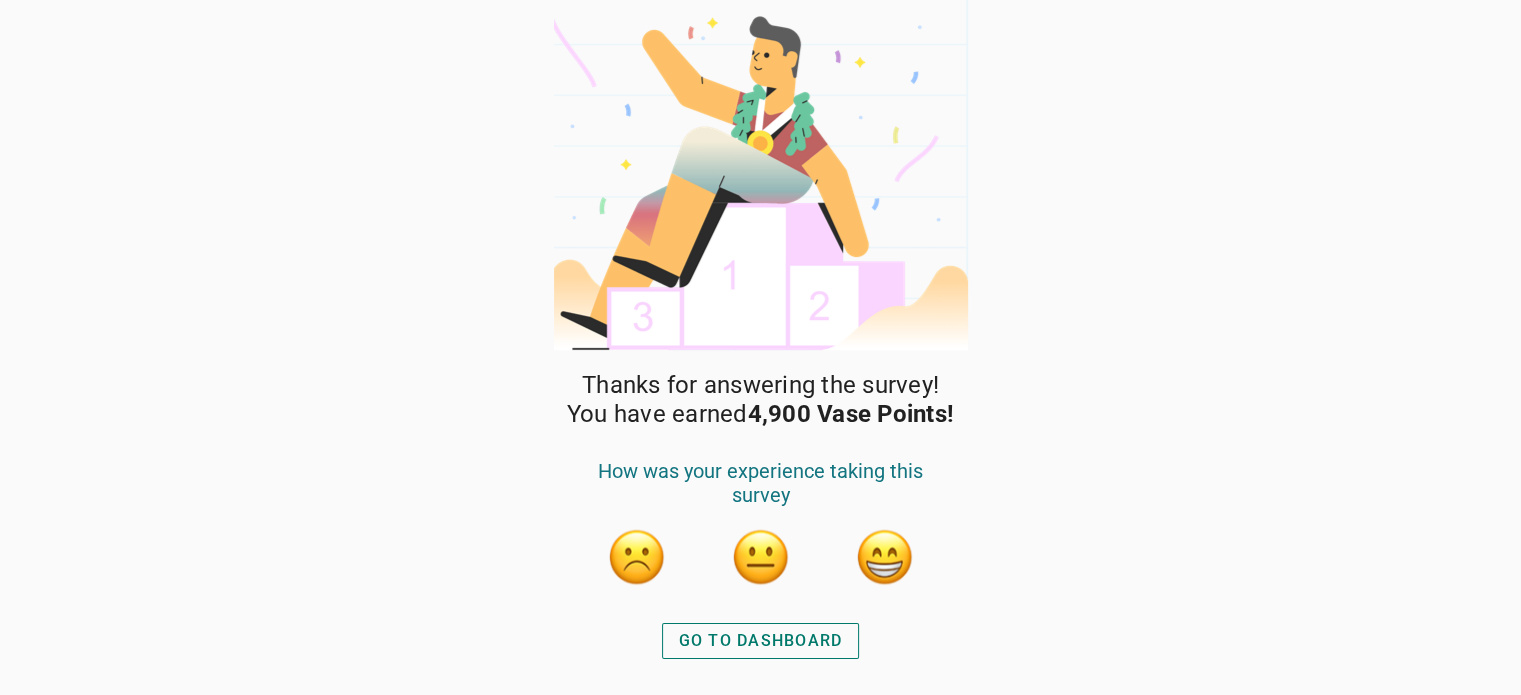 click on "GO TO DASHBOARD" at bounding box center [761, 641] 